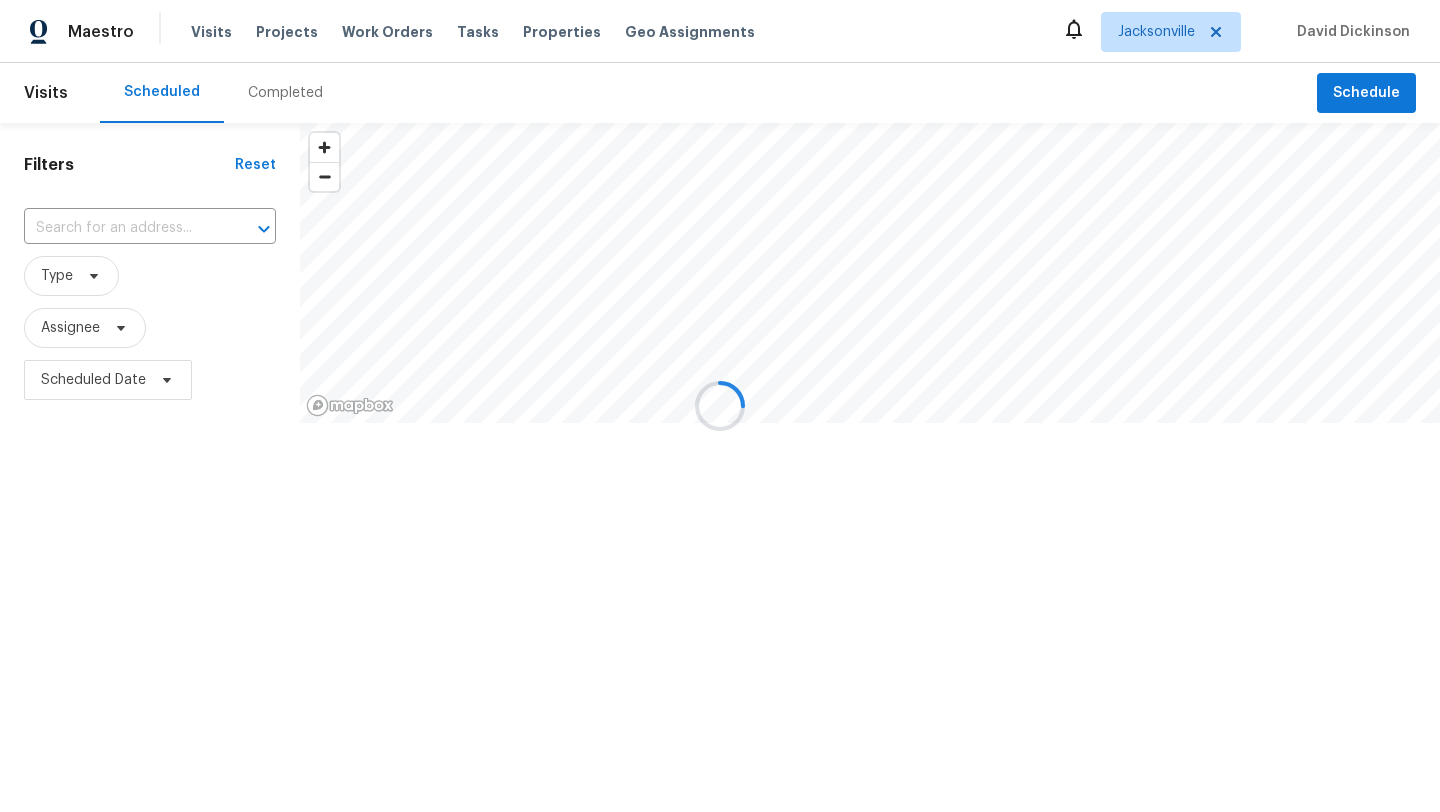 scroll, scrollTop: 0, scrollLeft: 0, axis: both 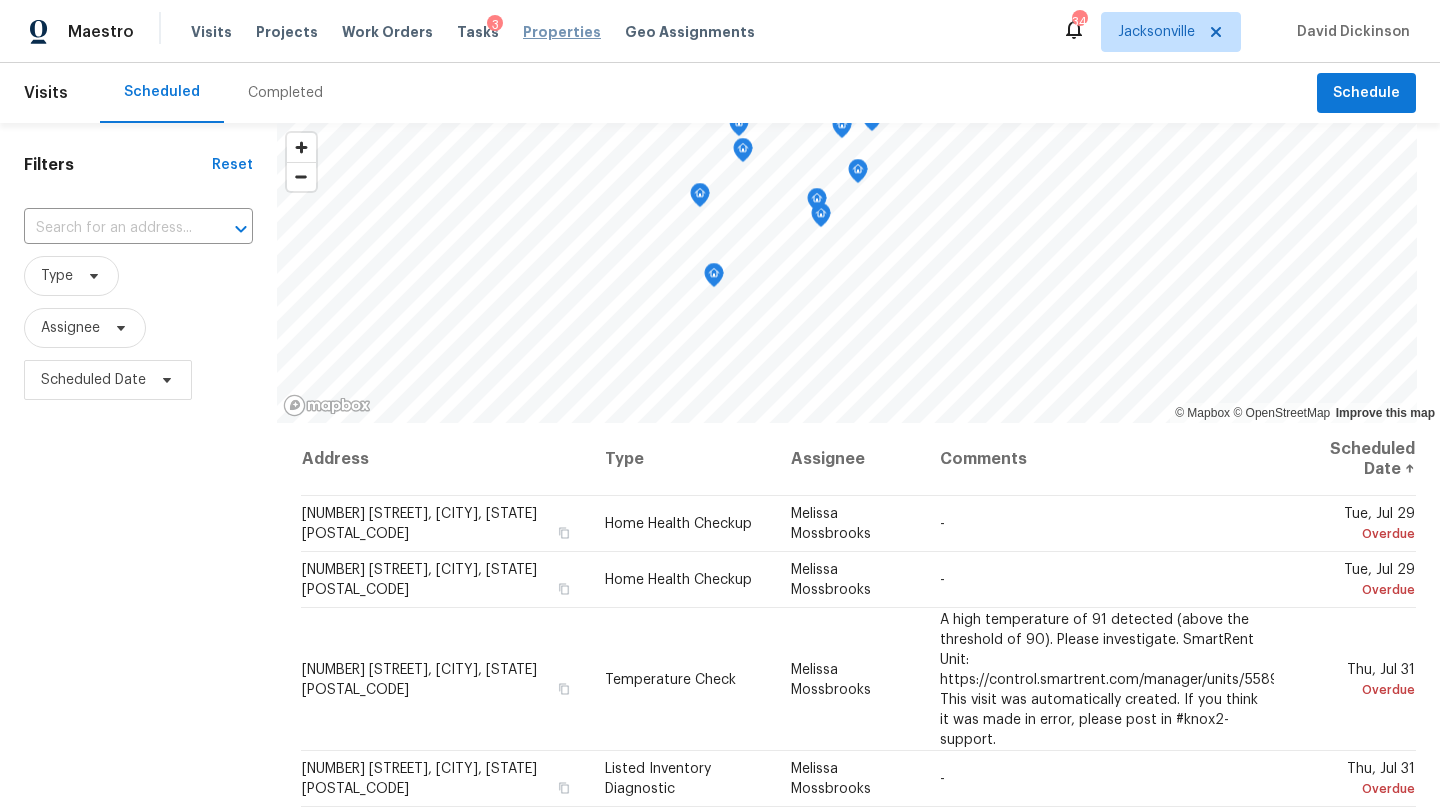 click on "Properties" at bounding box center (562, 32) 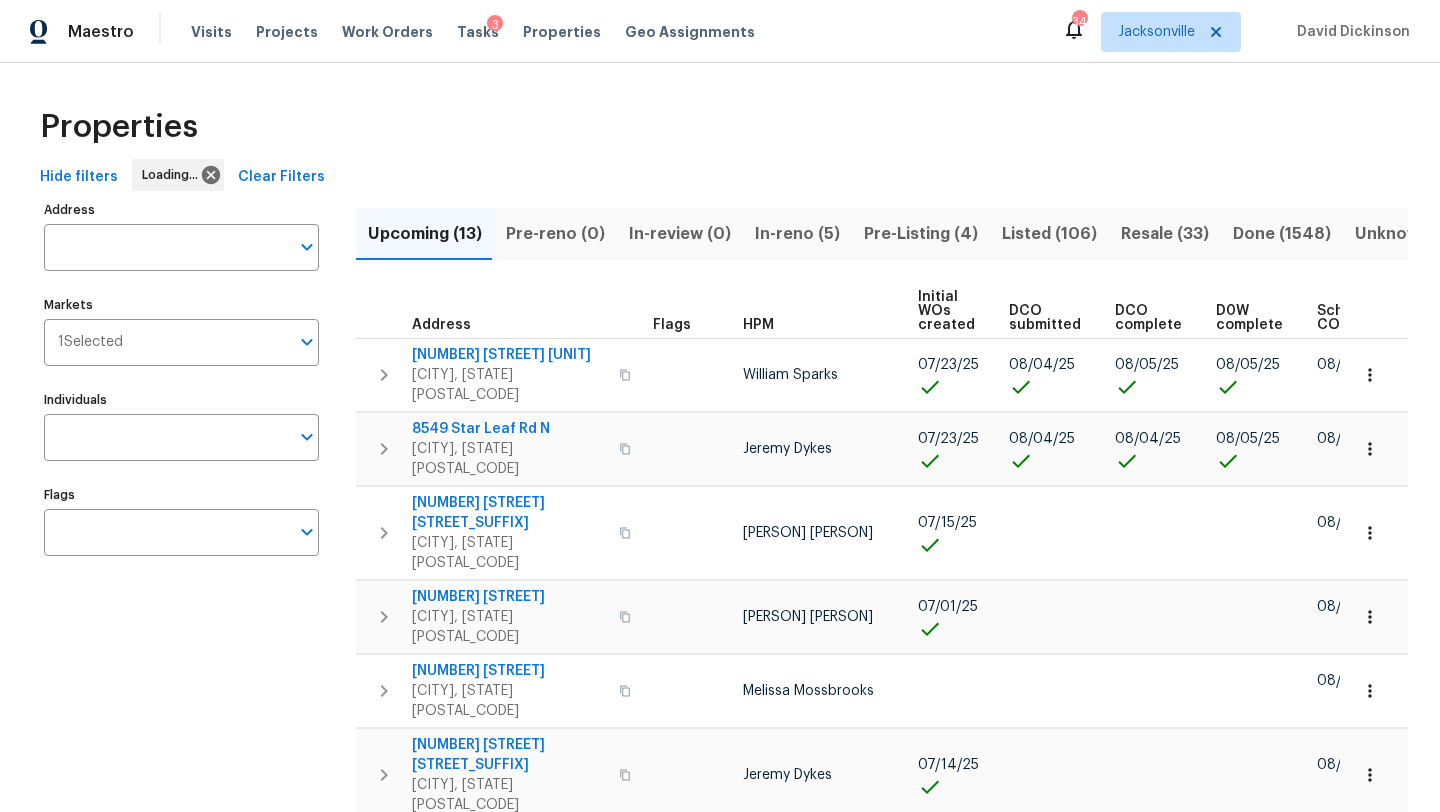 click on "In-reno (5)" at bounding box center (797, 234) 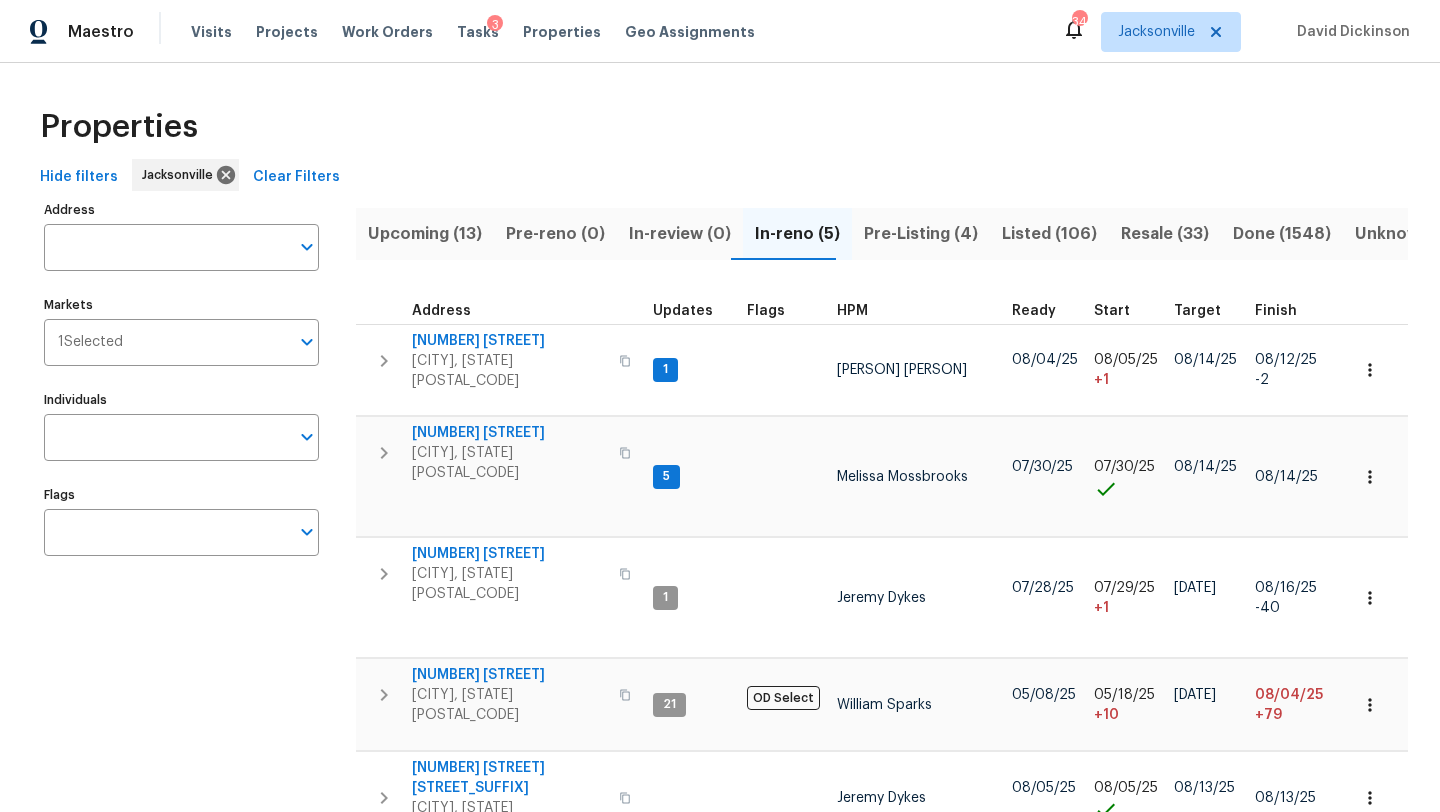 click on "Pre-Listing (4)" at bounding box center [921, 234] 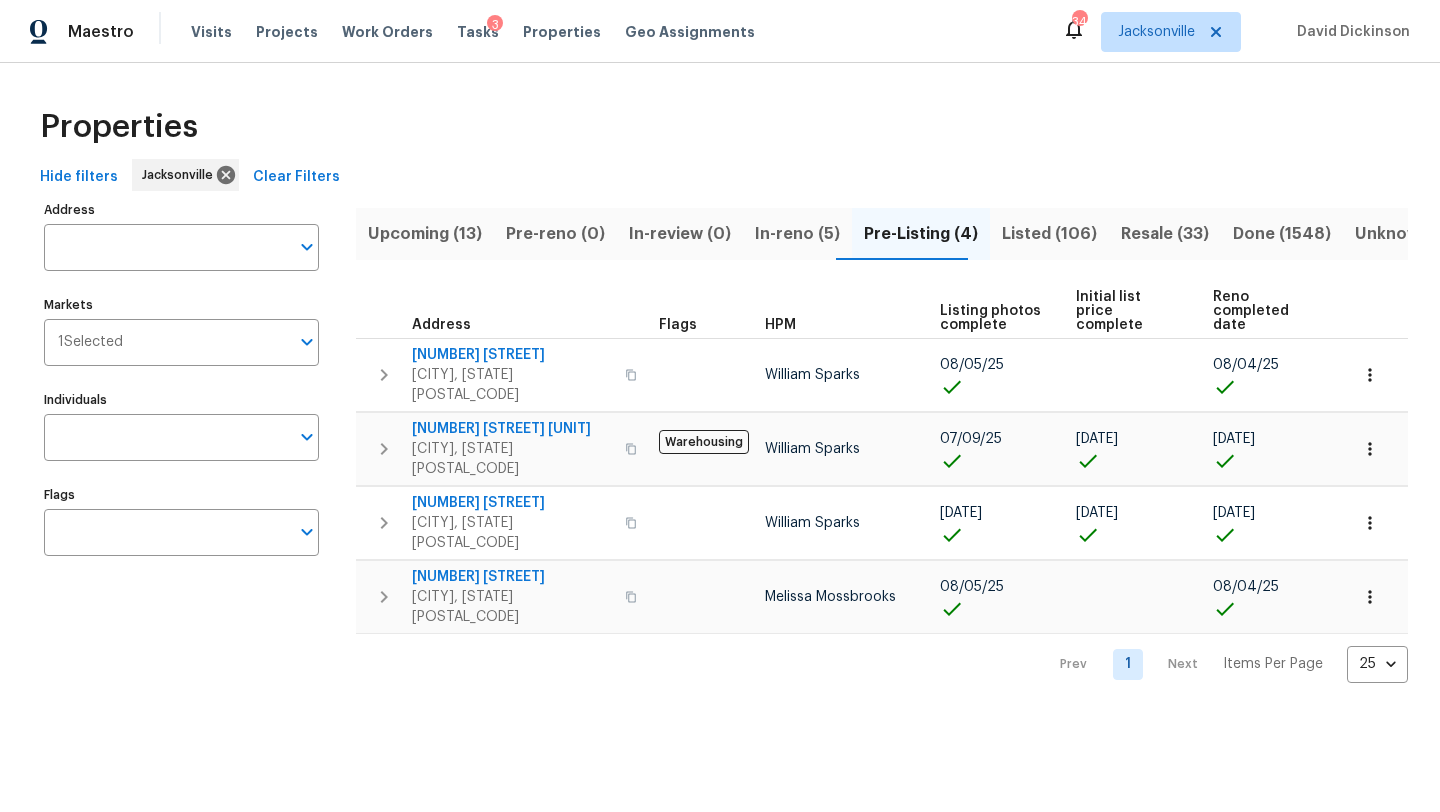 click on "In-reno (5)" at bounding box center (797, 234) 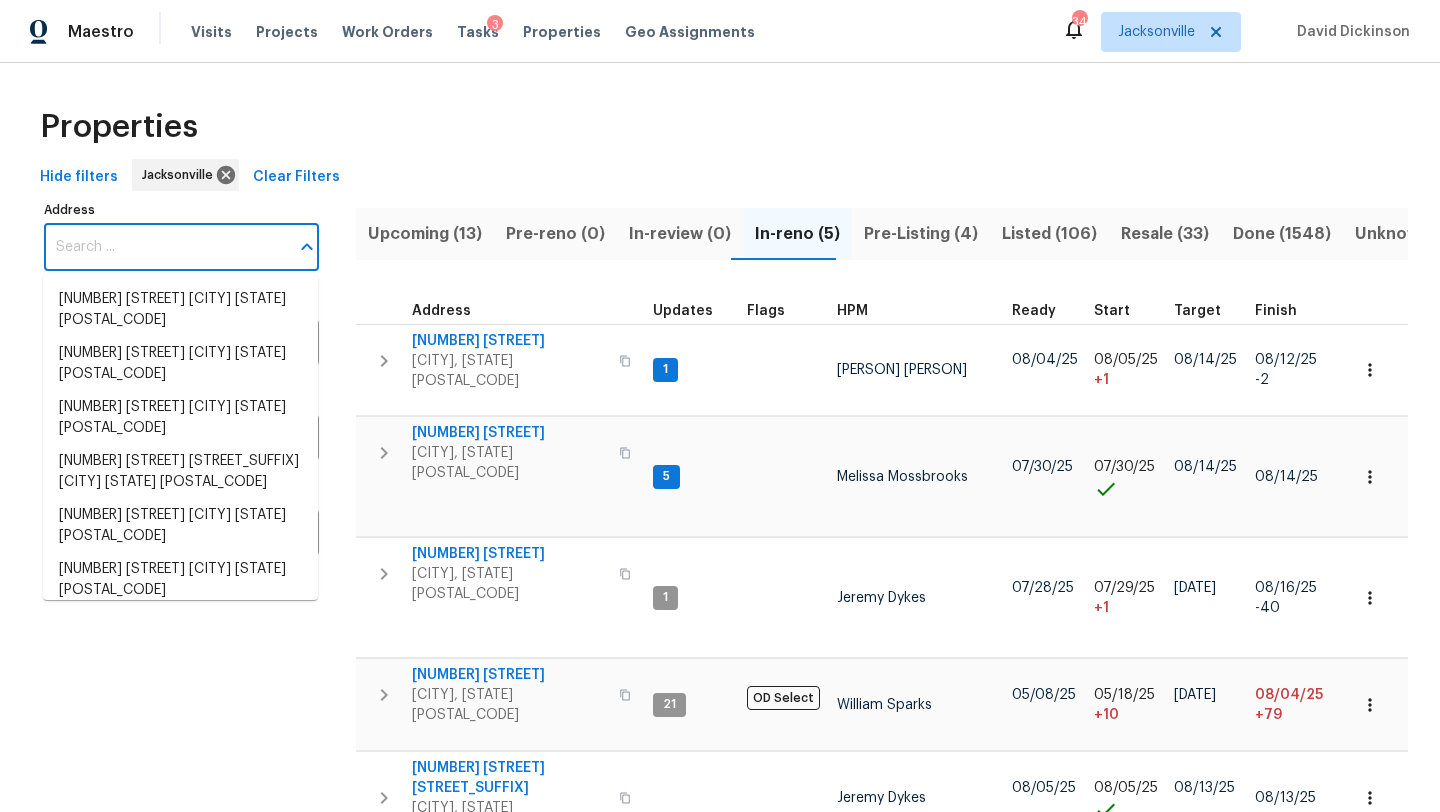 click on "Address" at bounding box center [166, 247] 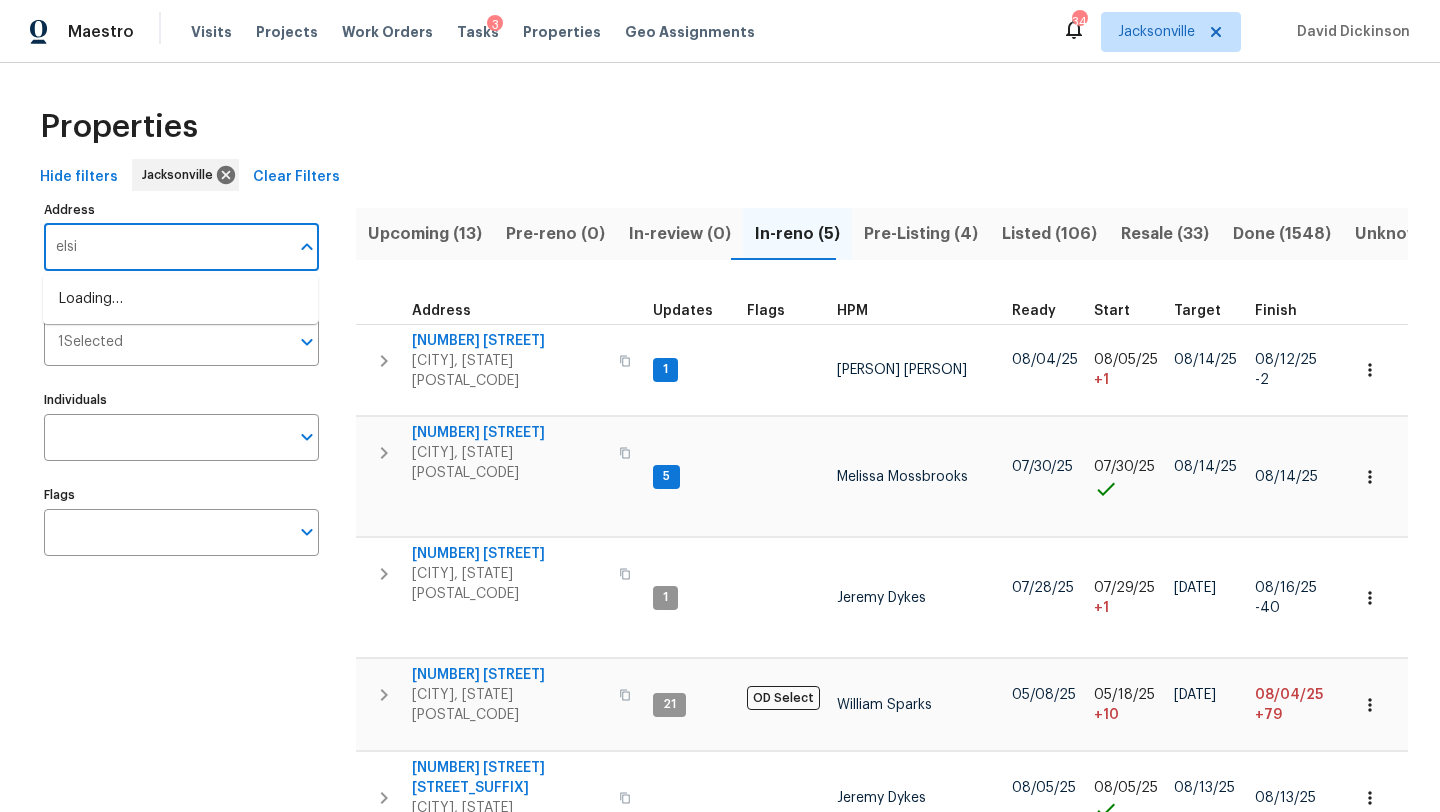 type on "elsie" 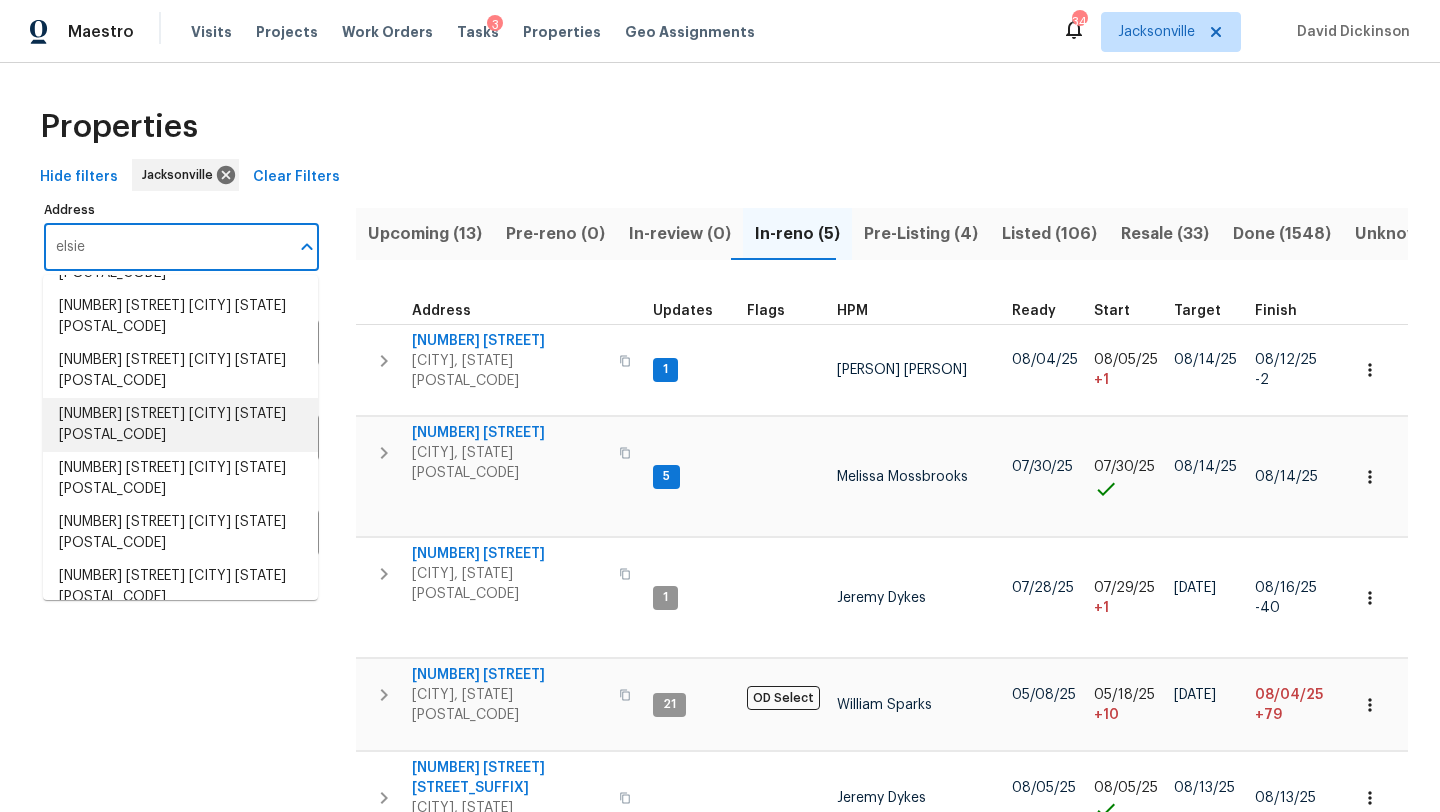 scroll, scrollTop: 48, scrollLeft: 0, axis: vertical 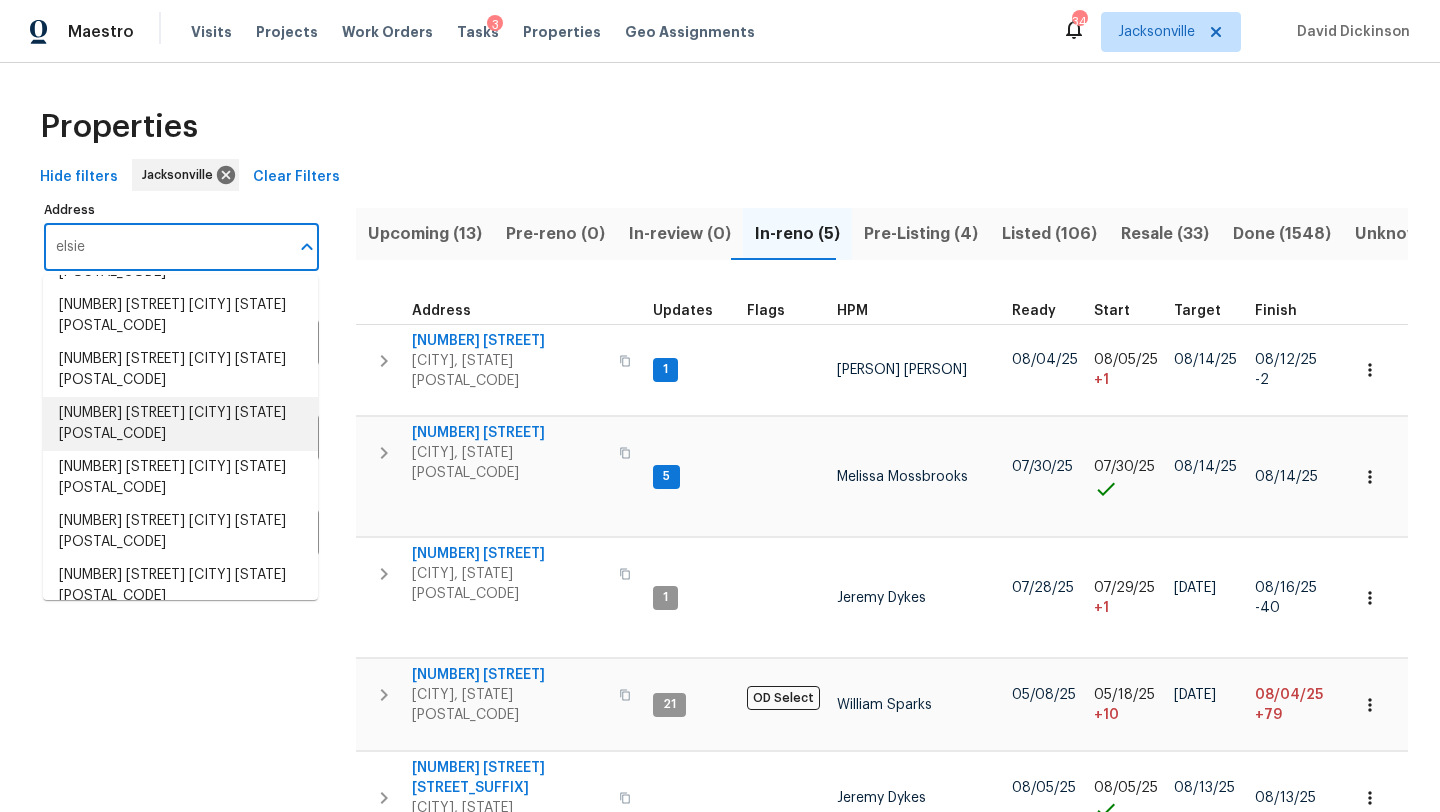 click on "1509 Elsie St Green Cove Springs FL 32043" at bounding box center [180, 424] 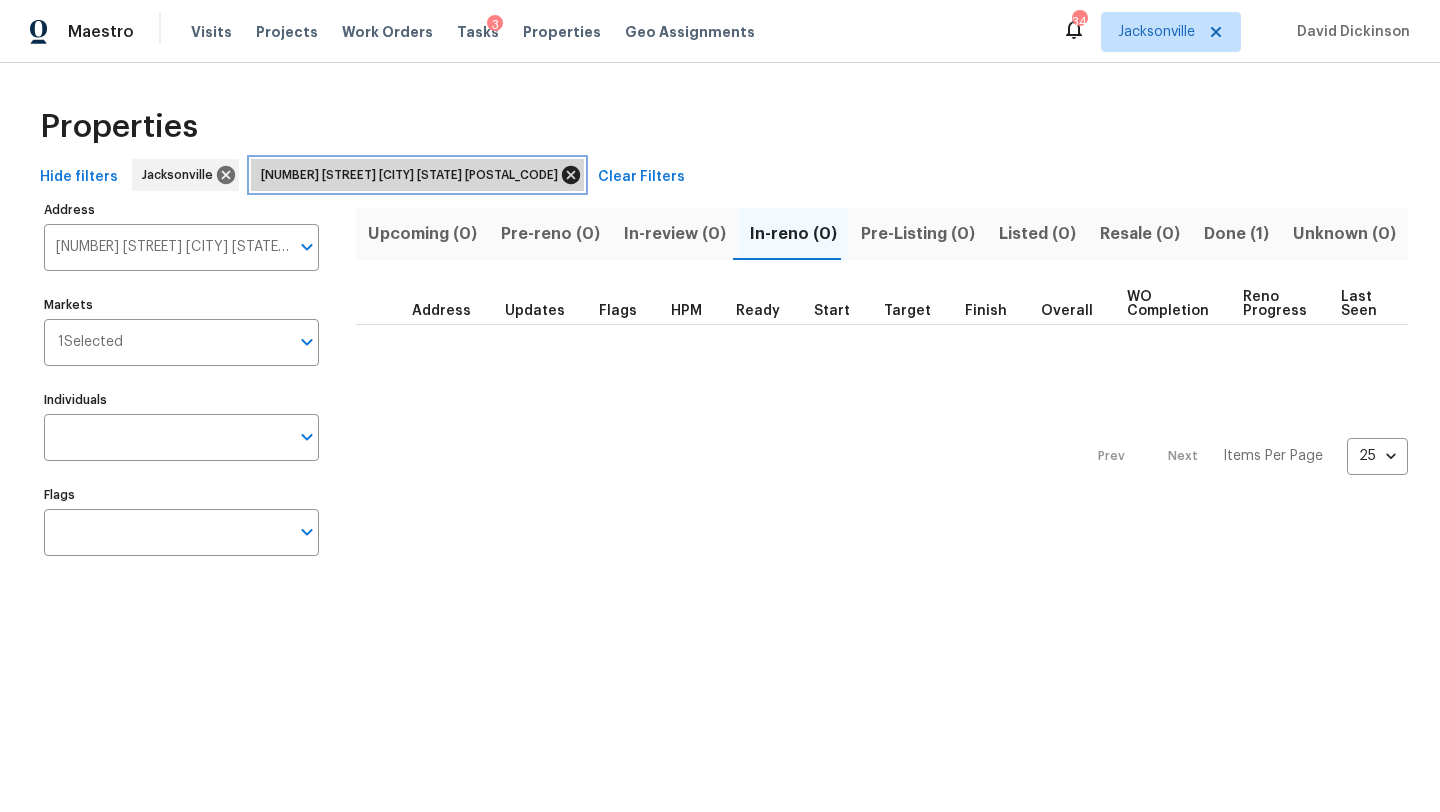 click 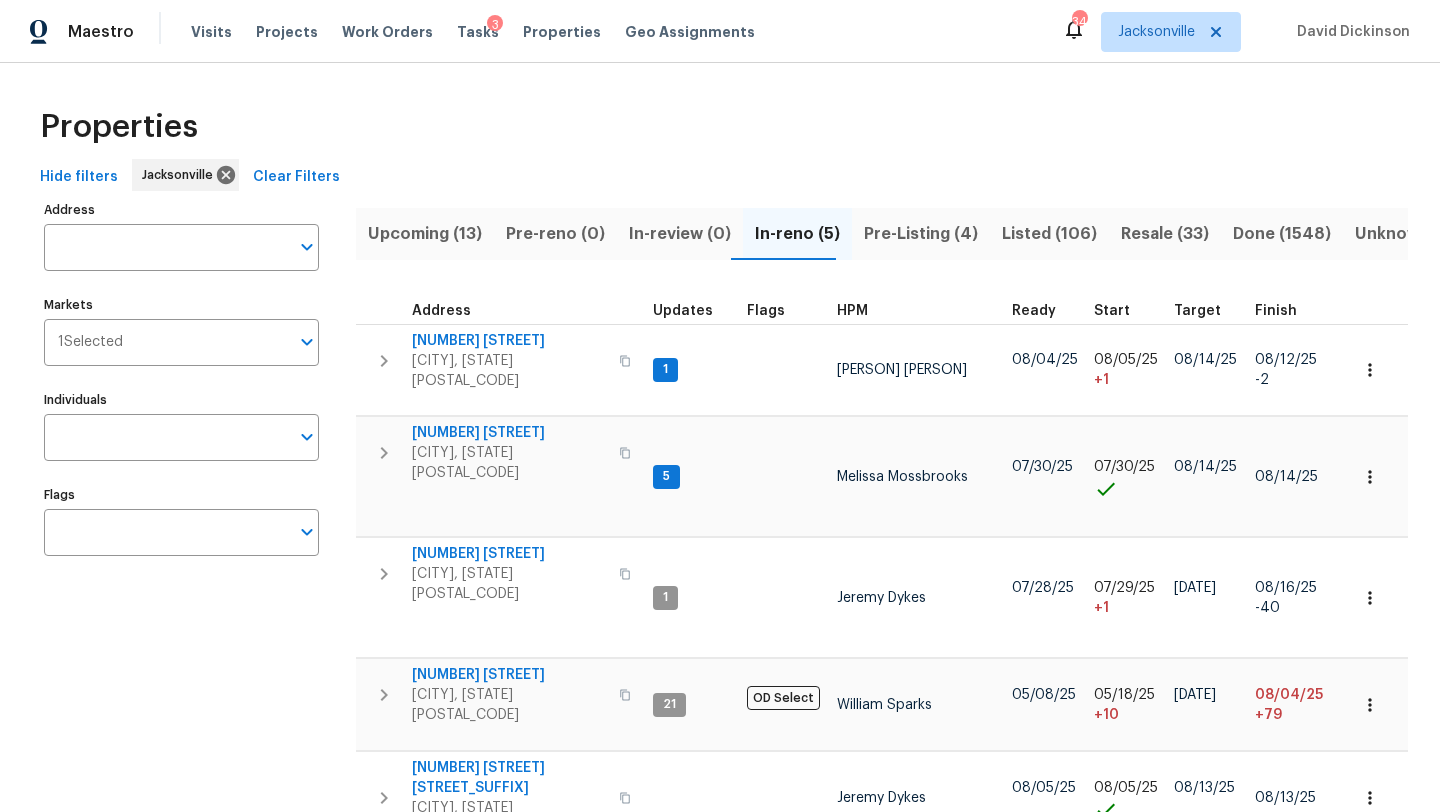 click on "Address" at bounding box center [166, 247] 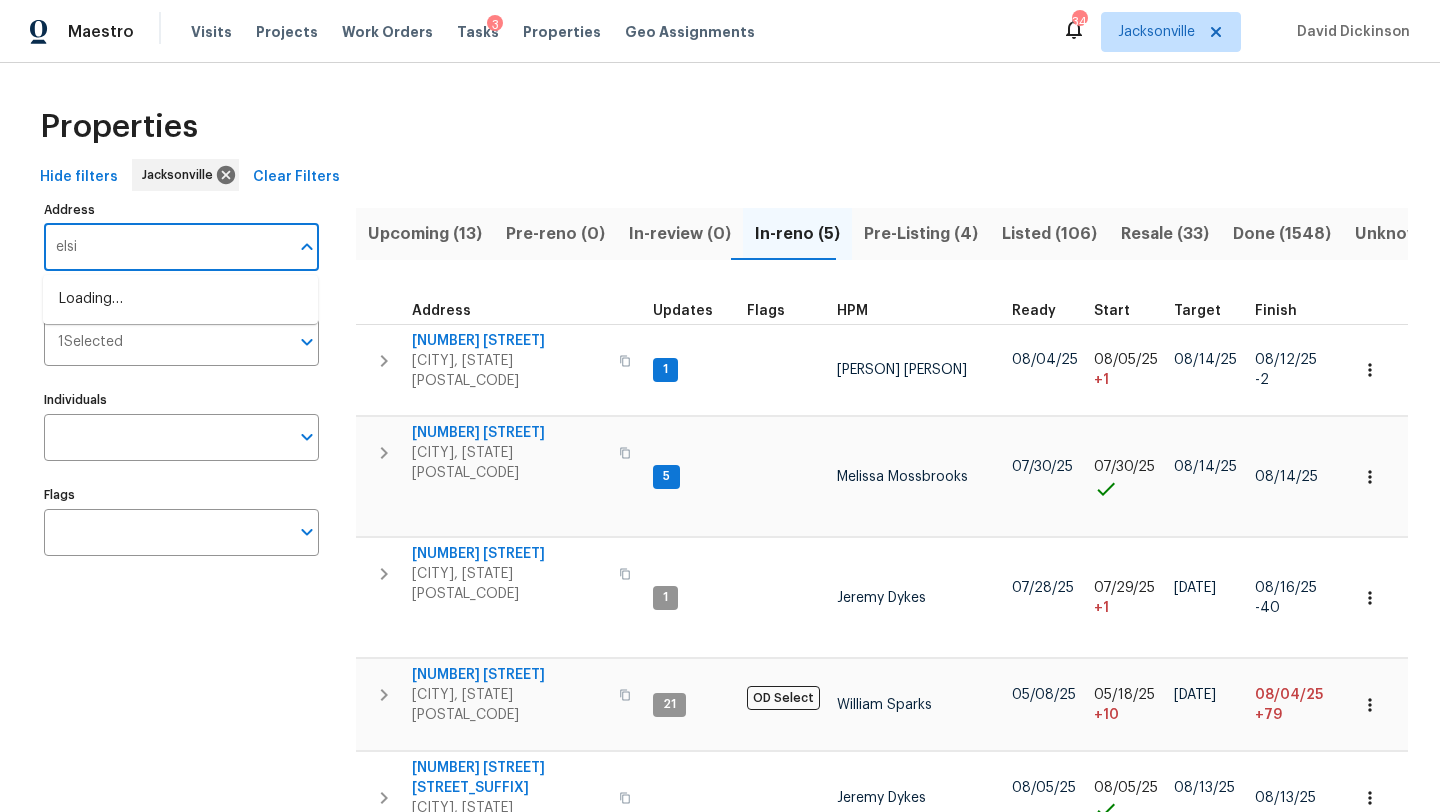 type on "elsie" 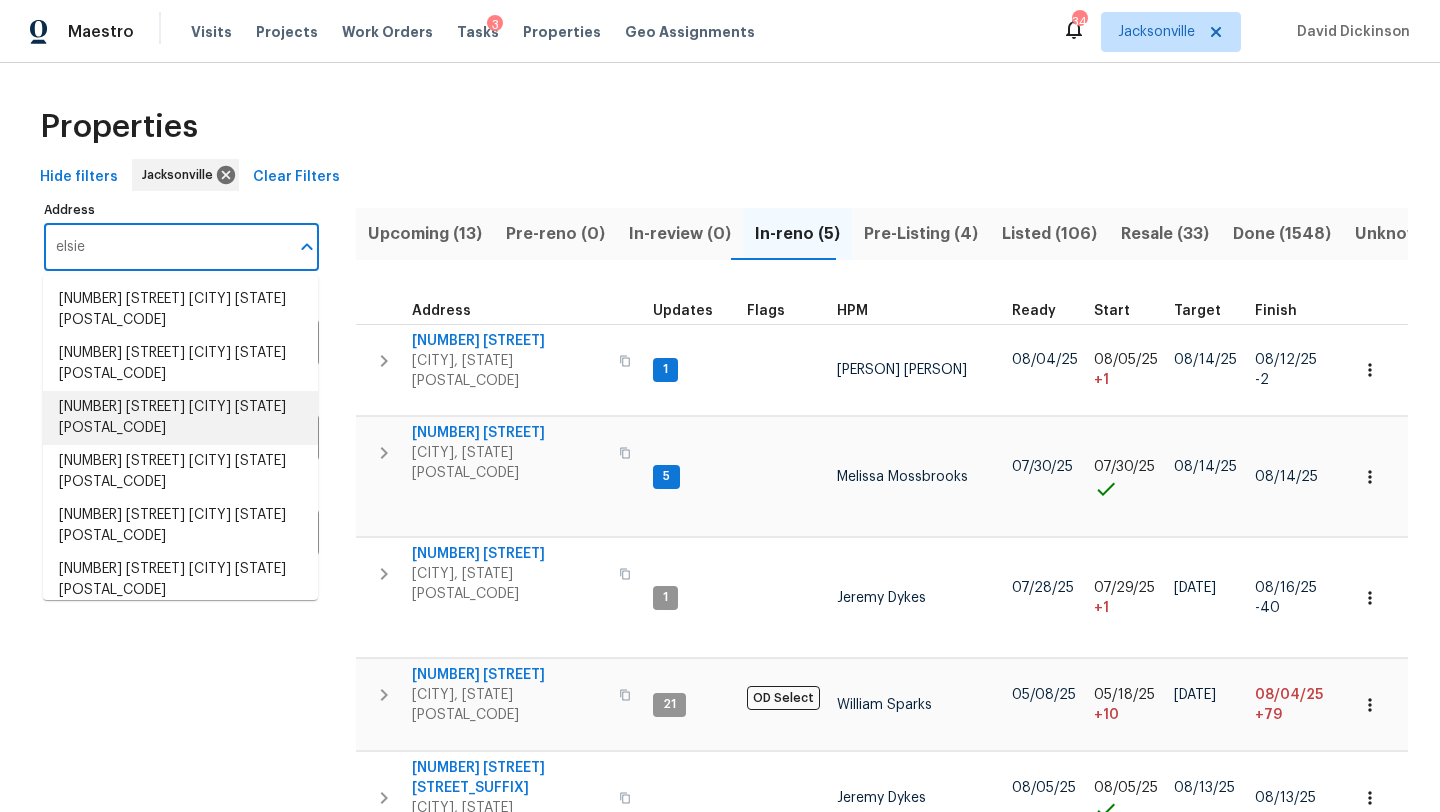 click on "1507 Elsie St Green Cove Springs FL 32043" at bounding box center (180, 418) 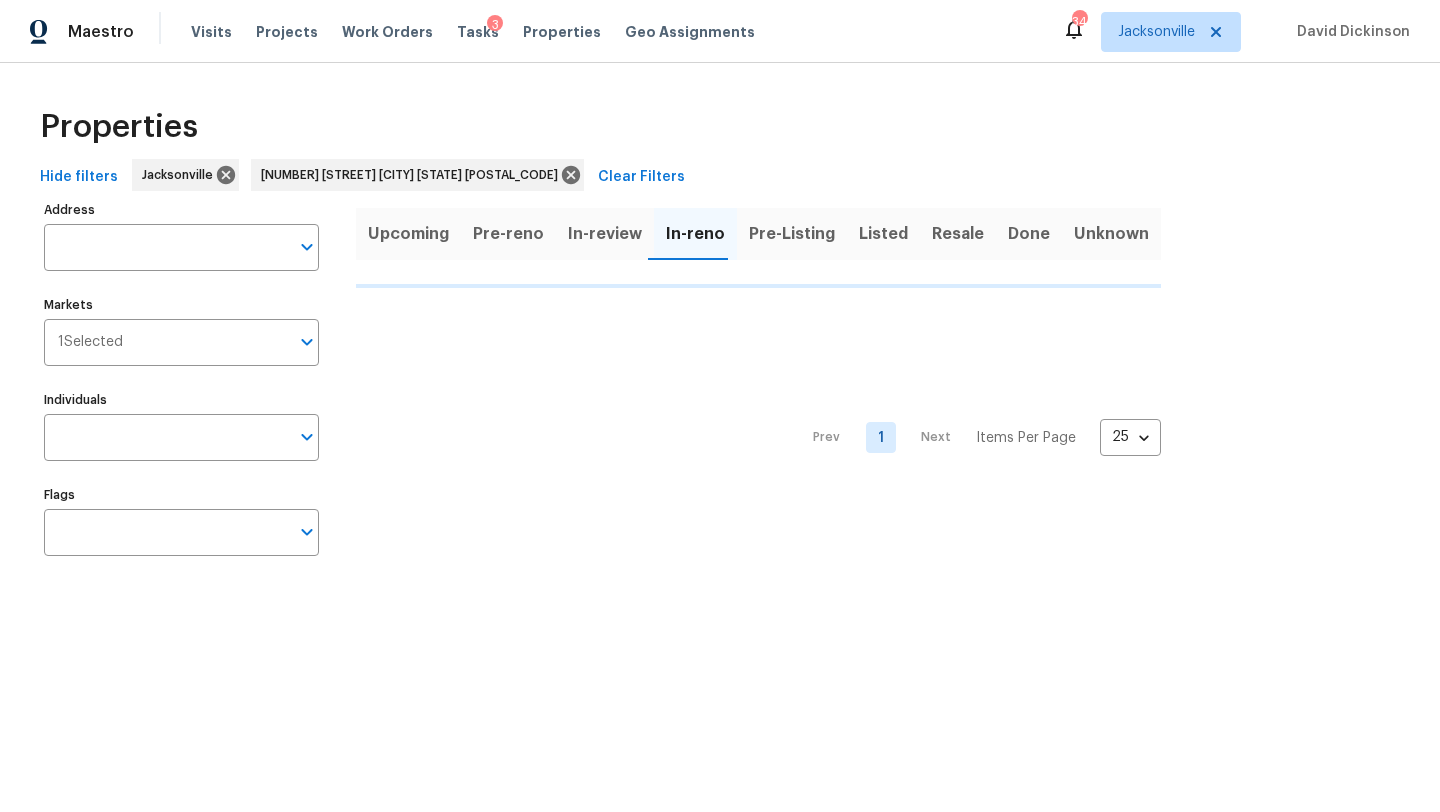 type on "1507 Elsie St Green Cove Springs FL 32043" 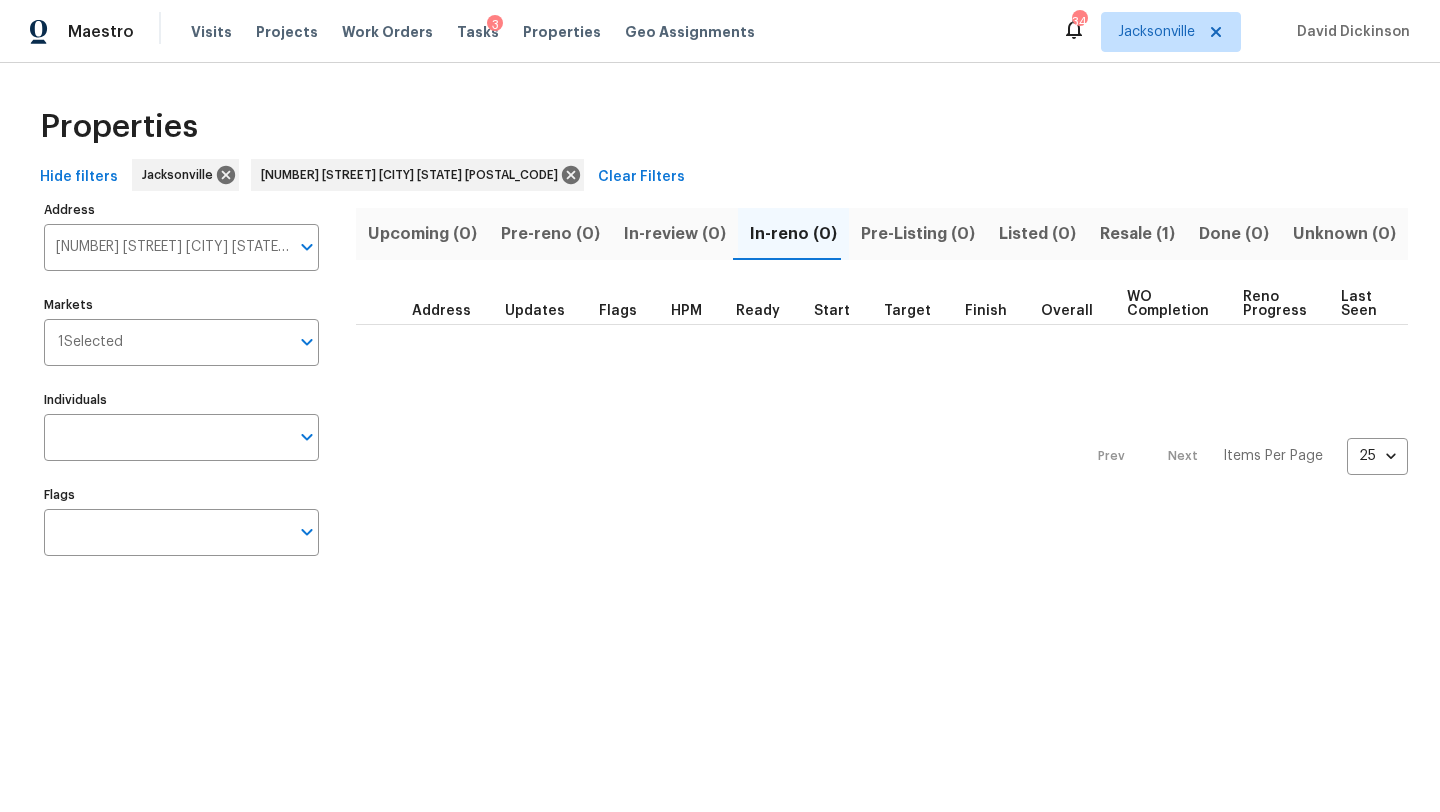click on "Resale (1)" at bounding box center (1137, 234) 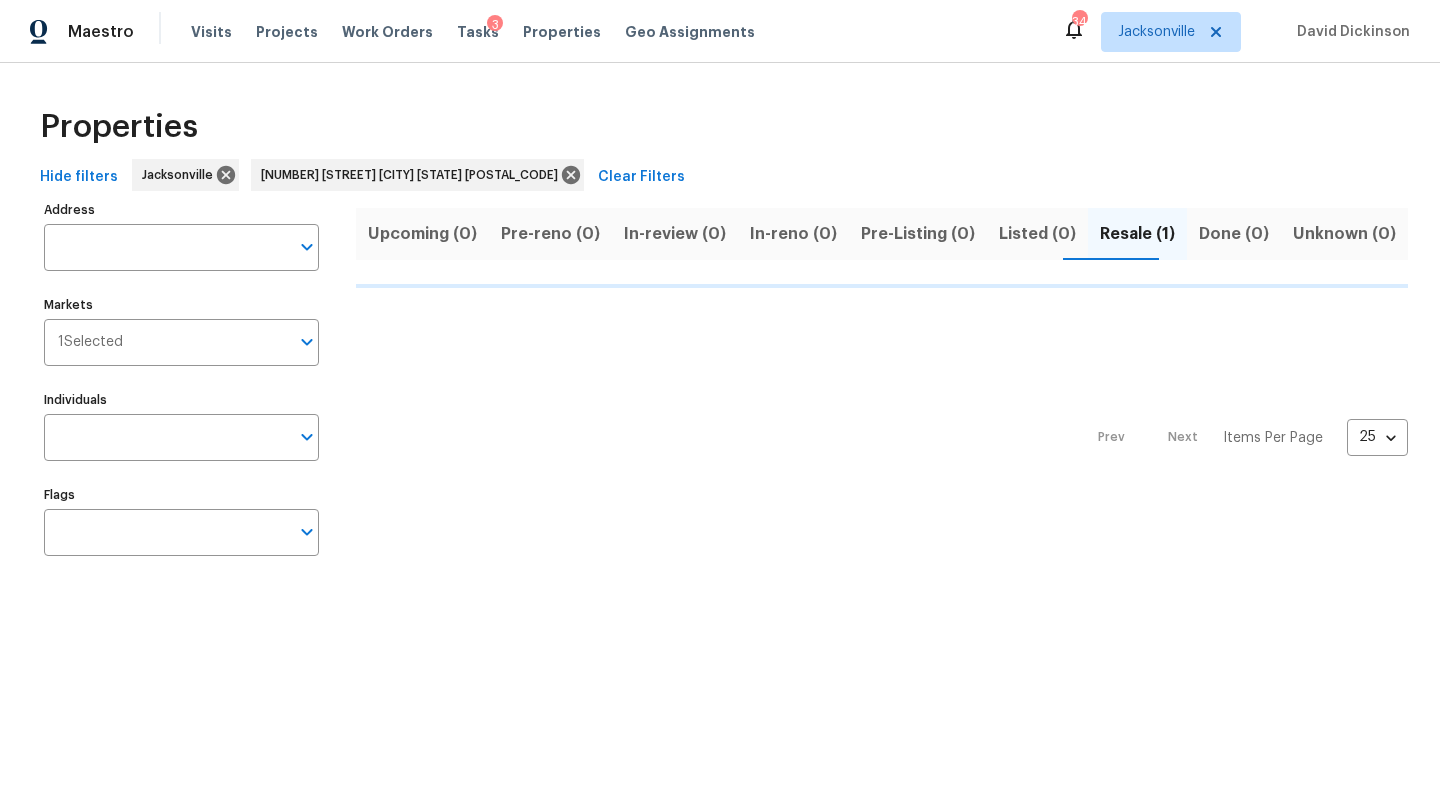 type on "1507 Elsie St Green Cove Springs FL 32043" 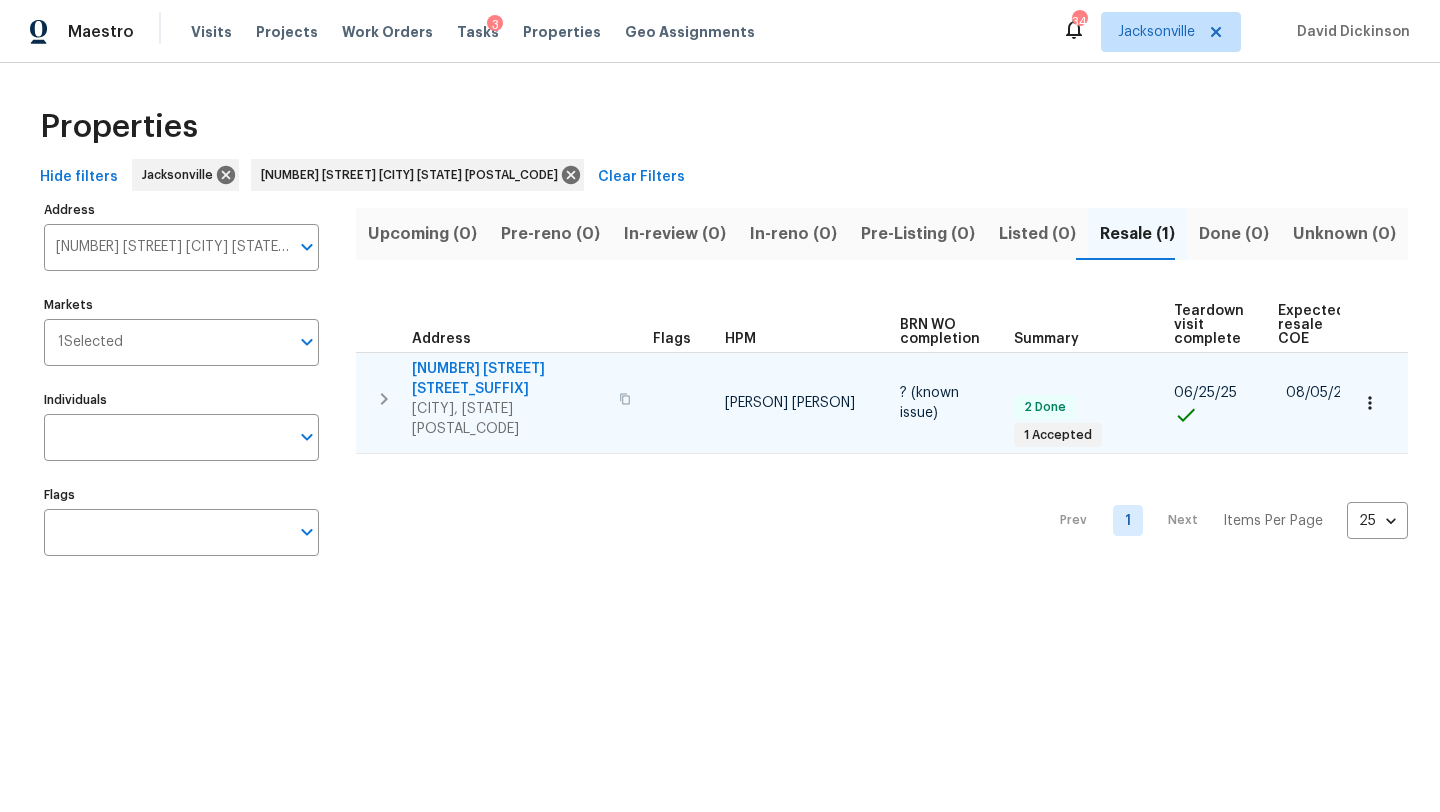 click at bounding box center [384, 399] 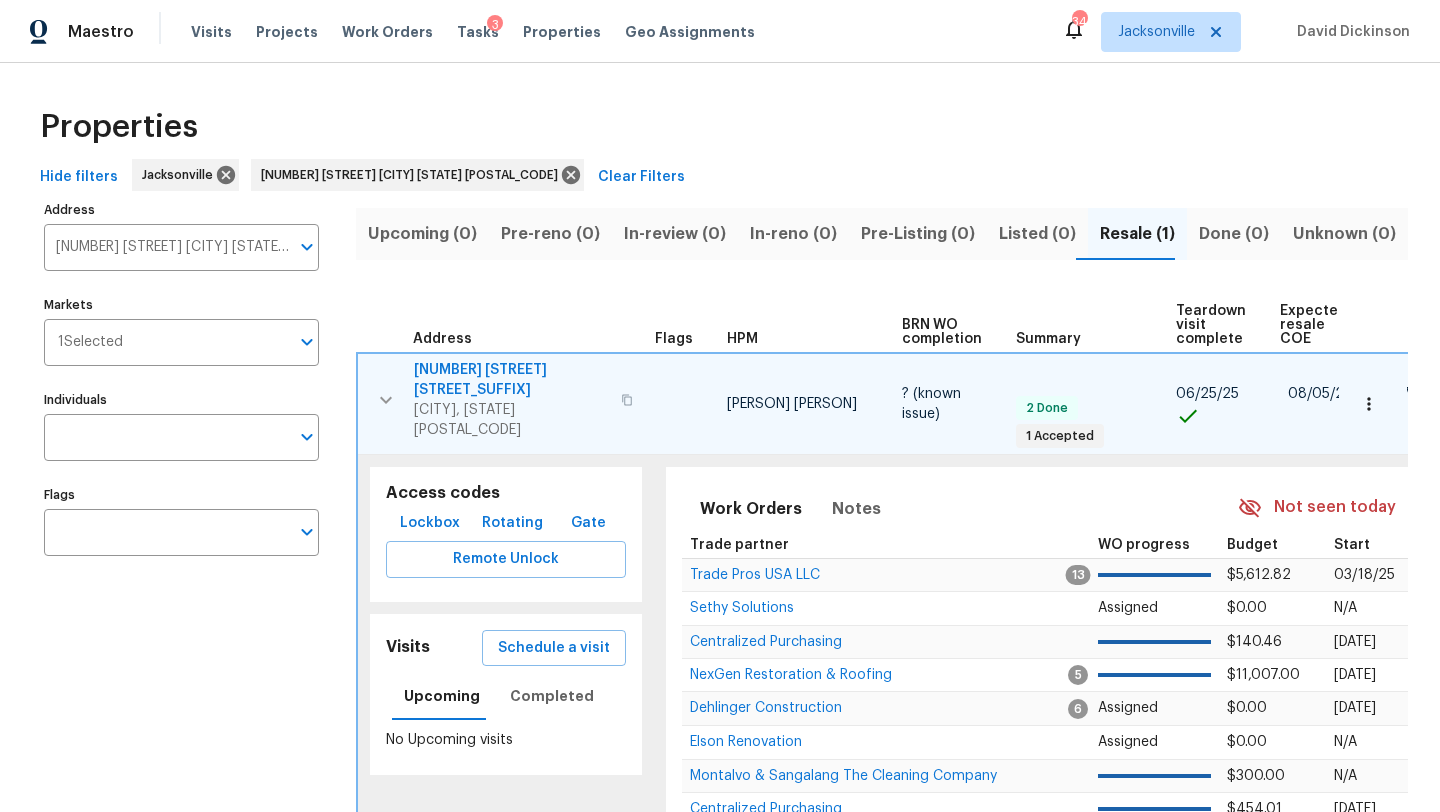 click on "1507 Elsie St" at bounding box center (511, 380) 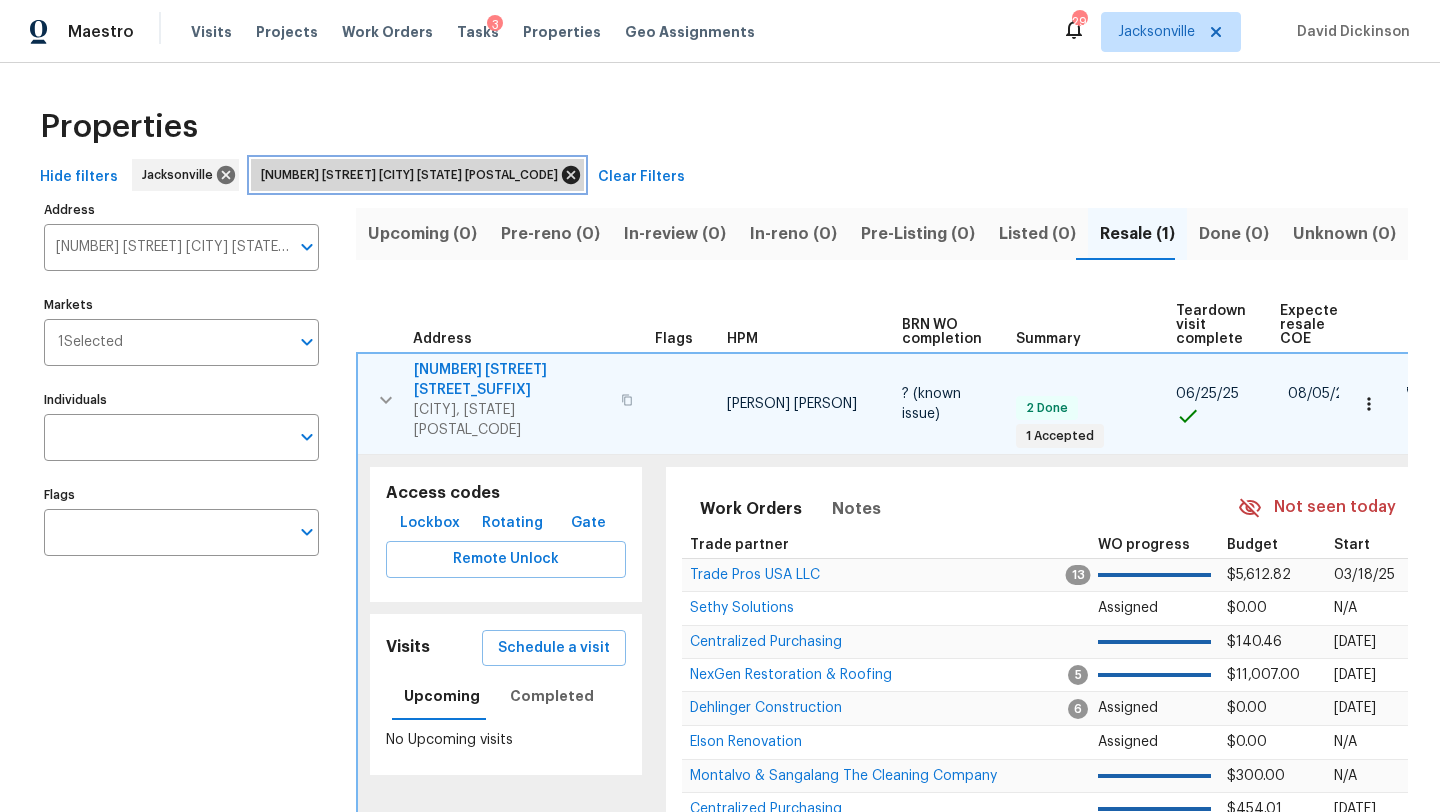 click 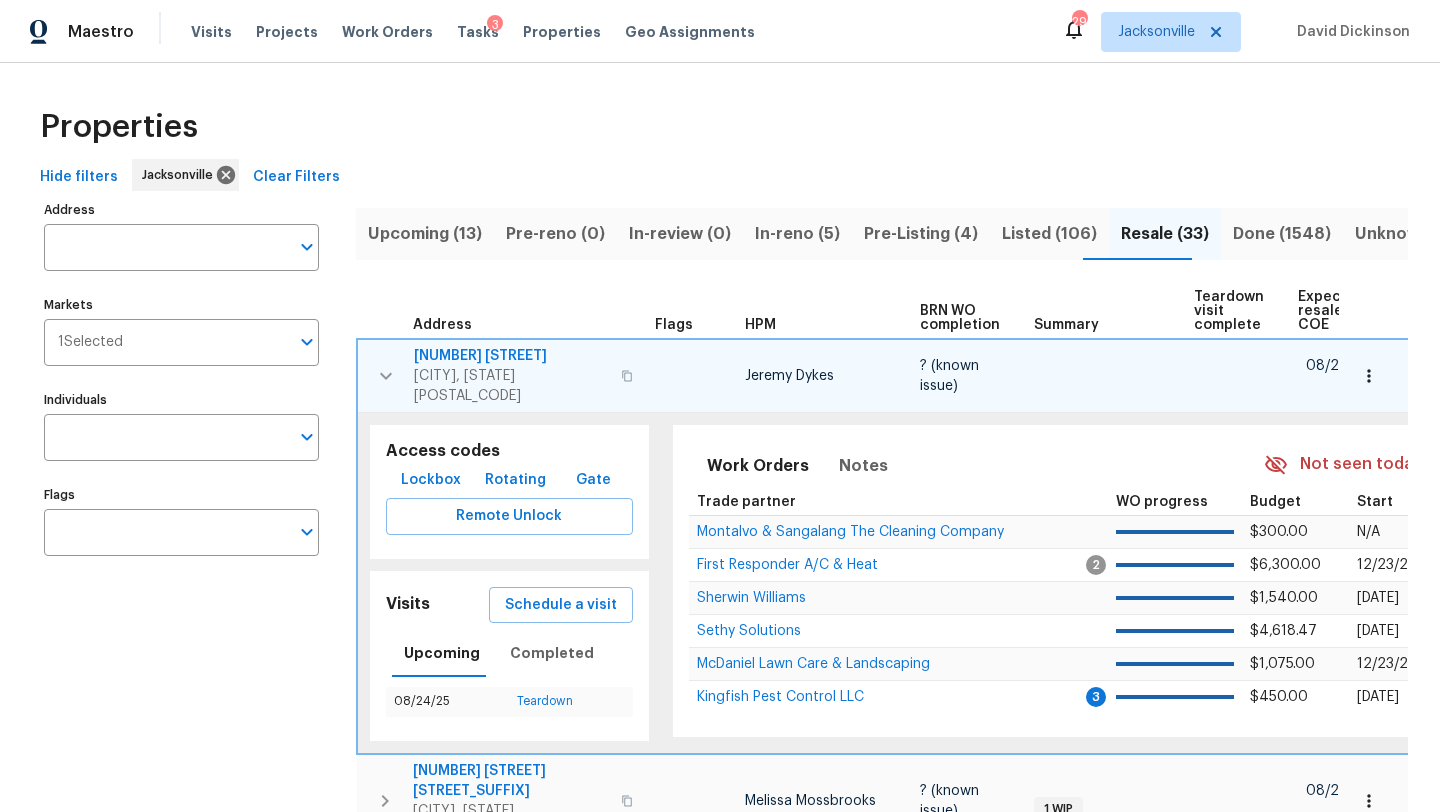 click on "Listed (106)" at bounding box center [1049, 234] 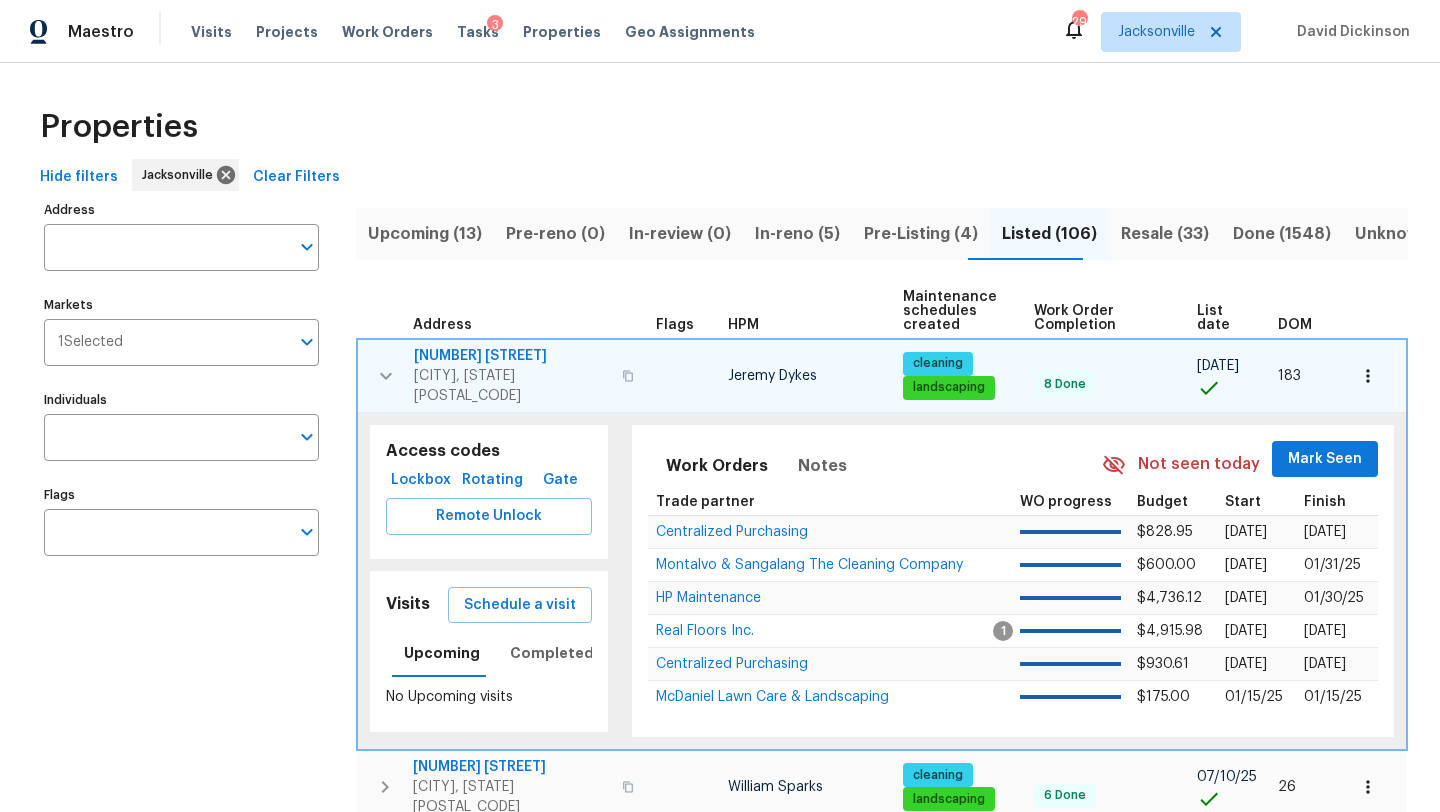 click on "DOM" at bounding box center [1304, 311] 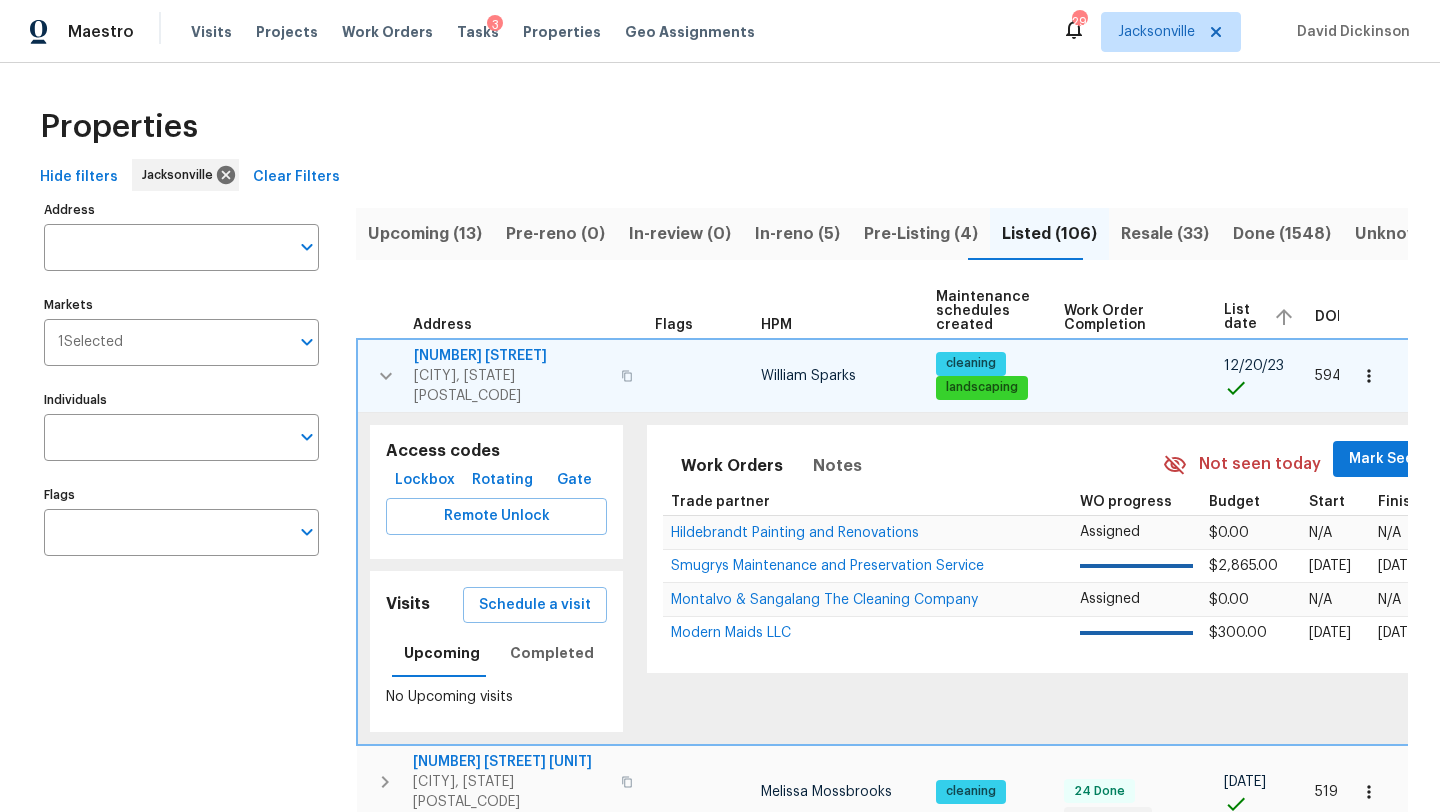 click 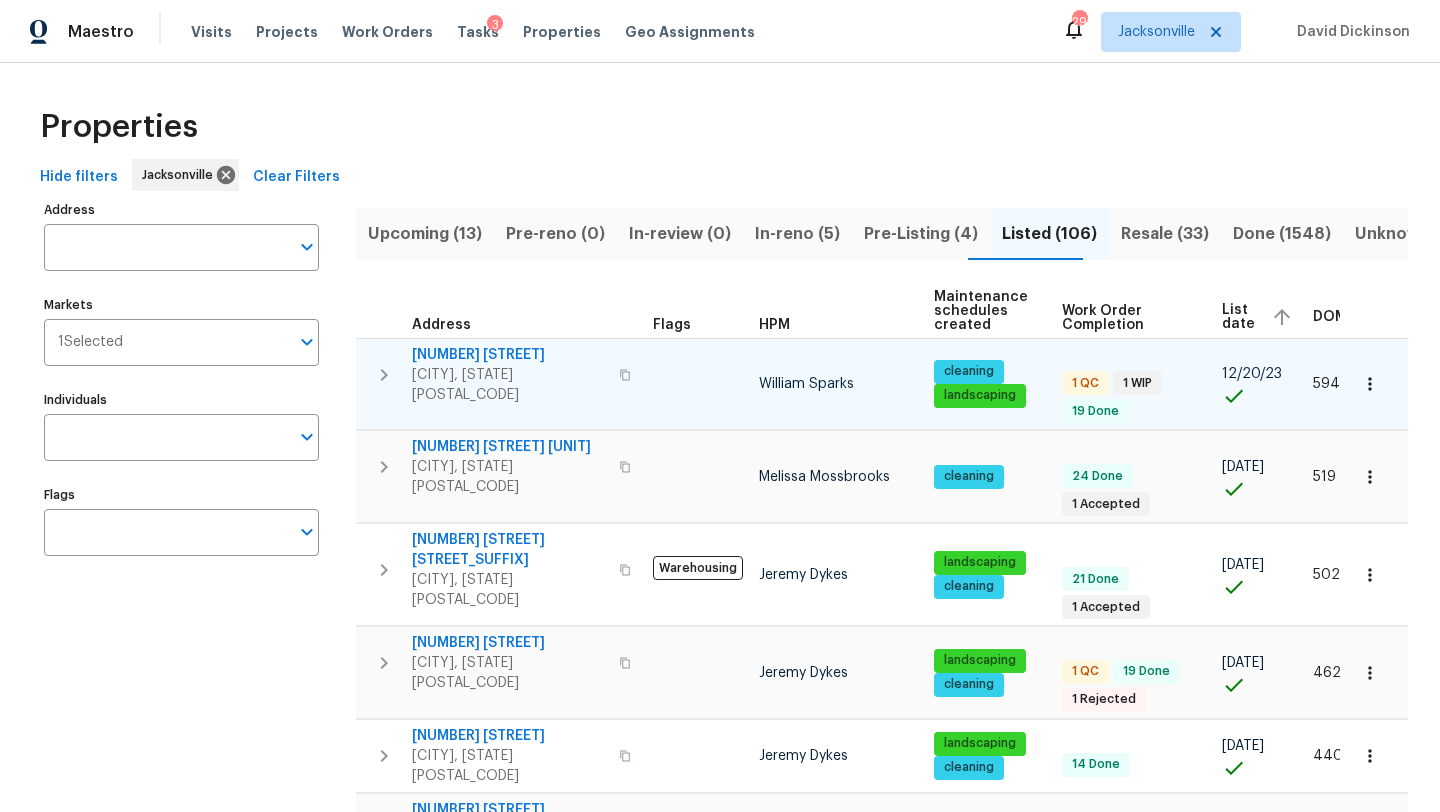 click on "Resale (33)" at bounding box center [1165, 234] 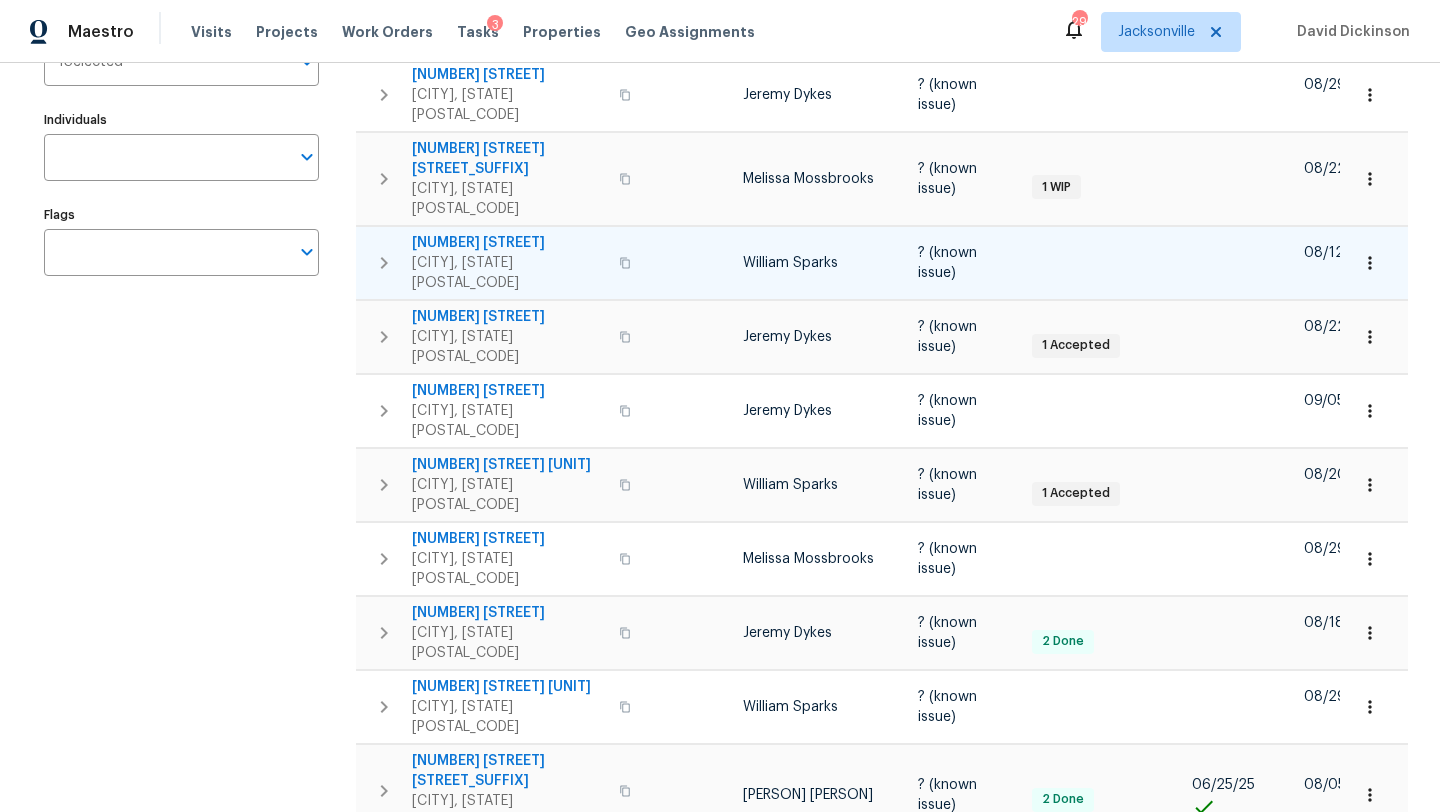 scroll, scrollTop: 284, scrollLeft: 0, axis: vertical 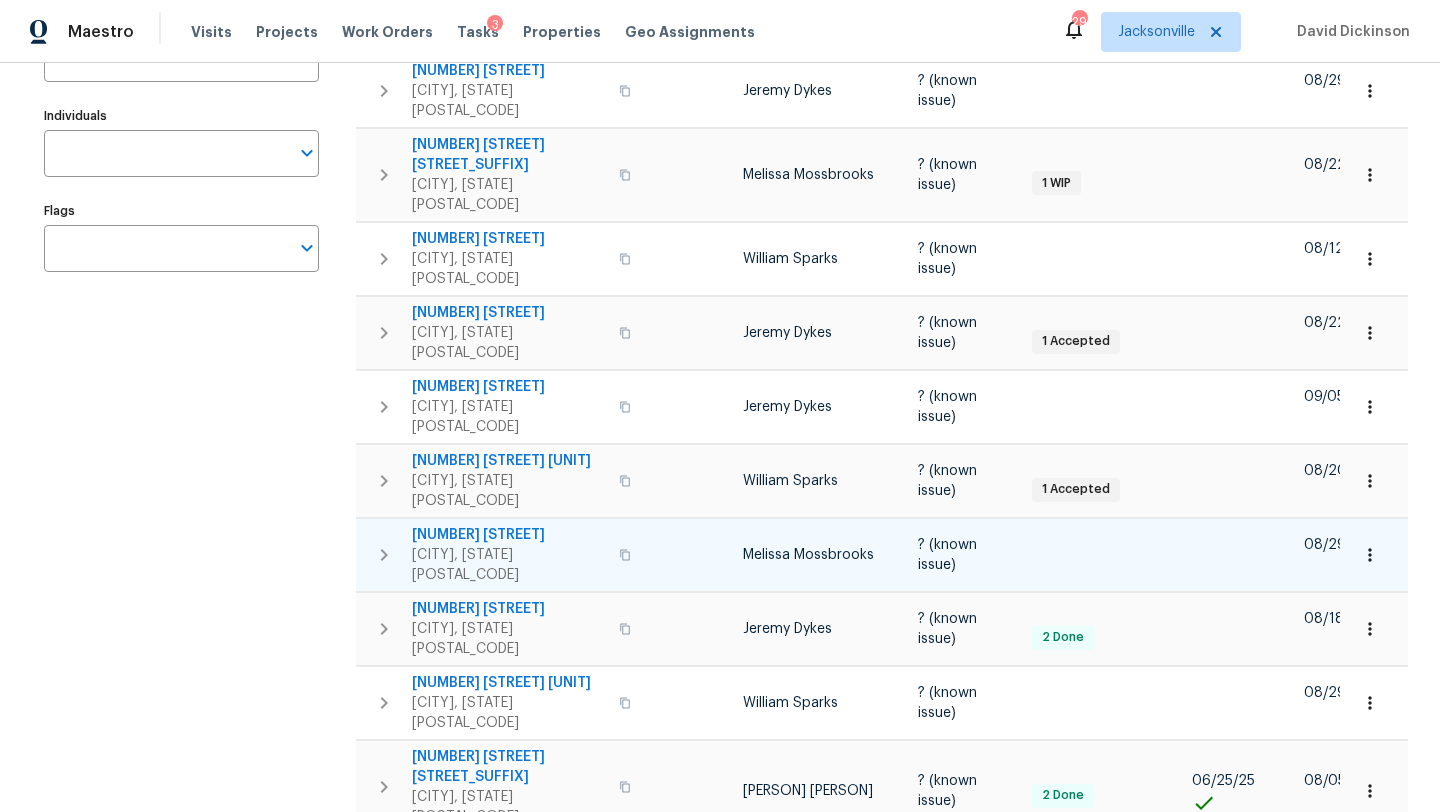 click 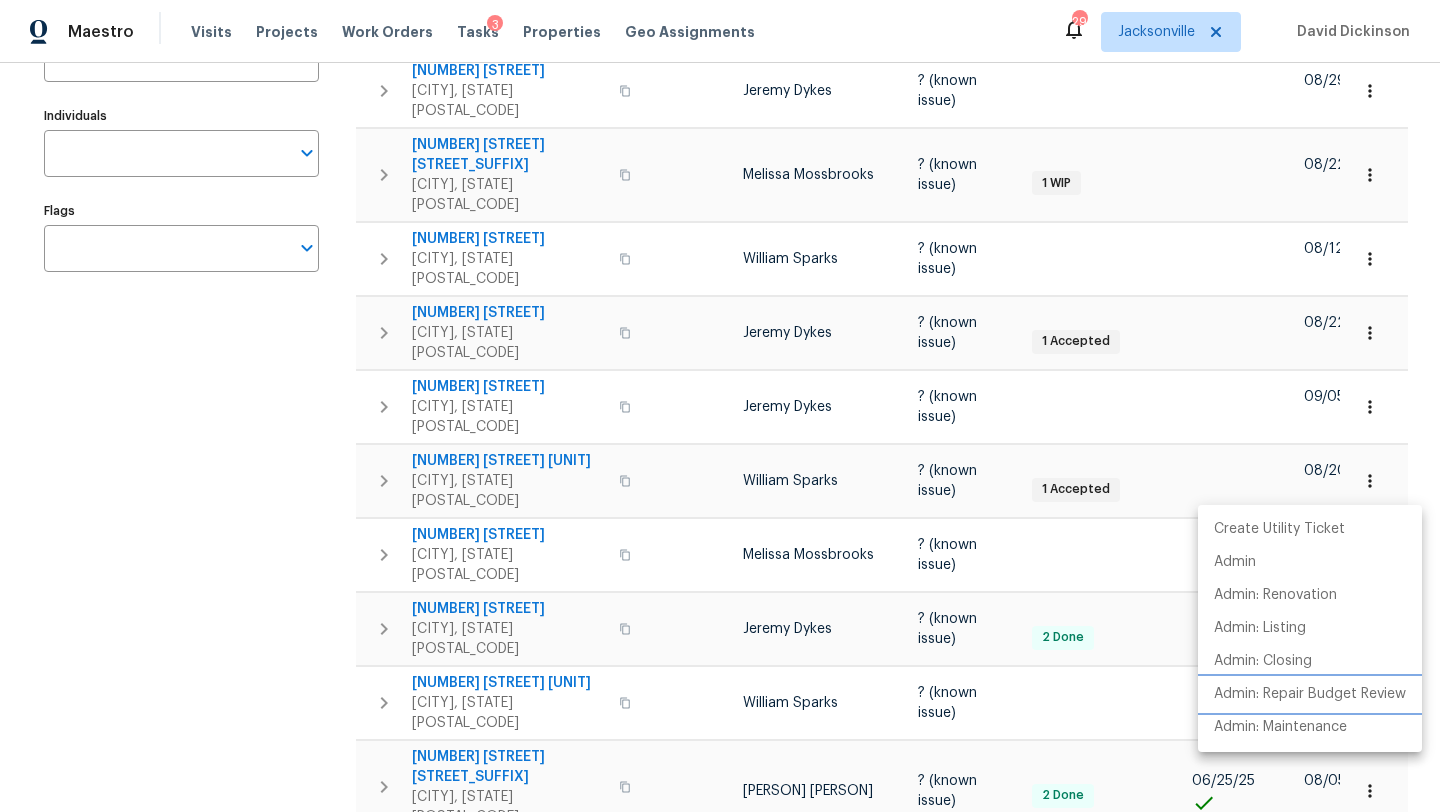 click on "Admin: Repair Budget Review" at bounding box center (1310, 694) 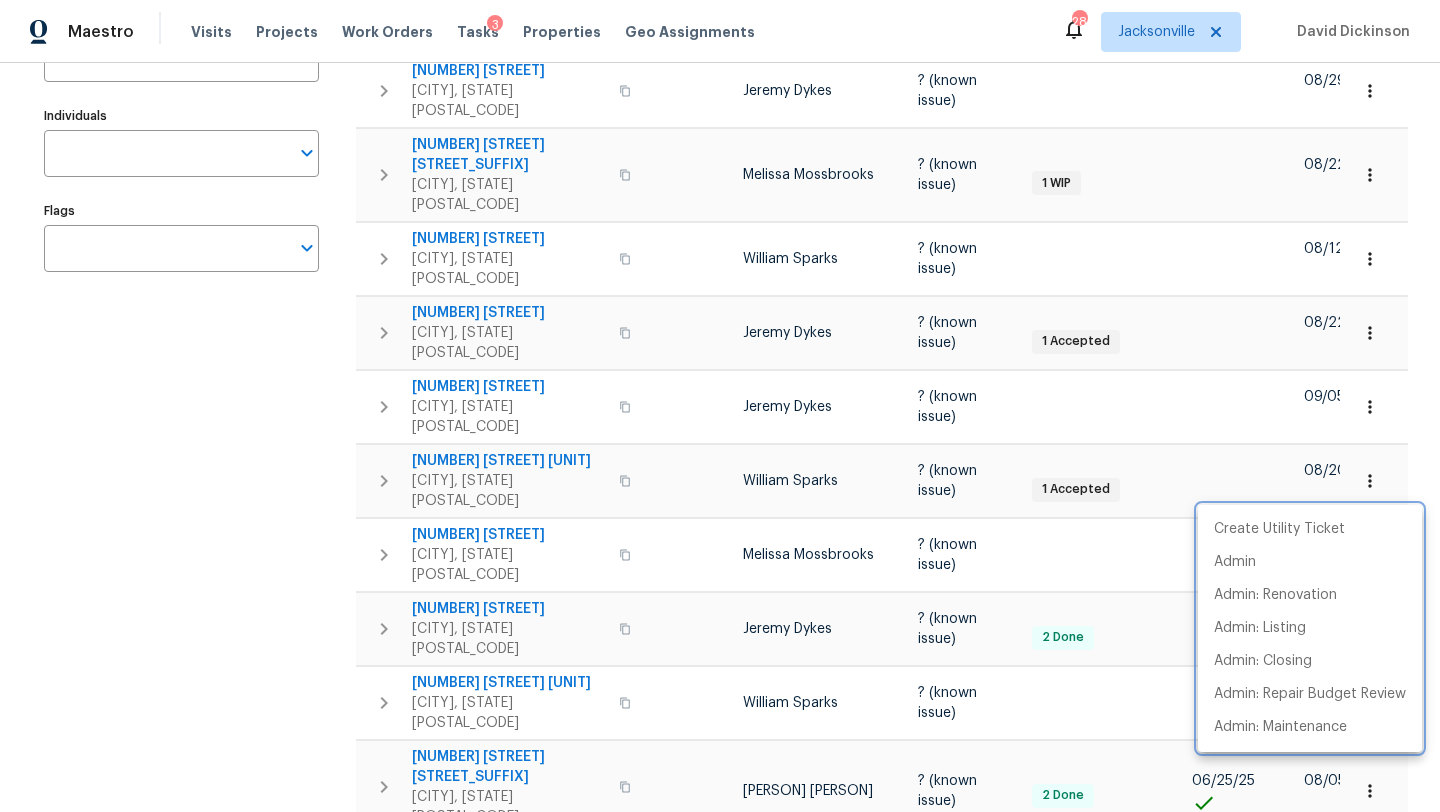 click at bounding box center [720, 406] 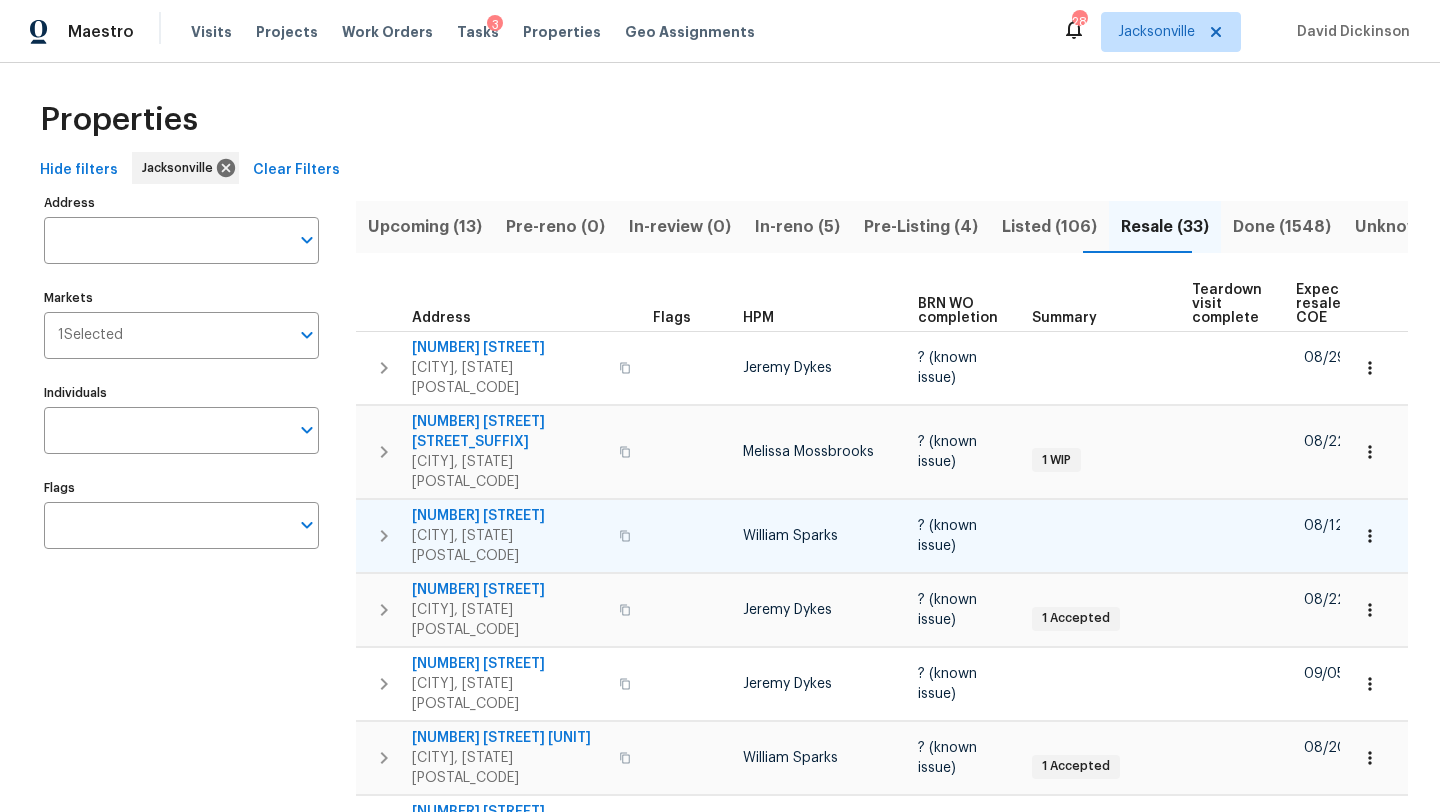 scroll, scrollTop: 0, scrollLeft: 0, axis: both 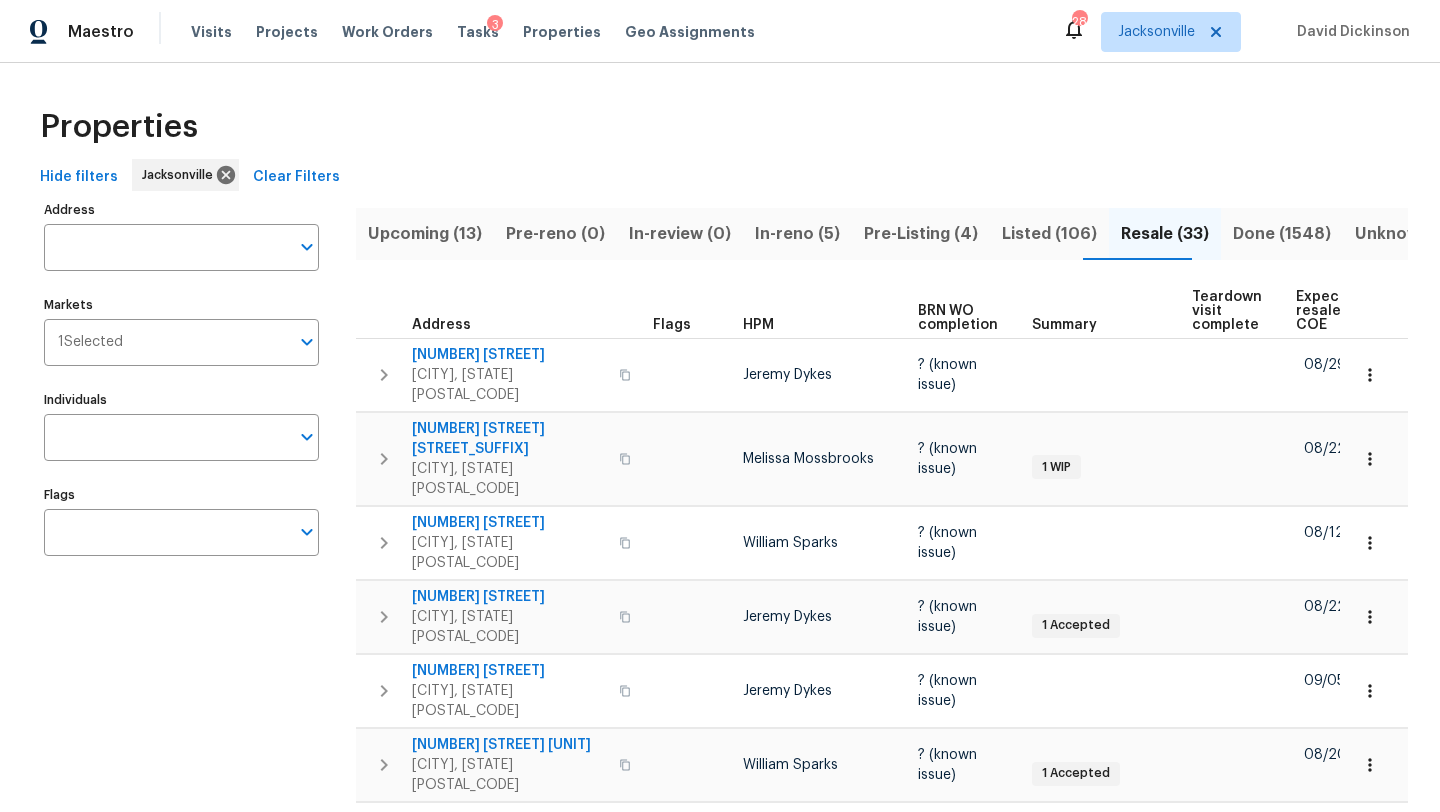 click on "Listed (106)" at bounding box center (1049, 234) 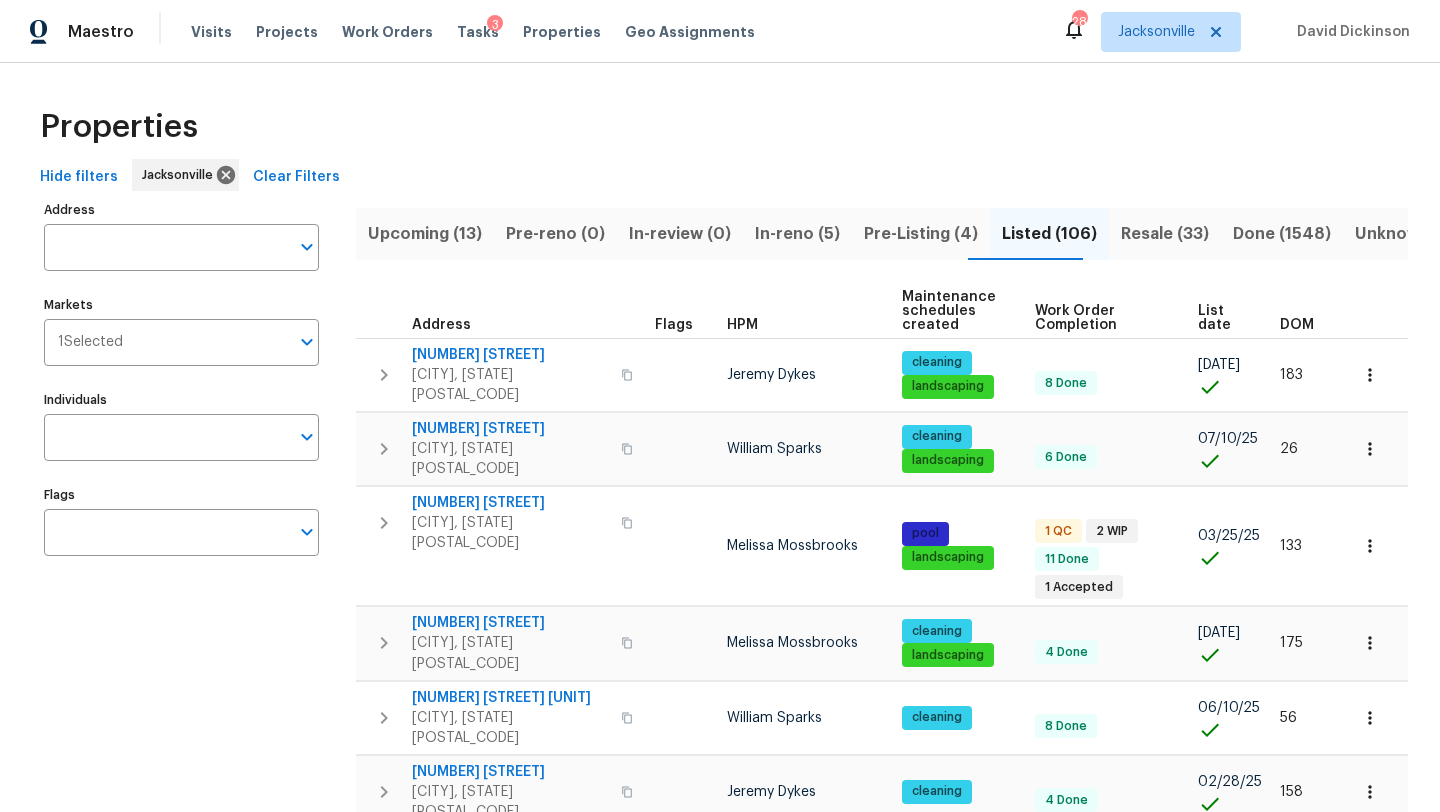click on "DOM" at bounding box center (1297, 325) 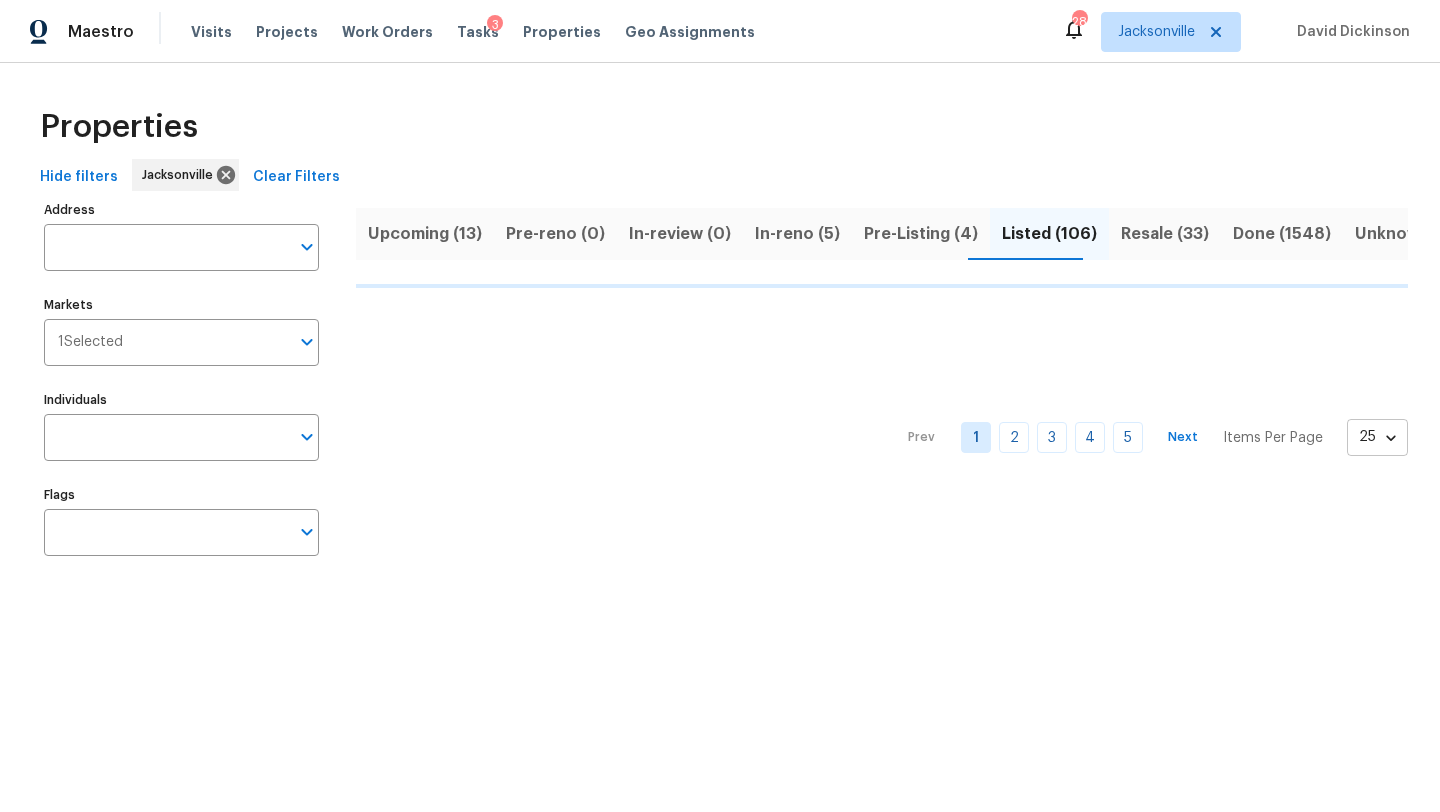 click on "Maestro Visits Projects Work Orders Tasks 3 Properties Geo Assignments 28 Jacksonville David Dickinson Properties Hide filters Jacksonville Clear Filters Address Address Markets 1  Selected Markets Individuals Individuals Flags Flags Upcoming (13) Pre-reno (0) In-review (0) In-reno (5) Pre-Listing (4) Listed (106) Resale (33) Done (1548) Unknown (0) Prev 1 2 3 4 5 Next Items Per Page 25 25 ​" at bounding box center [720, 304] 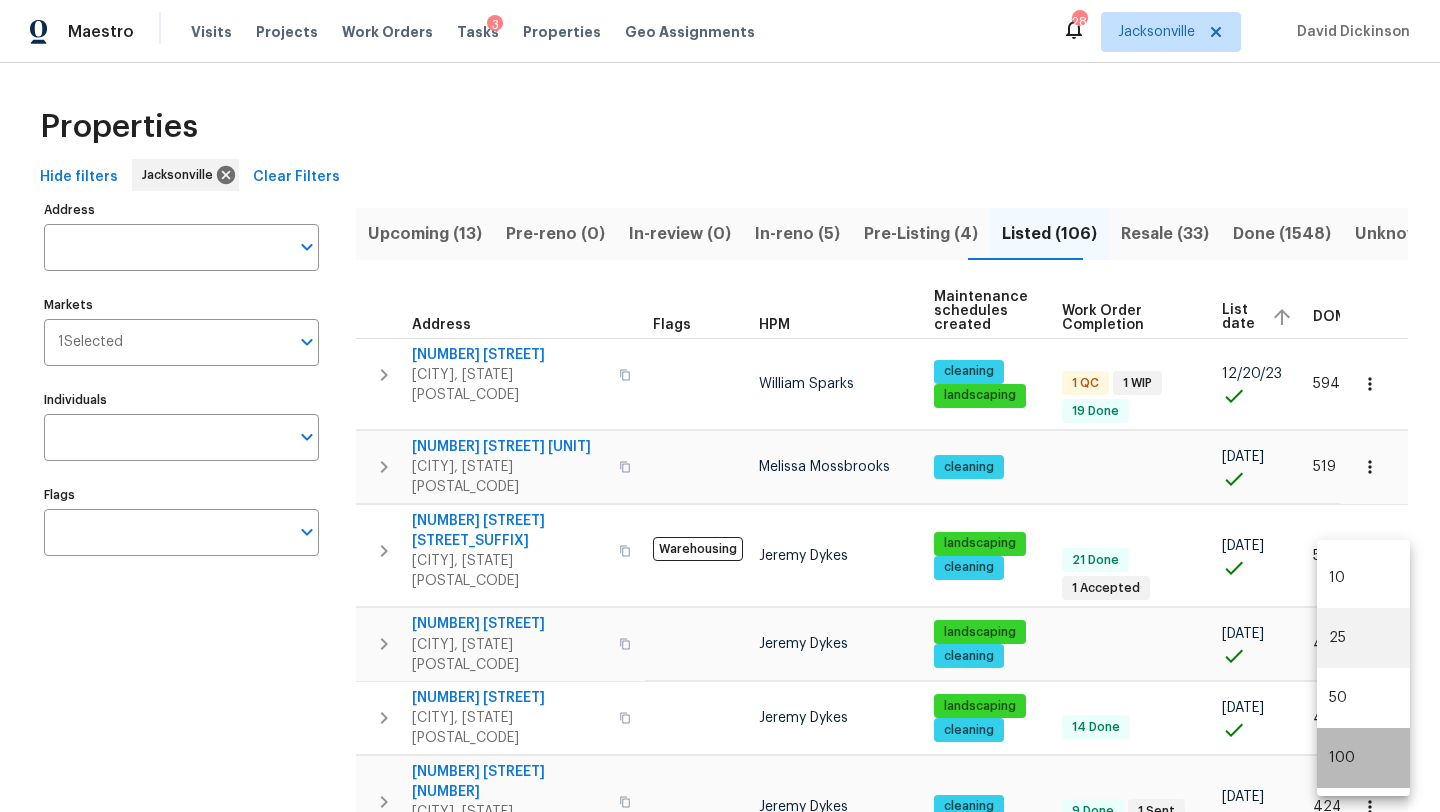 click on "100" at bounding box center [1363, 758] 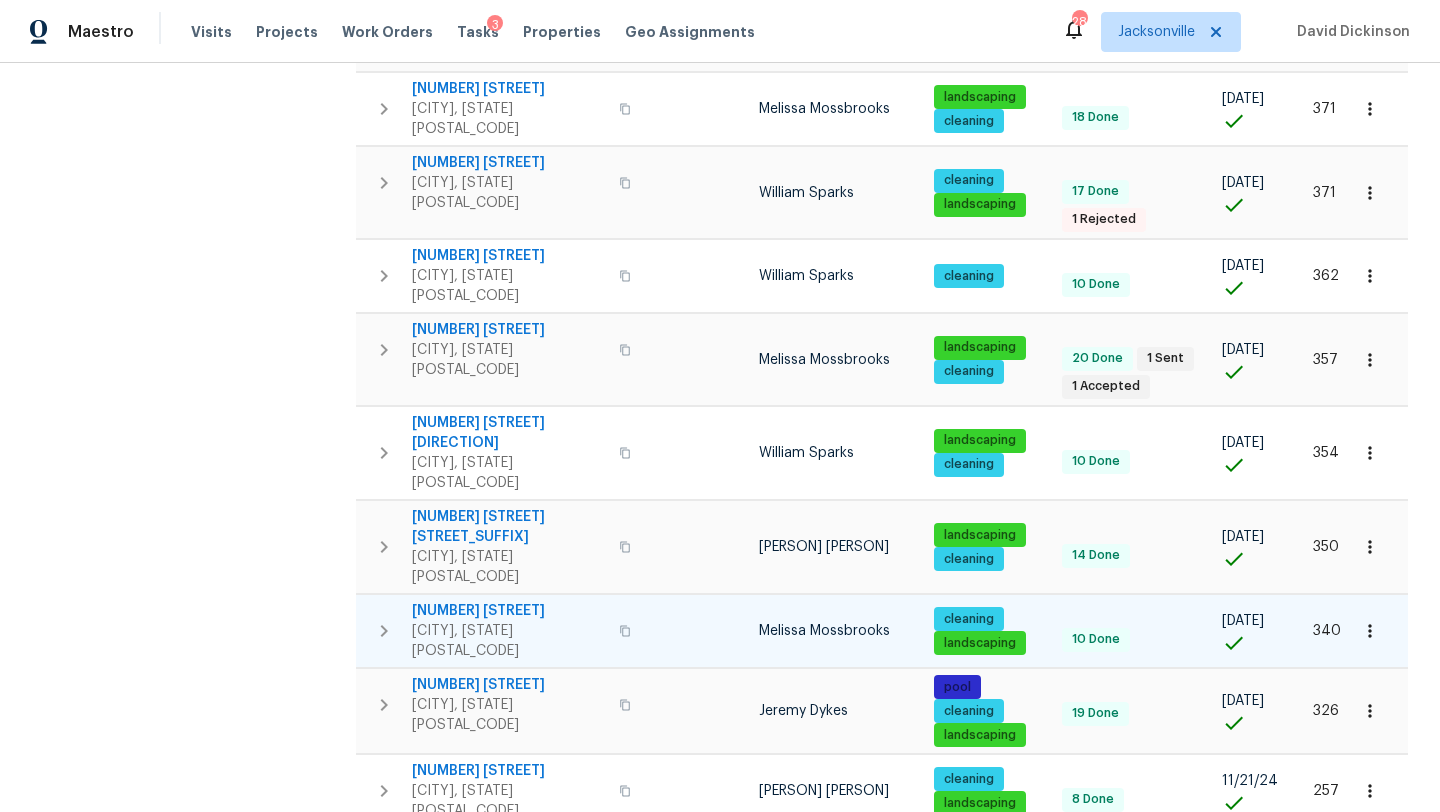 scroll, scrollTop: 1121, scrollLeft: 0, axis: vertical 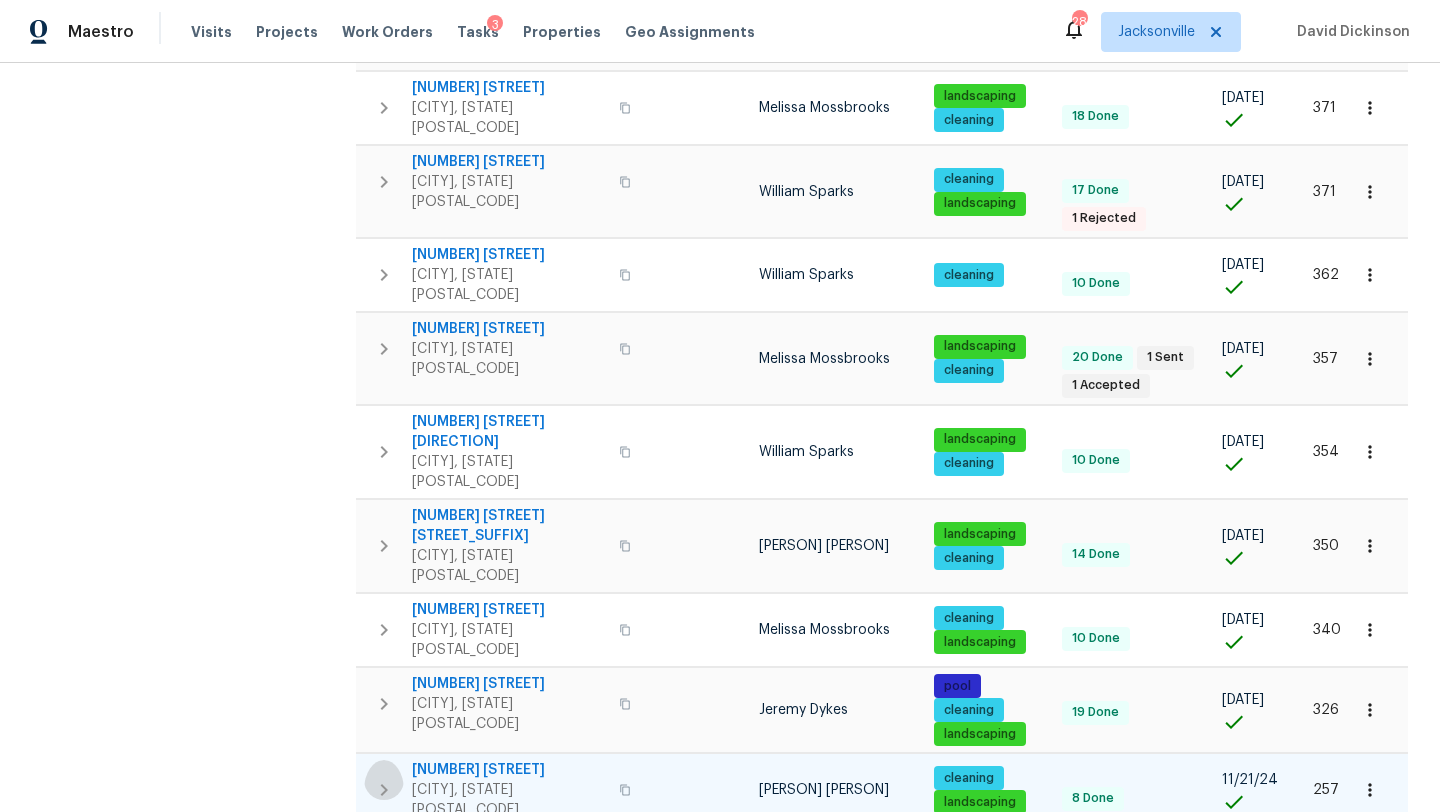 click 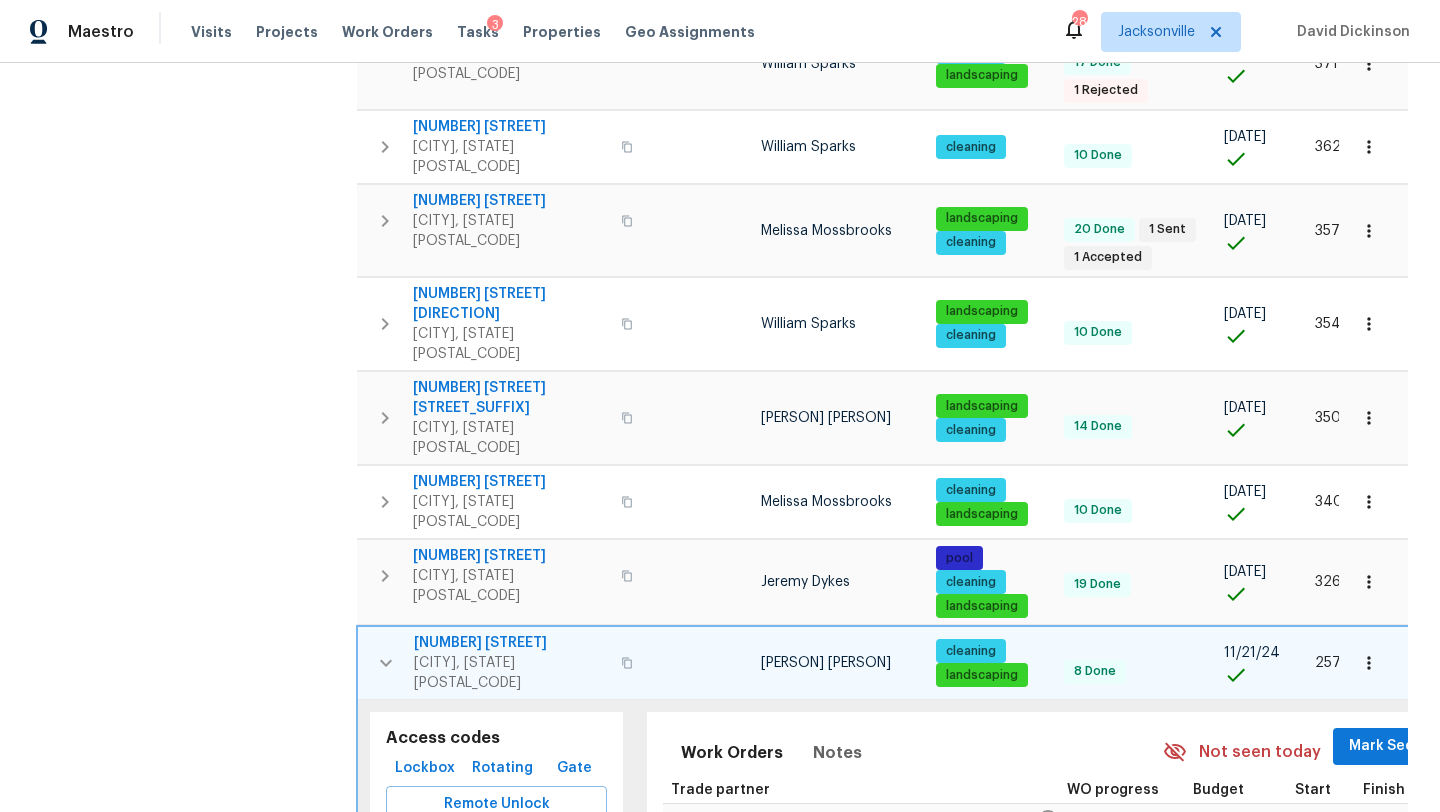 scroll, scrollTop: 1250, scrollLeft: 0, axis: vertical 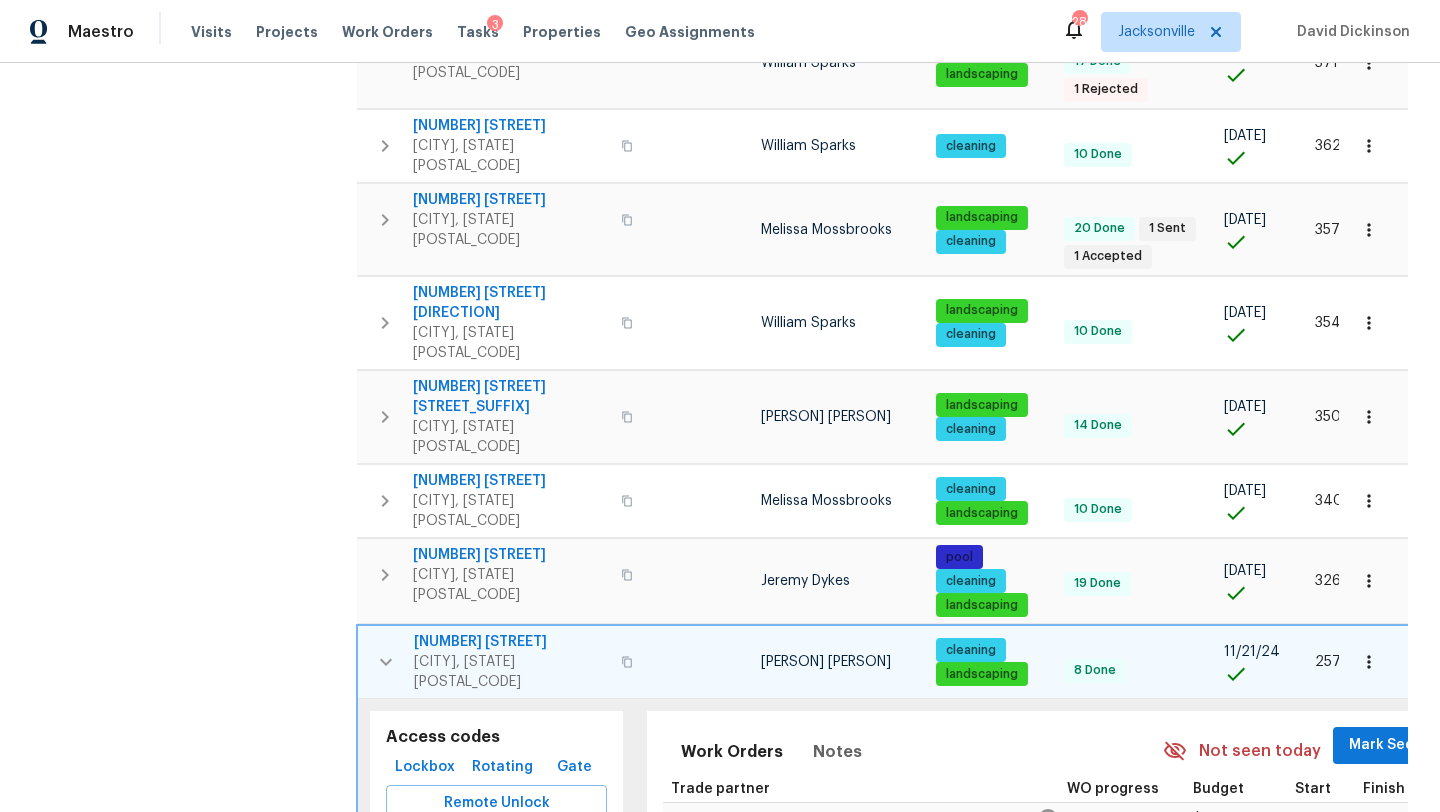 click on "1421 Woodland View Dr" at bounding box center [511, 642] 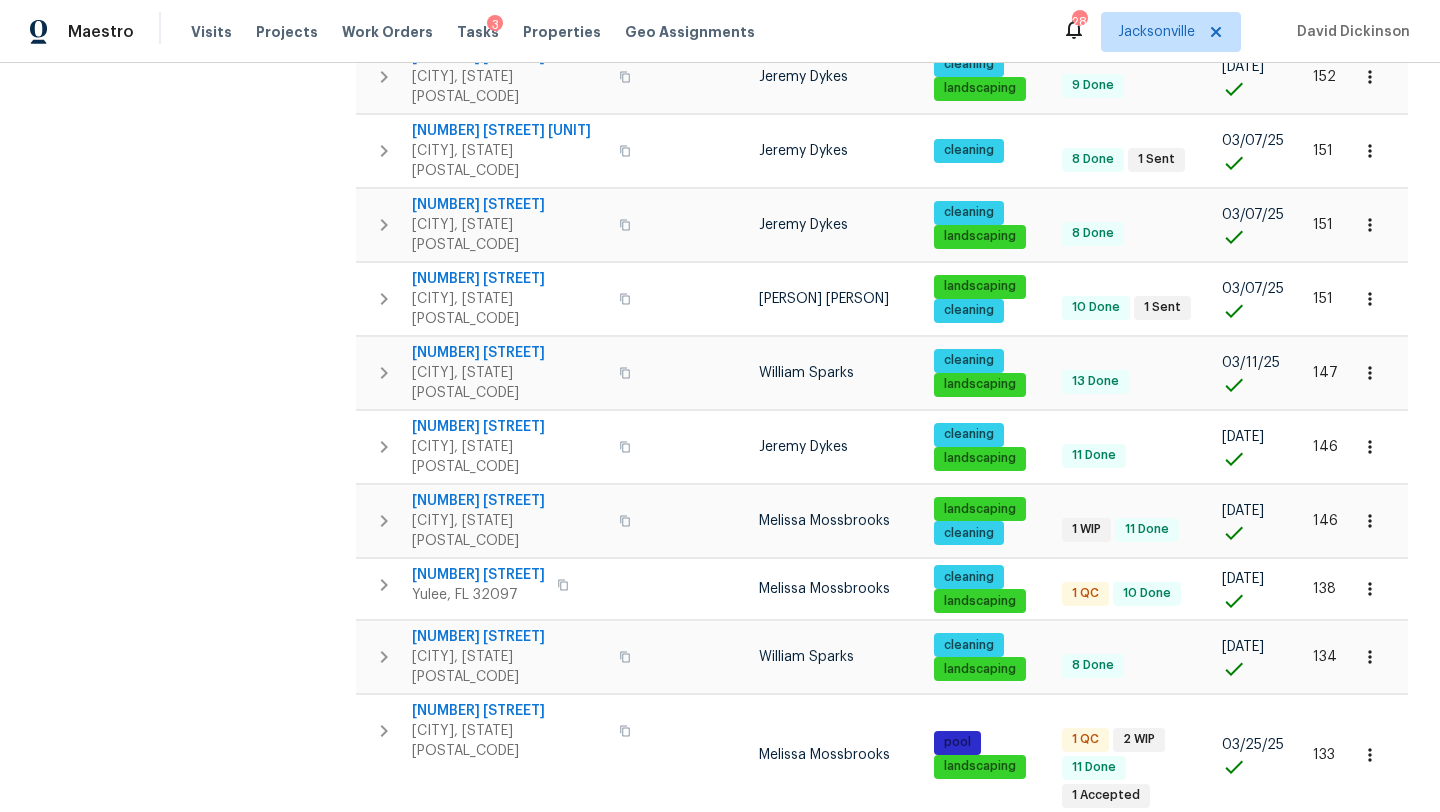 scroll, scrollTop: 4026, scrollLeft: 0, axis: vertical 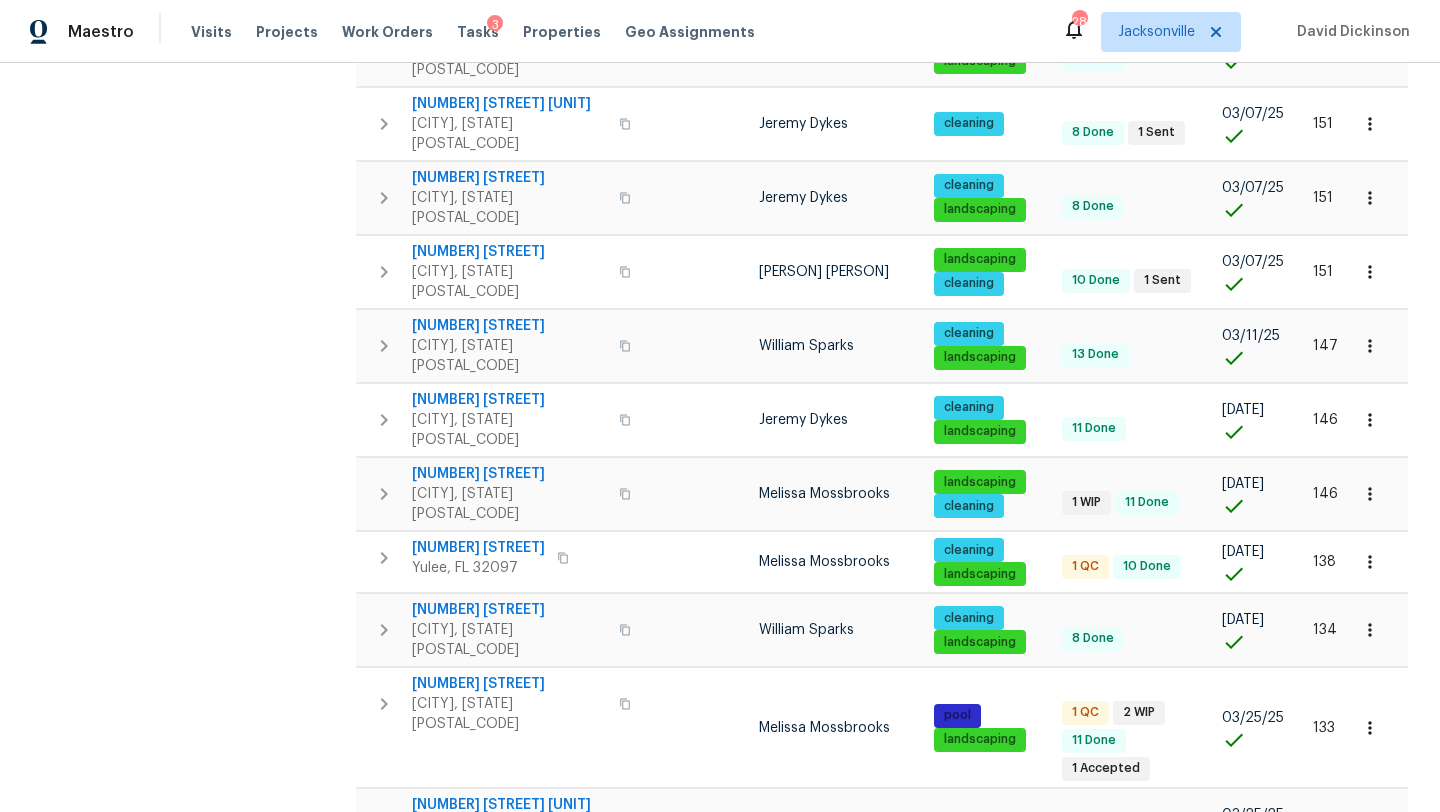 click on "1825 Lago Del Sur Dr" at bounding box center [509, 1365] 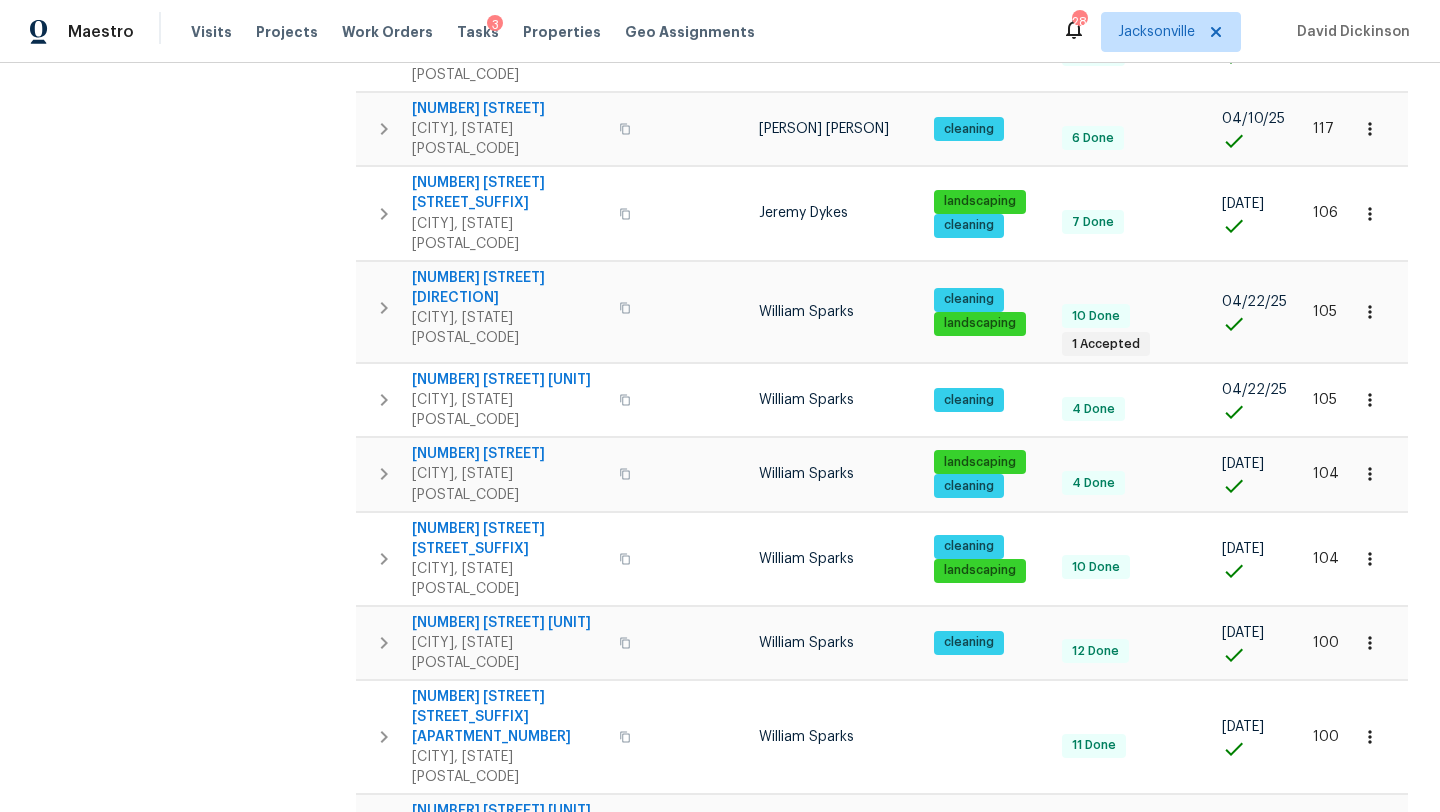 scroll, scrollTop: 5368, scrollLeft: 0, axis: vertical 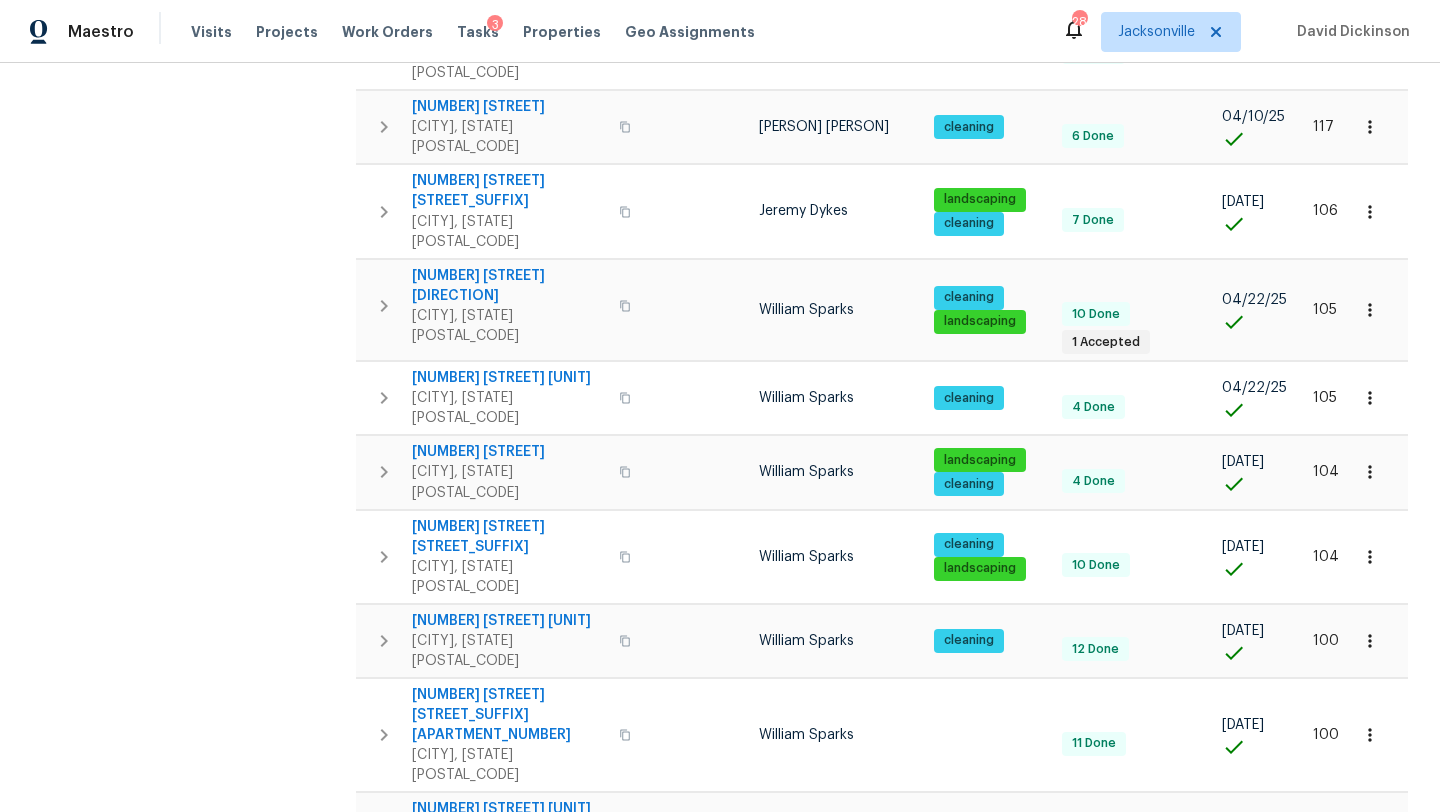 click on "3055 Nautilus Rd" at bounding box center [509, 1727] 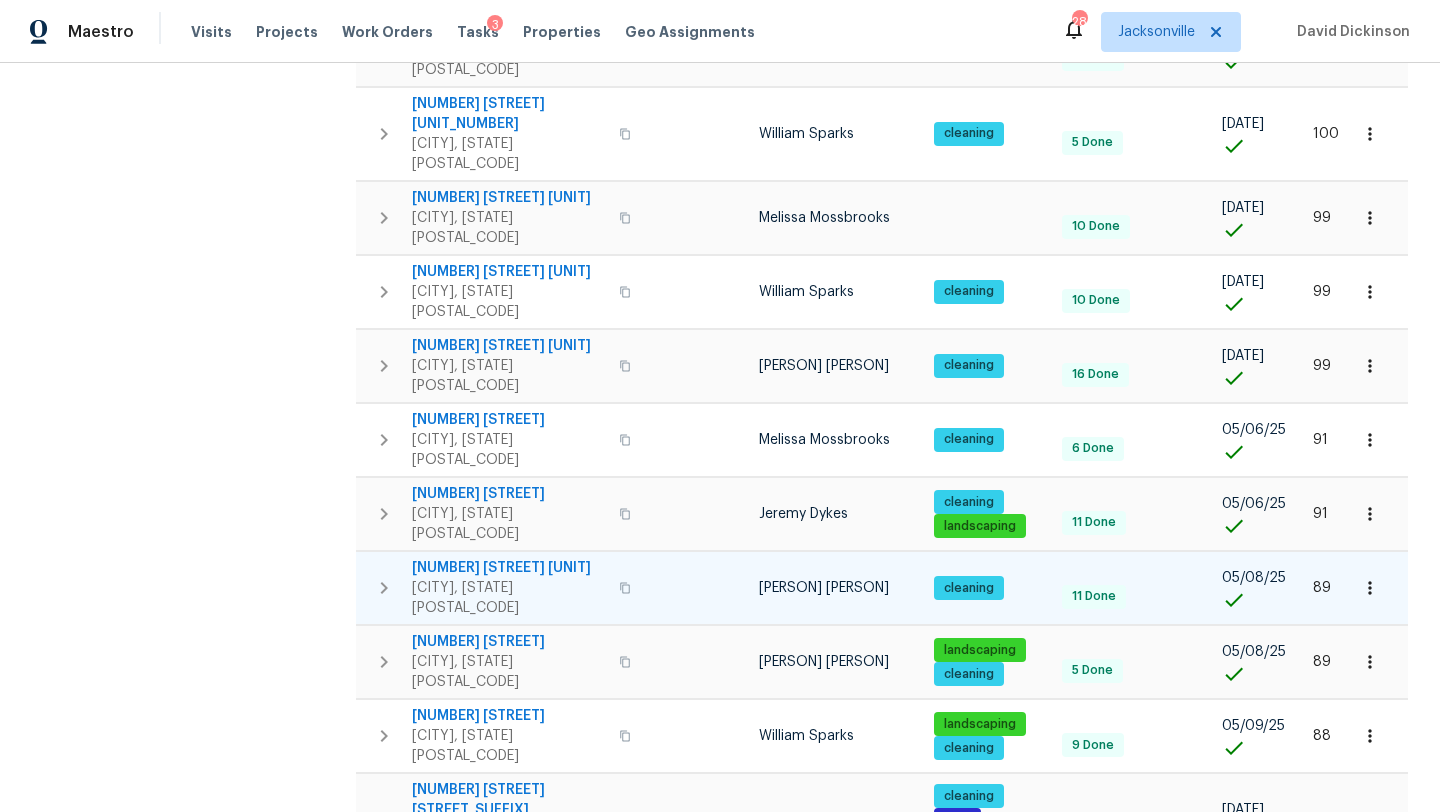 scroll, scrollTop: 6318, scrollLeft: 0, axis: vertical 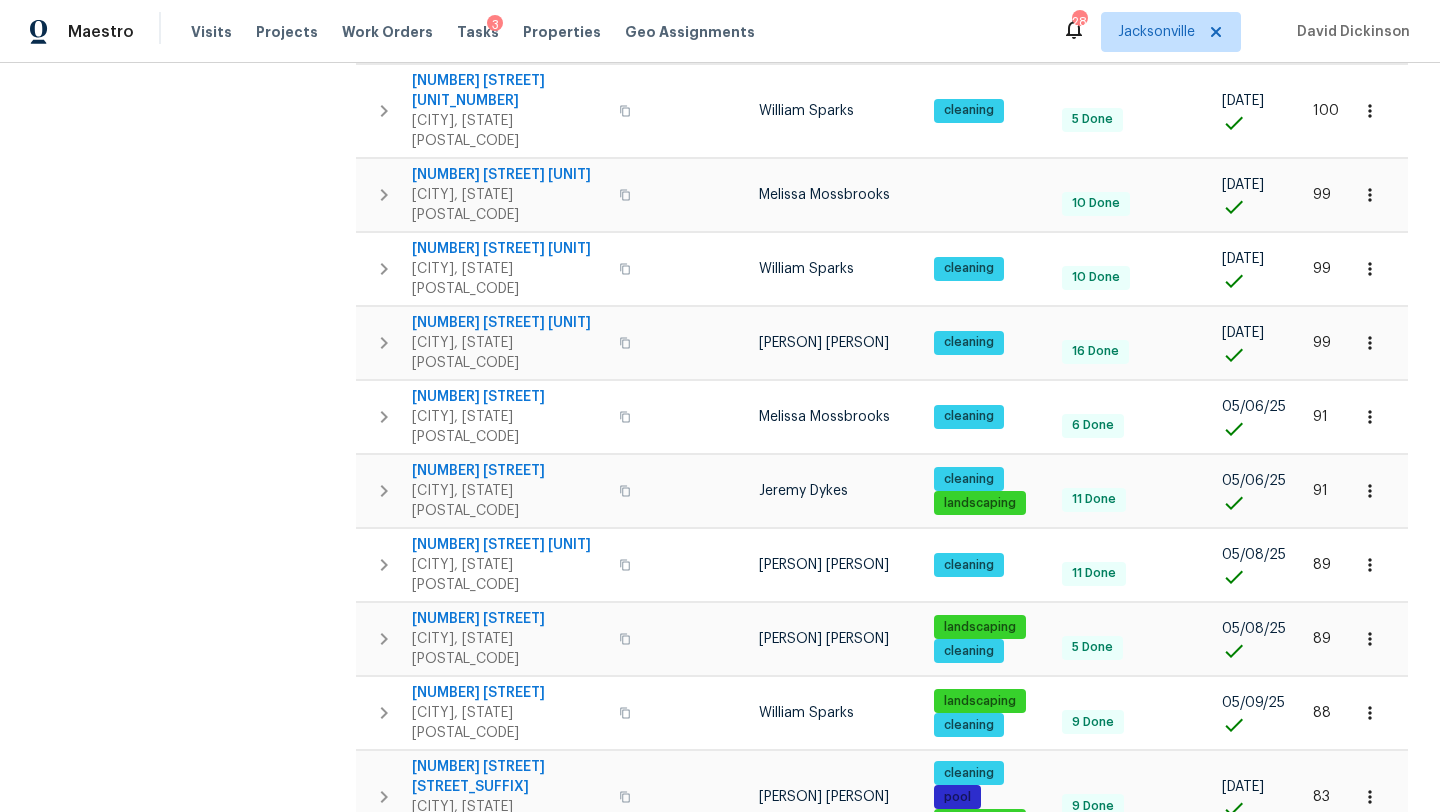 click on "3106 Angora Bay Dr" at bounding box center (509, 1900) 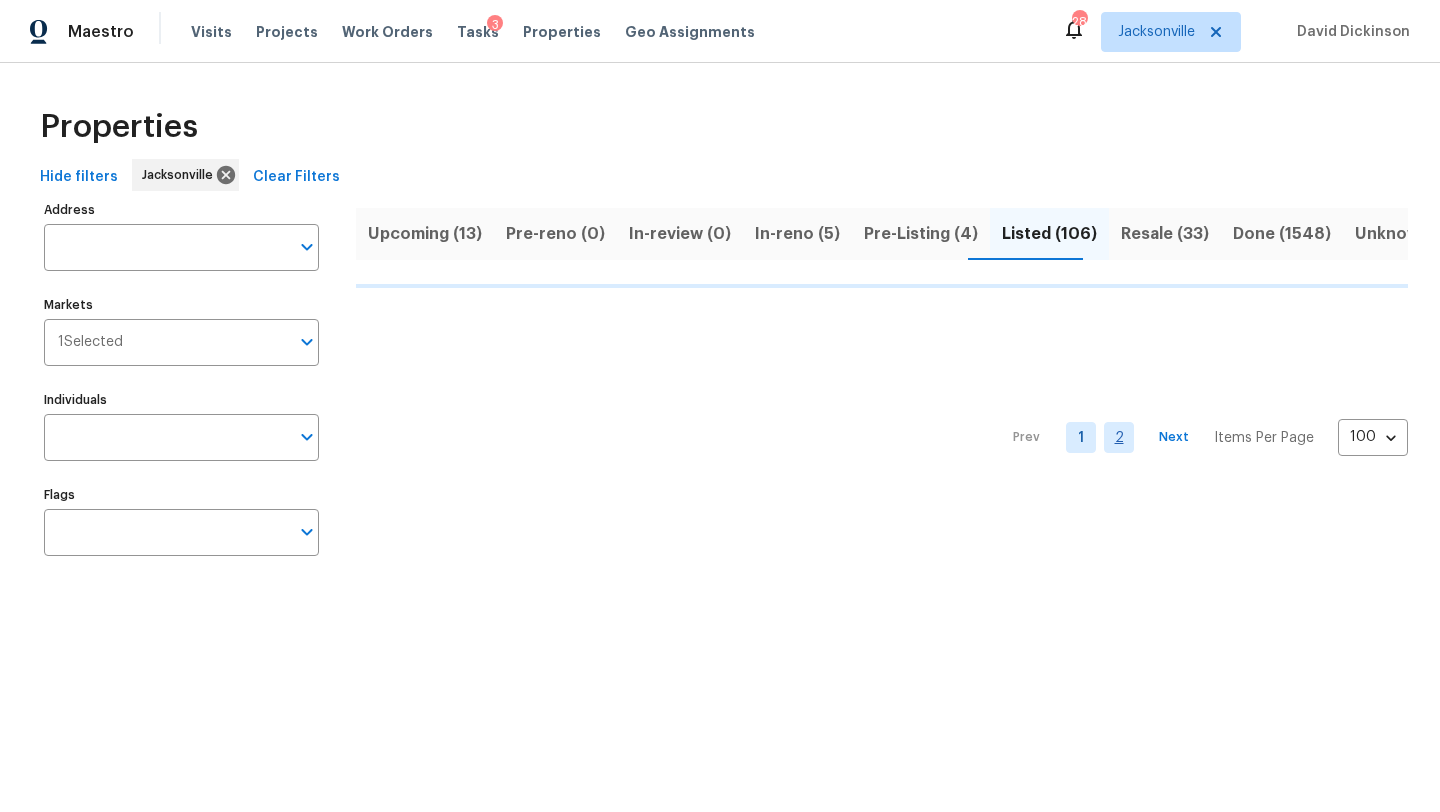 scroll, scrollTop: 0, scrollLeft: 0, axis: both 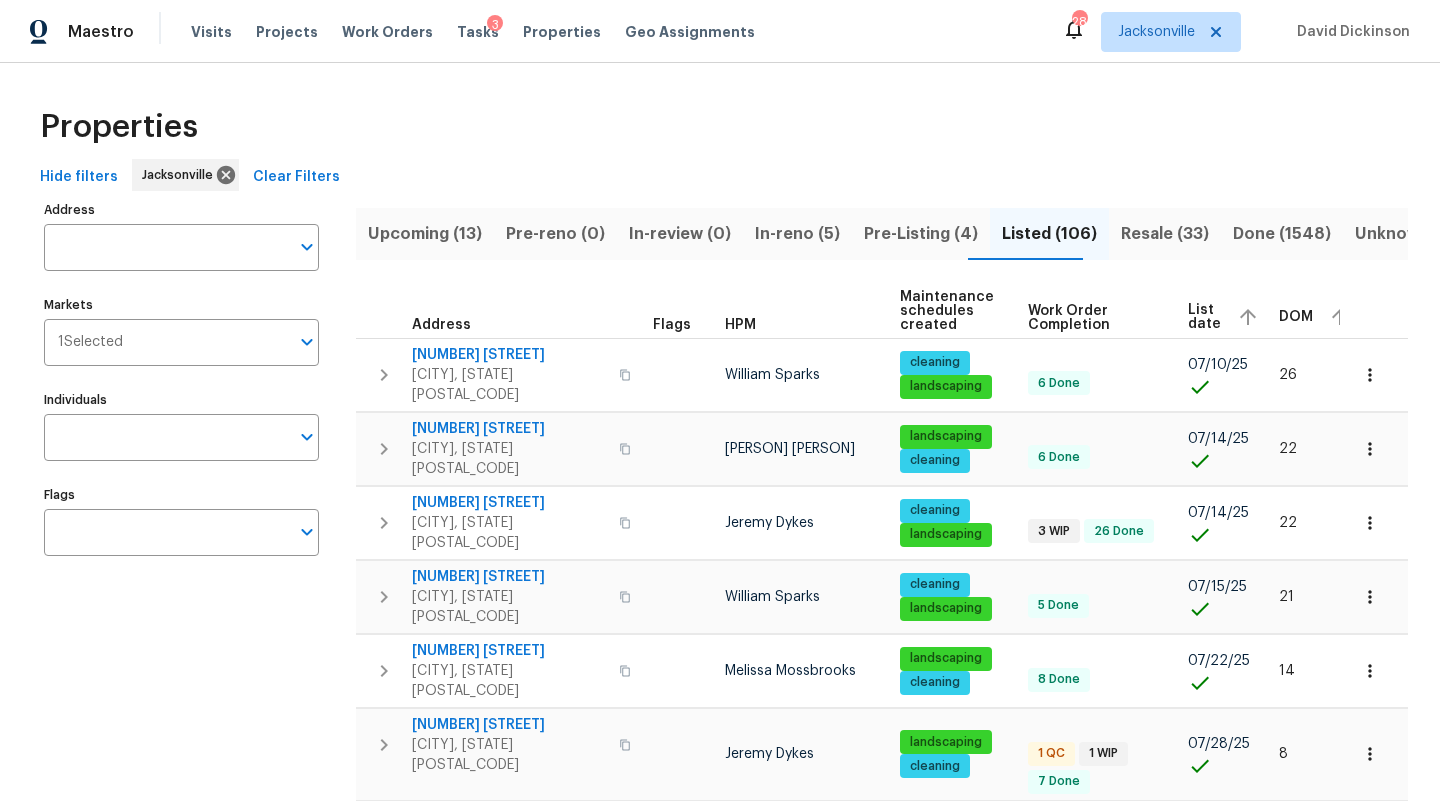 click on "1" at bounding box center [1081, 831] 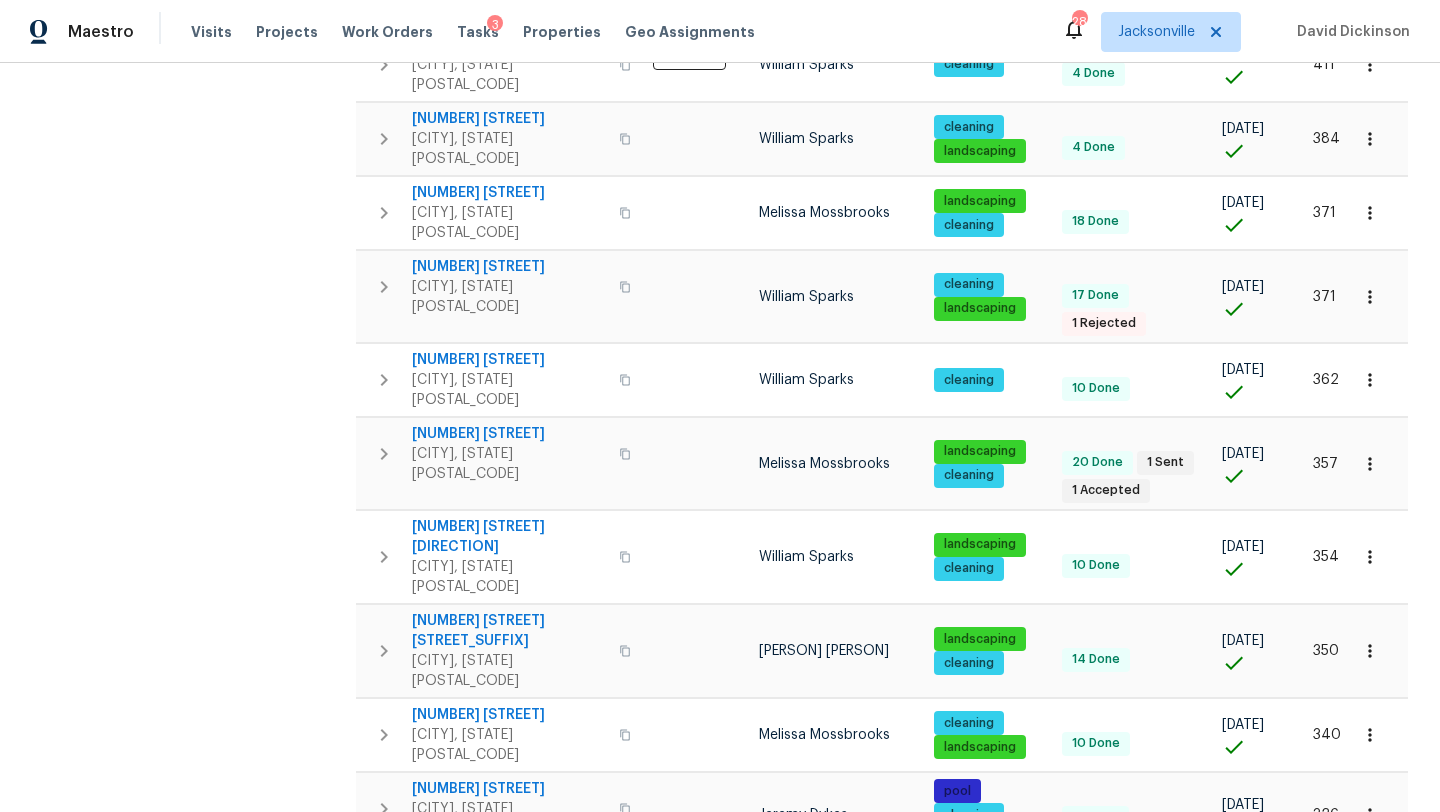scroll, scrollTop: 1022, scrollLeft: 0, axis: vertical 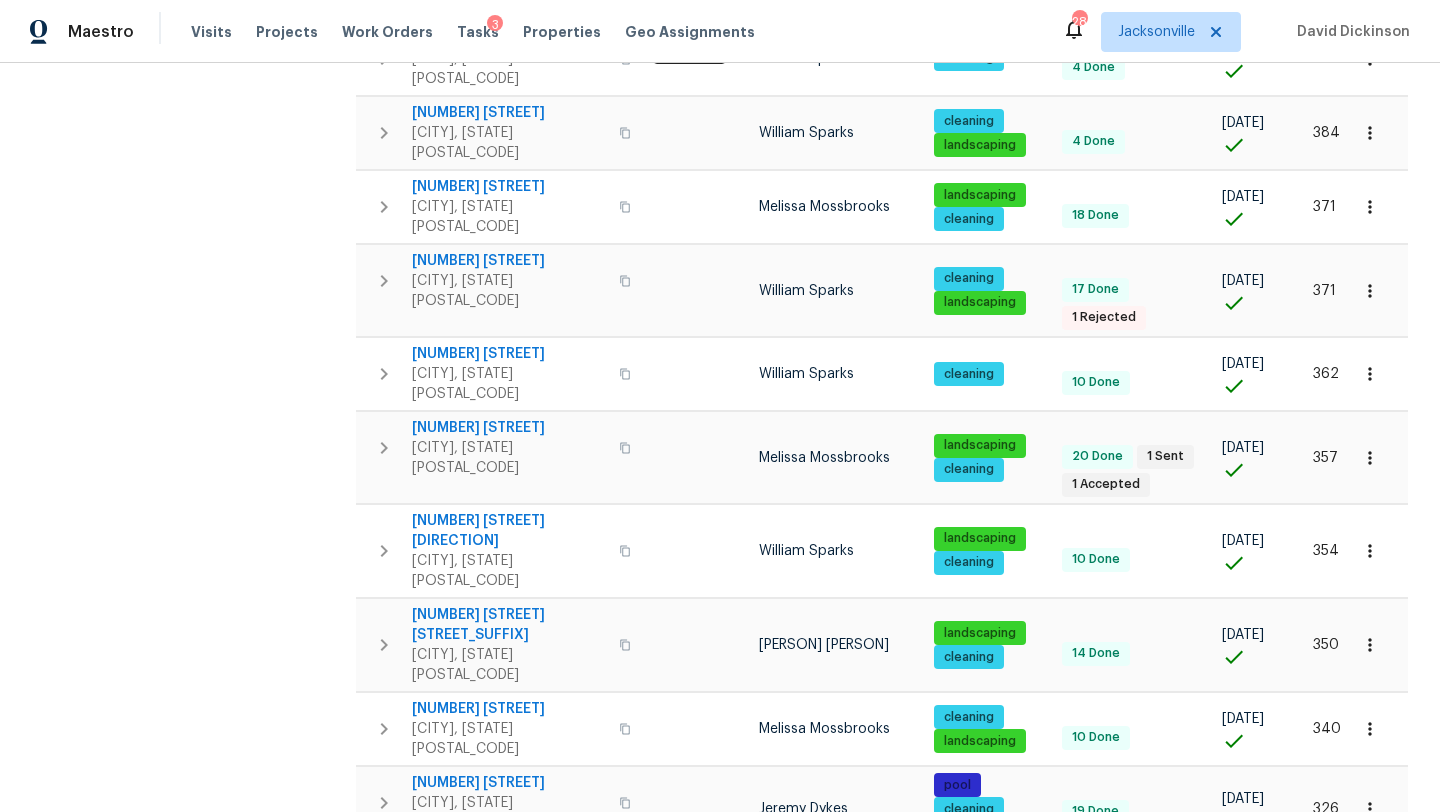 click on "1421 Woodland View Dr" at bounding box center (509, 869) 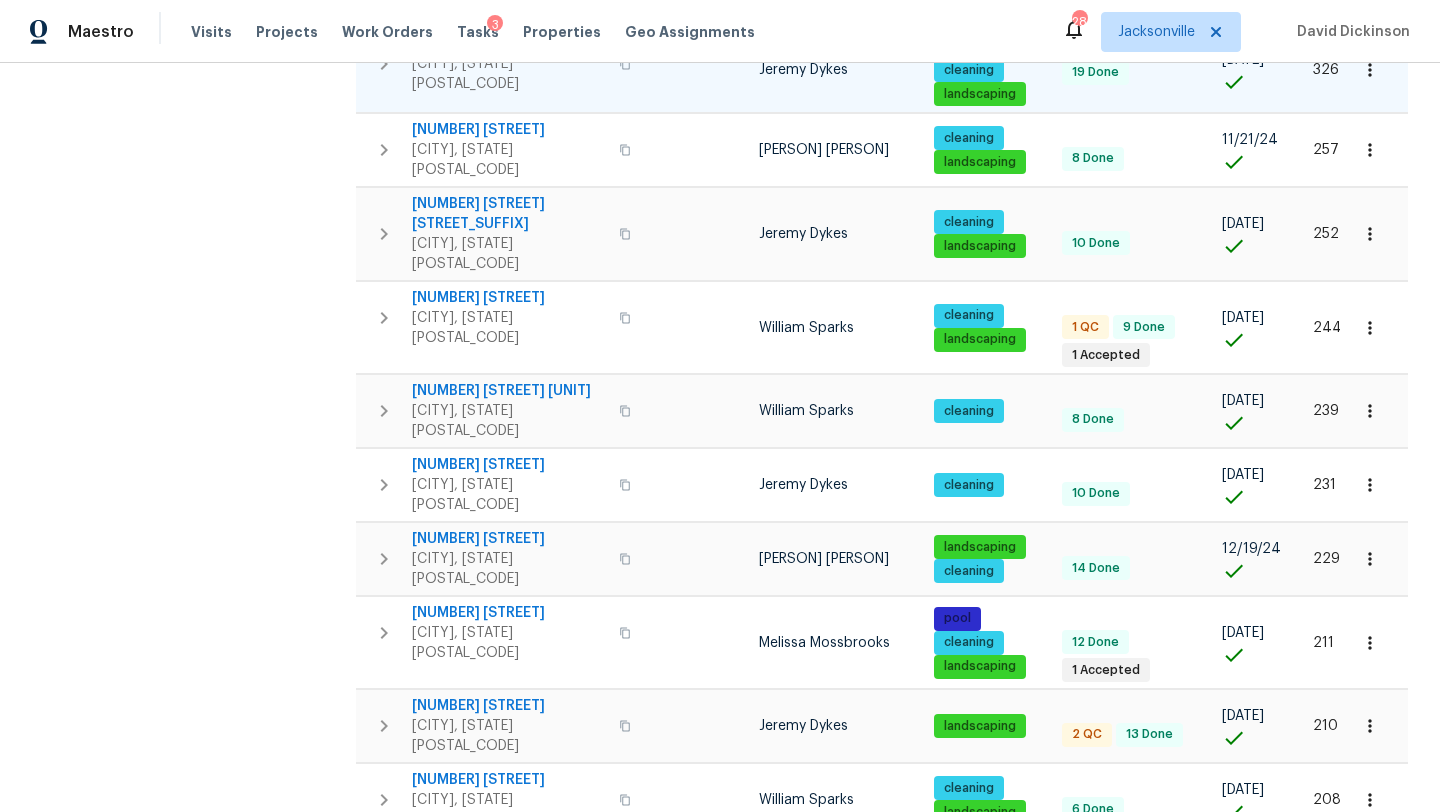 scroll, scrollTop: 1762, scrollLeft: 0, axis: vertical 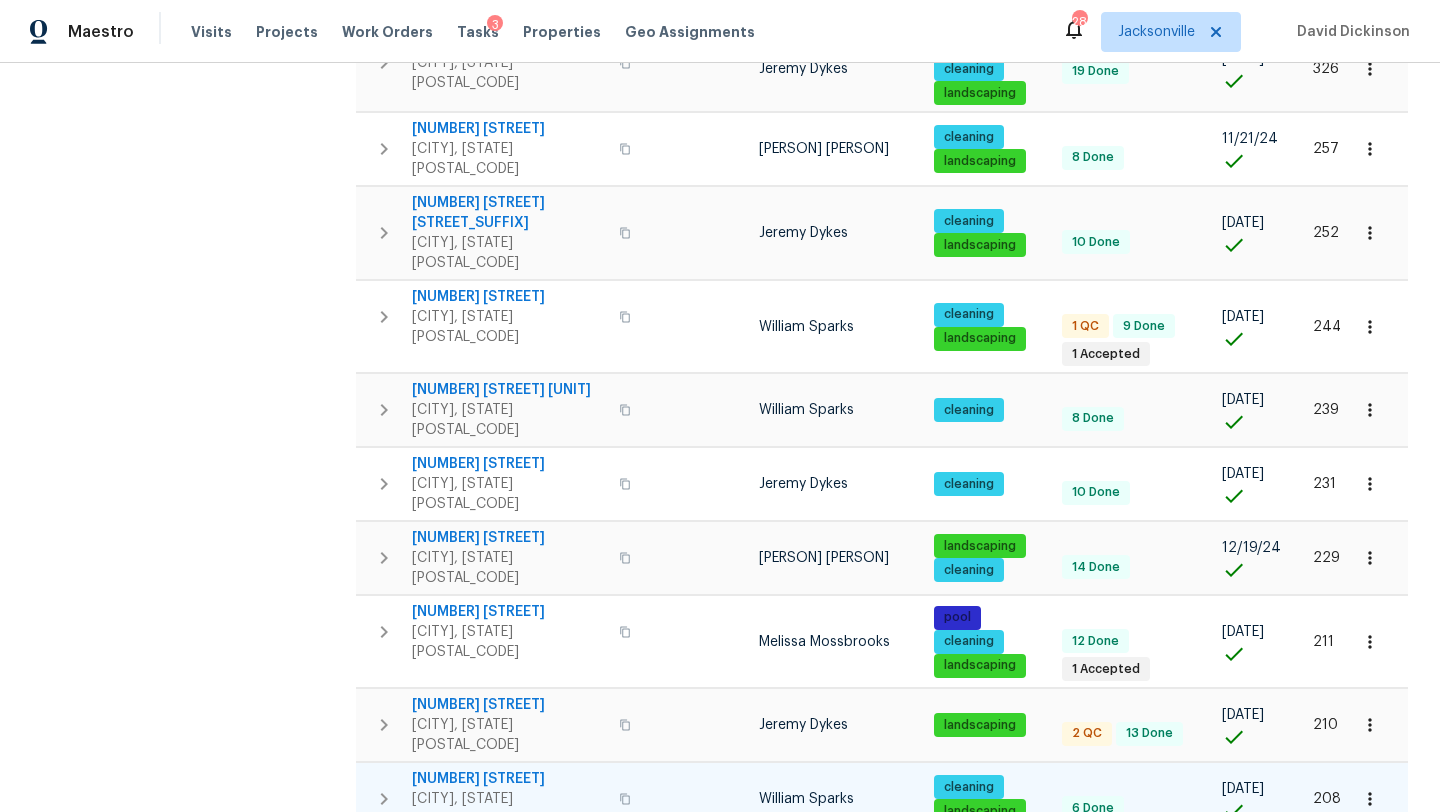 click on "76 Old Fort Trl" at bounding box center (509, 779) 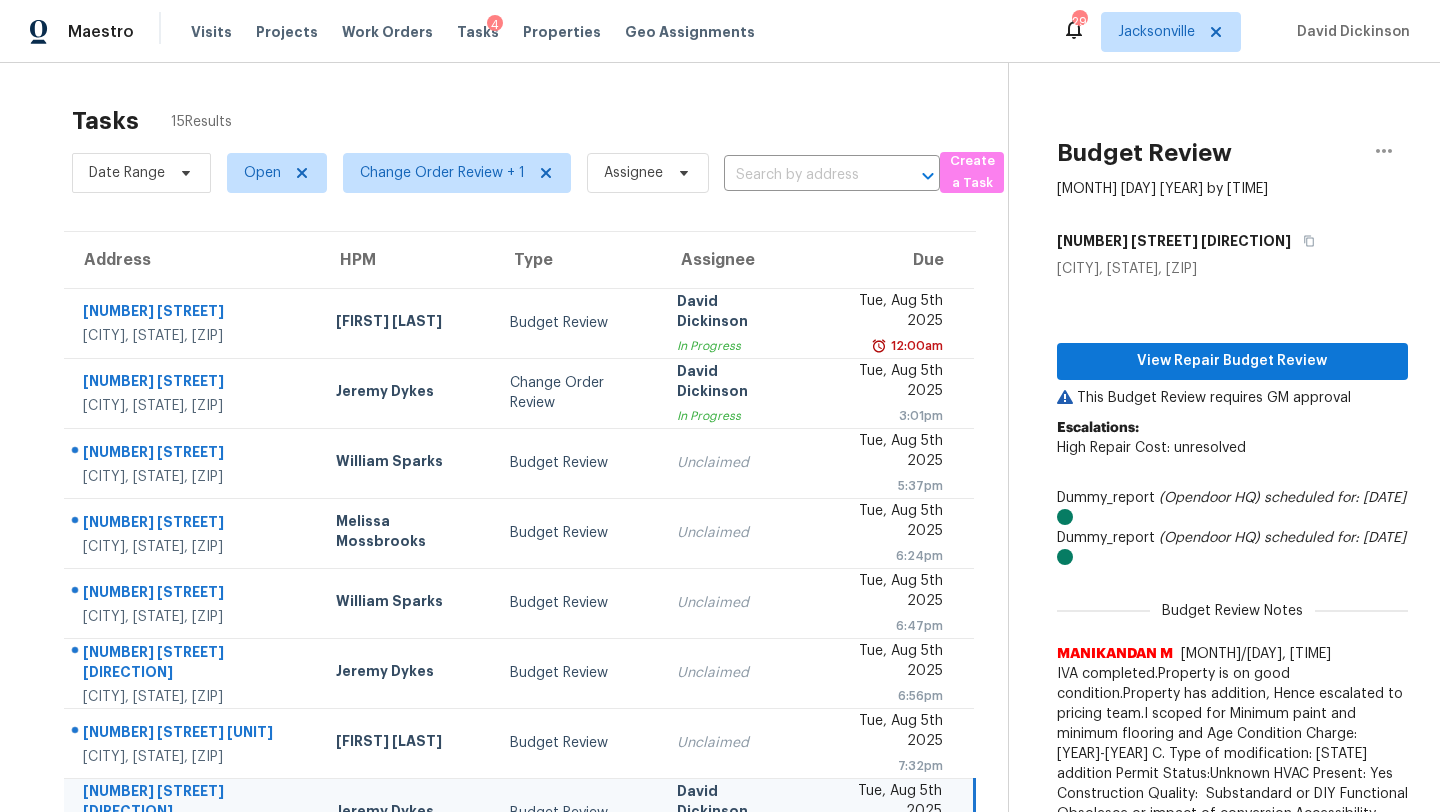 scroll, scrollTop: 0, scrollLeft: 0, axis: both 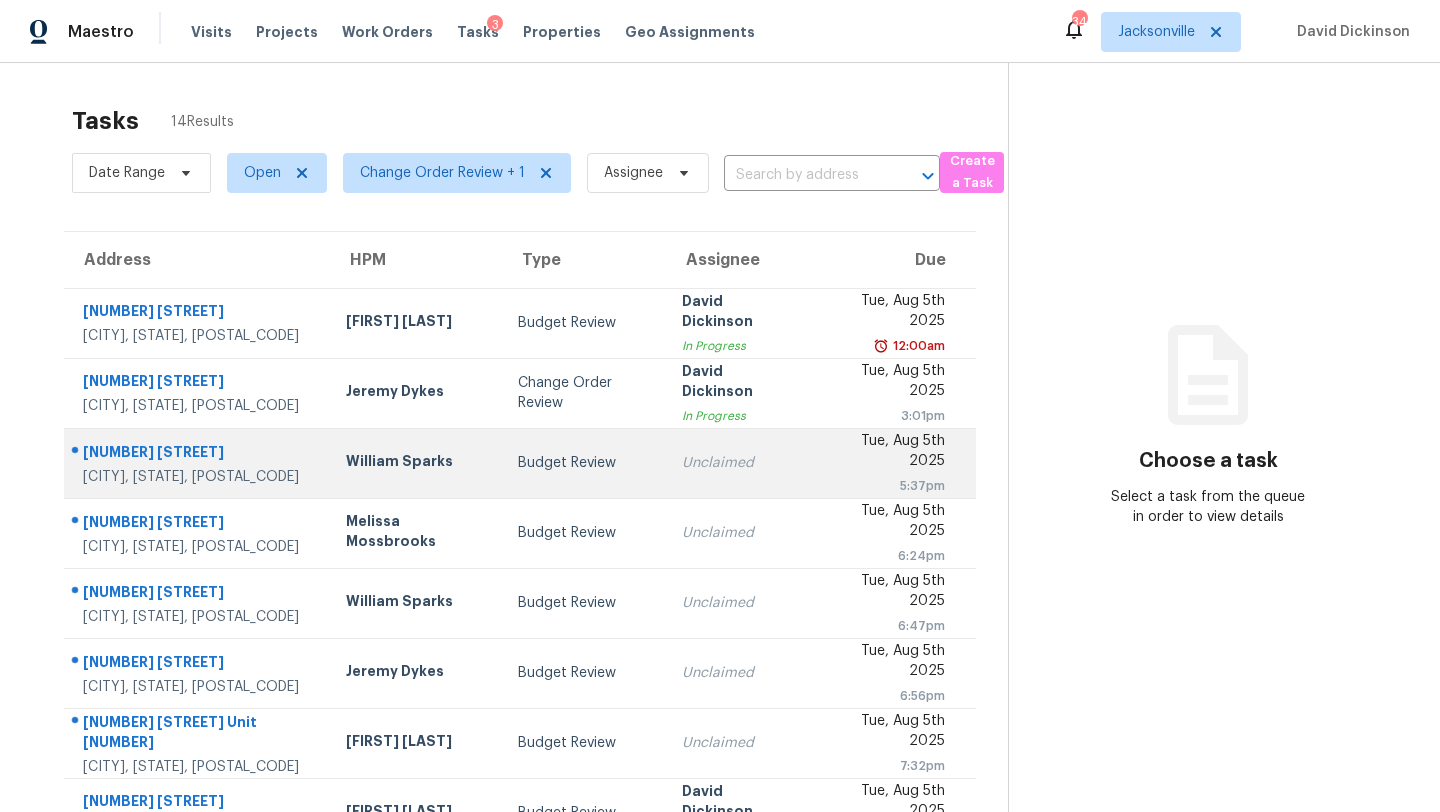 click on "Unclaimed" at bounding box center [737, 463] 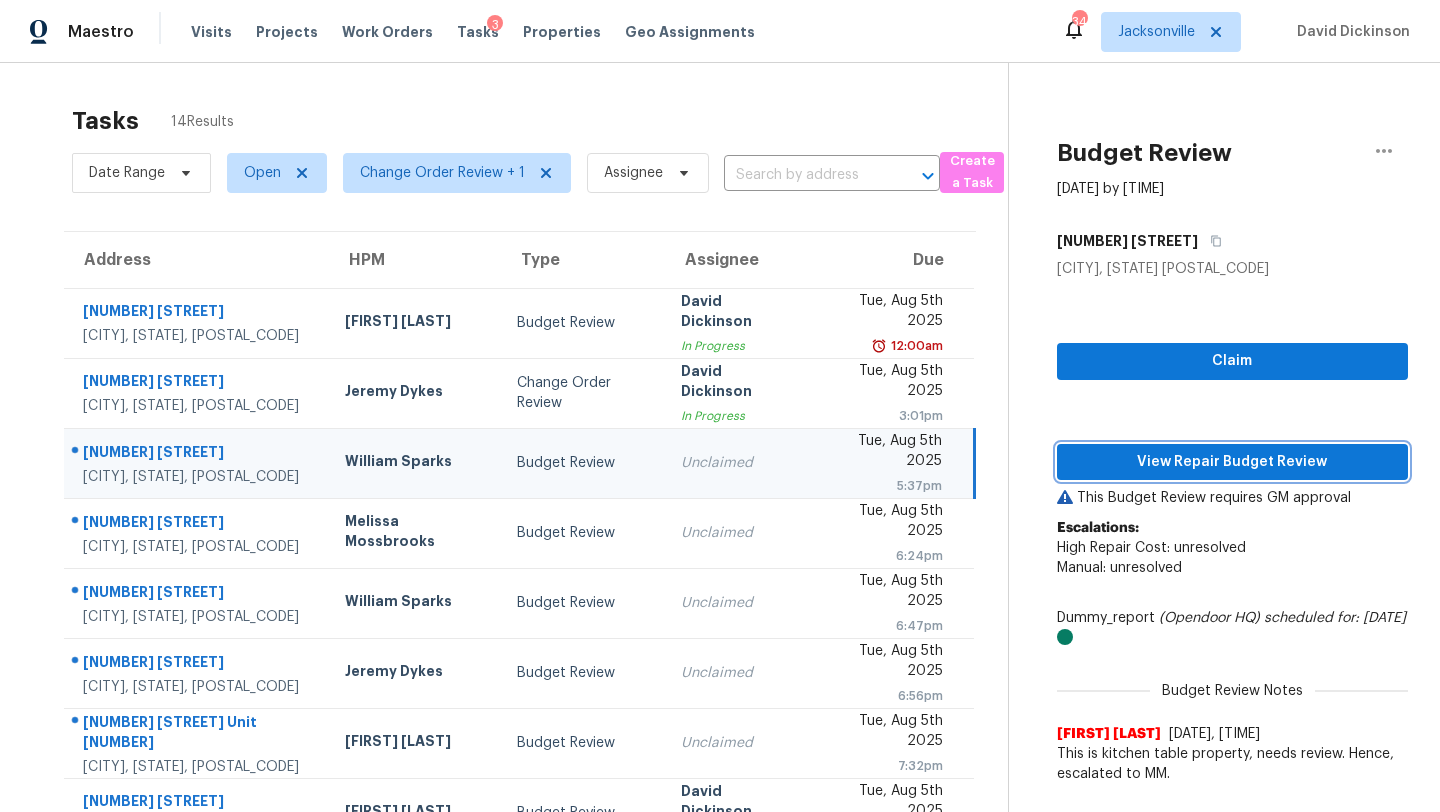click on "View Repair Budget Review" at bounding box center (1232, 462) 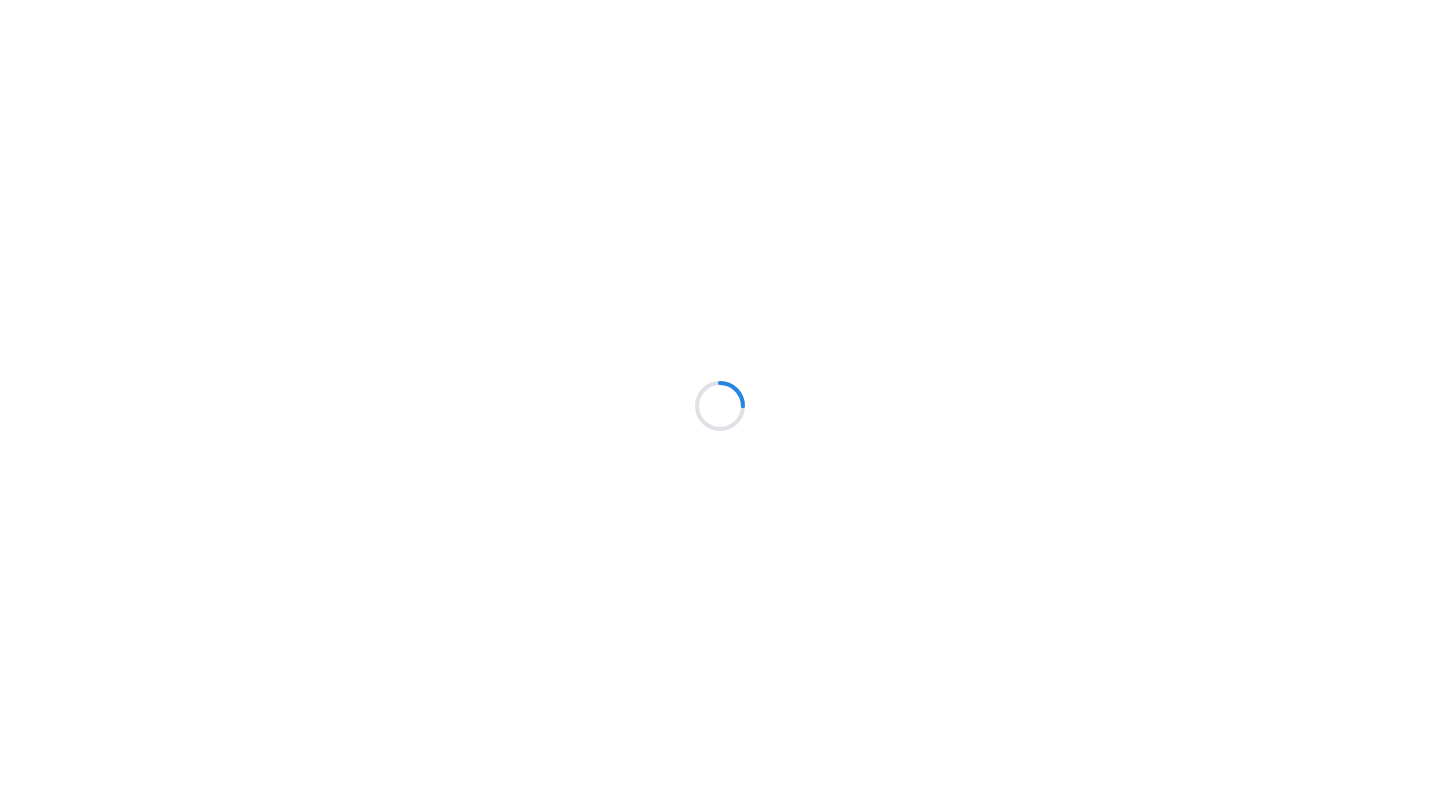 scroll, scrollTop: 0, scrollLeft: 0, axis: both 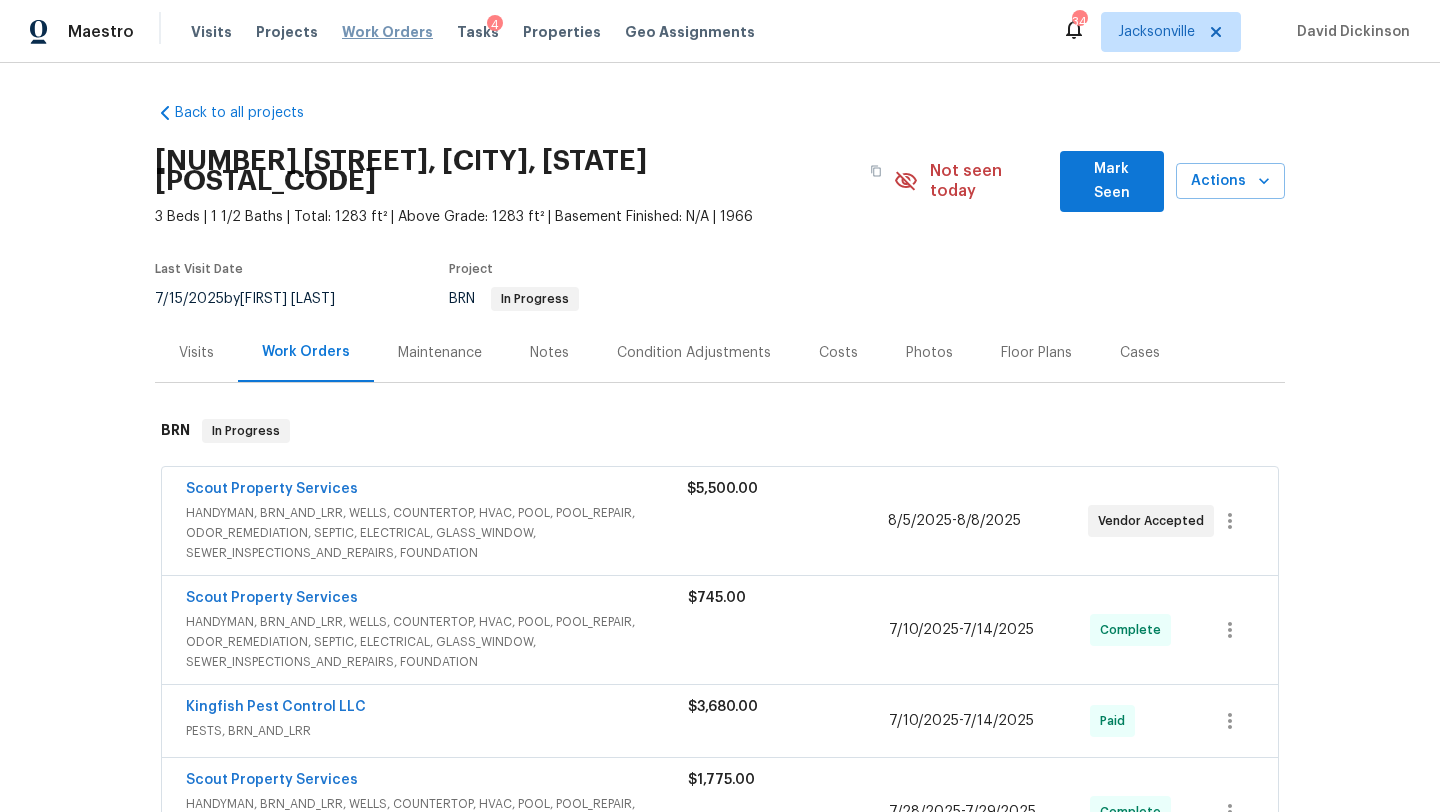 click on "Work Orders" at bounding box center [387, 32] 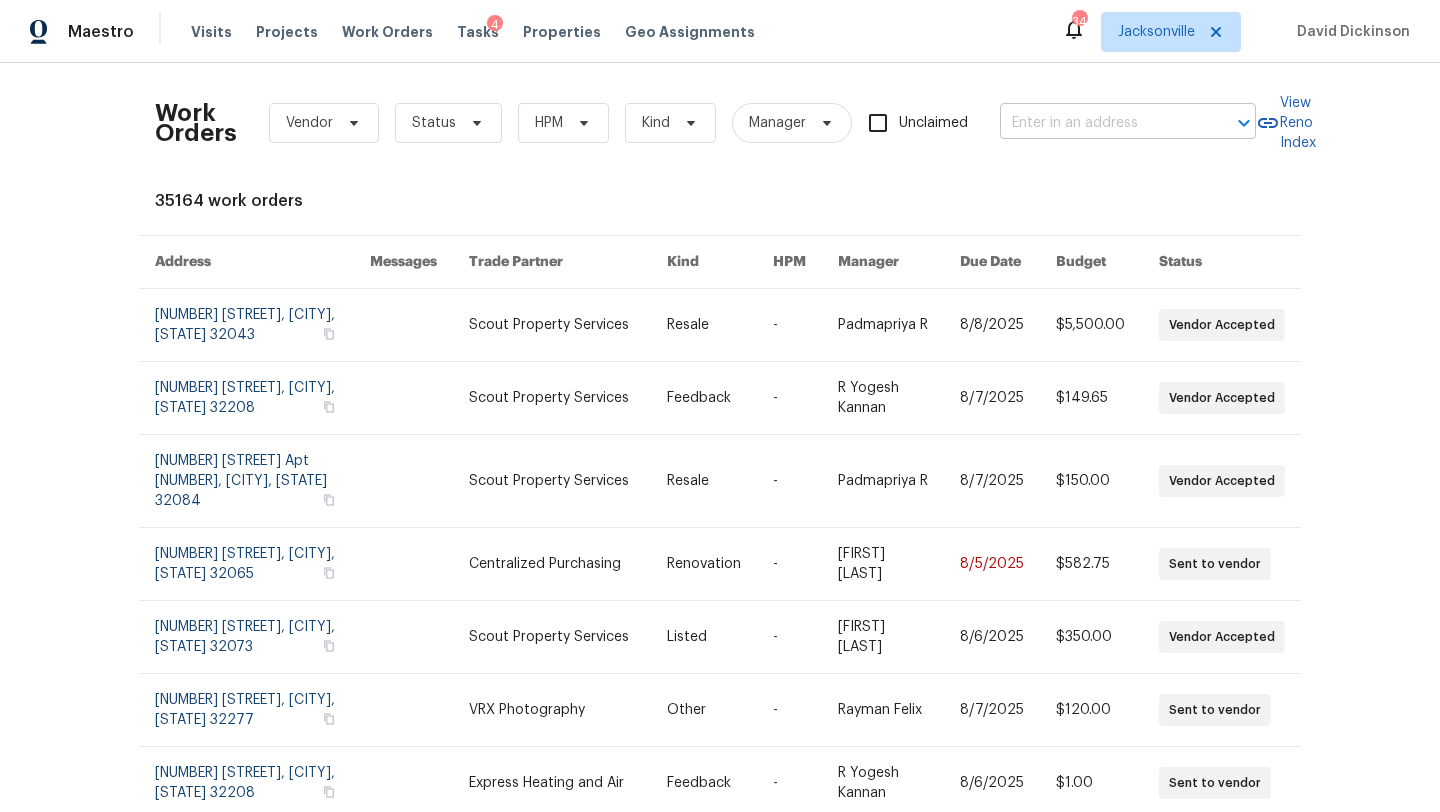 click at bounding box center [1100, 123] 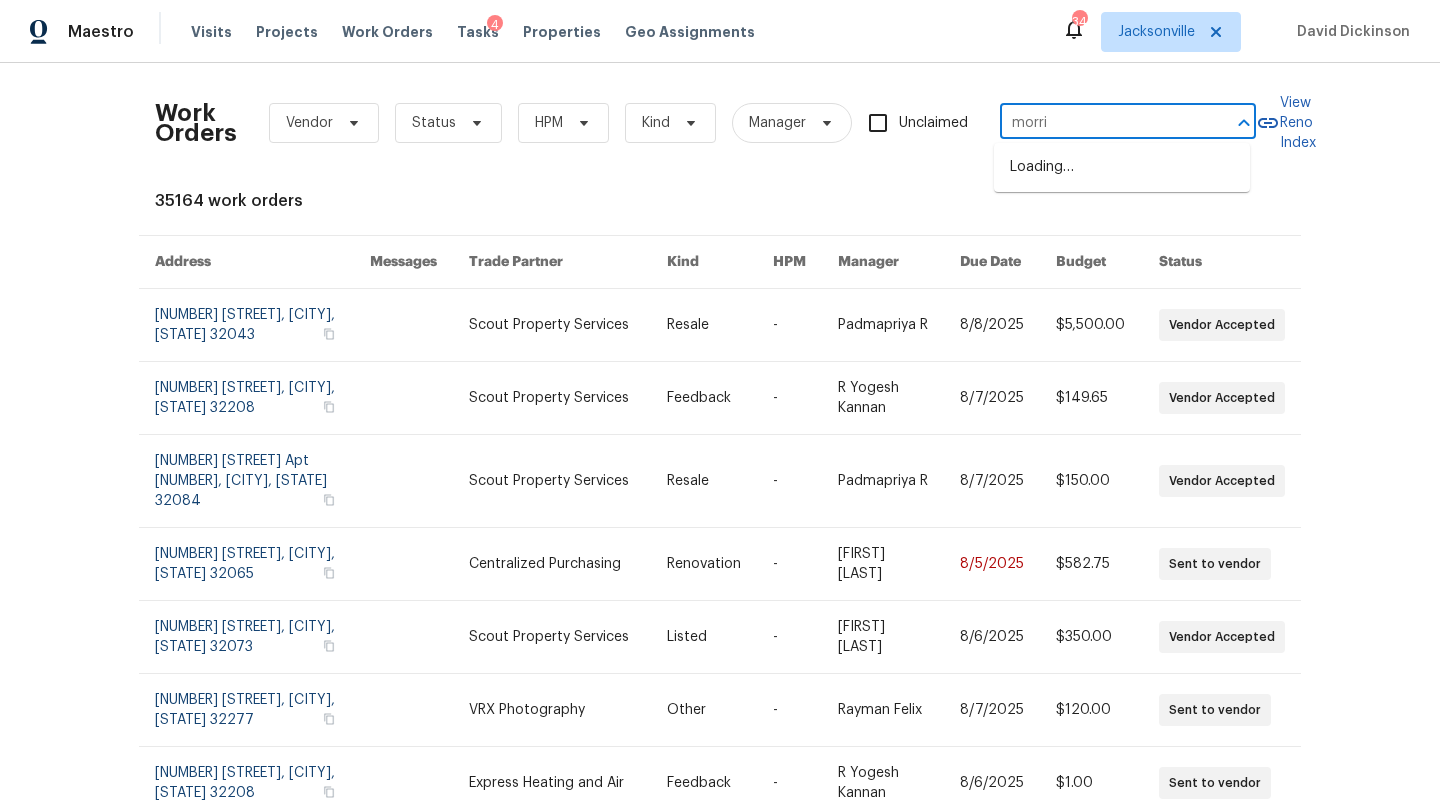 type on "morris" 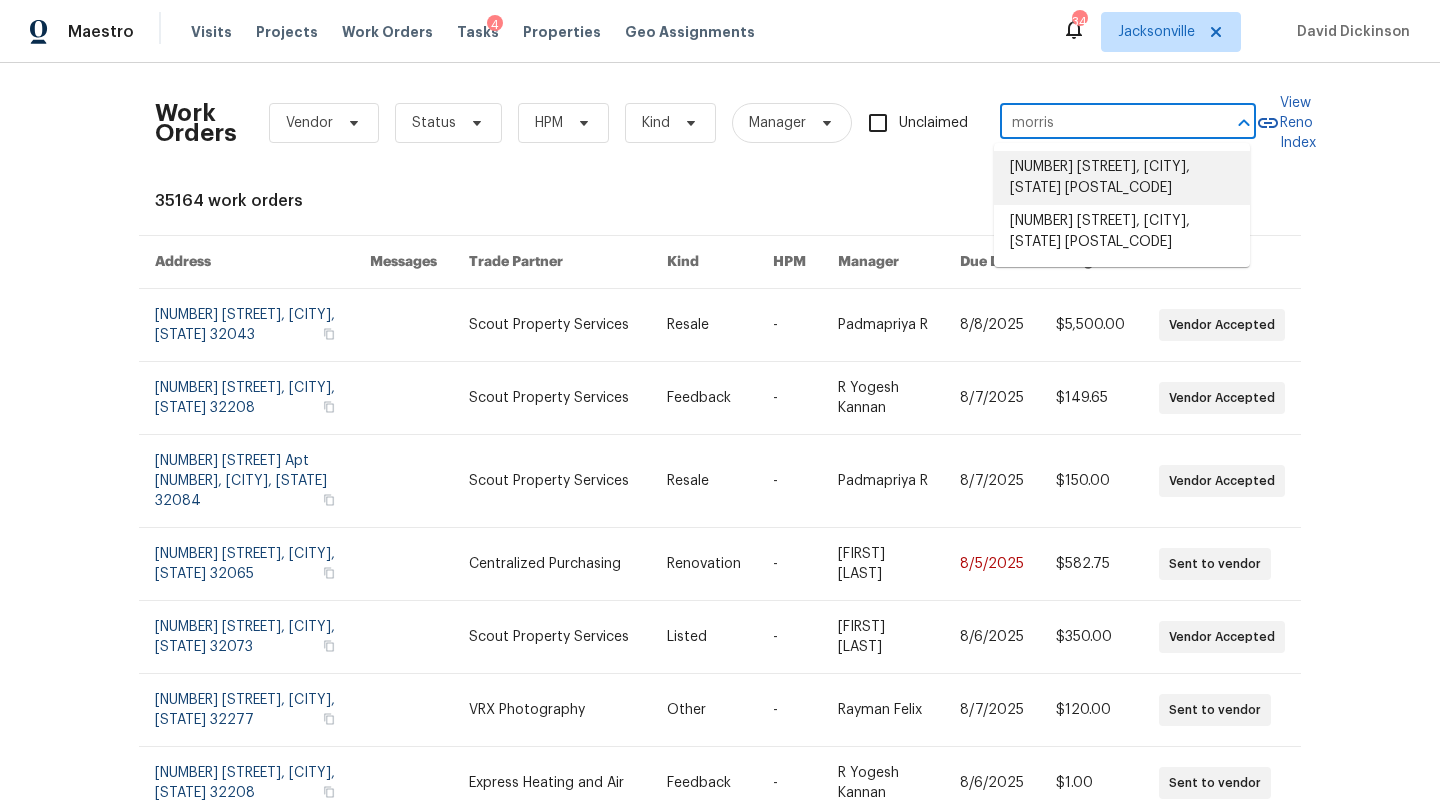click on "[NUMBER] [STREET], [CITY], [STATE] [POSTAL_CODE]" at bounding box center (1122, 178) 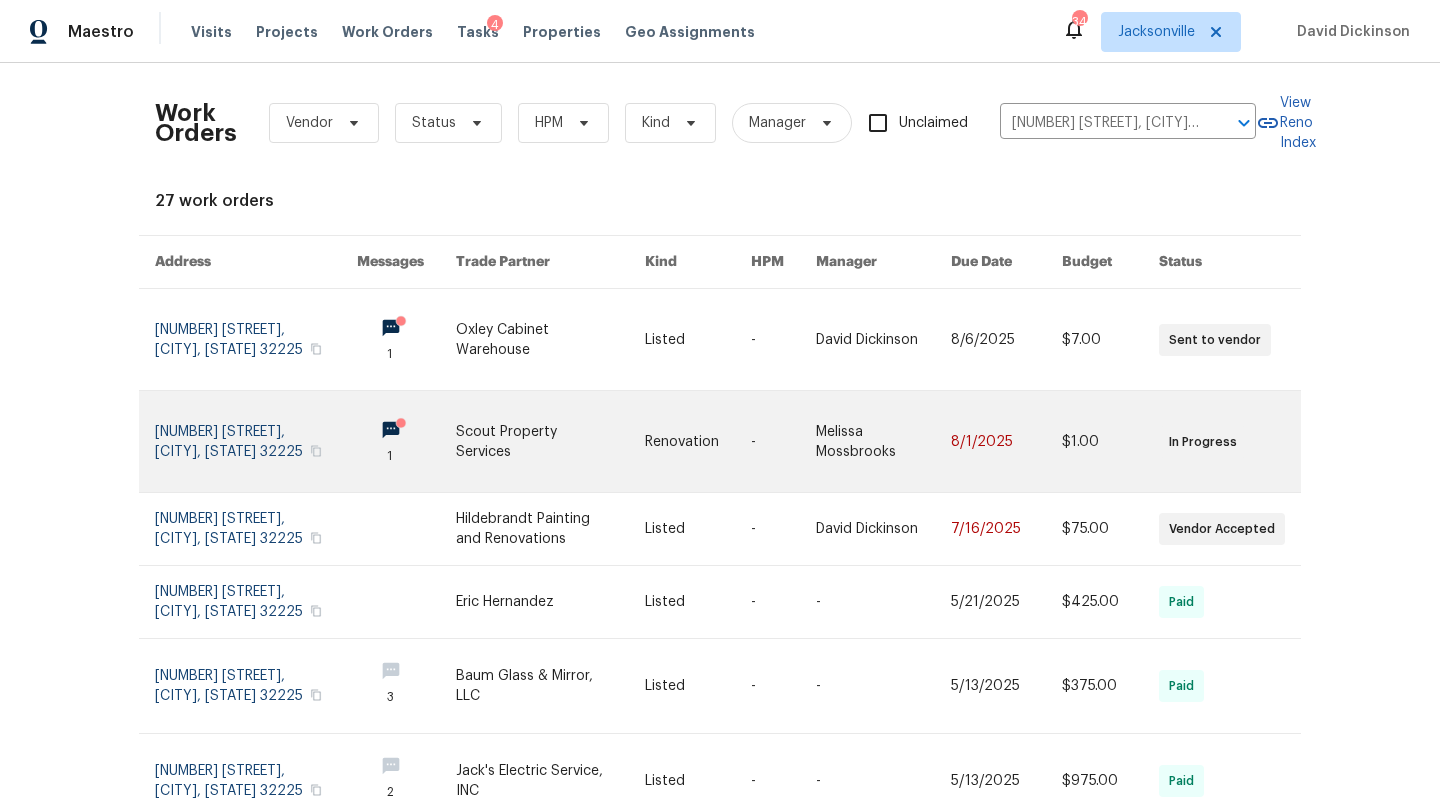 click at bounding box center (256, 441) 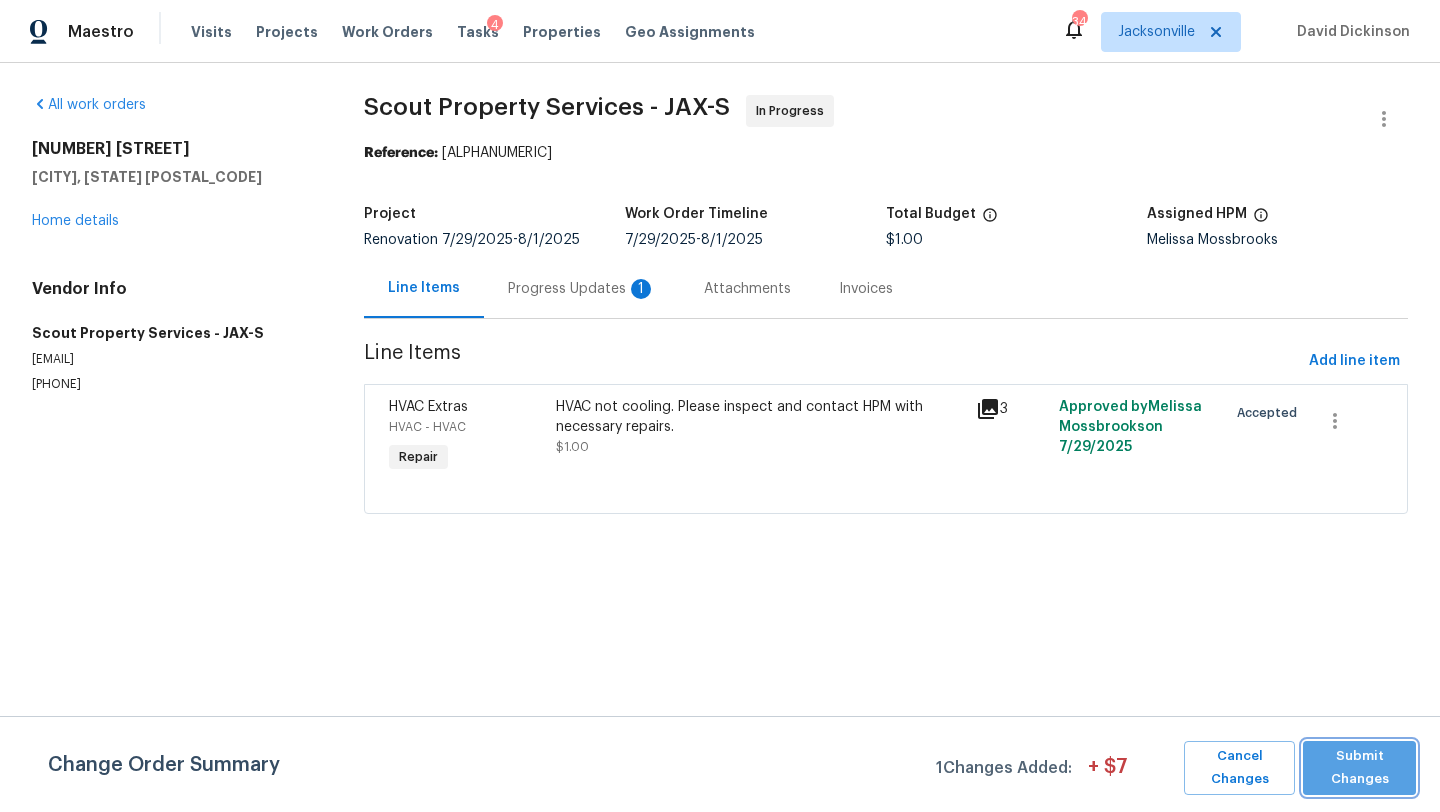 click on "Submit Changes" at bounding box center (1359, 768) 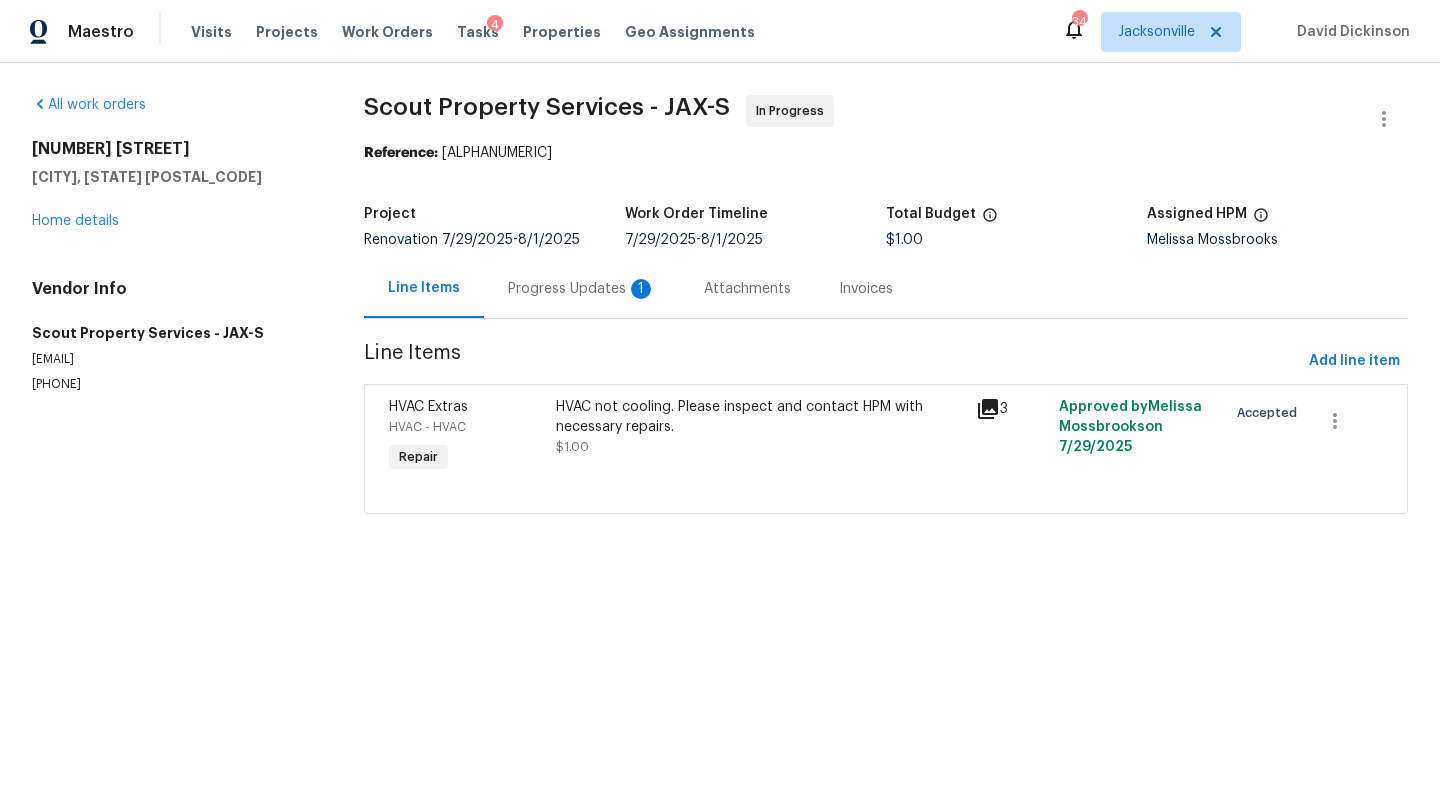 click on "Progress Updates 1" at bounding box center [582, 288] 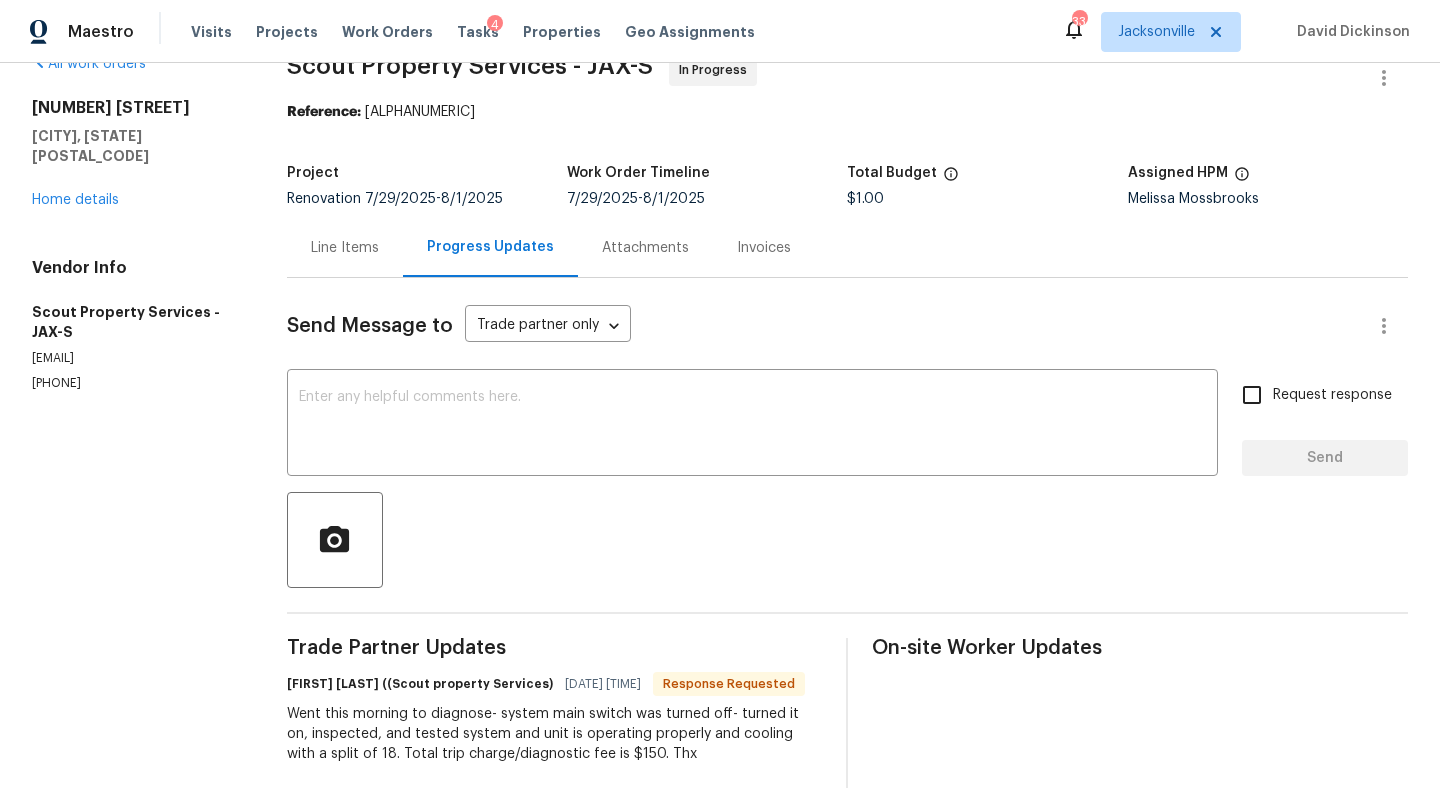 scroll, scrollTop: 43, scrollLeft: 0, axis: vertical 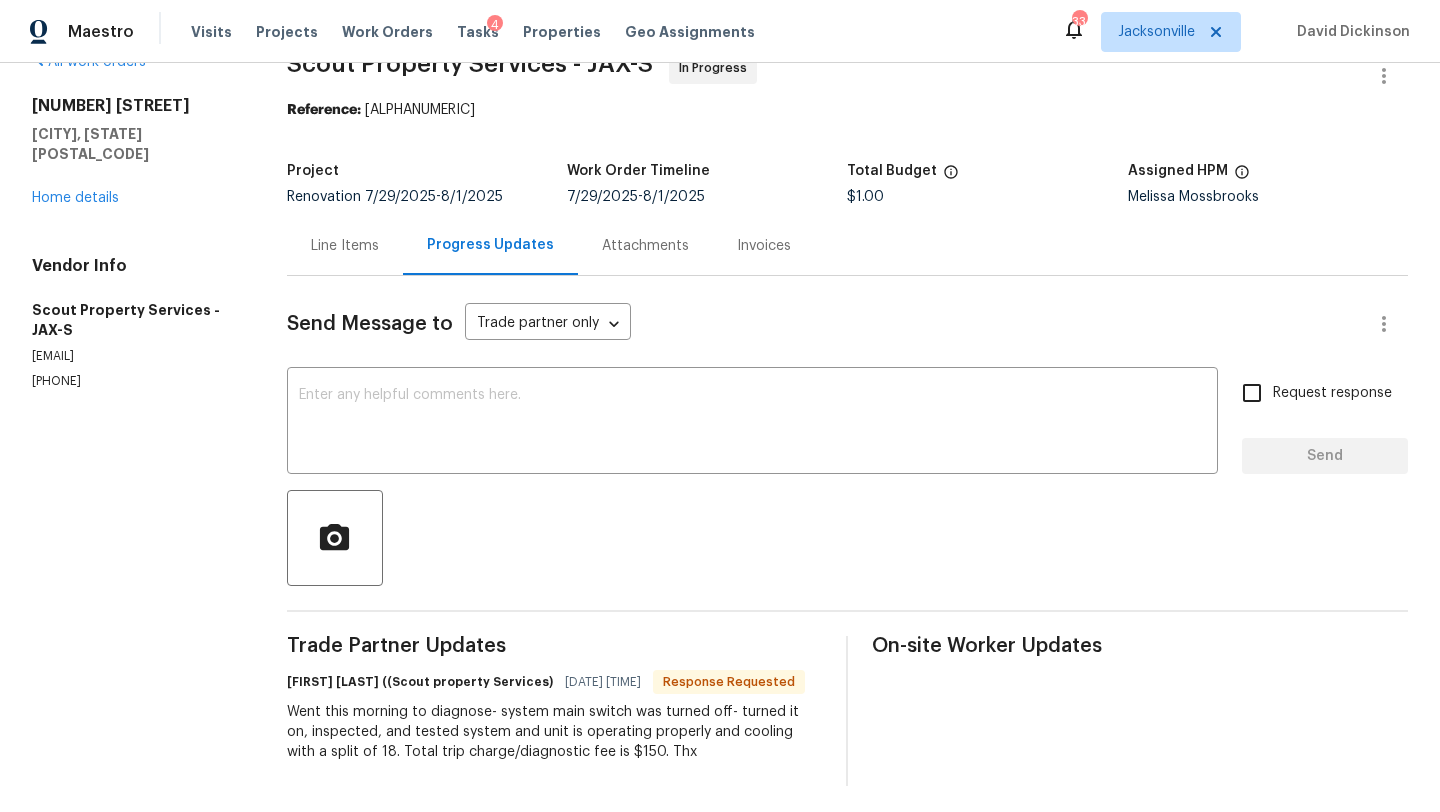 click on "Line Items" at bounding box center (345, 246) 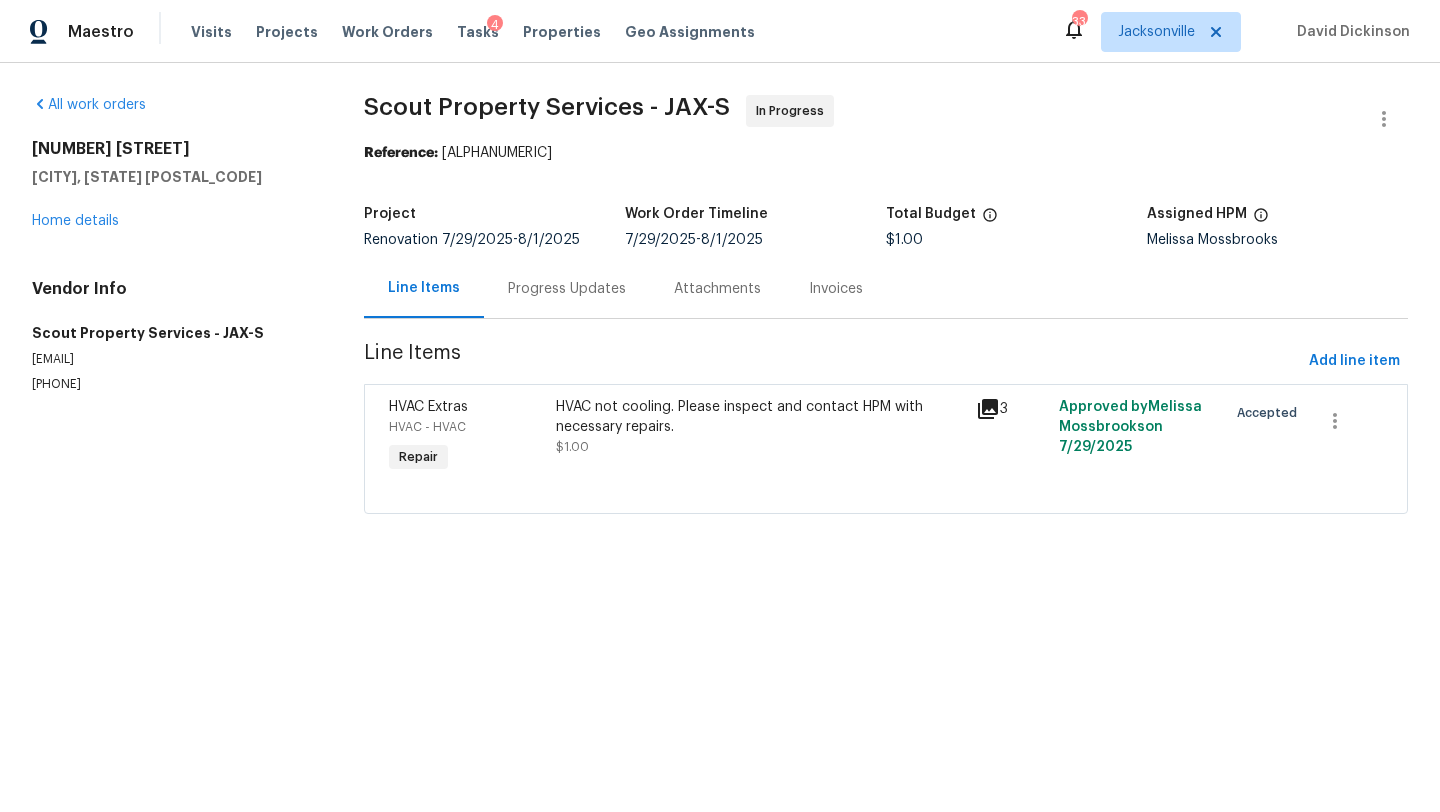 scroll, scrollTop: 0, scrollLeft: 0, axis: both 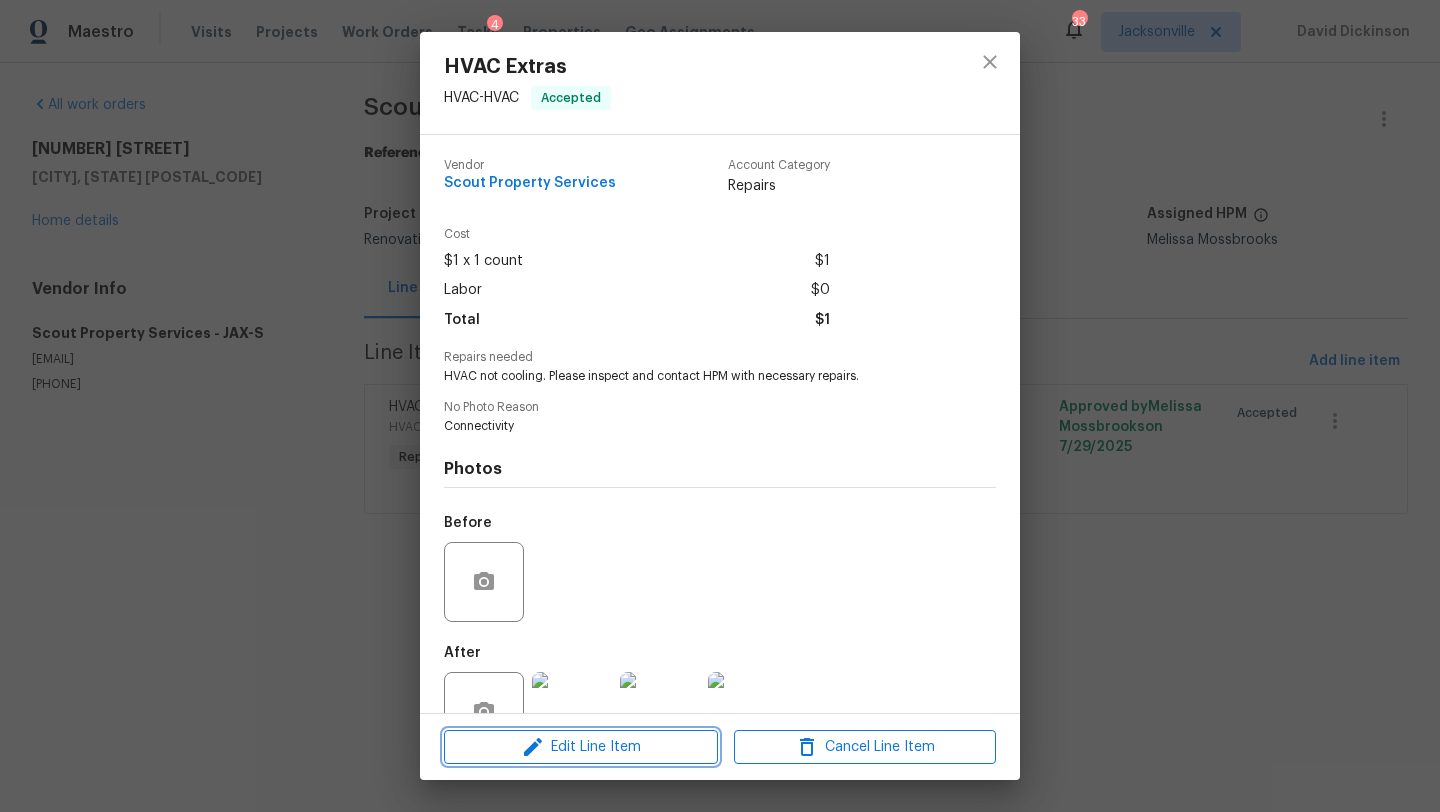 click on "Edit Line Item" at bounding box center [581, 747] 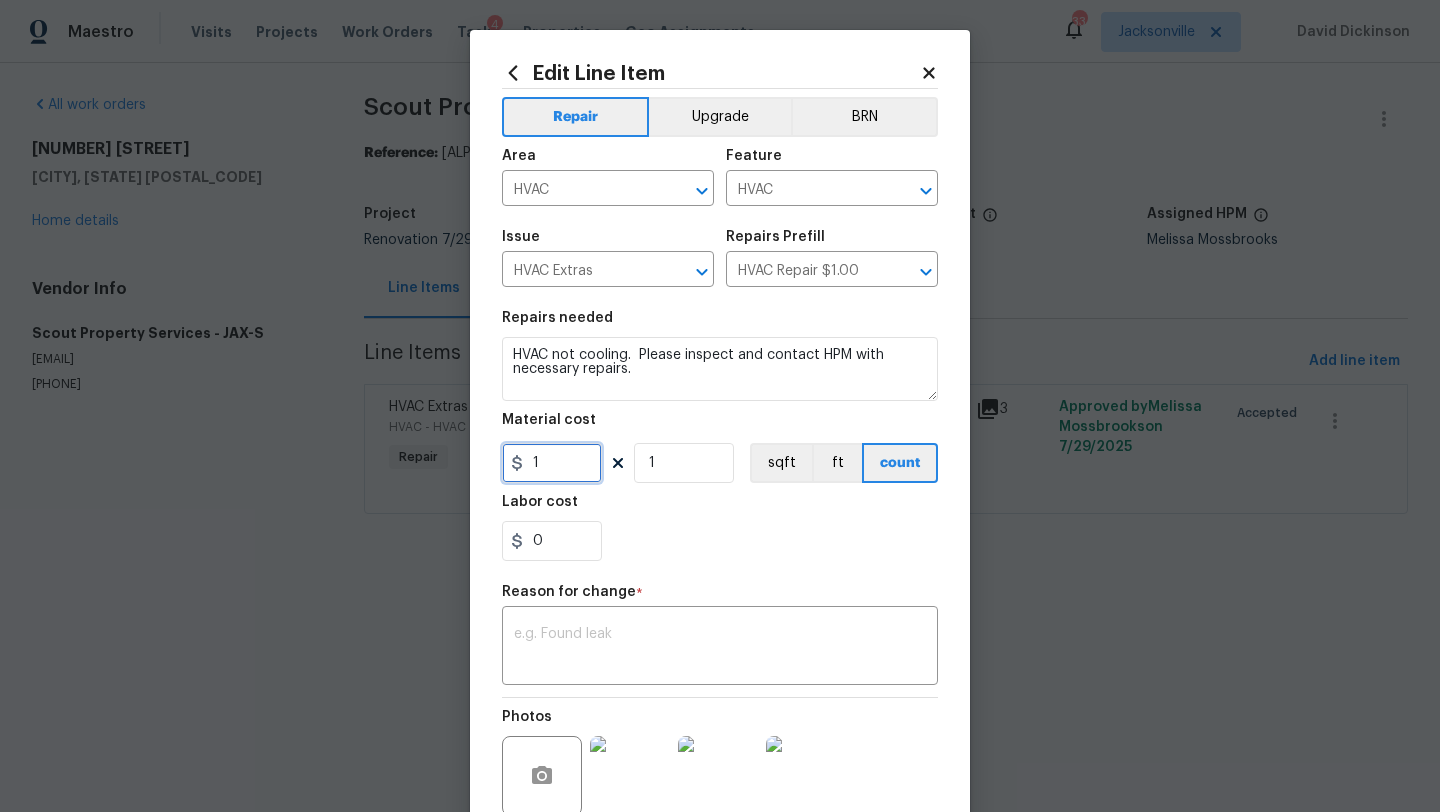 click on "1" at bounding box center (552, 463) 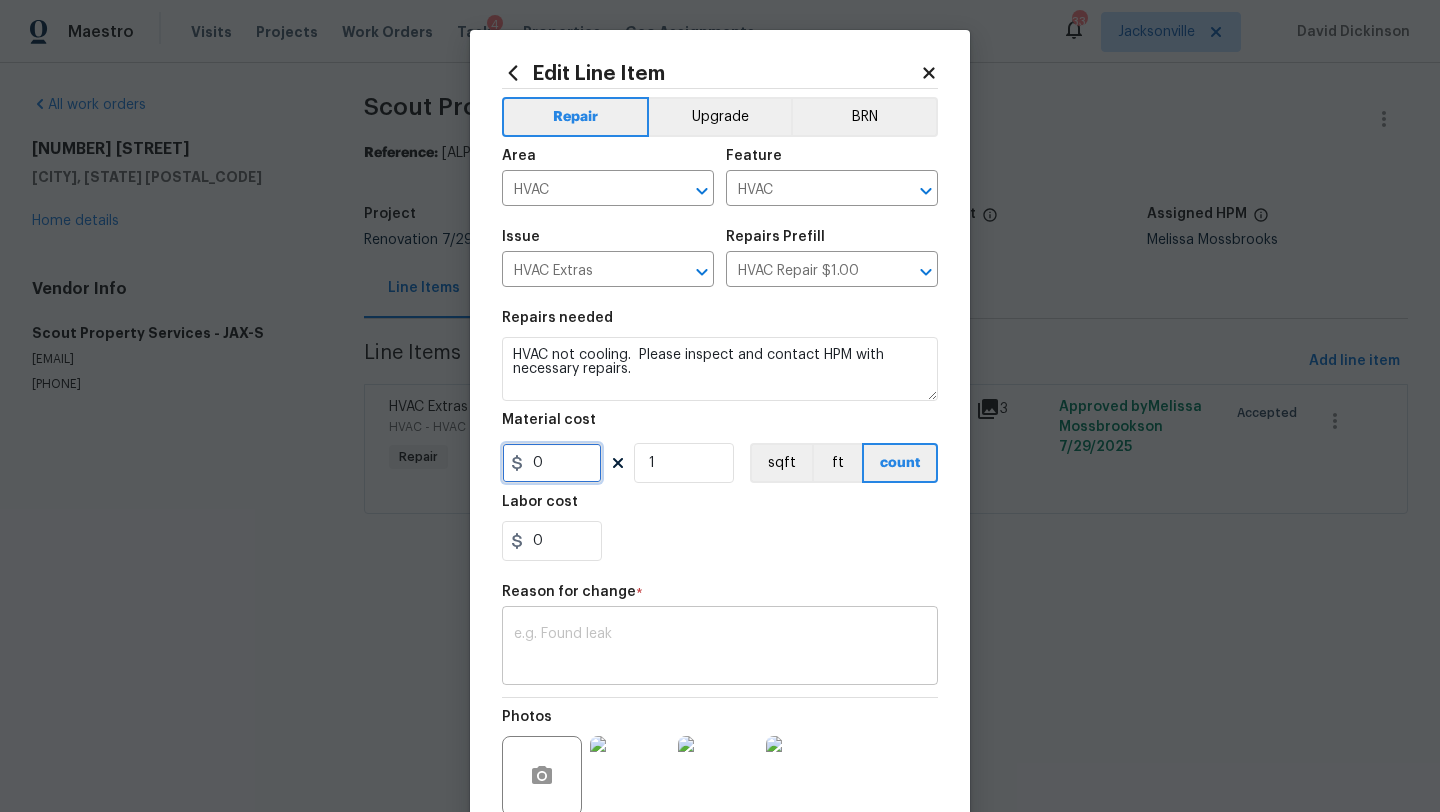 type on "0" 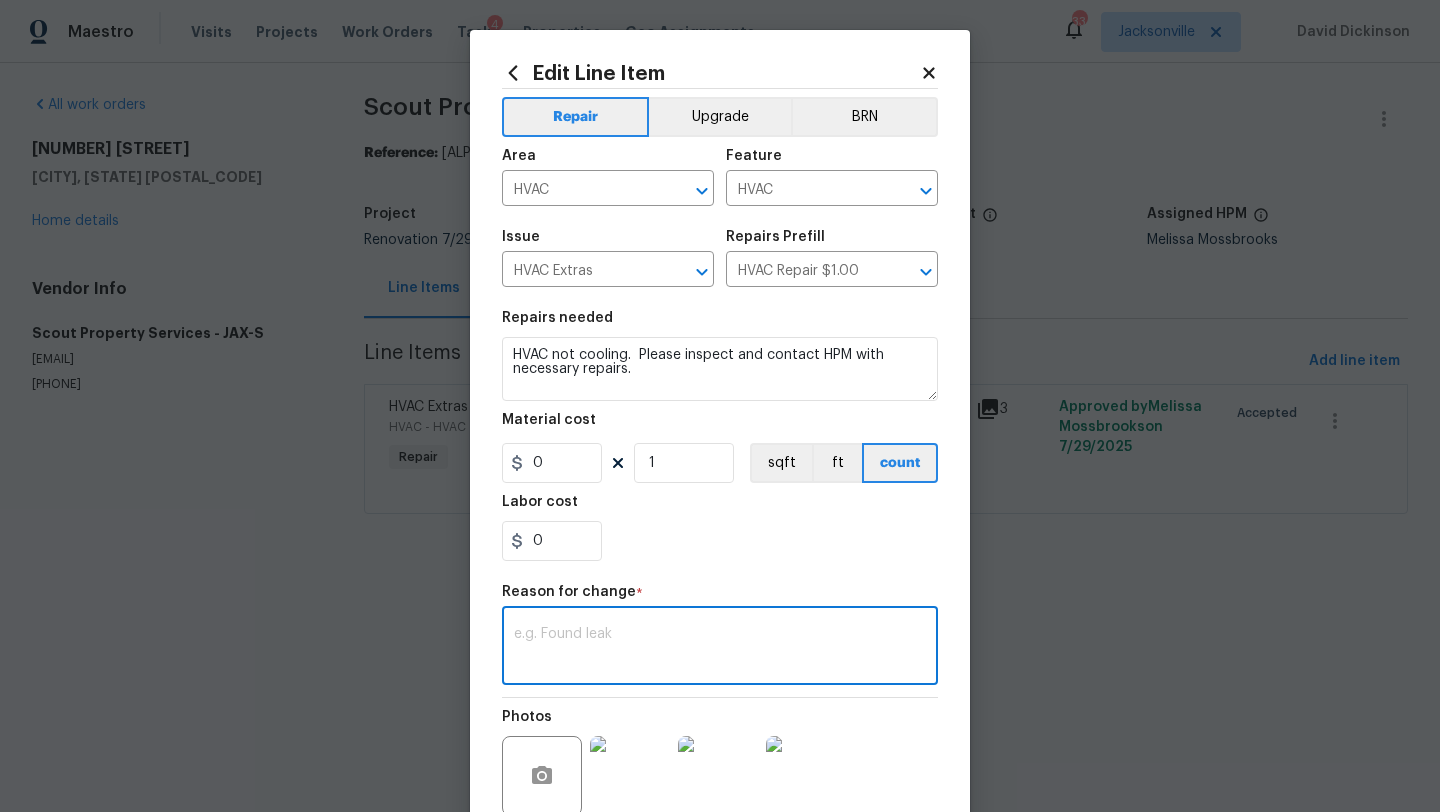 click at bounding box center [720, 648] 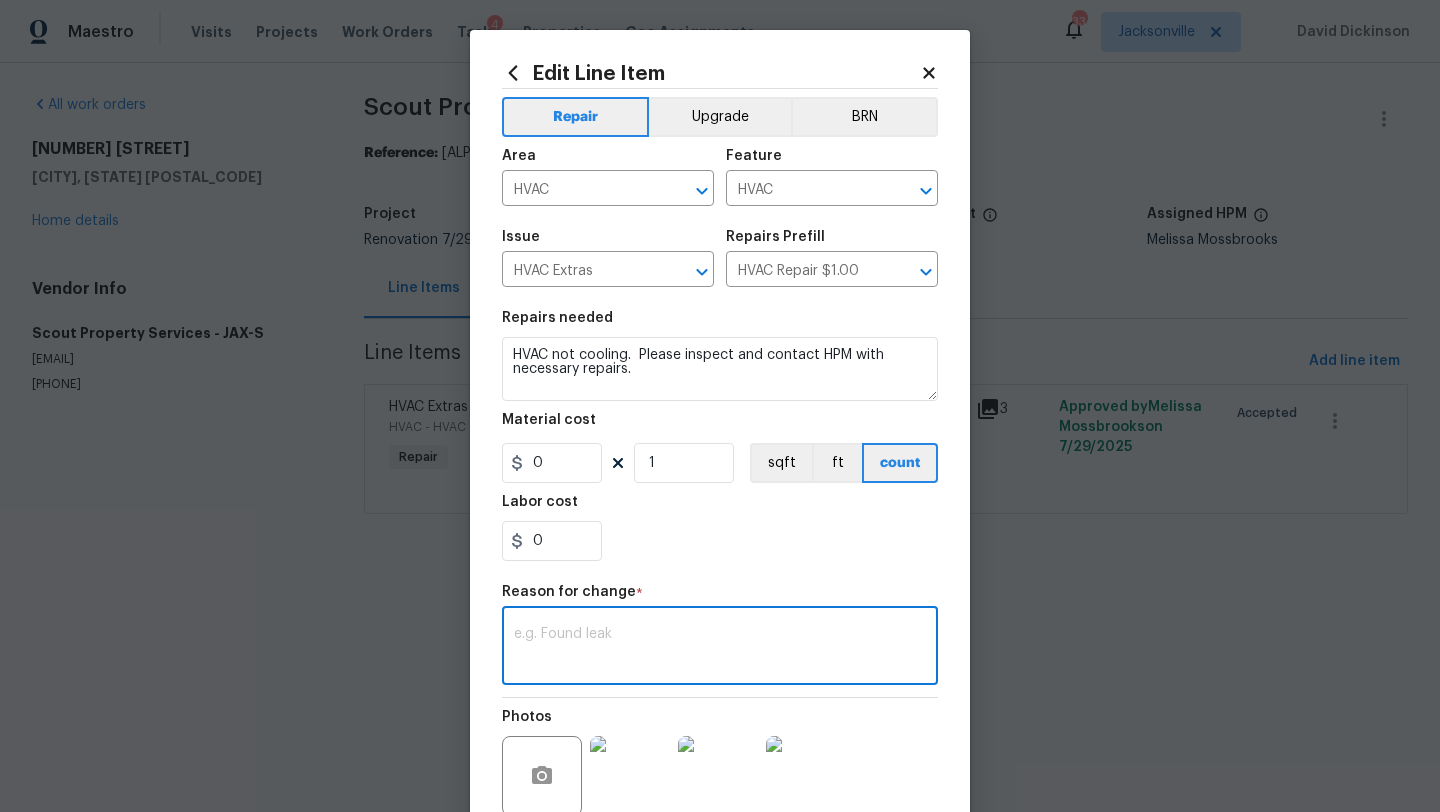click 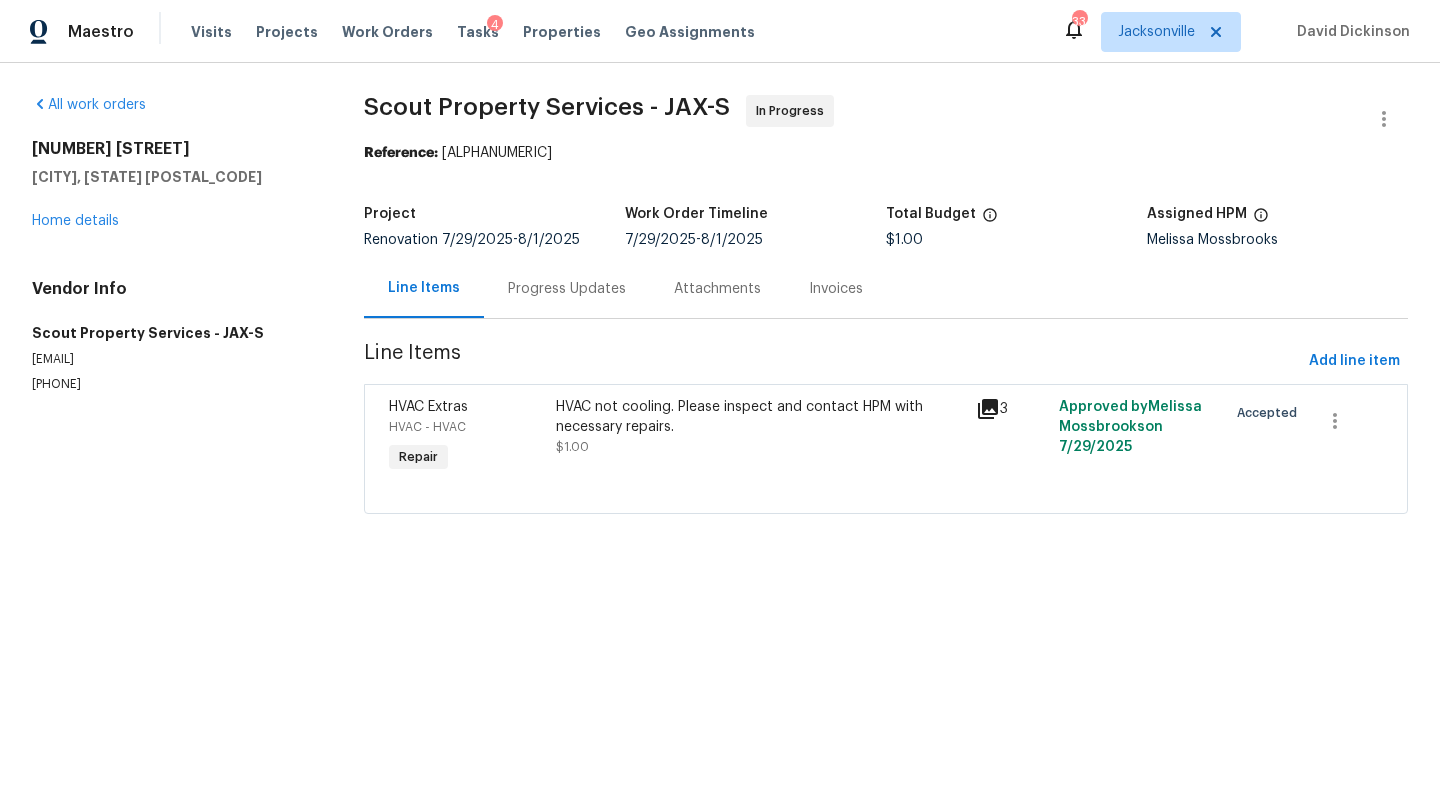 click on "Progress Updates" at bounding box center (567, 289) 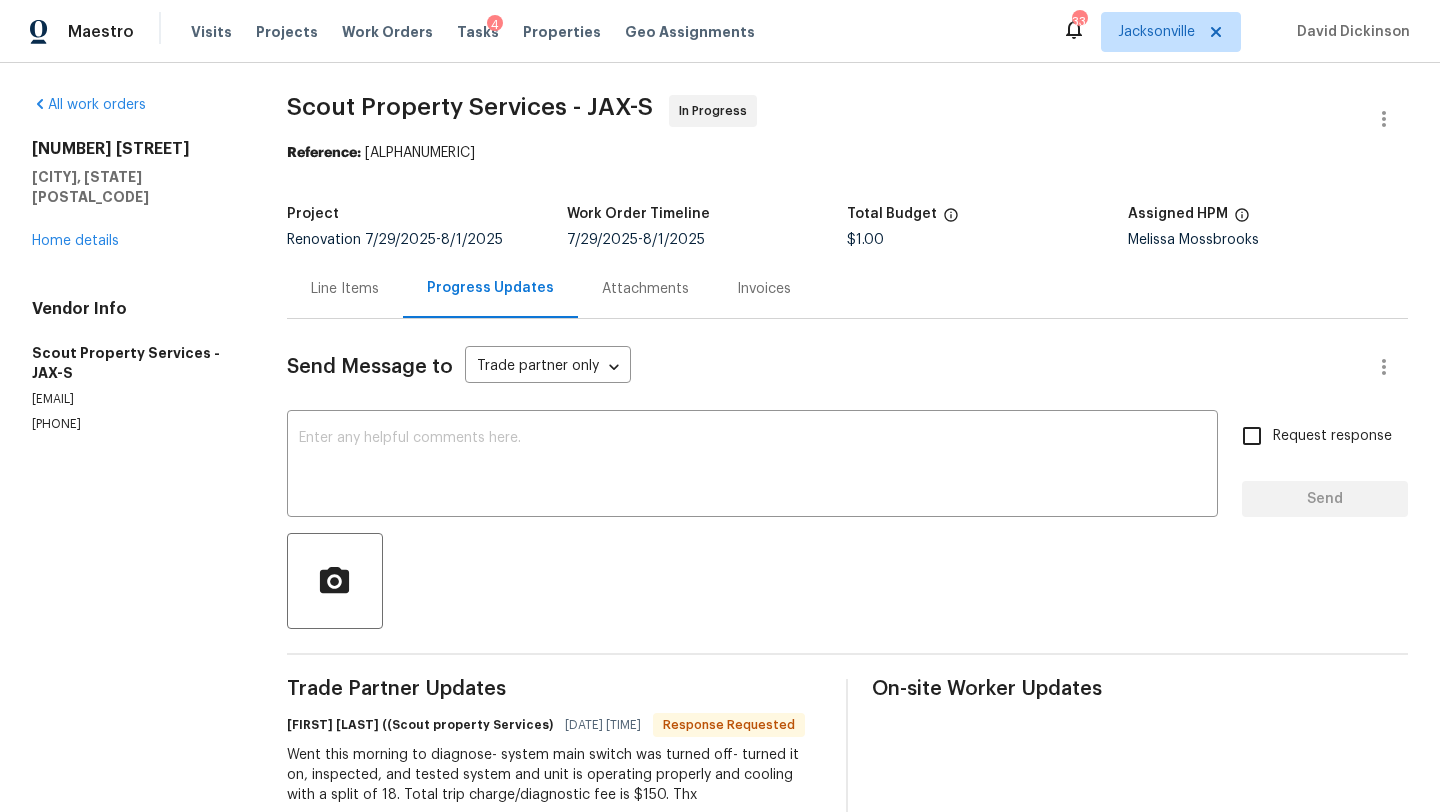 scroll, scrollTop: 65, scrollLeft: 0, axis: vertical 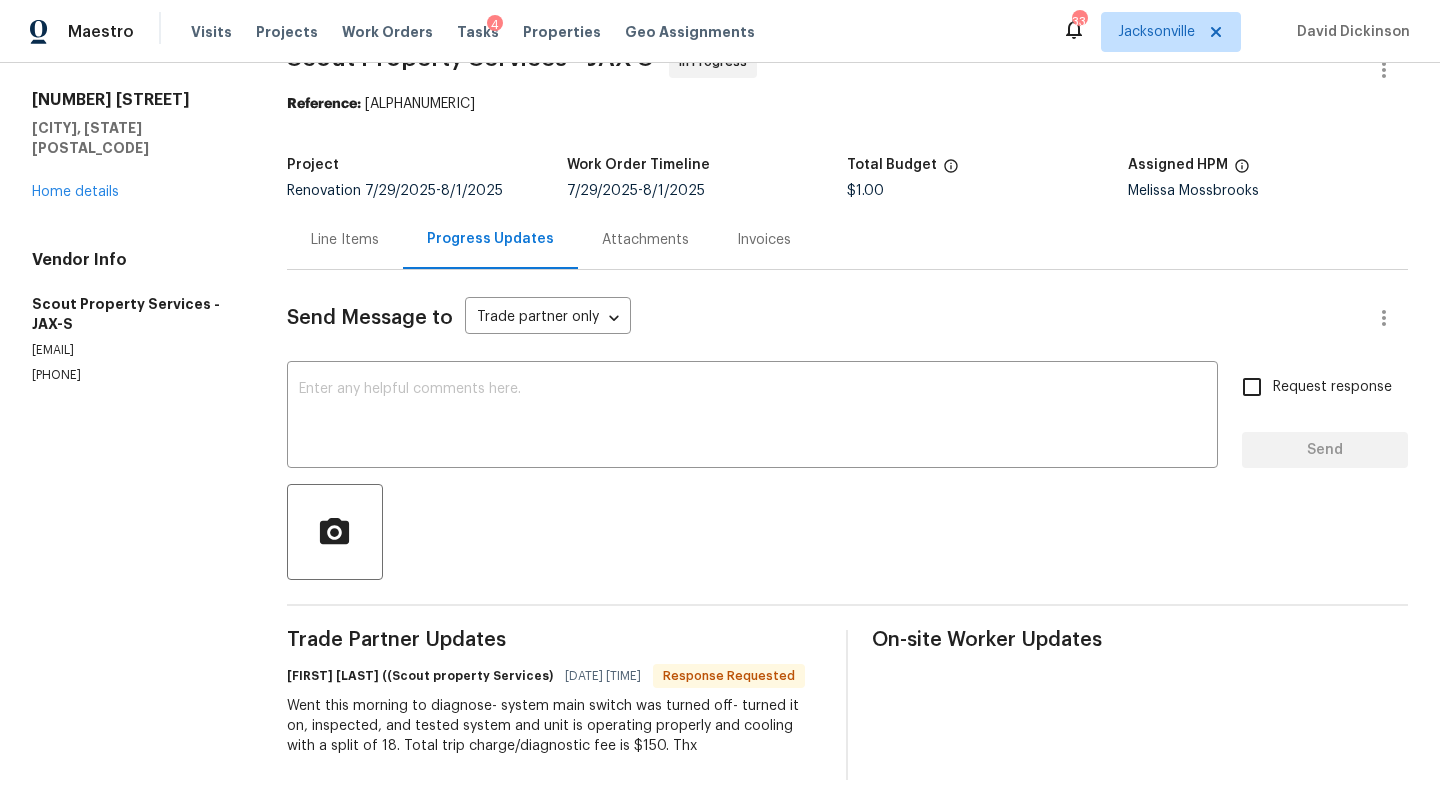 click on "Line Items" at bounding box center (345, 240) 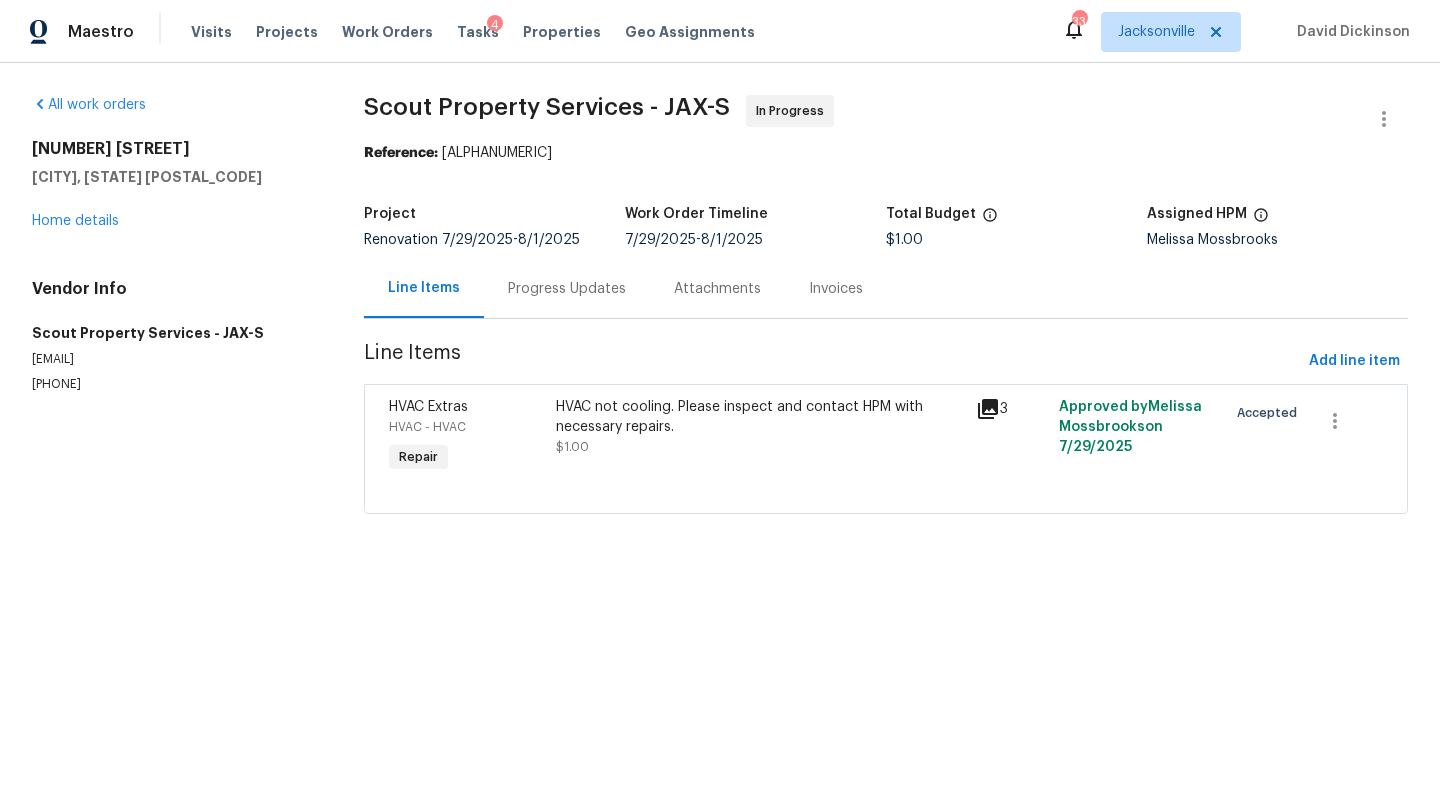 click on "HVAC not cooling.  Please inspect and contact HPM with necessary repairs." at bounding box center [759, 417] 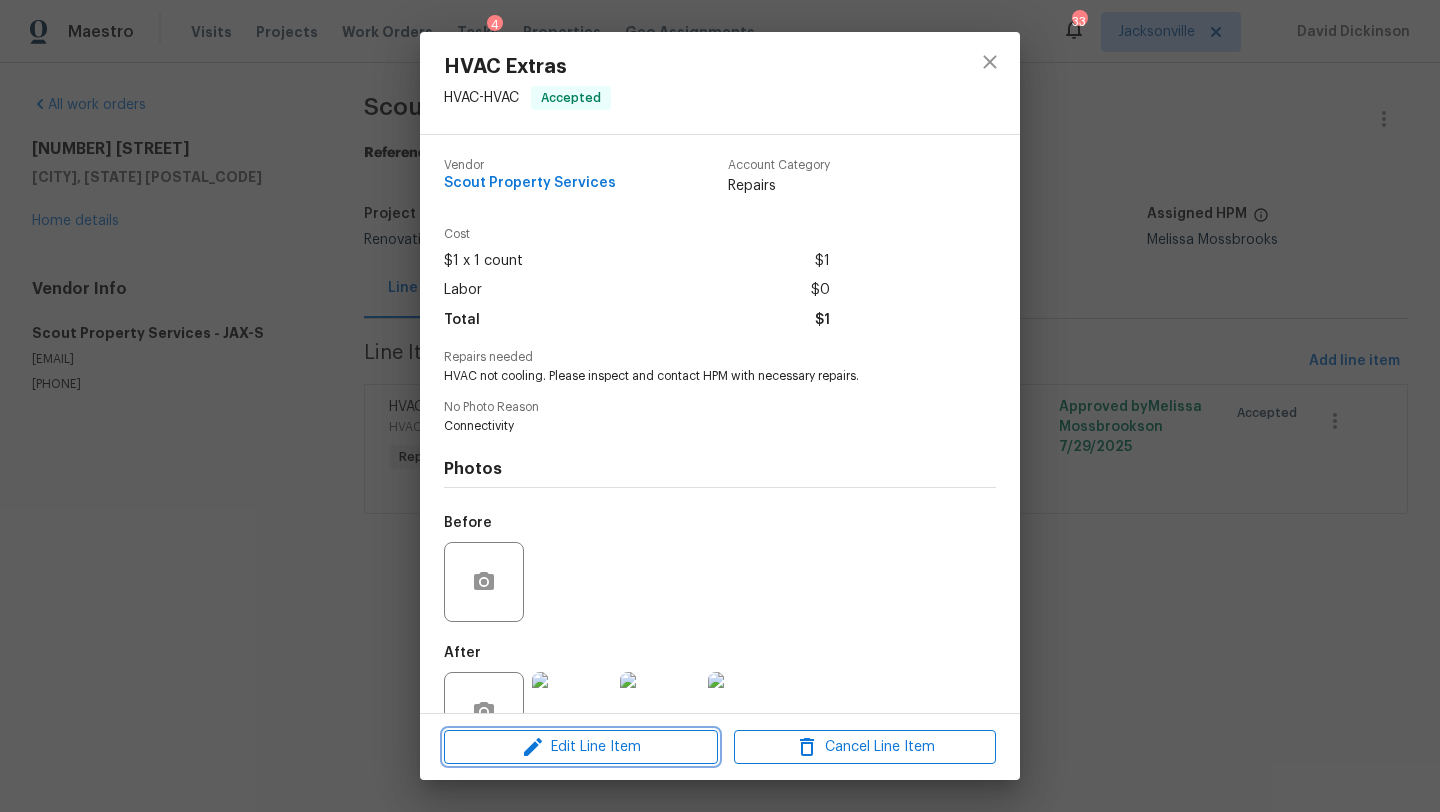 click on "Edit Line Item" at bounding box center (581, 747) 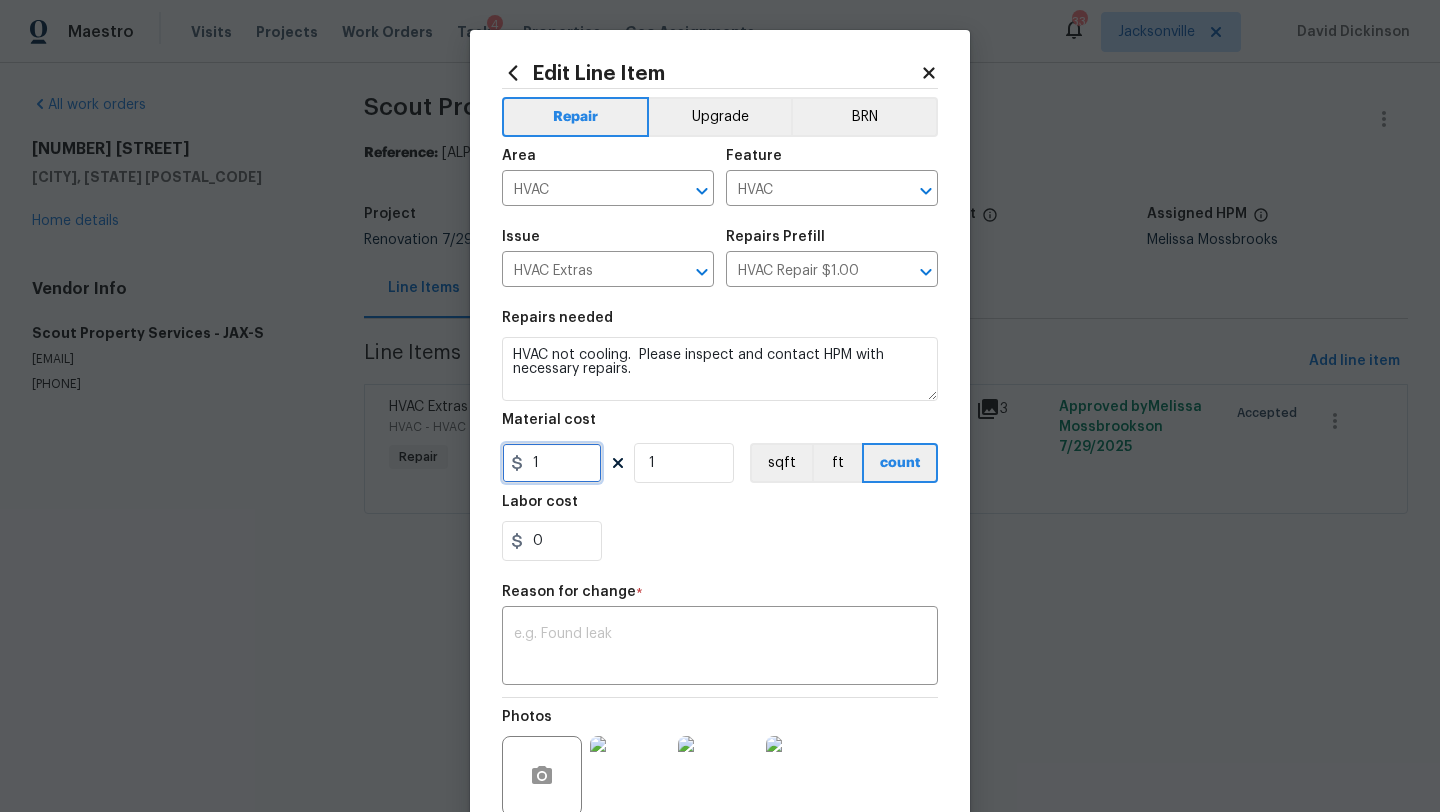 click on "1" at bounding box center [552, 463] 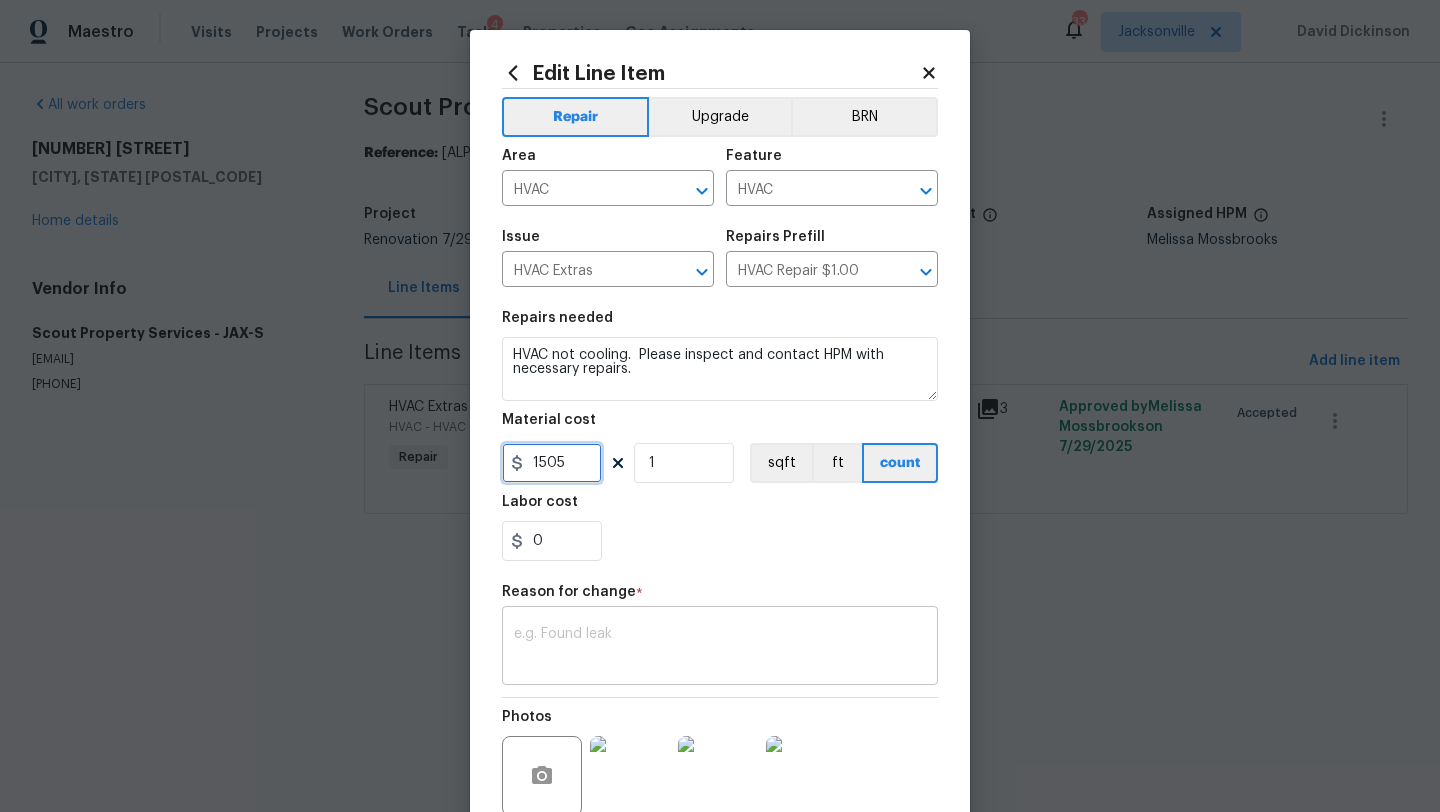 type on "1505" 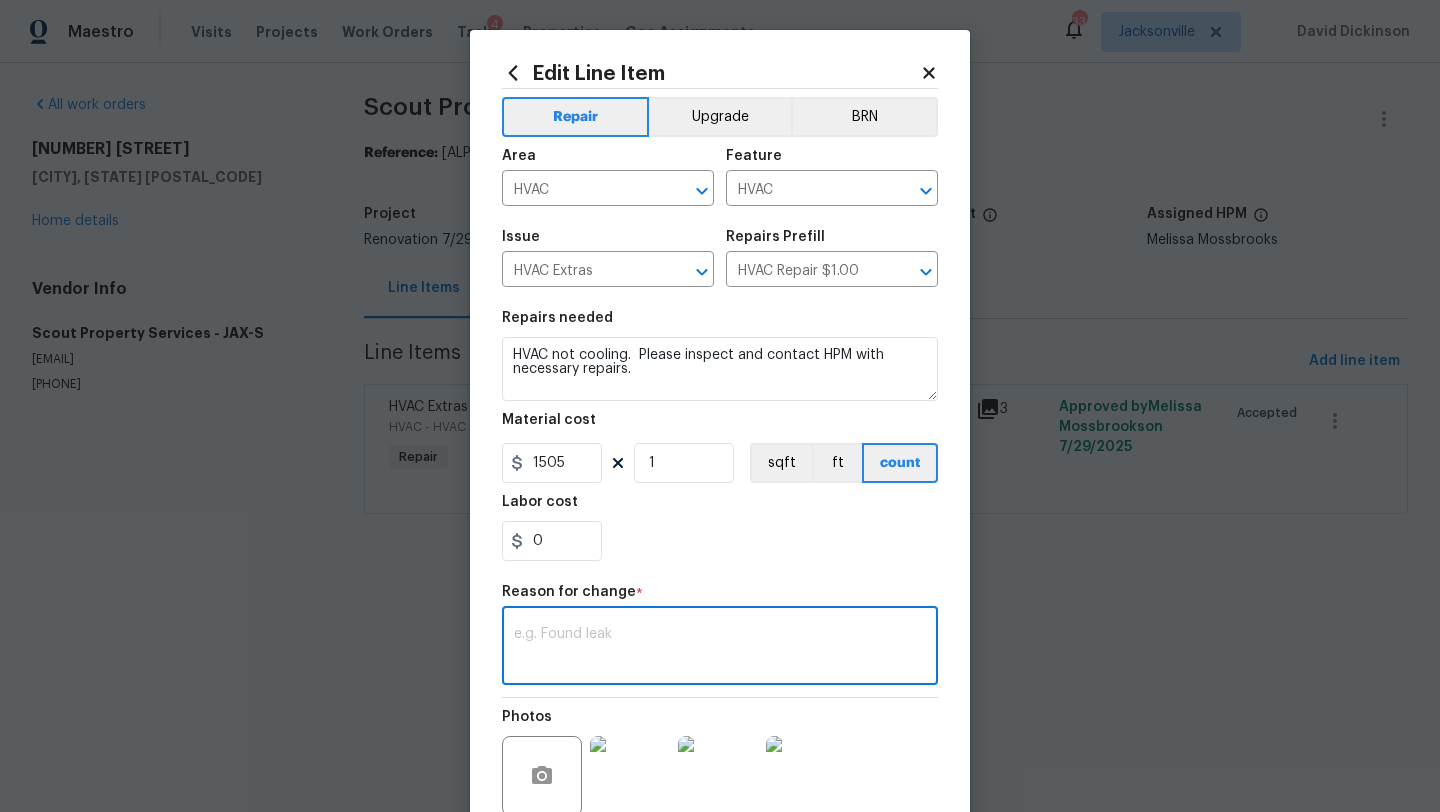 click at bounding box center (720, 648) 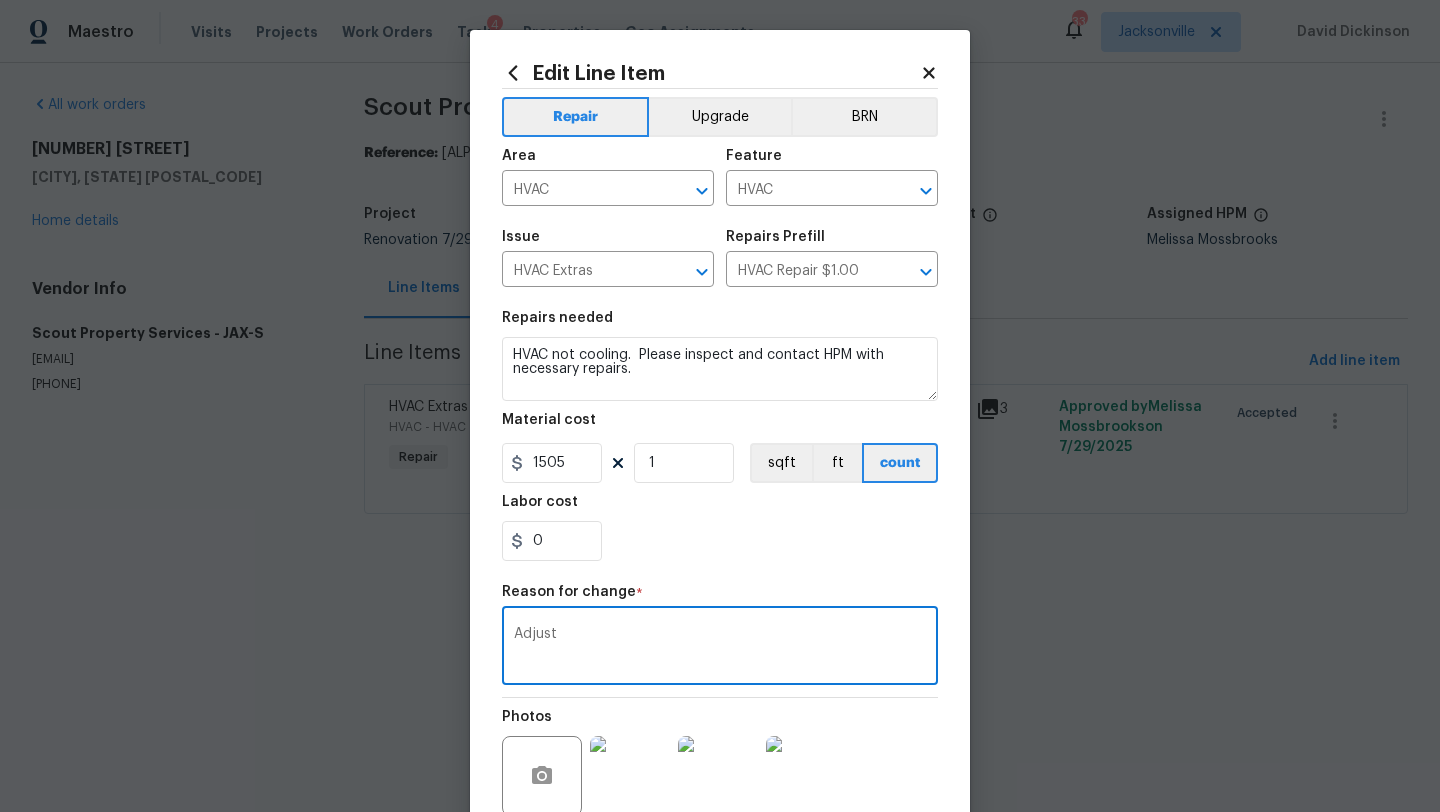 scroll, scrollTop: 174, scrollLeft: 0, axis: vertical 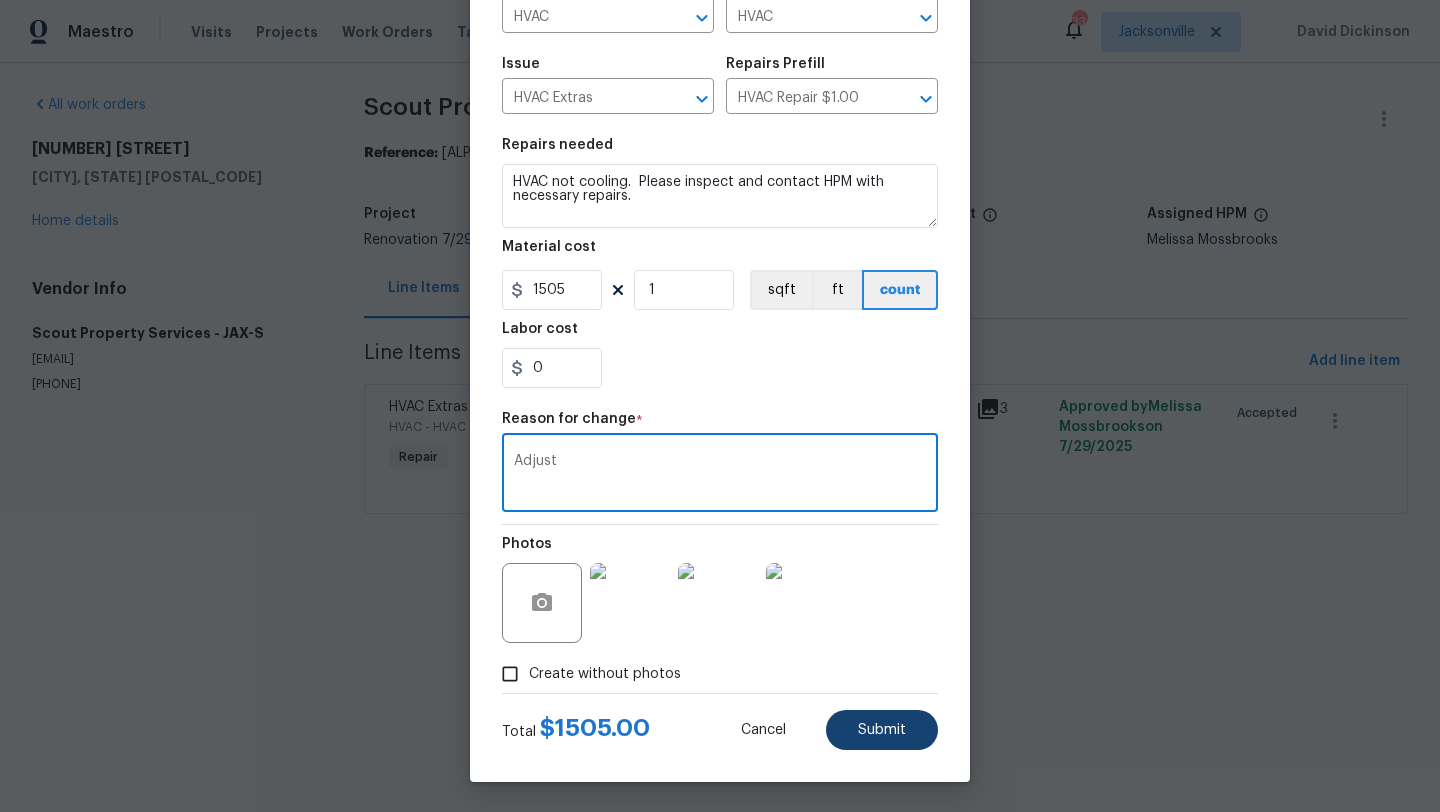 type on "Adjust" 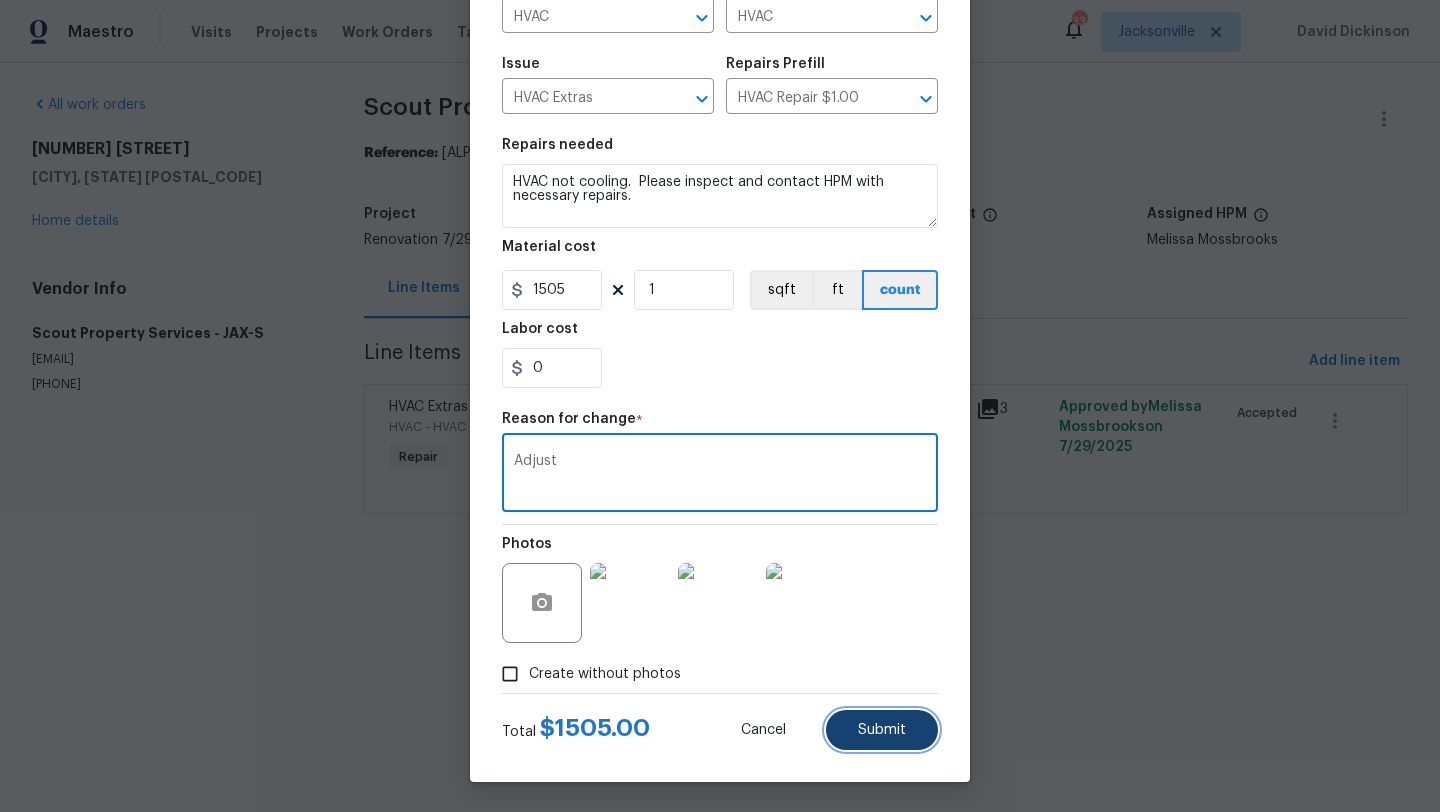 click on "Submit" at bounding box center [882, 730] 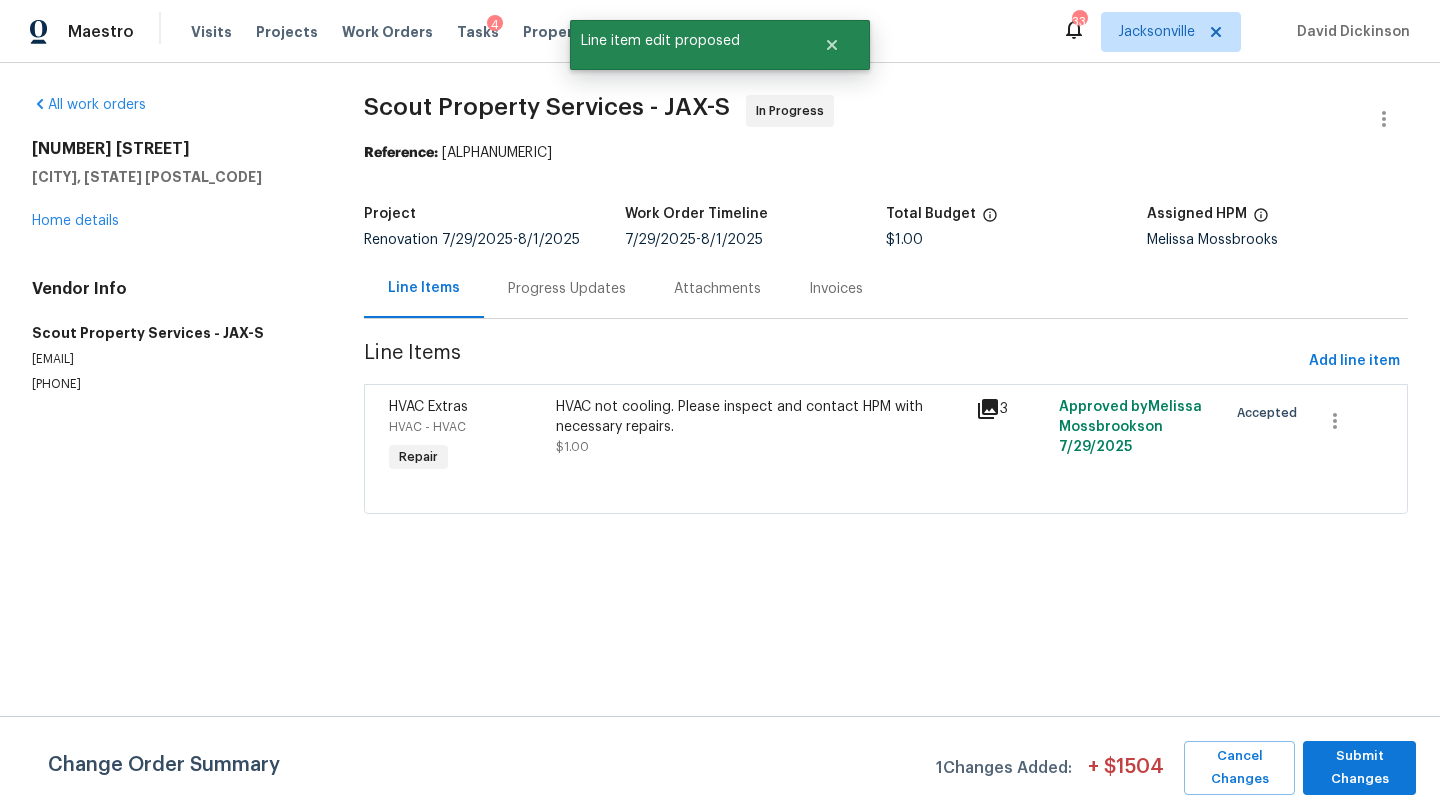 scroll, scrollTop: 0, scrollLeft: 0, axis: both 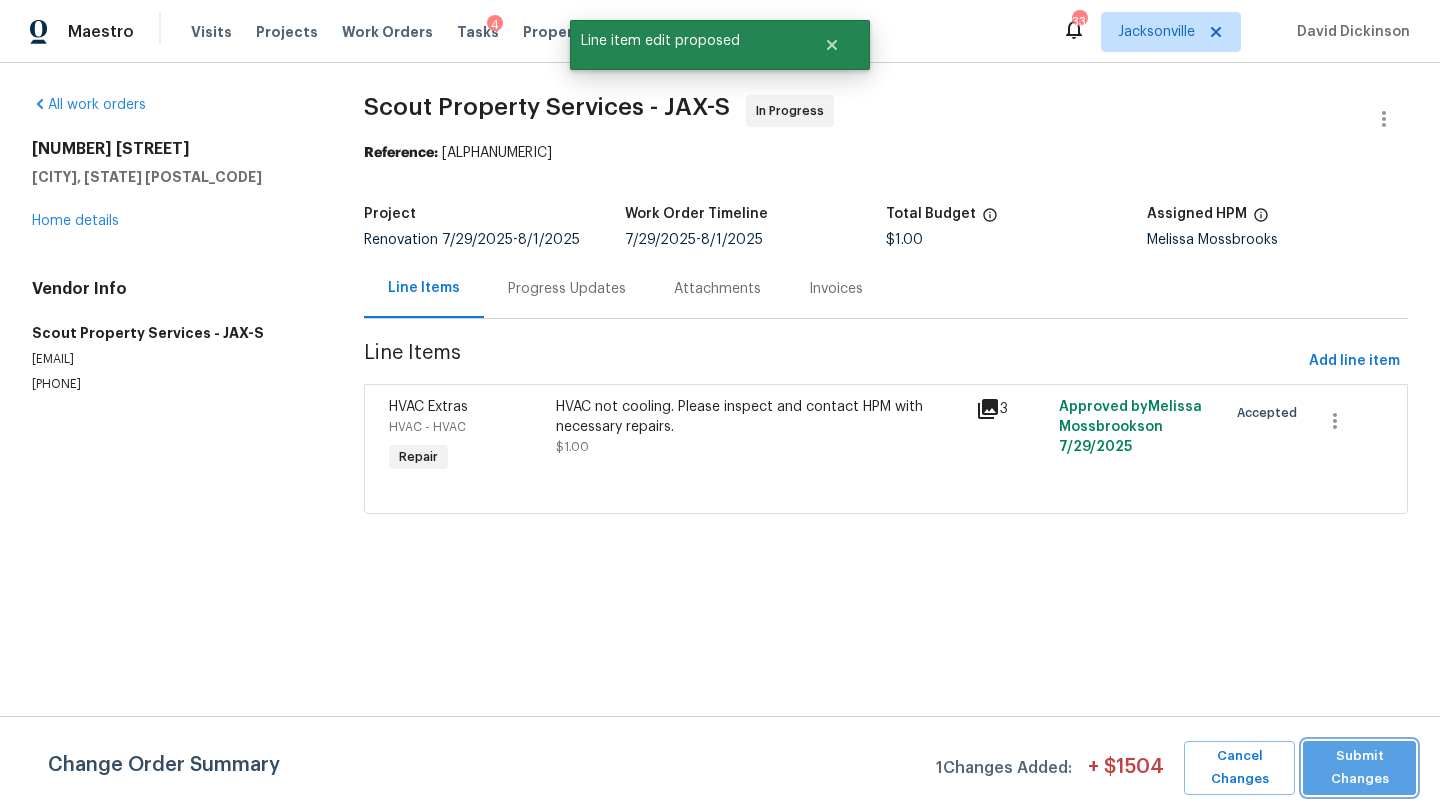 click on "Submit Changes" at bounding box center (1359, 768) 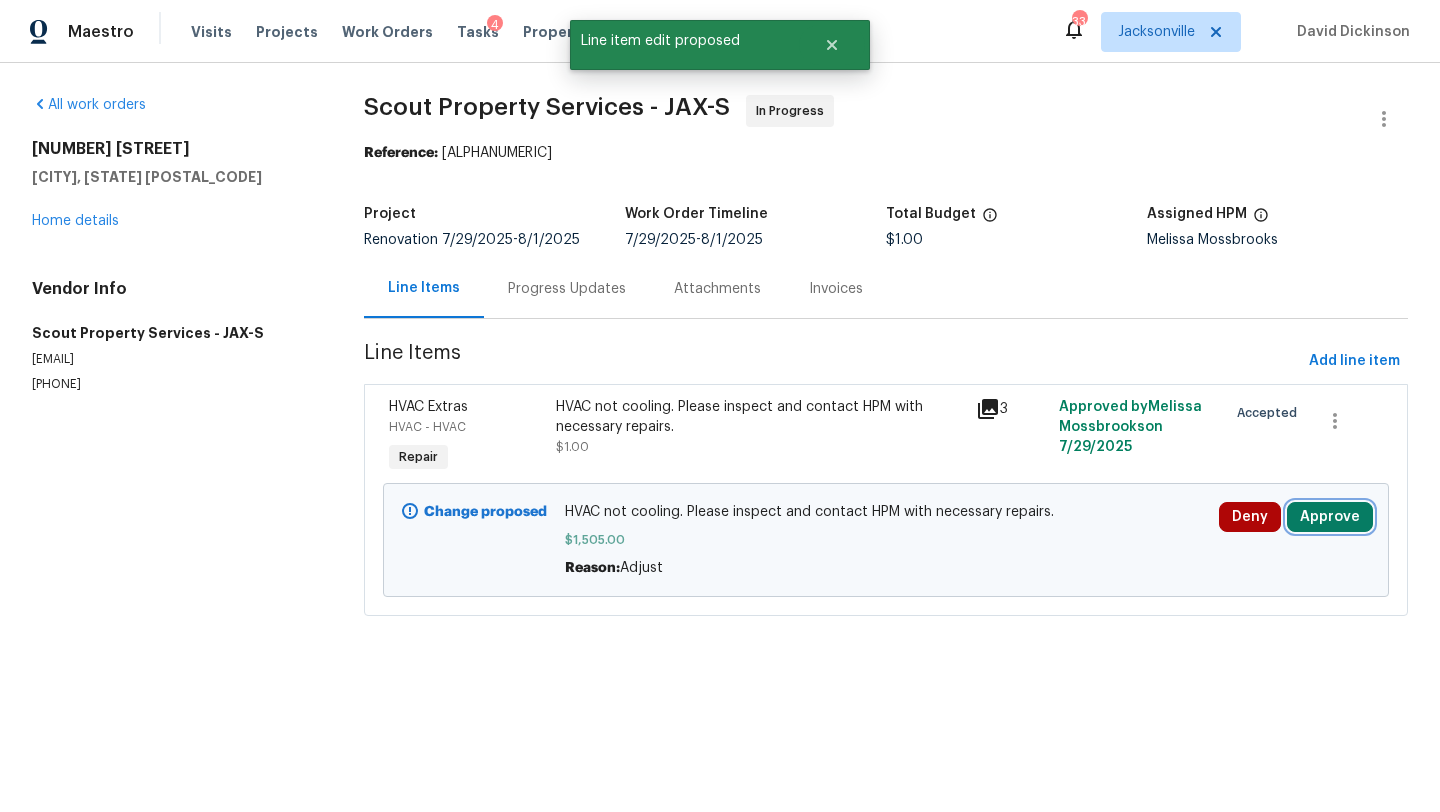 click on "Approve" at bounding box center (1330, 517) 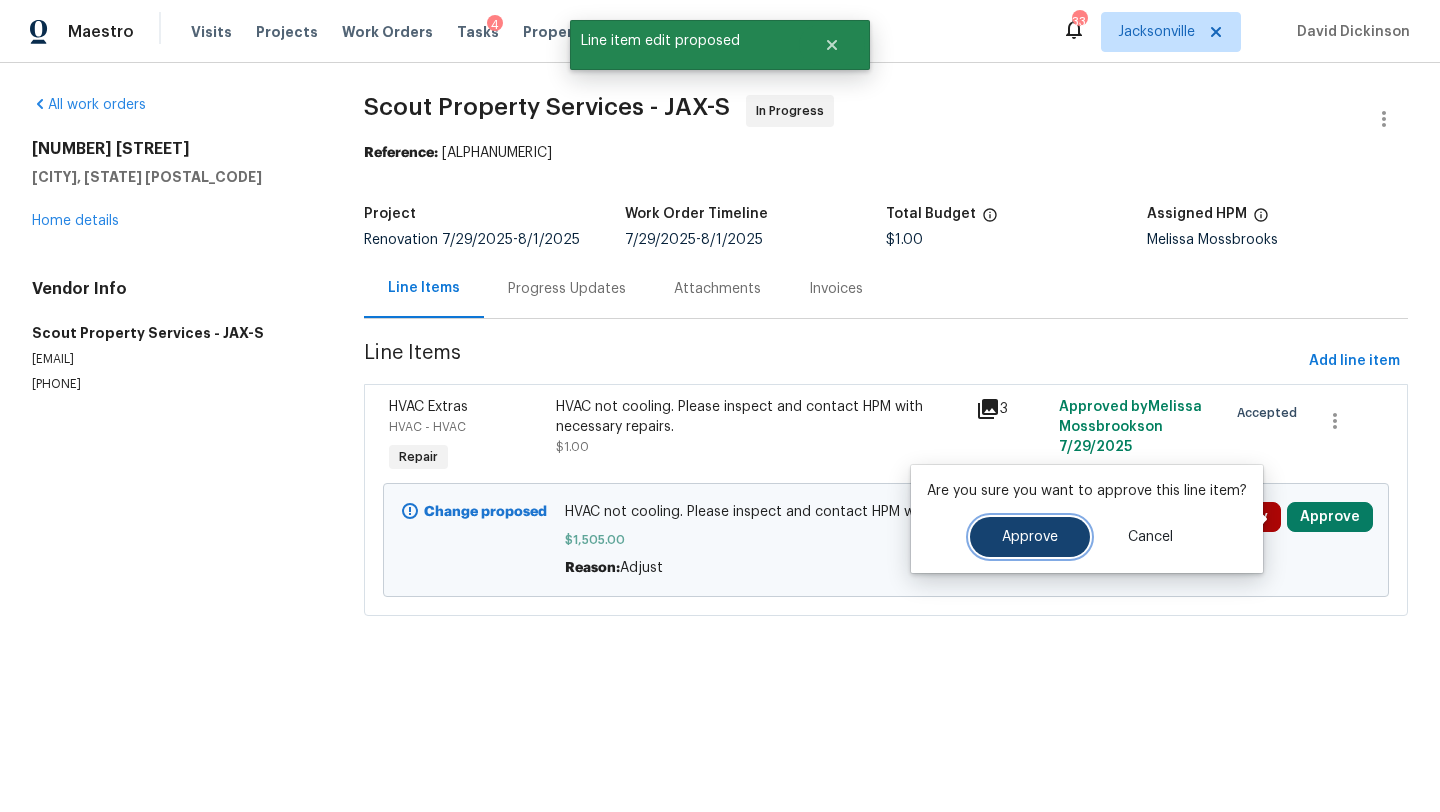 click on "Approve" at bounding box center (1030, 537) 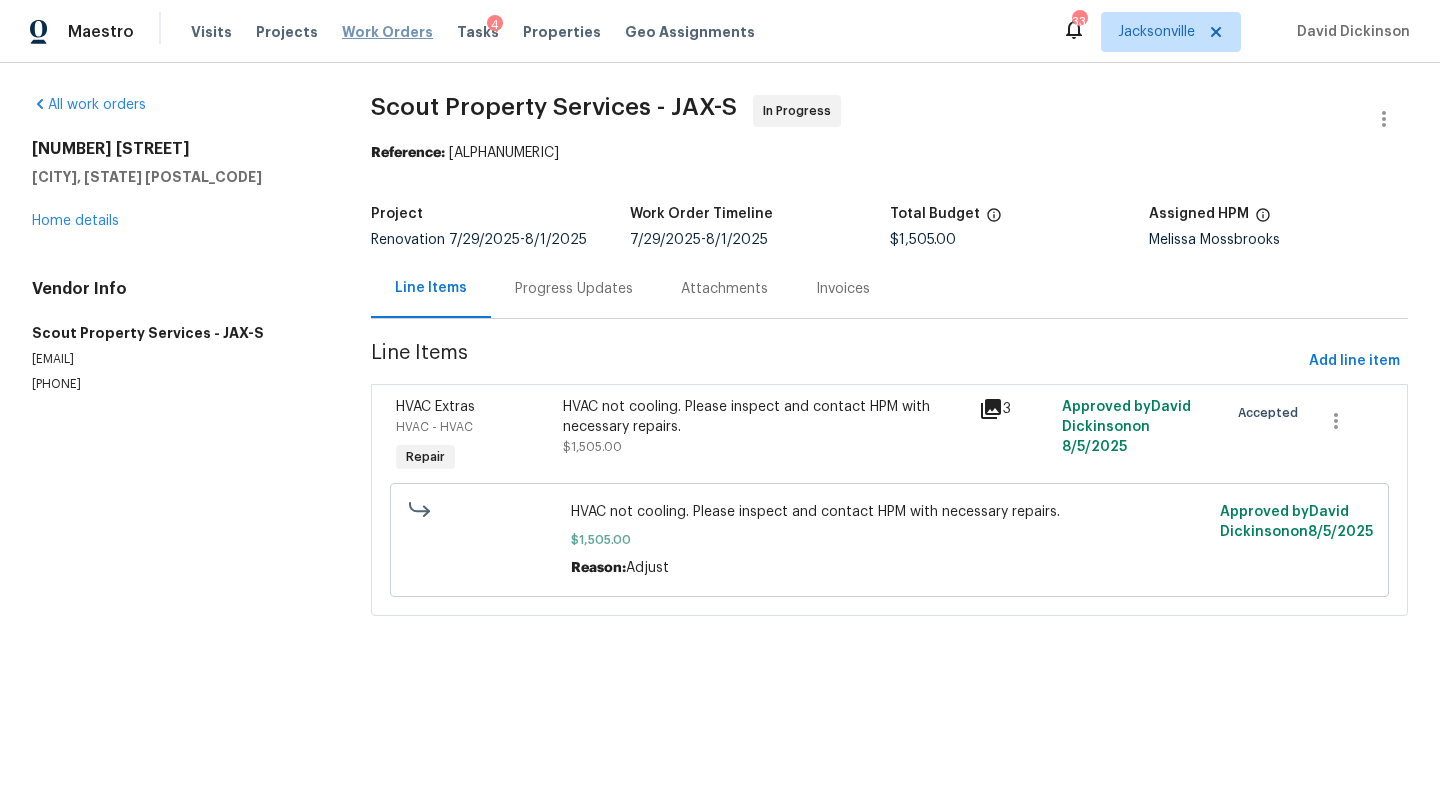click on "Work Orders" at bounding box center [387, 32] 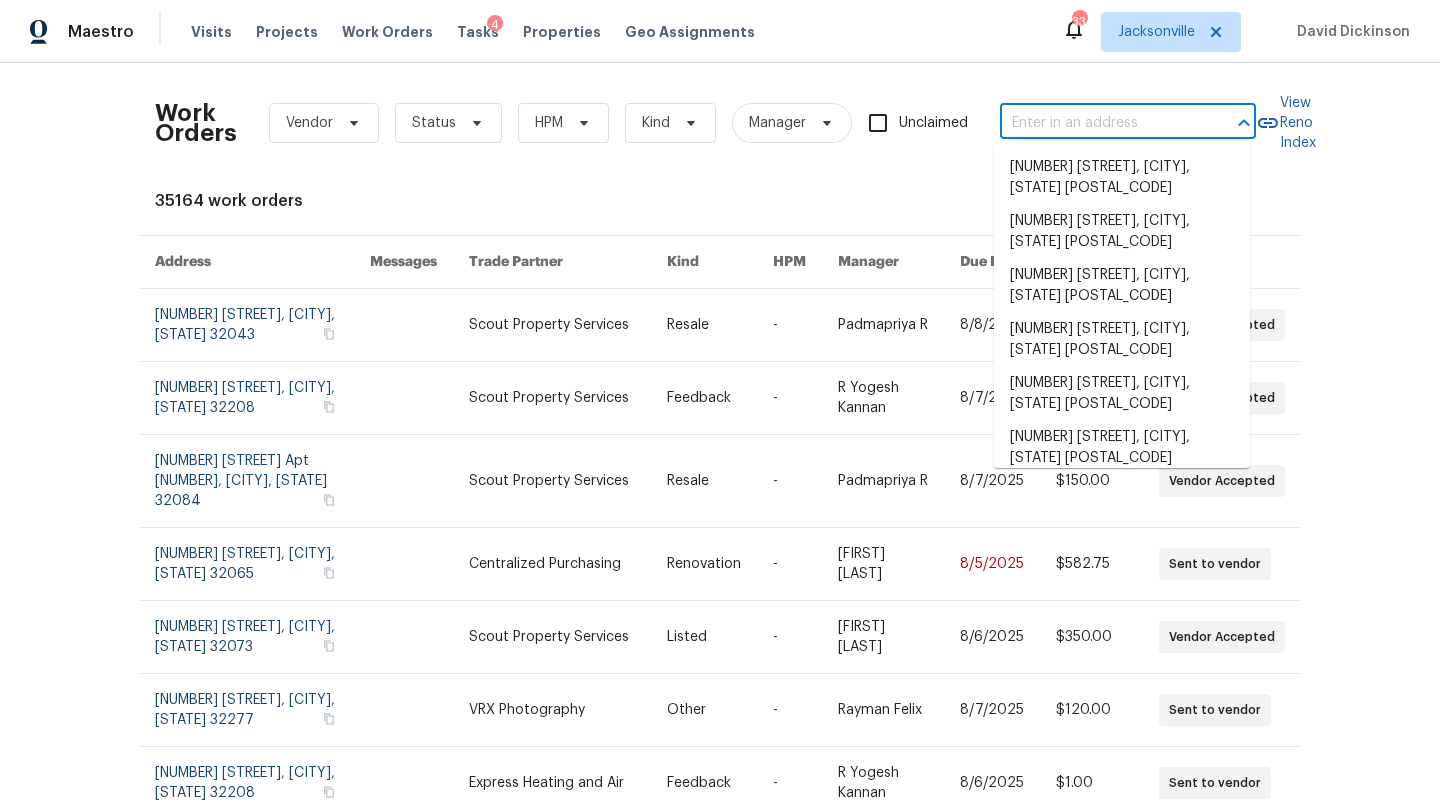 click at bounding box center [1100, 123] 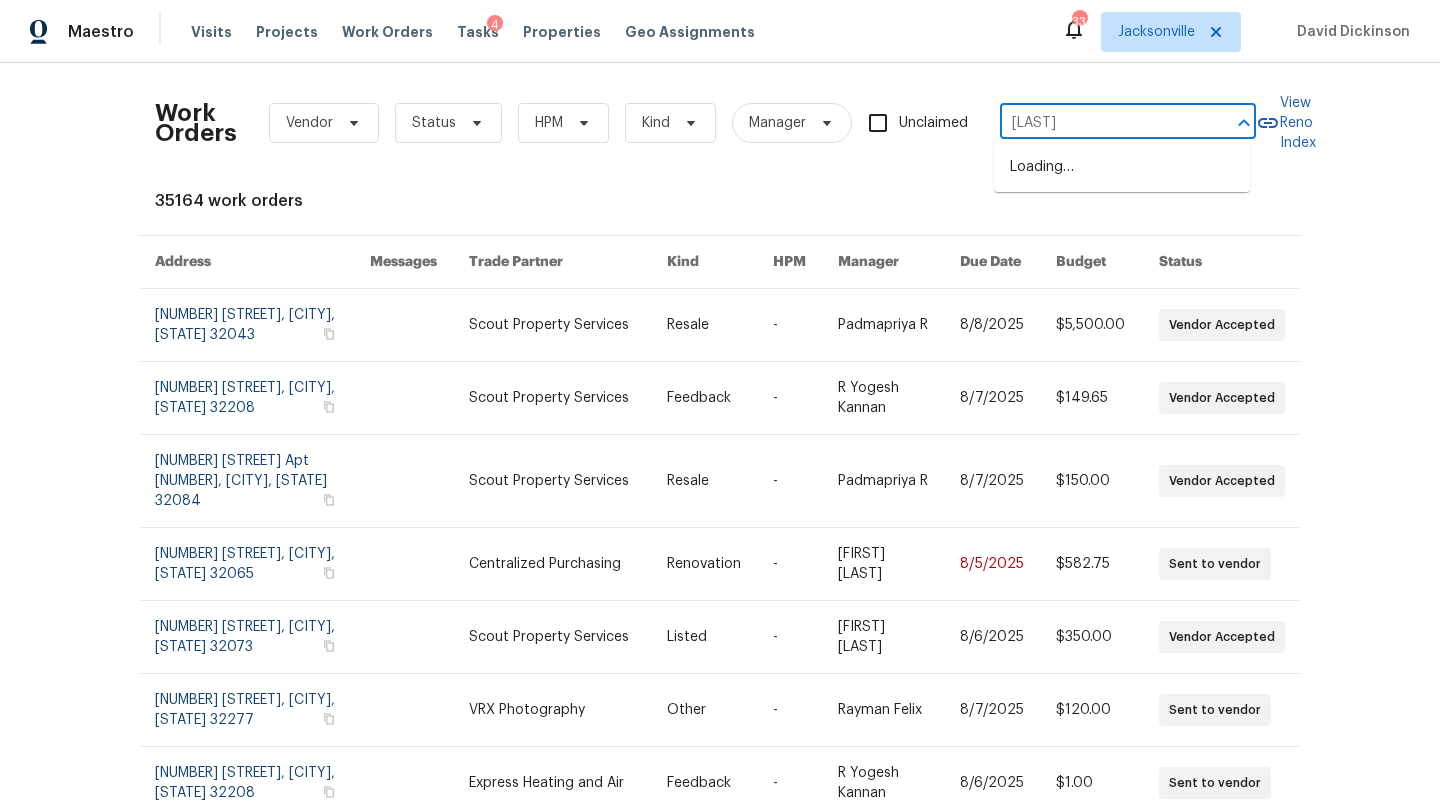 type on "van gundy" 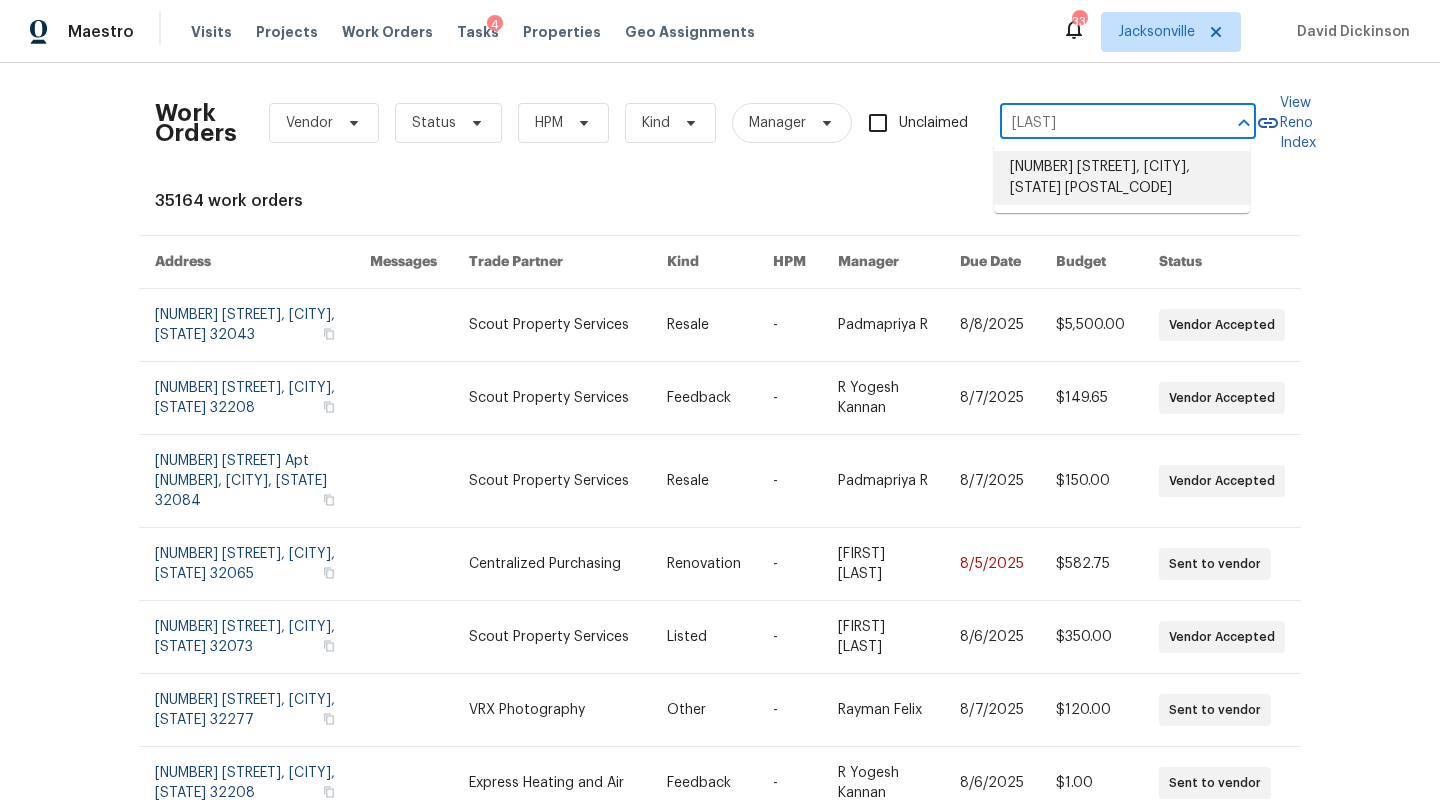 click on "2936 Van Gundy Rd, Jacksonville, FL 32208" at bounding box center (1122, 178) 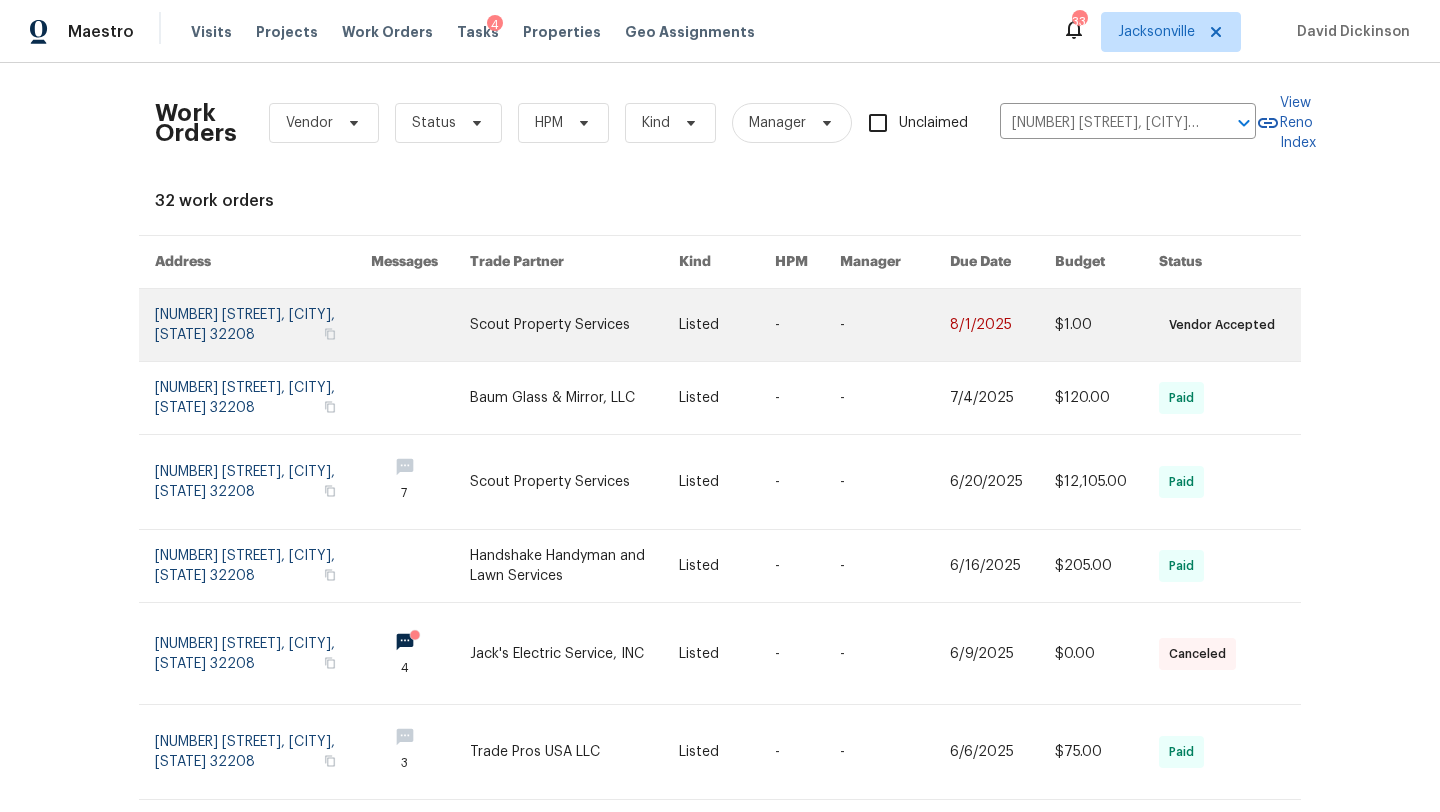 click at bounding box center [263, 325] 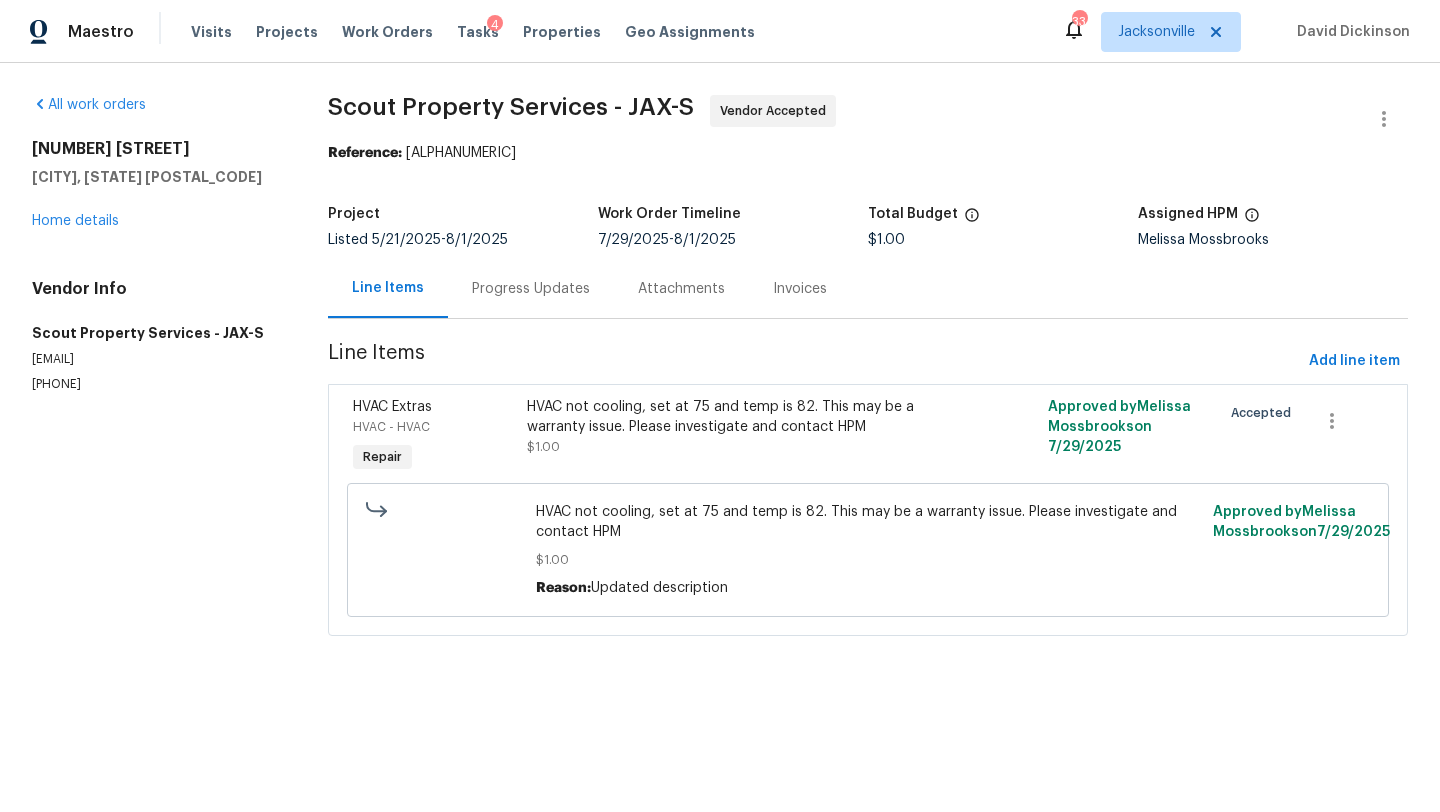click on "Progress Updates" at bounding box center (531, 288) 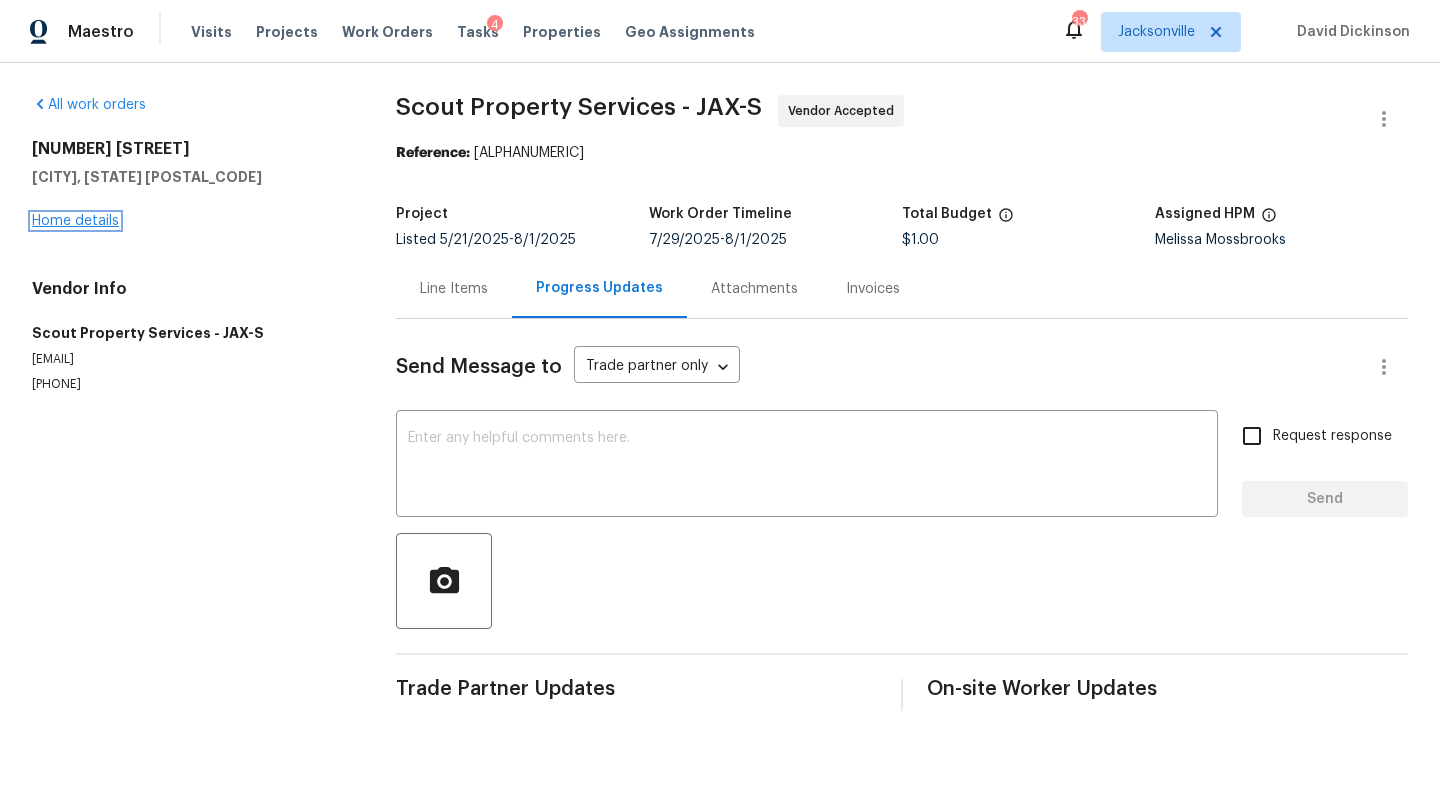 click on "Home details" at bounding box center [75, 221] 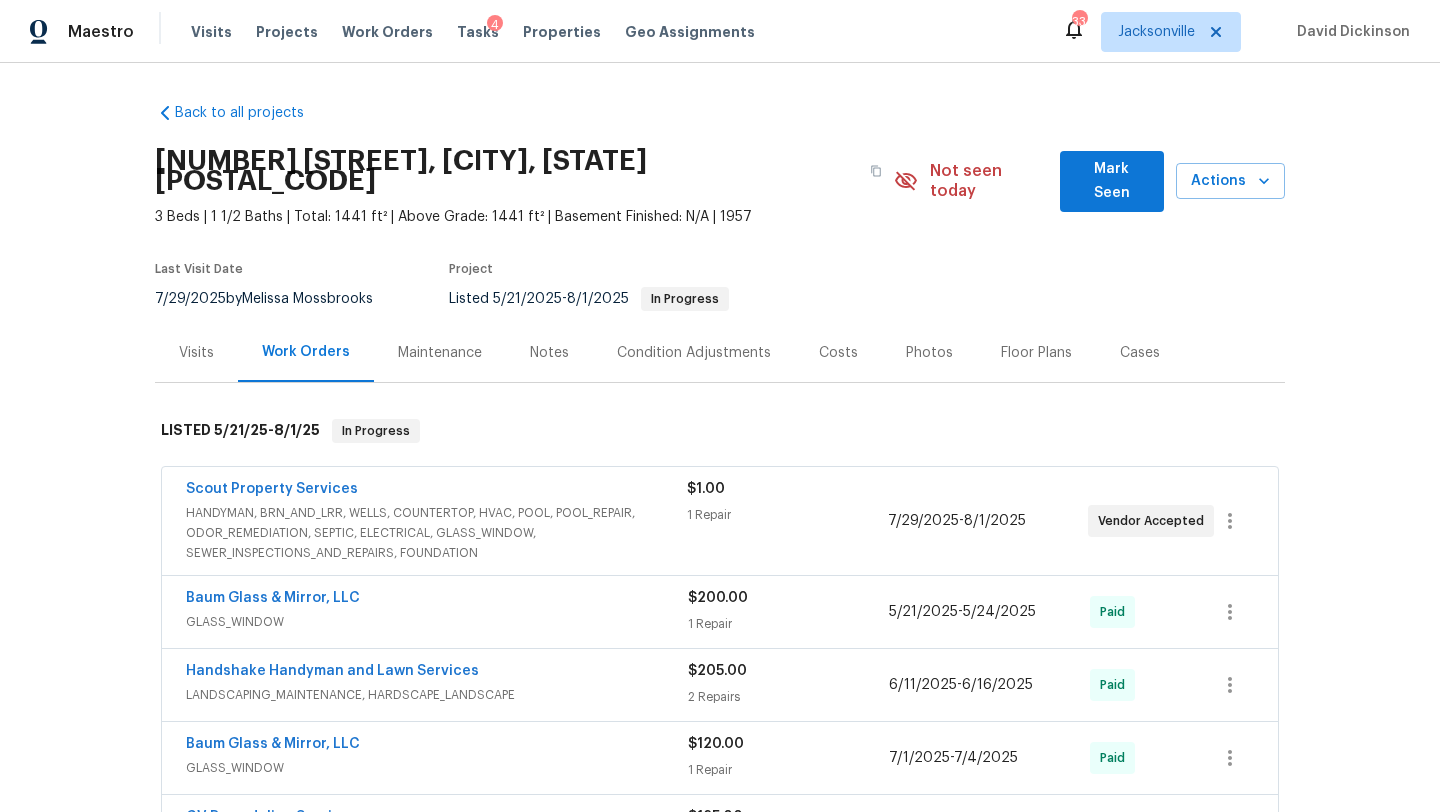 click on "Scout Property Services" at bounding box center (436, 491) 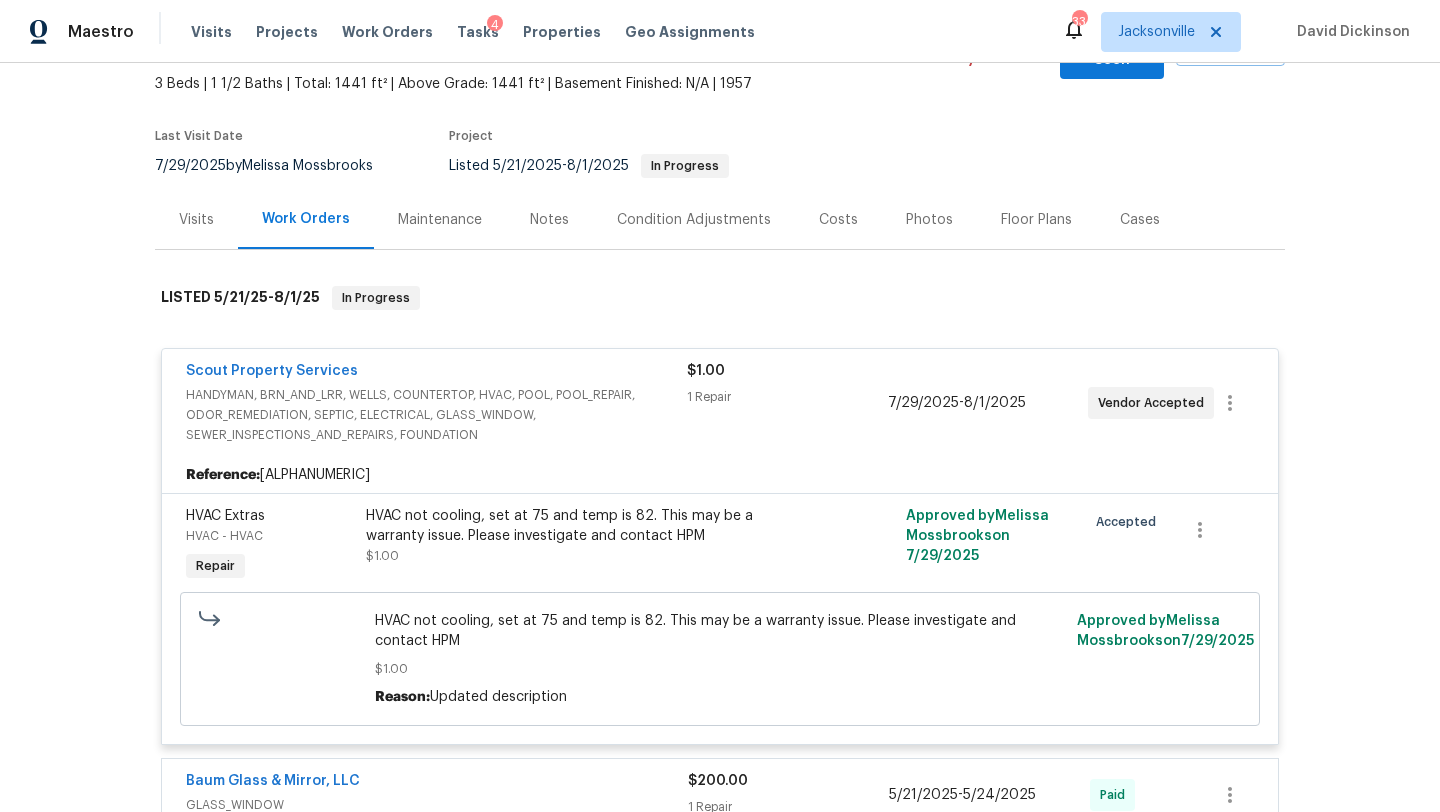 scroll, scrollTop: 111, scrollLeft: 0, axis: vertical 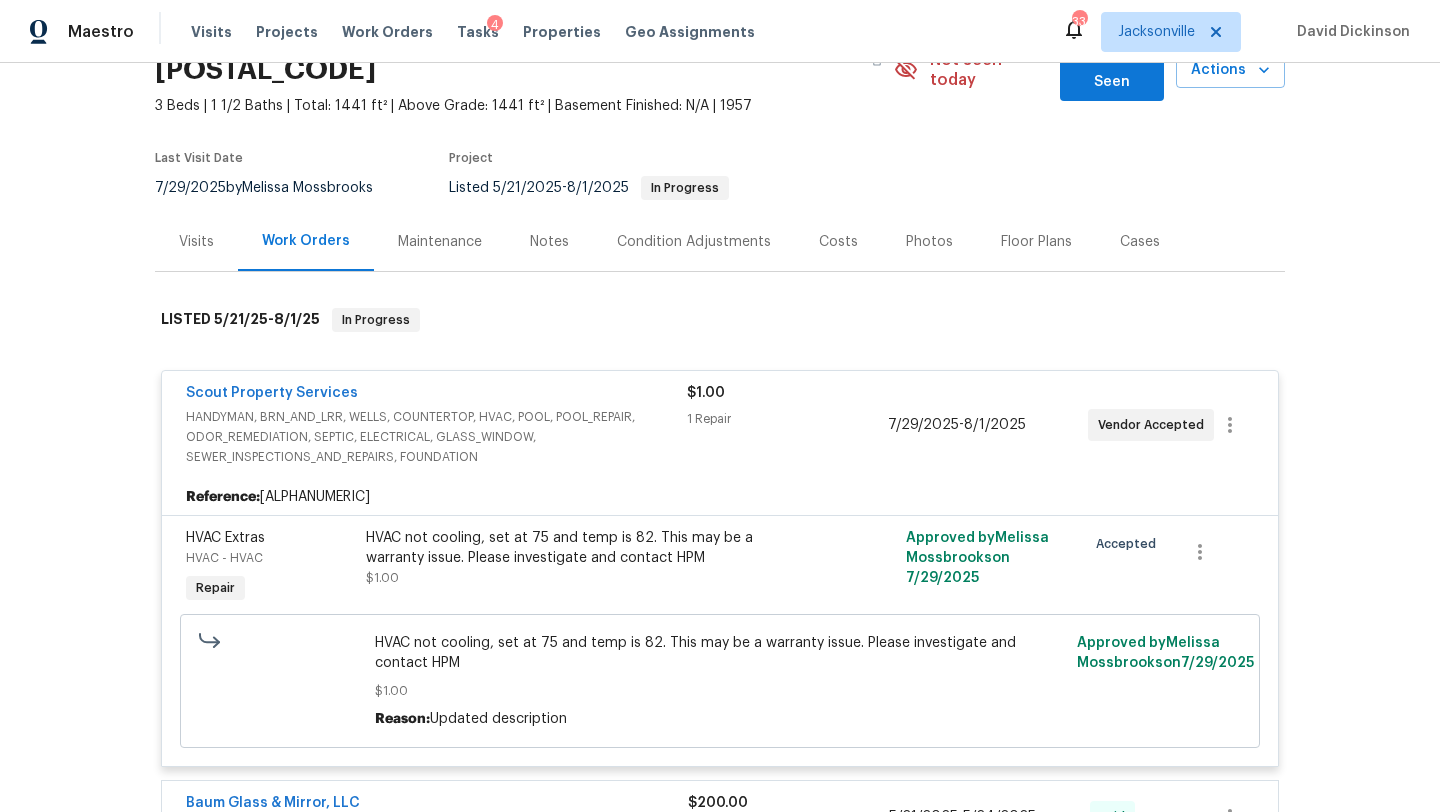 click on "HANDYMAN, BRN_AND_LRR, WELLS, COUNTERTOP, HVAC, POOL, POOL_REPAIR, ODOR_REMEDIATION, SEPTIC, ELECTRICAL, GLASS_WINDOW, SEWER_INSPECTIONS_AND_REPAIRS, FOUNDATION" at bounding box center [436, 437] 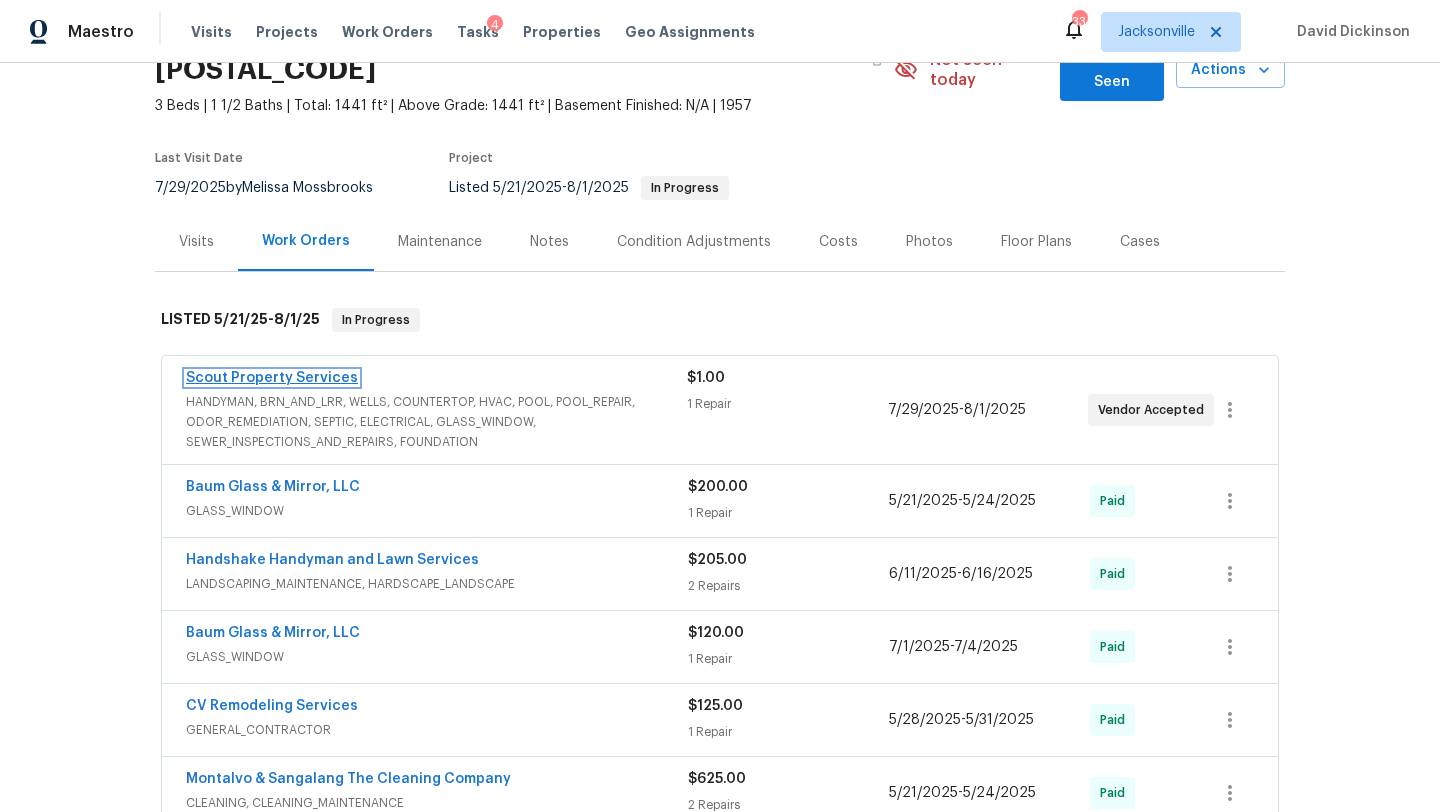 click on "Scout Property Services" at bounding box center [272, 378] 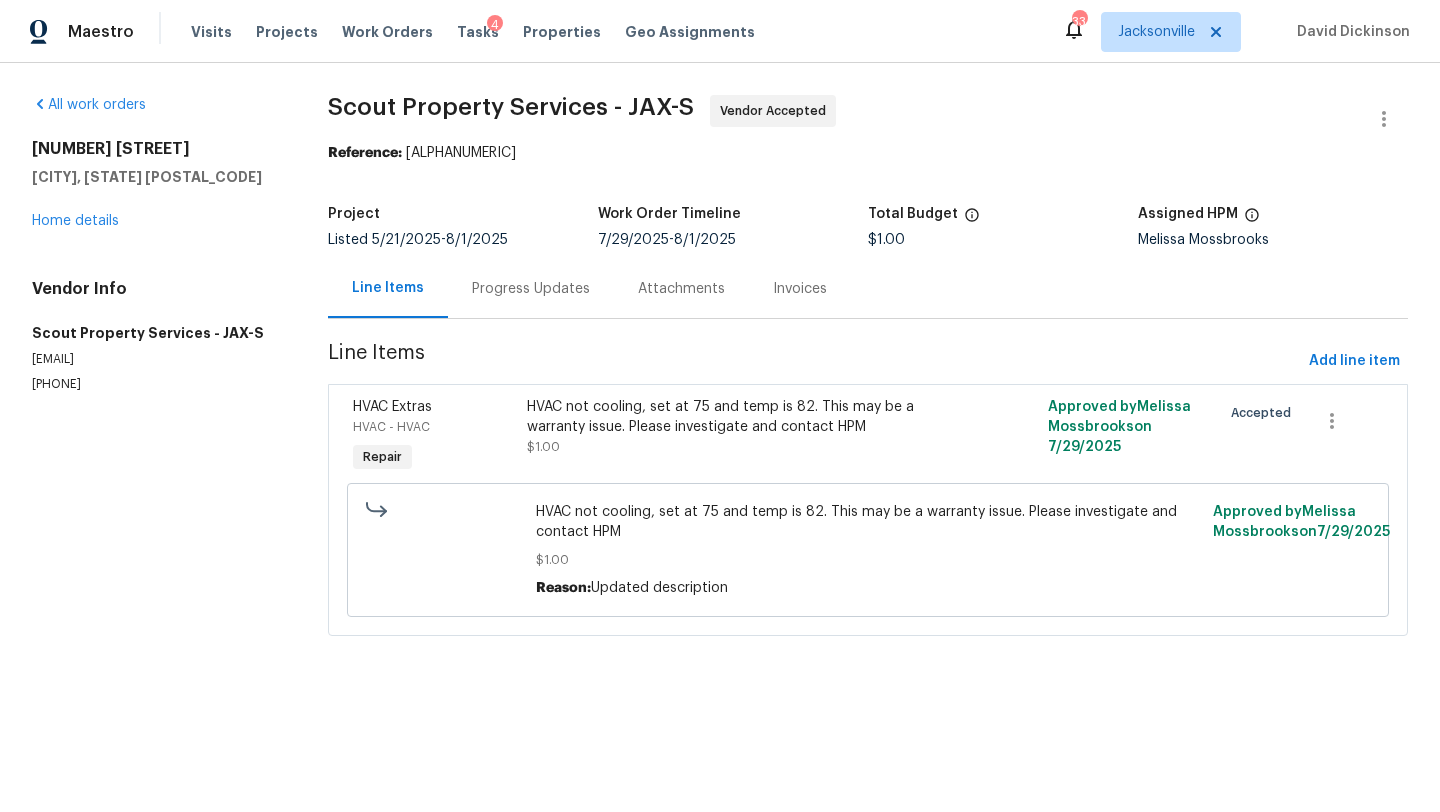 click on "HVAC not cooling, set at 75 and temp is 82.  This may be a warranty issue.  Please investigate and contact HPM" at bounding box center [738, 417] 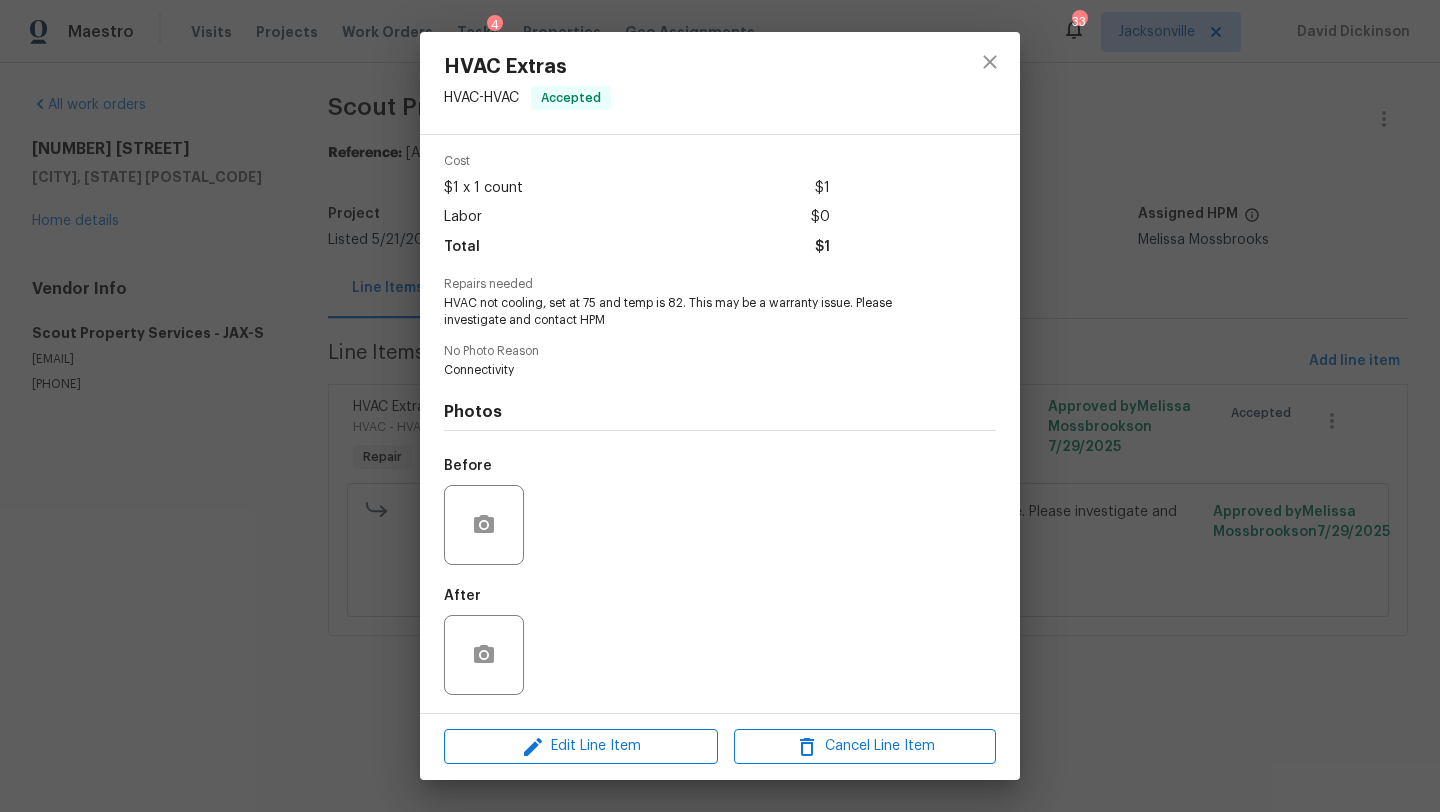 scroll, scrollTop: 76, scrollLeft: 0, axis: vertical 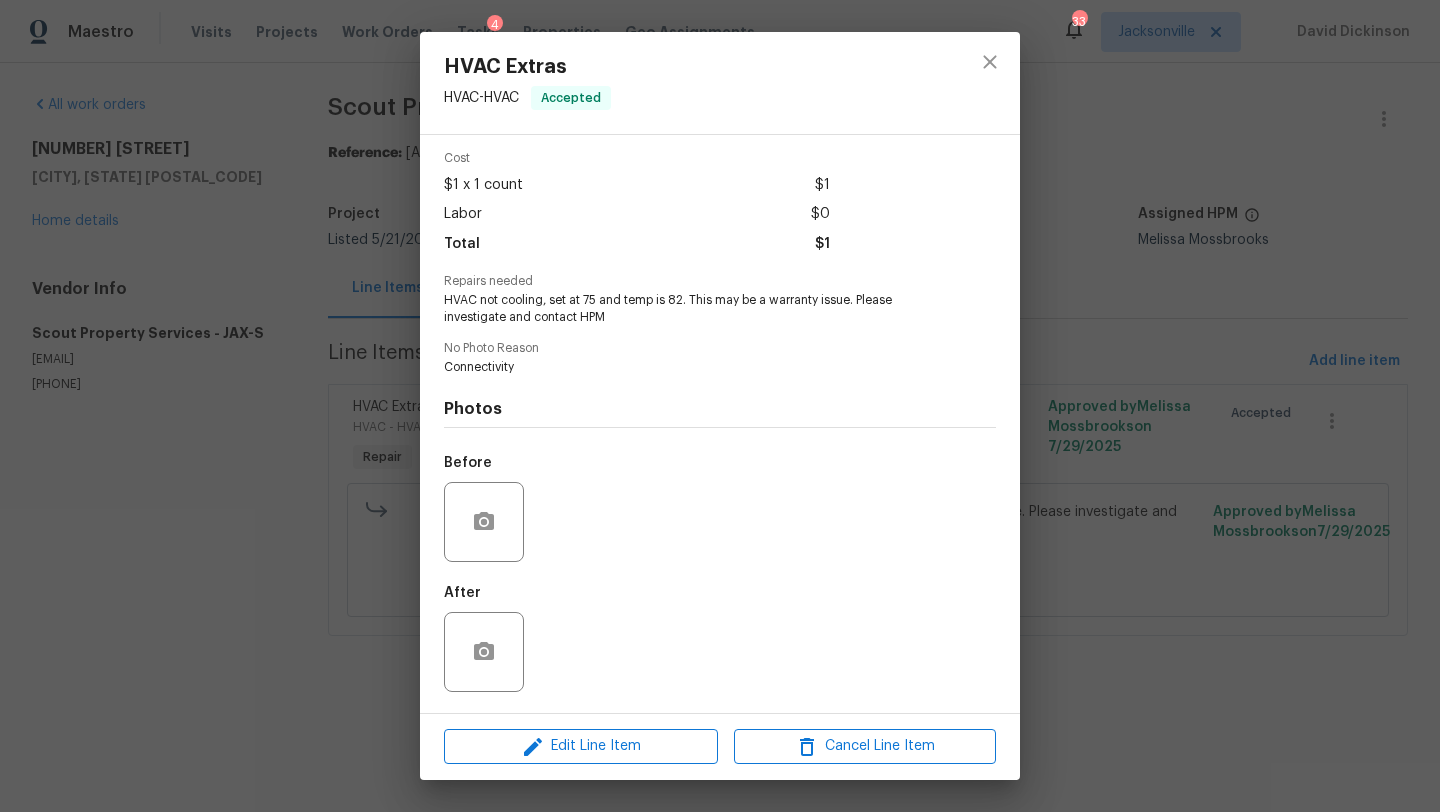 click on "After" at bounding box center [720, 639] 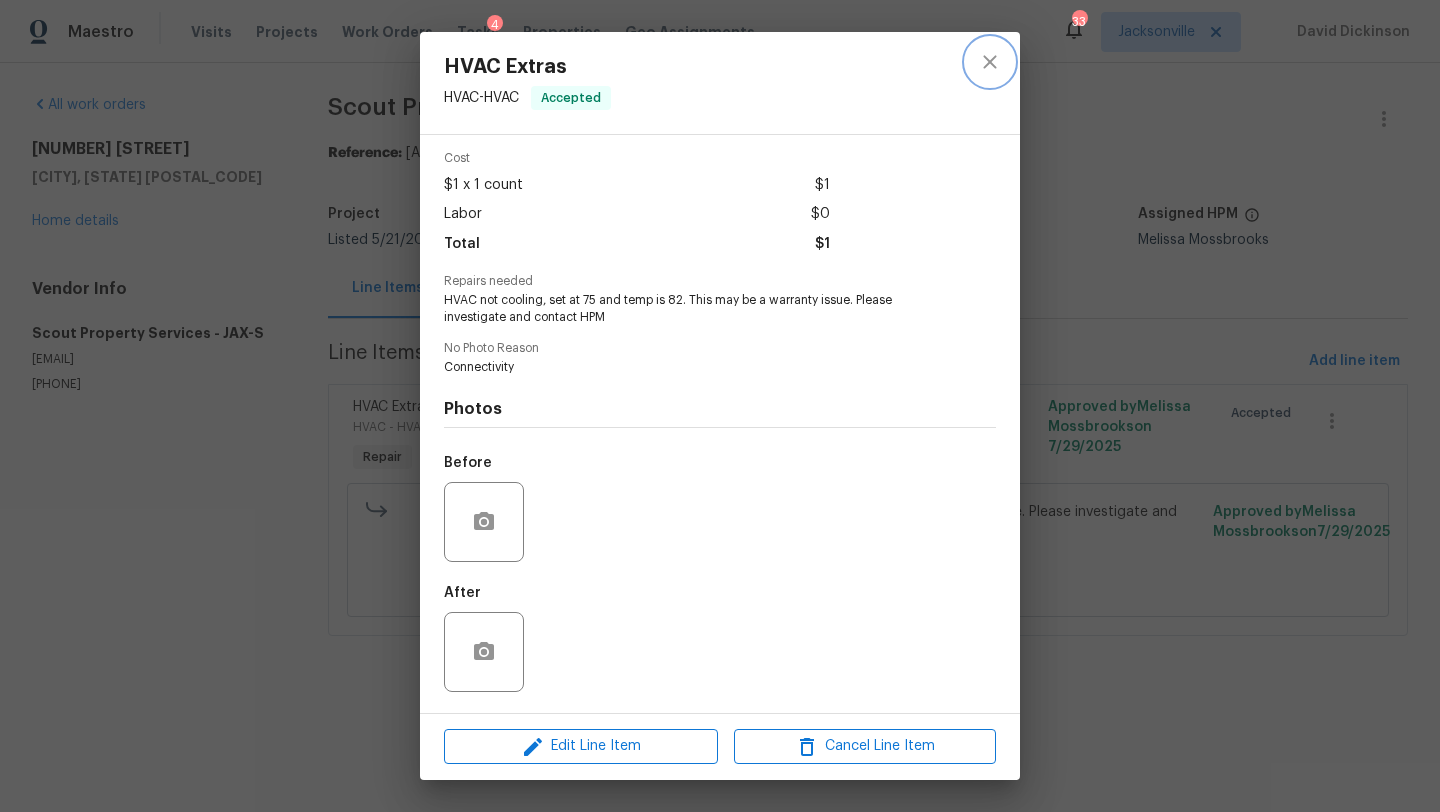 click 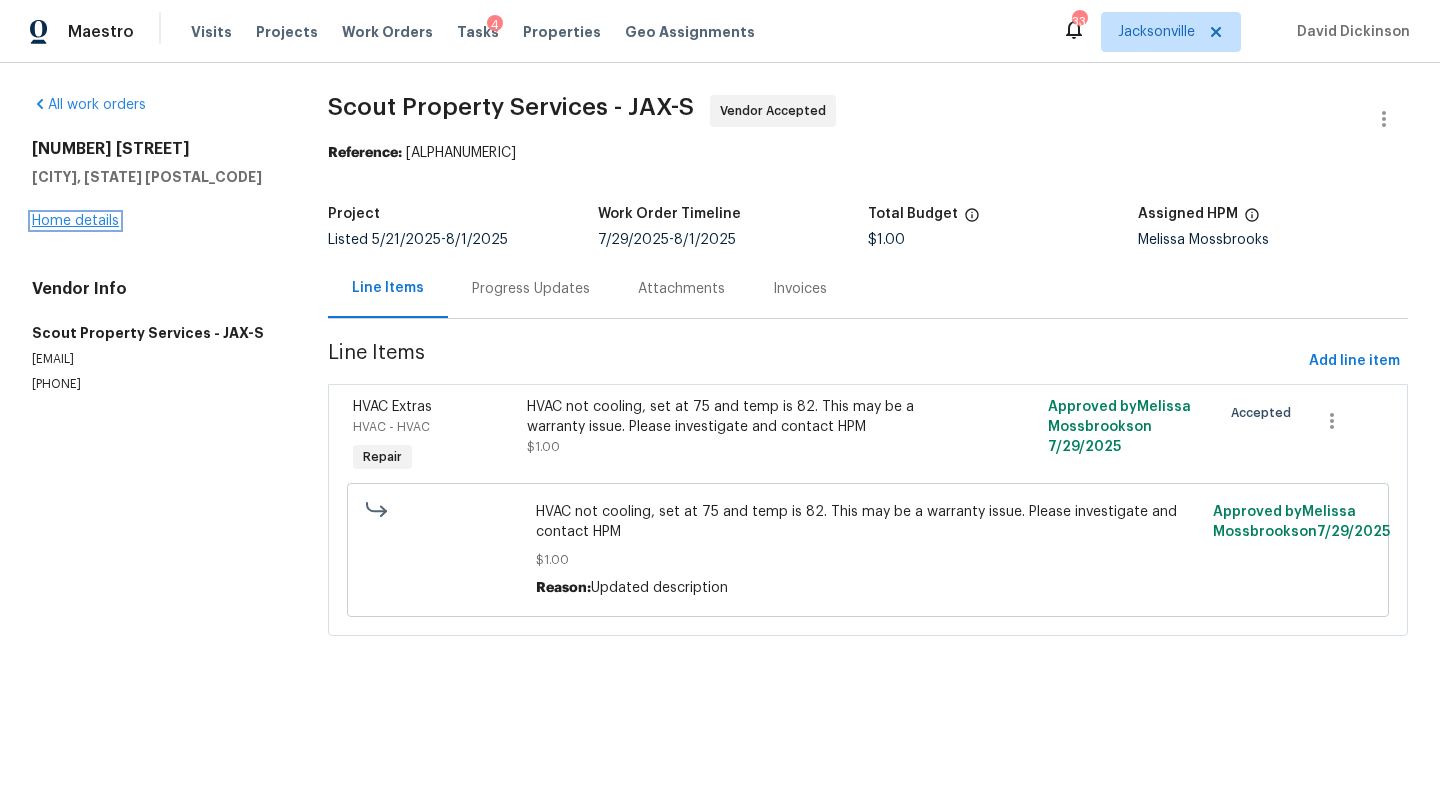 click on "Home details" at bounding box center [75, 221] 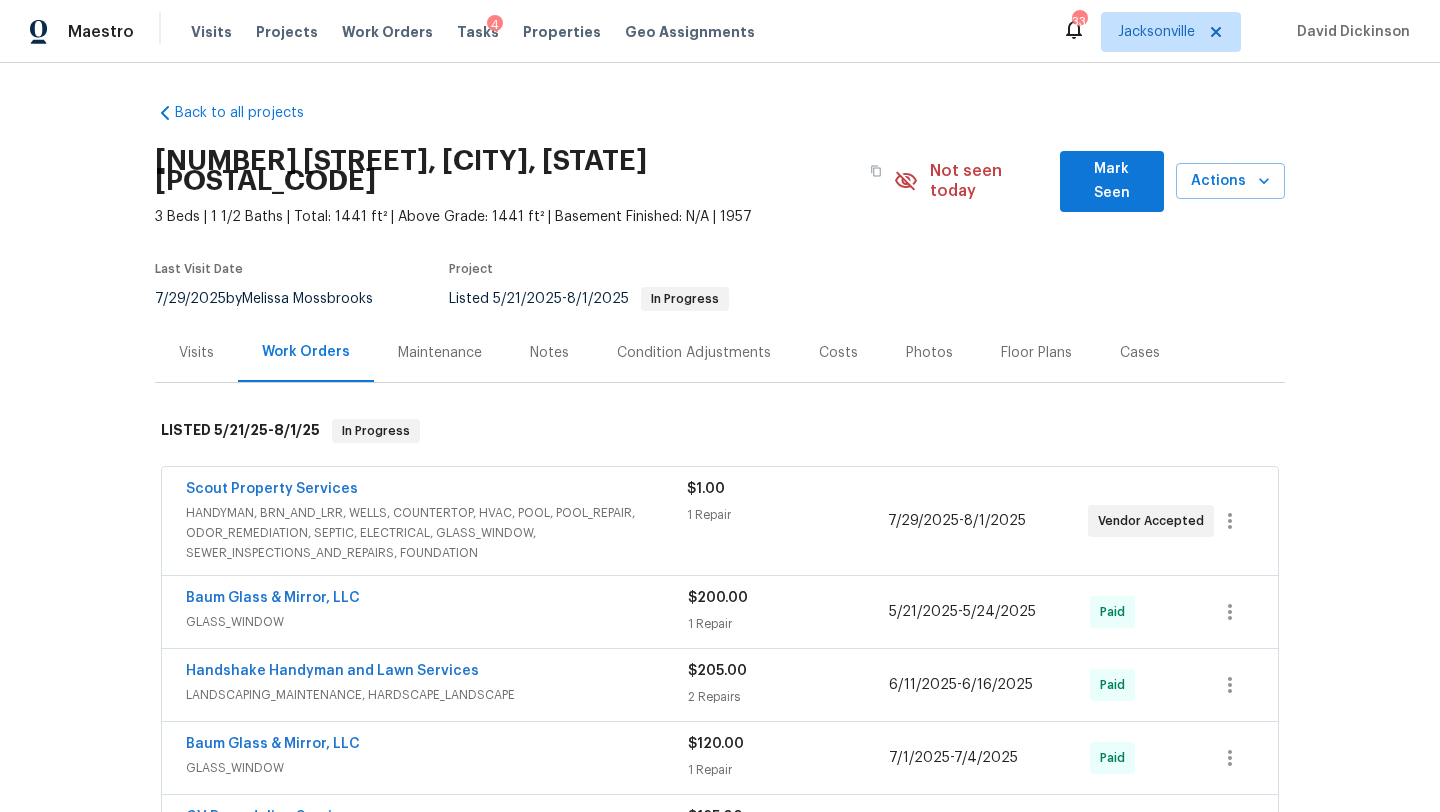 click on "Visits Projects Work Orders Tasks 4 Properties Geo Assignments" at bounding box center [485, 32] 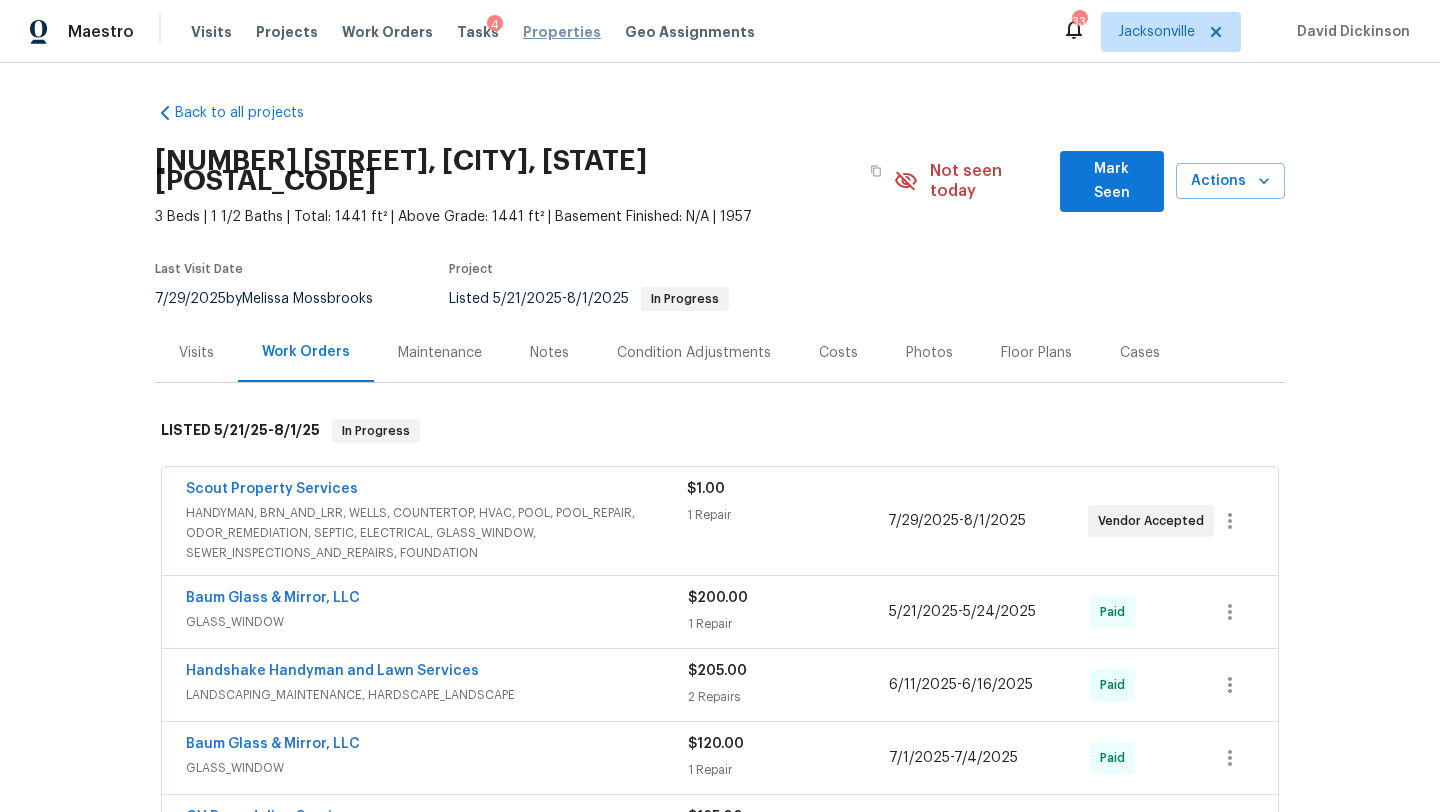 click on "Properties" at bounding box center [562, 32] 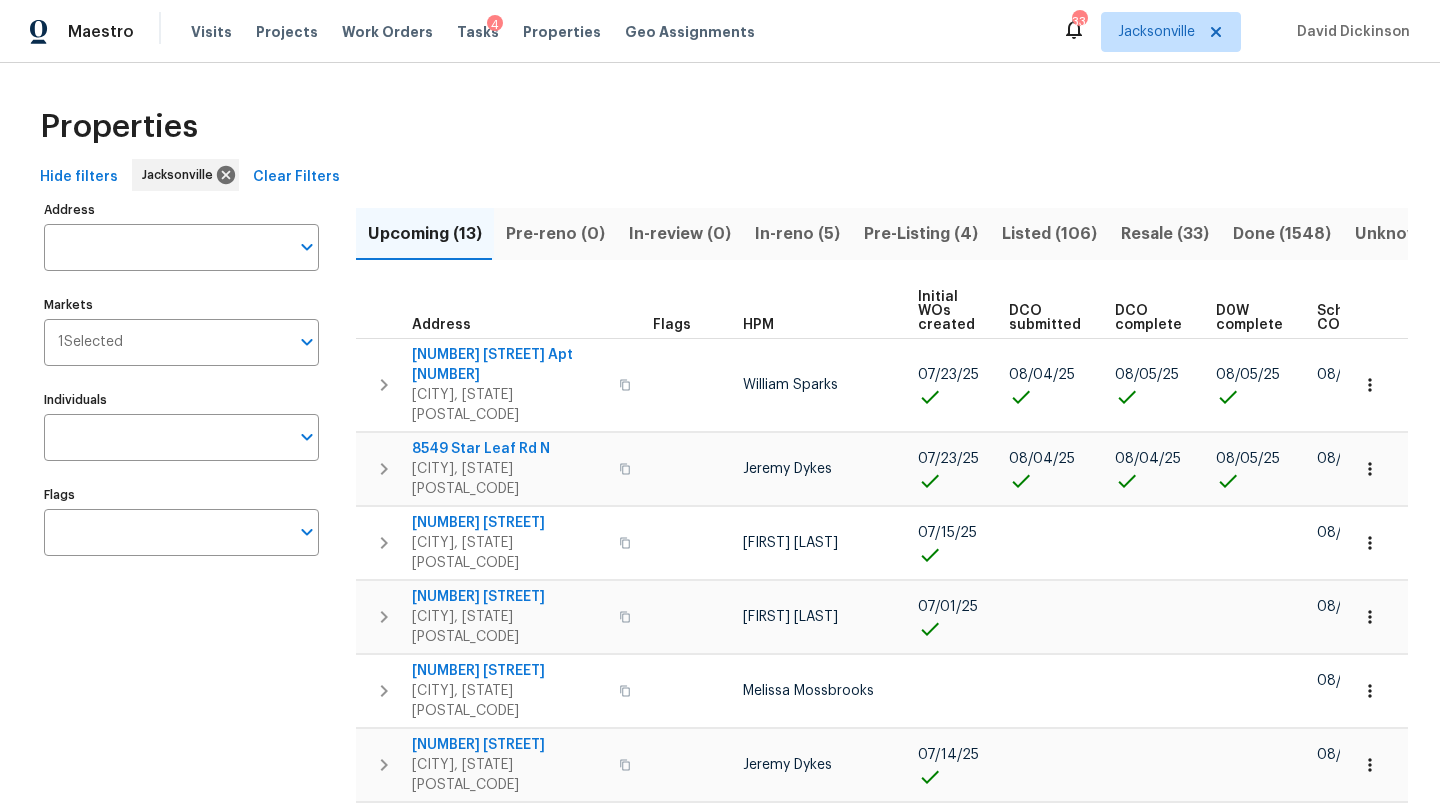 click on "Address" at bounding box center [166, 247] 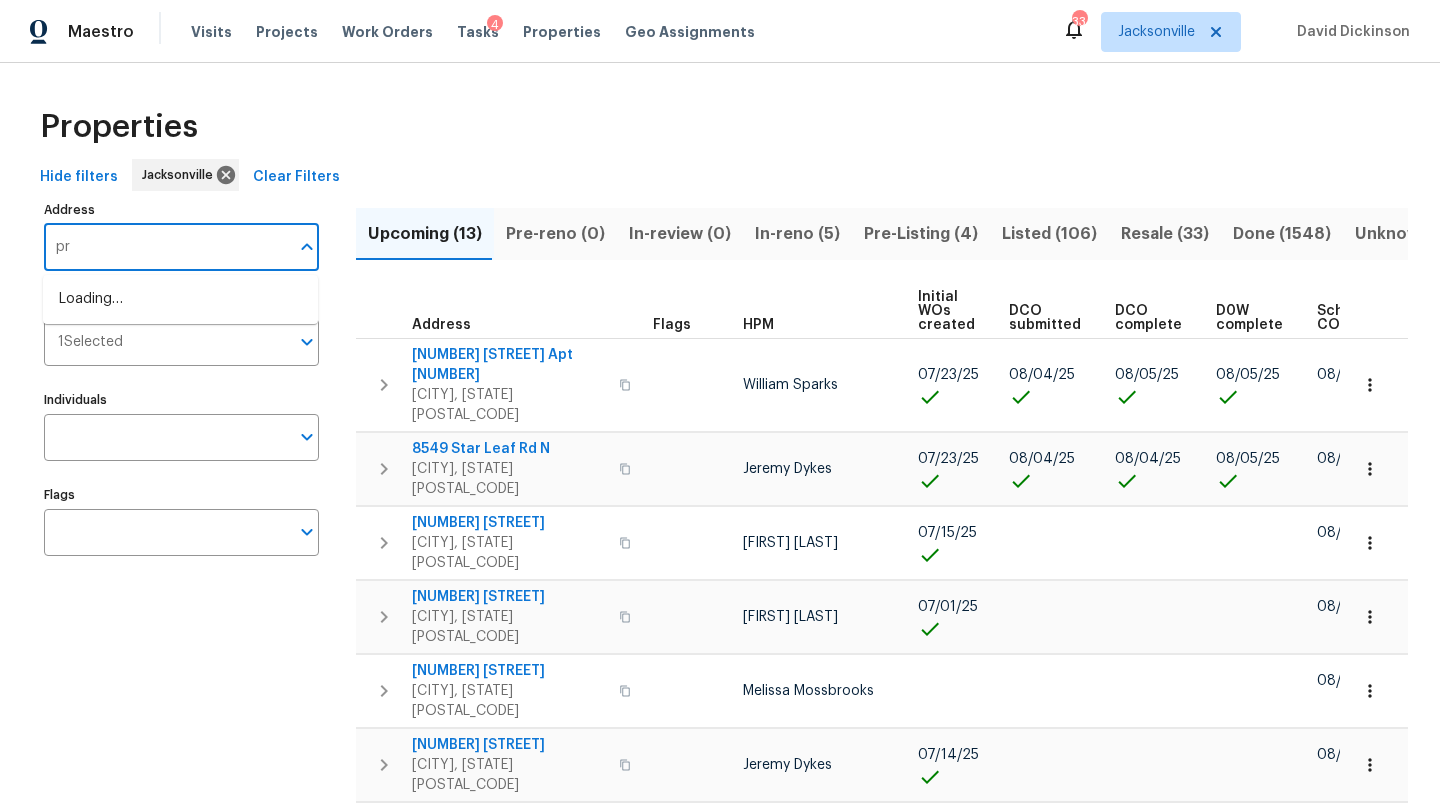 type on "p" 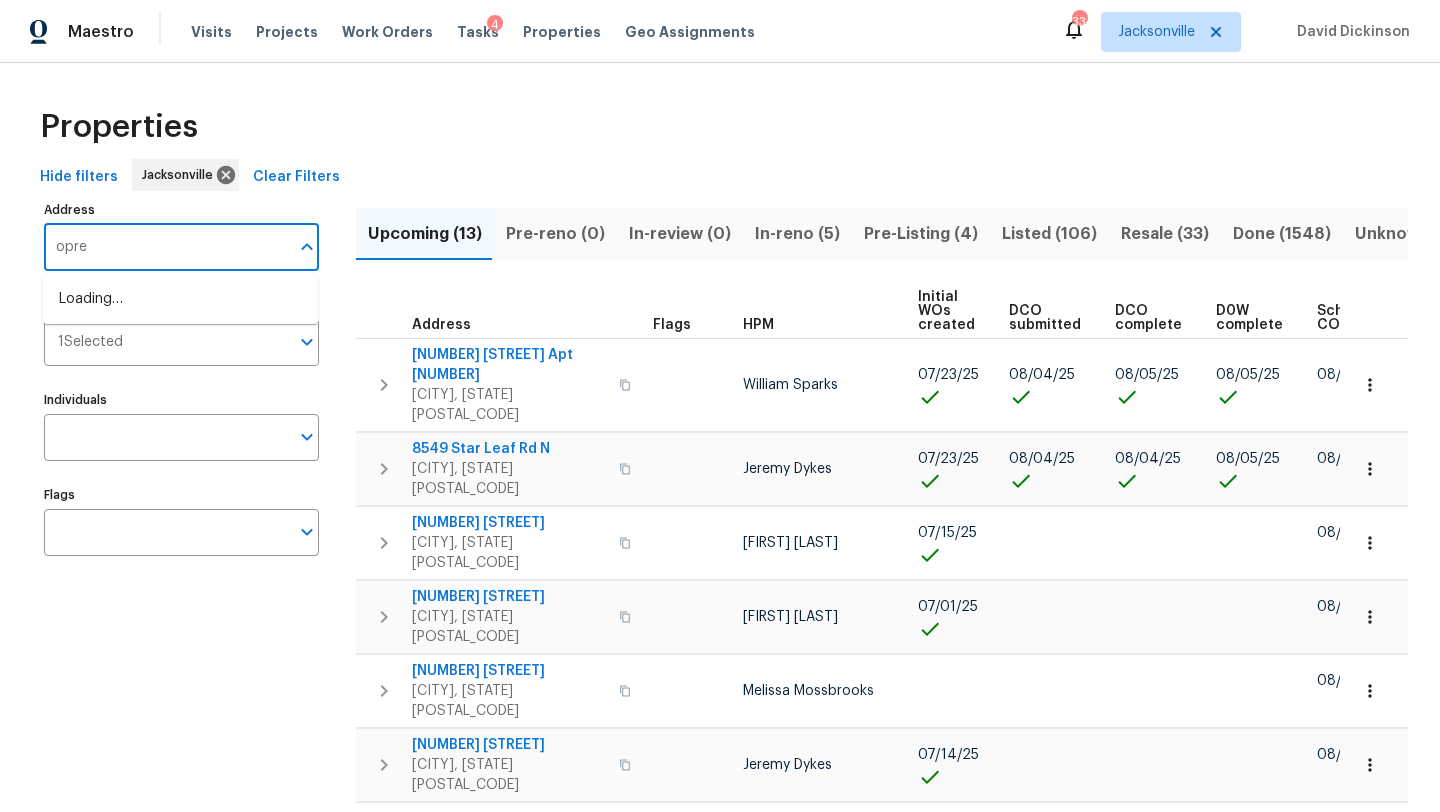 type on "oprey" 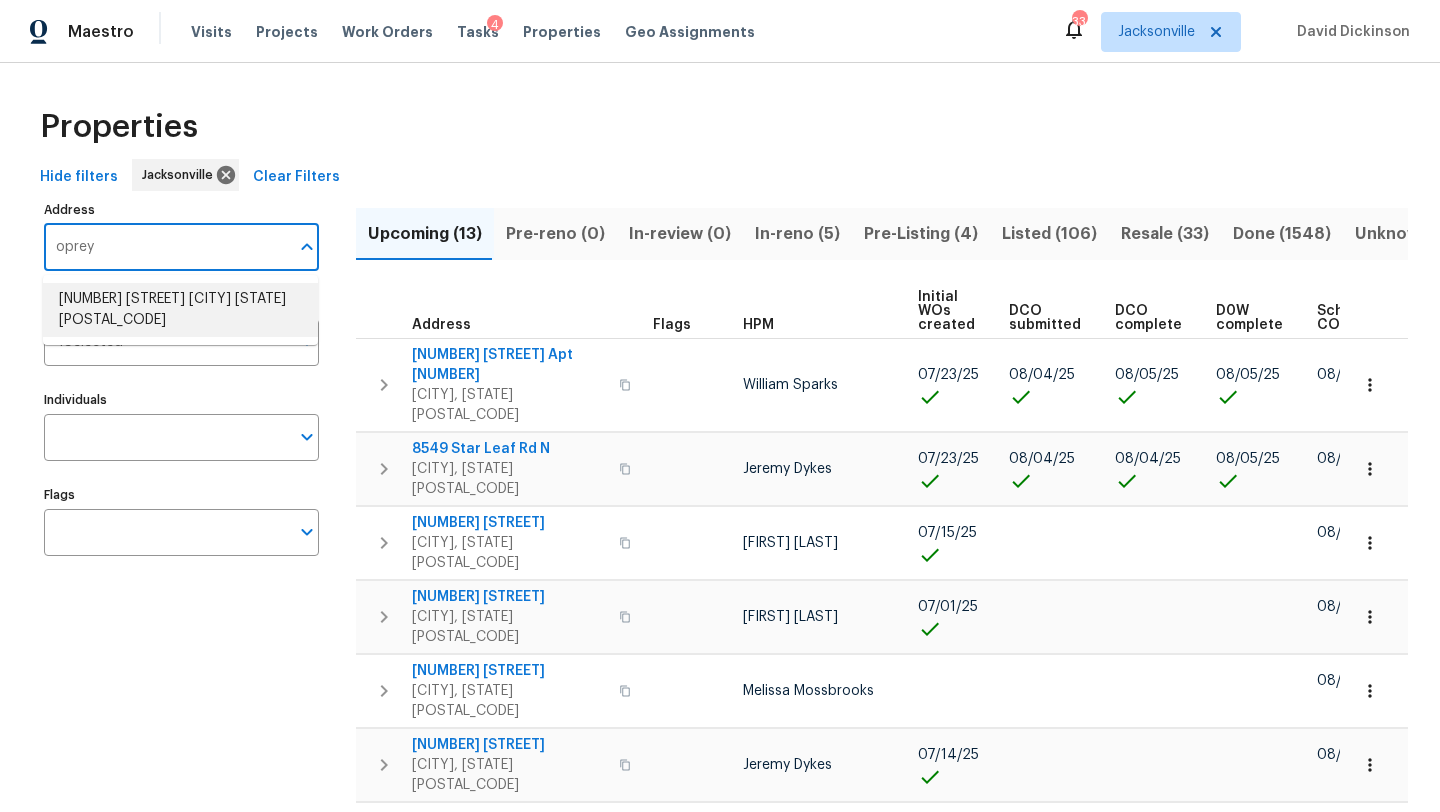 click on "5752 Oprey St Jacksonville FL 32208" at bounding box center (180, 310) 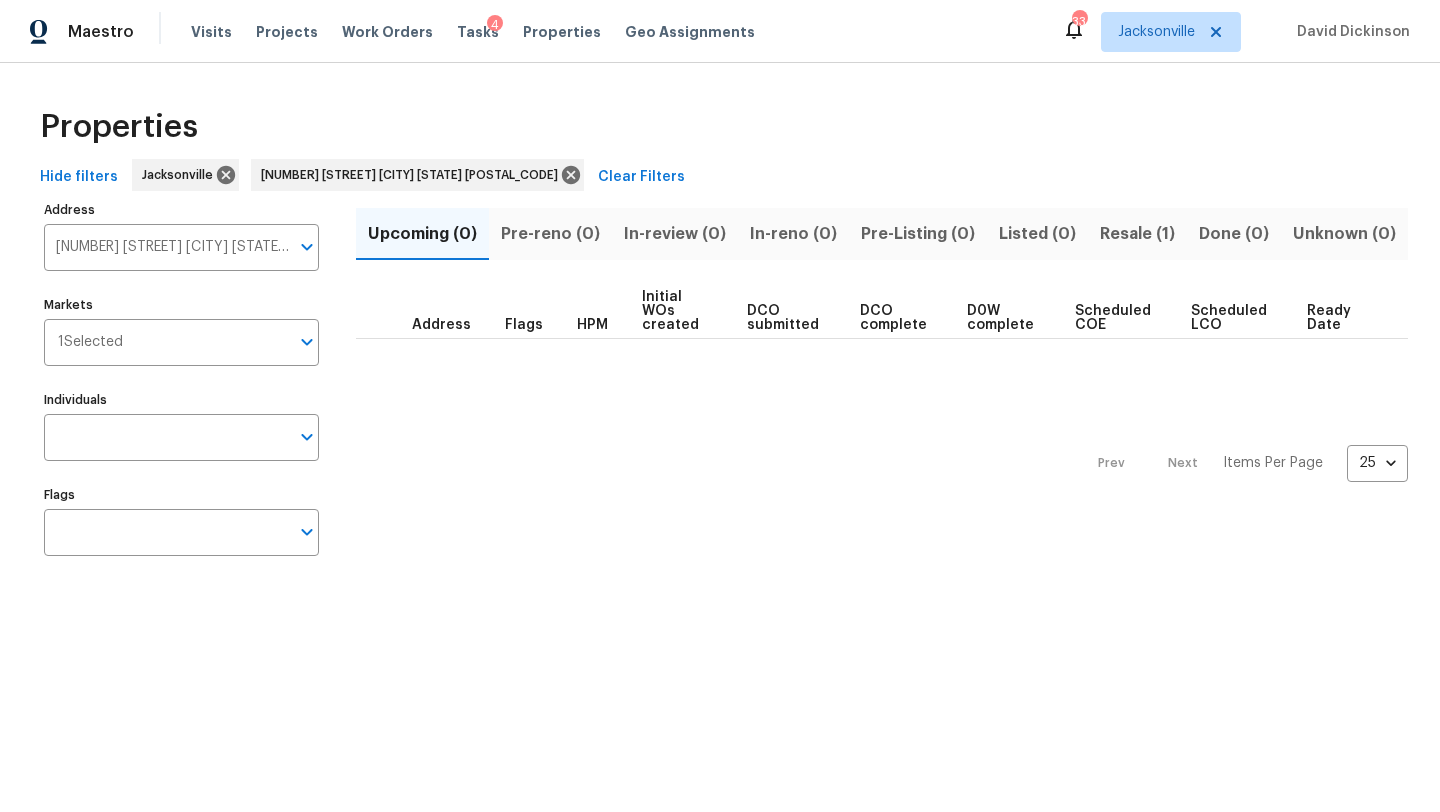 click on "Resale (1)" at bounding box center (1137, 234) 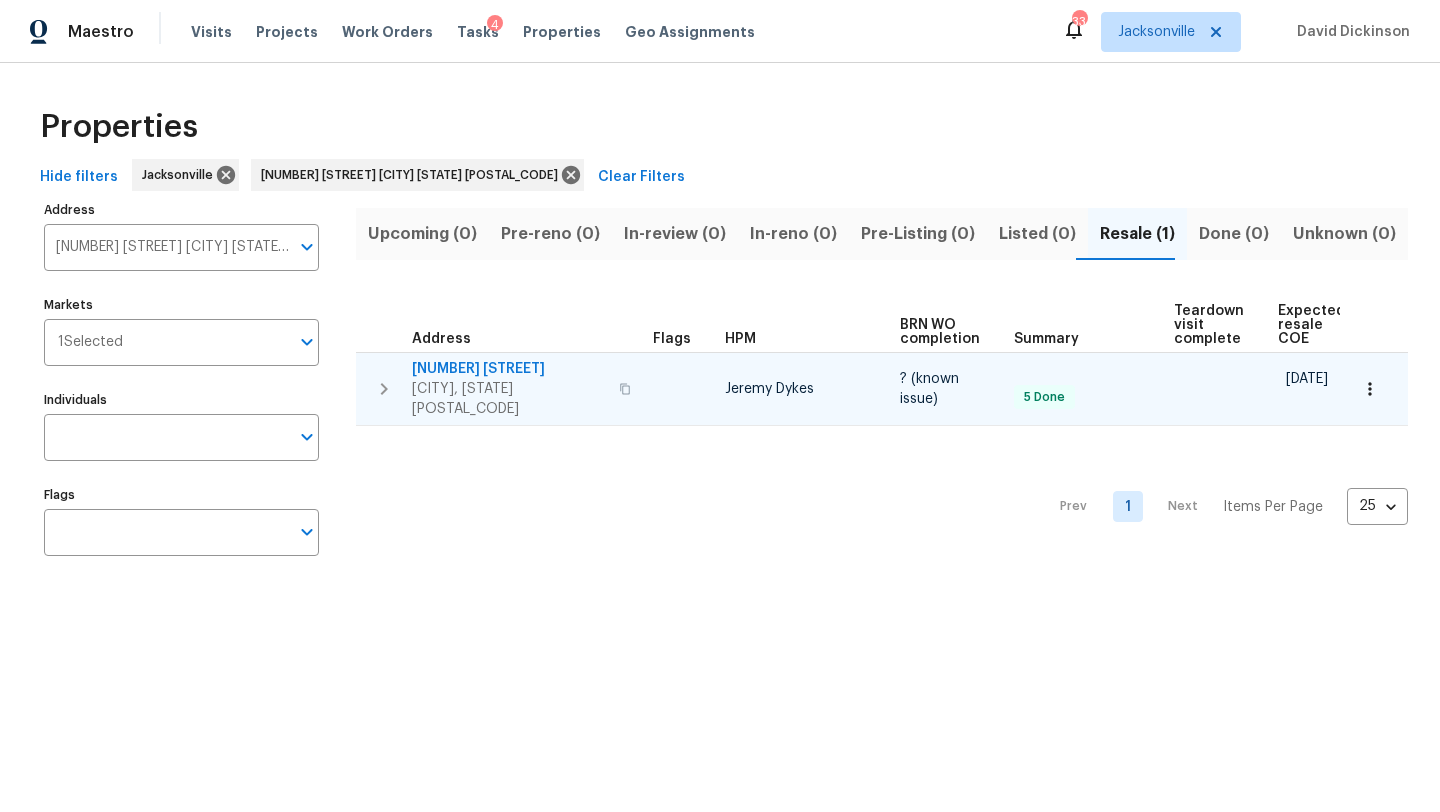 click on "5752 Oprey St" at bounding box center [509, 369] 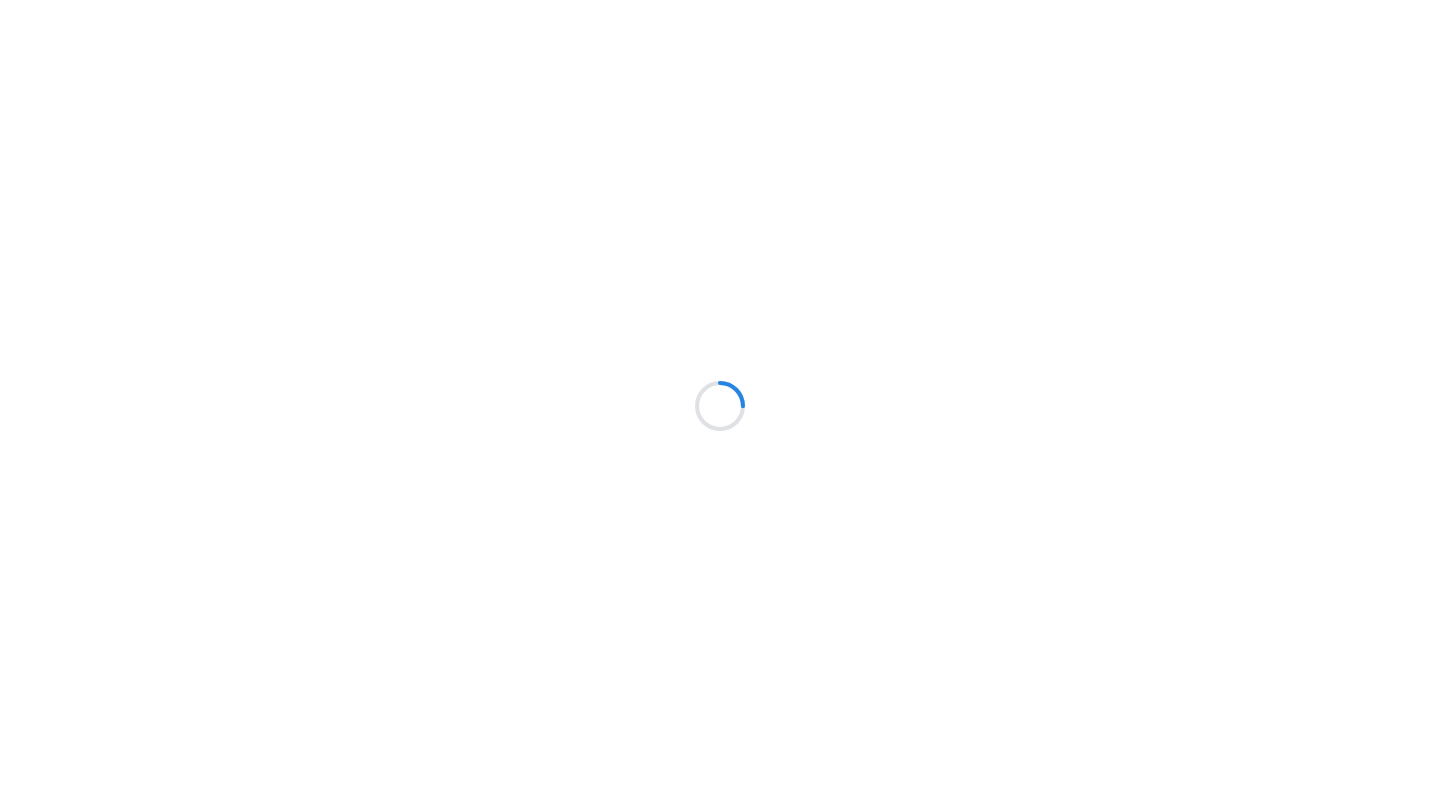 scroll, scrollTop: 0, scrollLeft: 0, axis: both 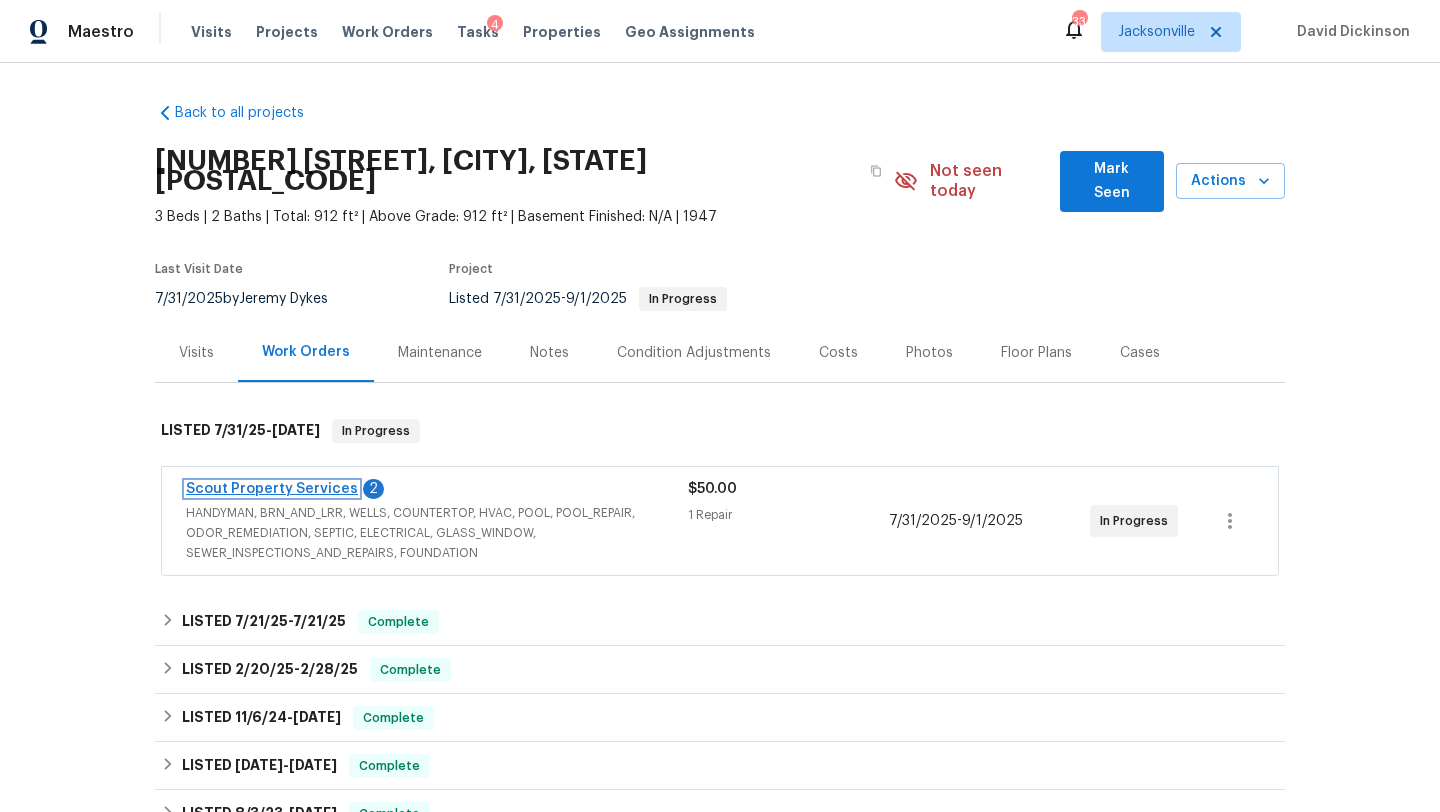 click on "Scout Property Services" at bounding box center (272, 489) 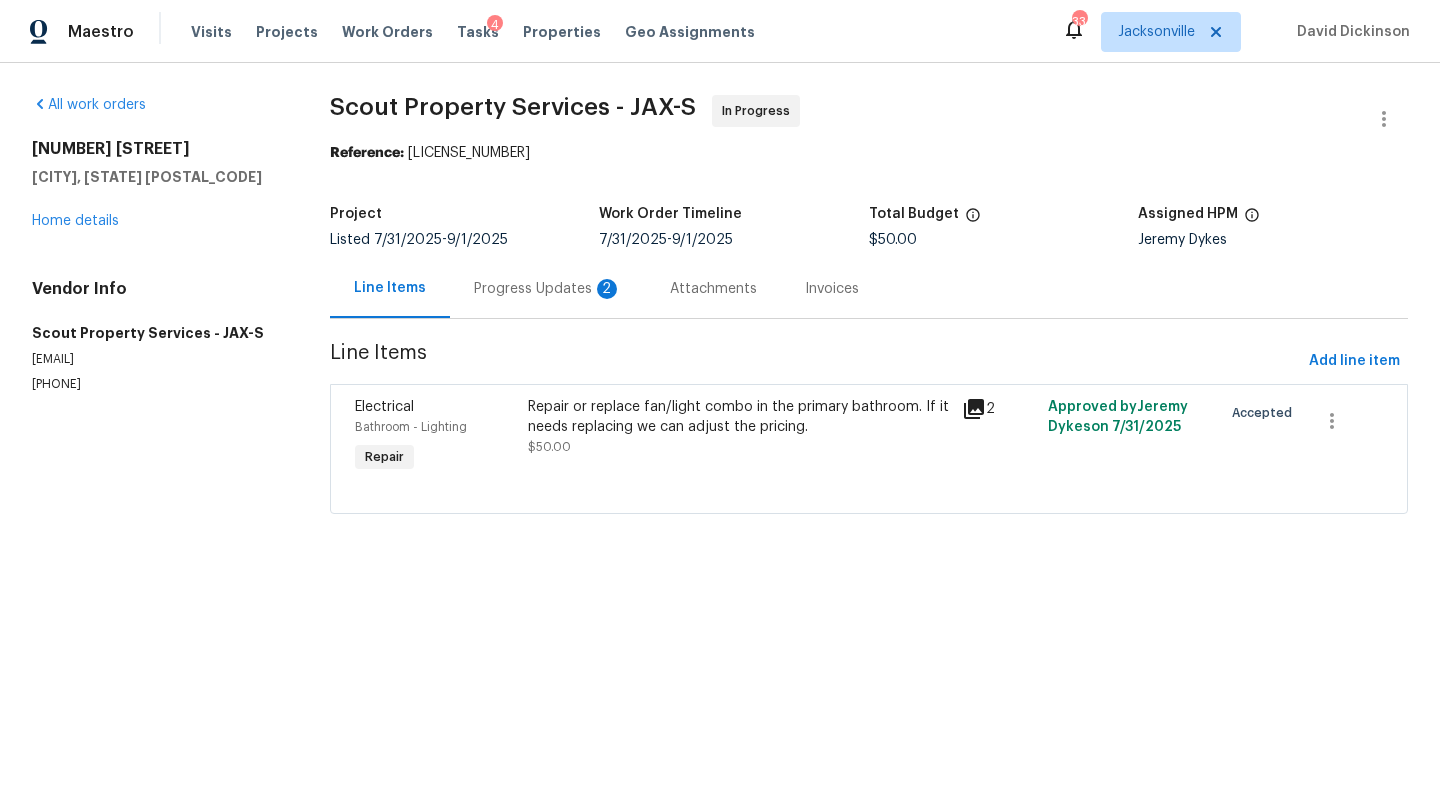 click on "Repair or replace fan/light combo in the primary bathroom. If it needs replacing we can adjust the pricing." at bounding box center [738, 417] 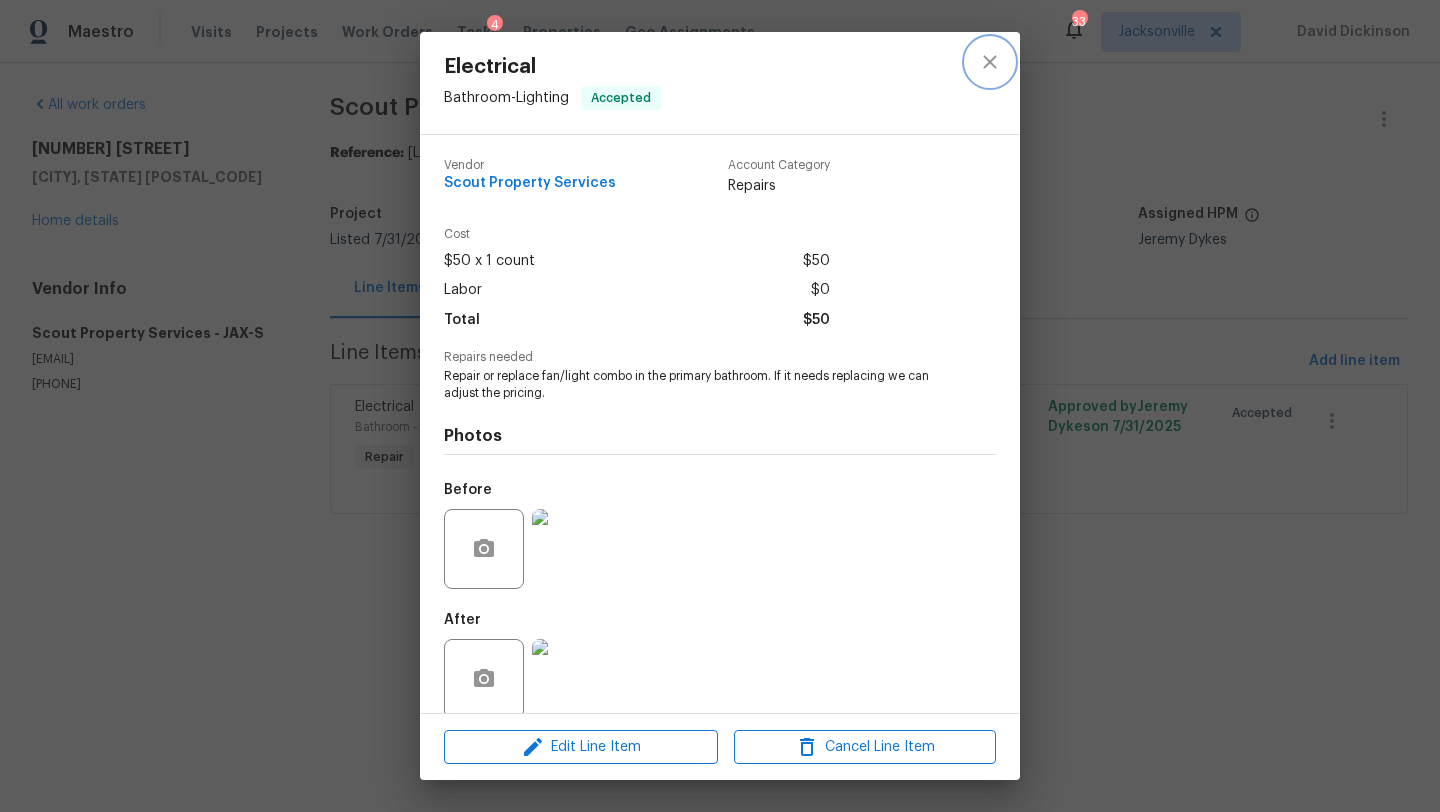 click 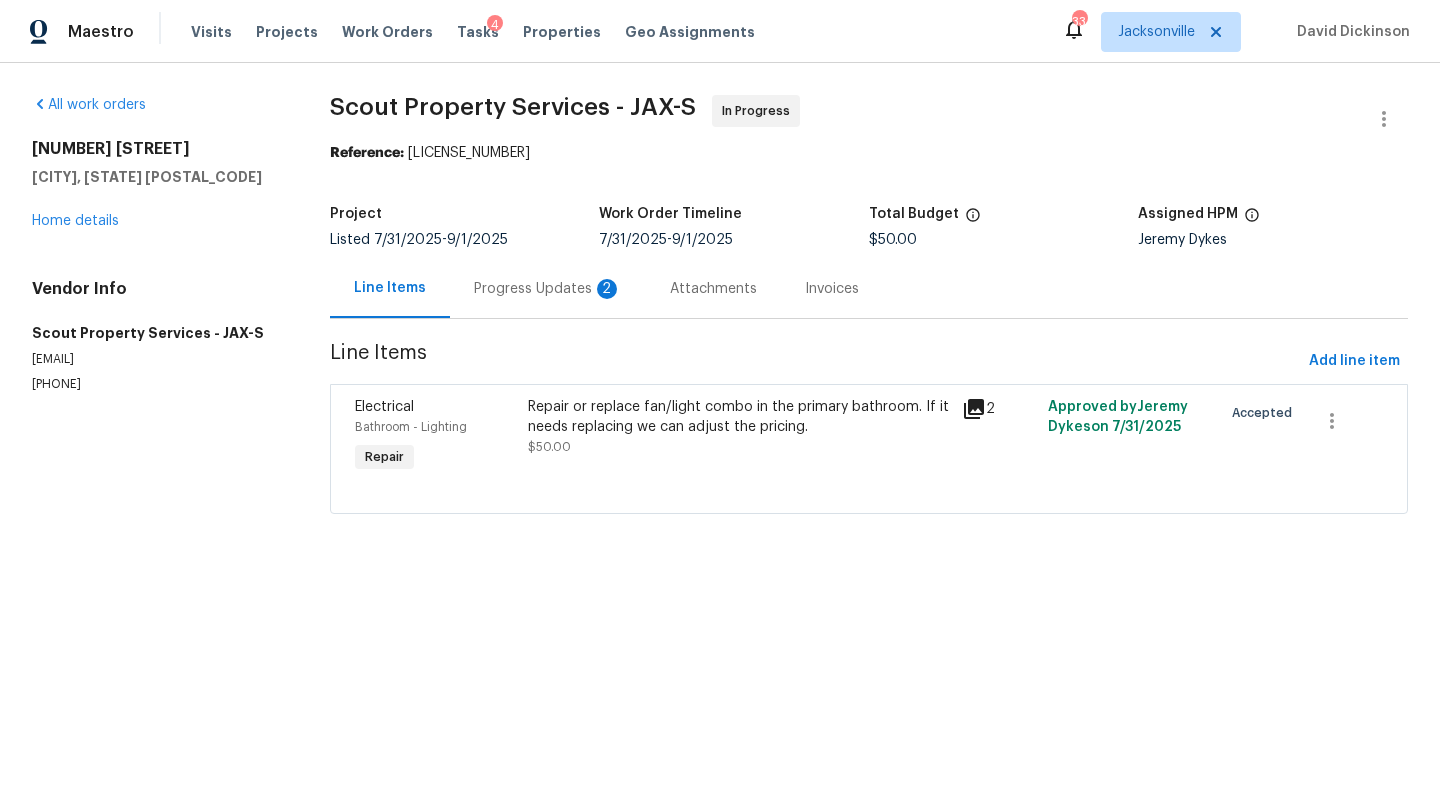 click on "Progress Updates 2" at bounding box center [548, 289] 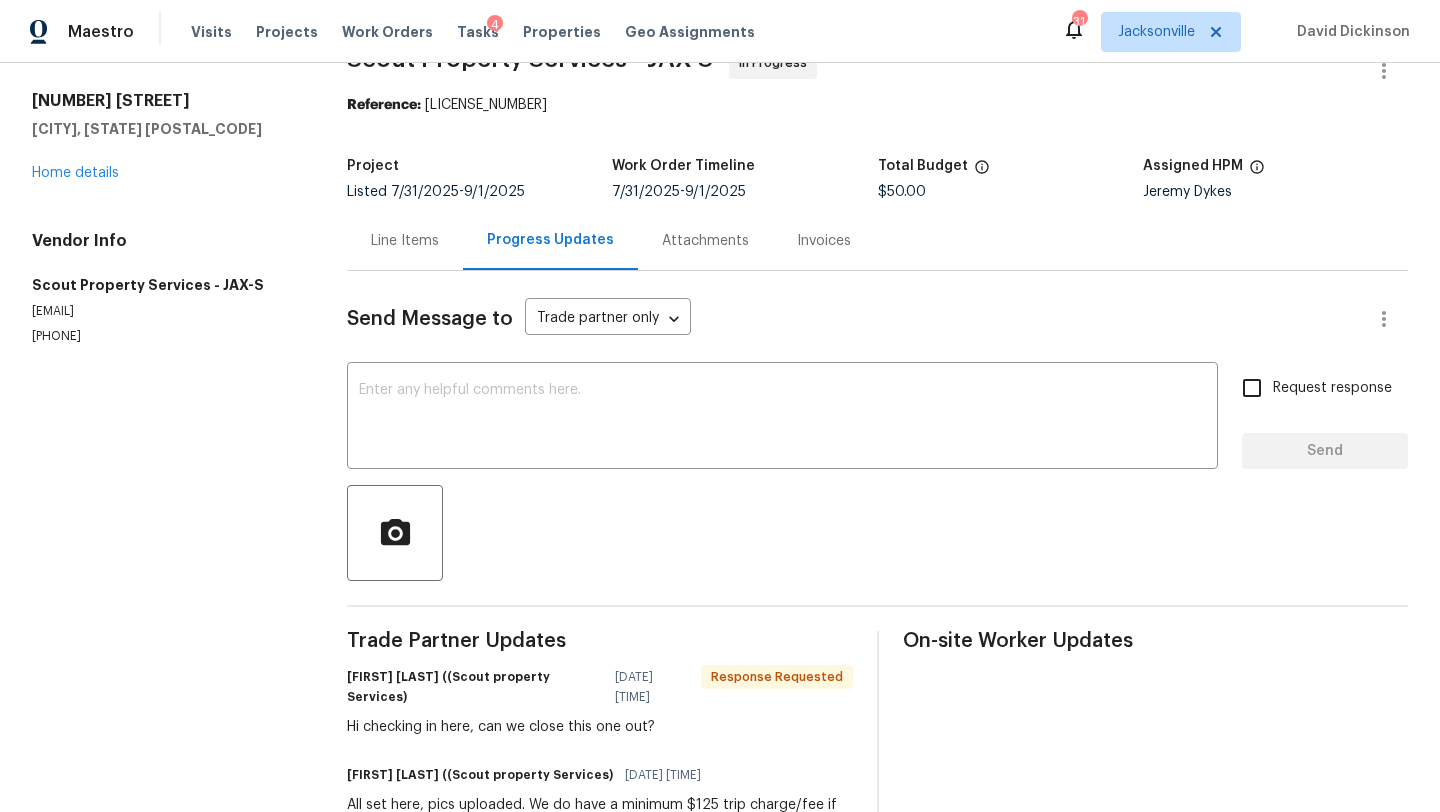 scroll, scrollTop: 0, scrollLeft: 0, axis: both 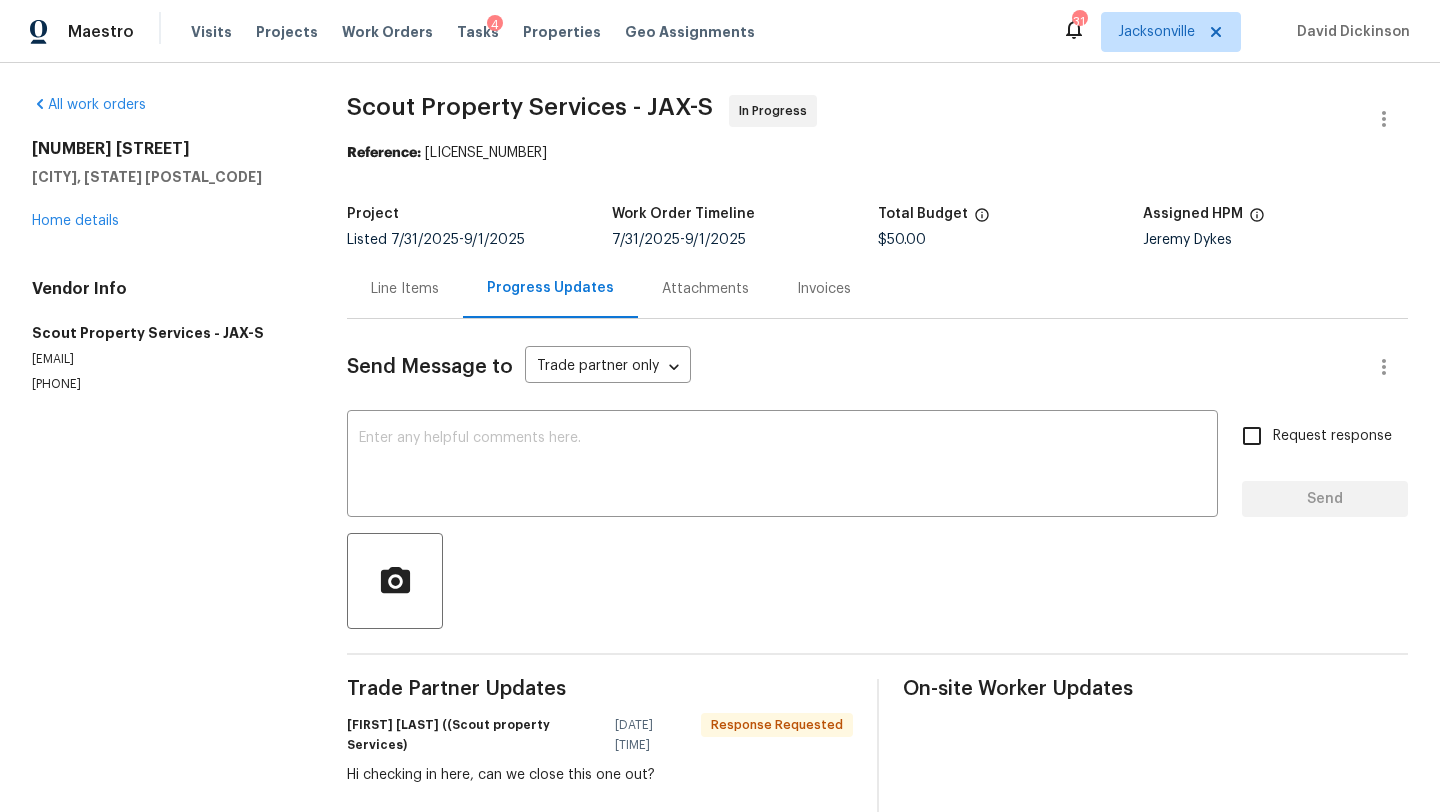 click on "Line Items" at bounding box center [405, 289] 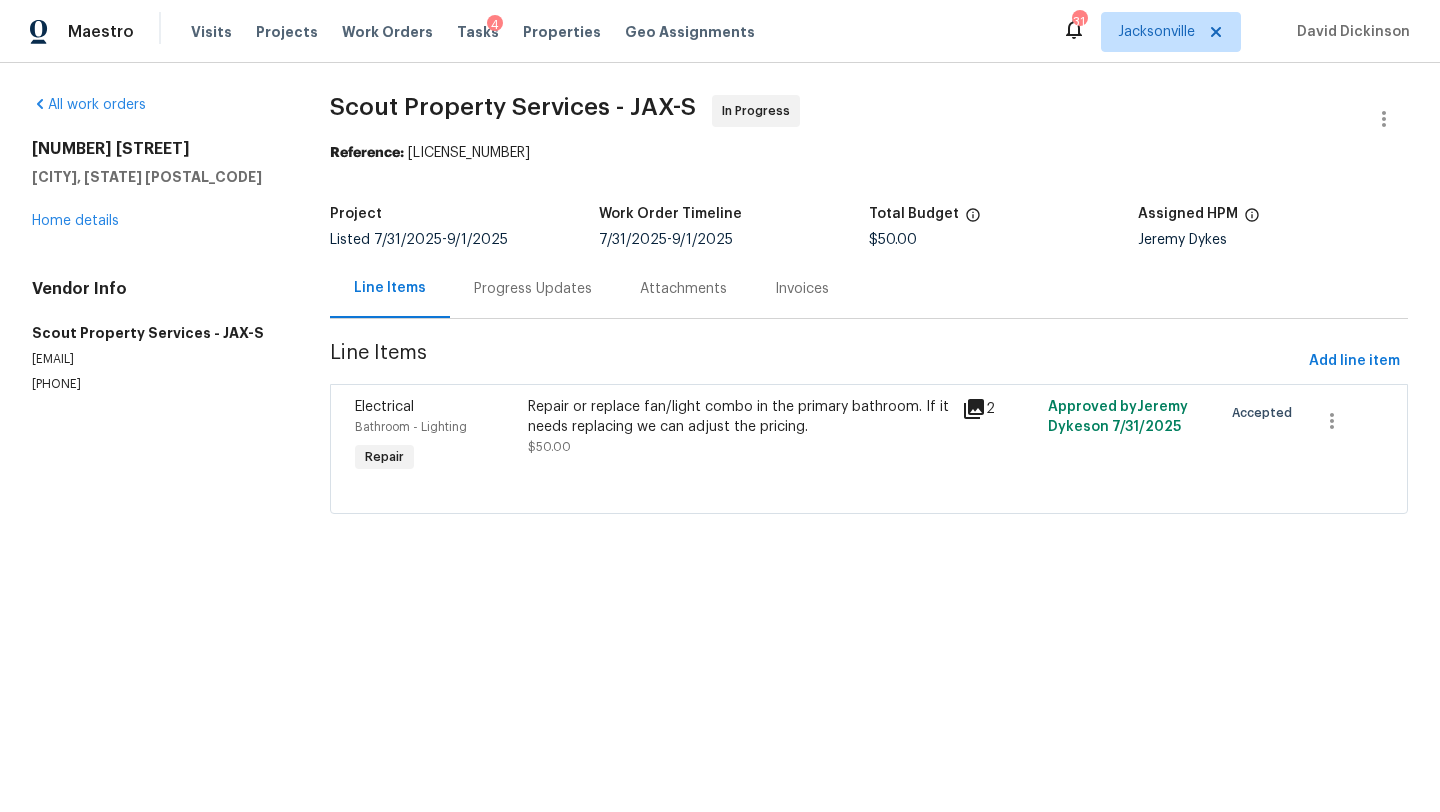 click on "Repair or replace fan/light combo in the primary bathroom. If it needs replacing we can adjust the pricing. $50.00" at bounding box center (738, 427) 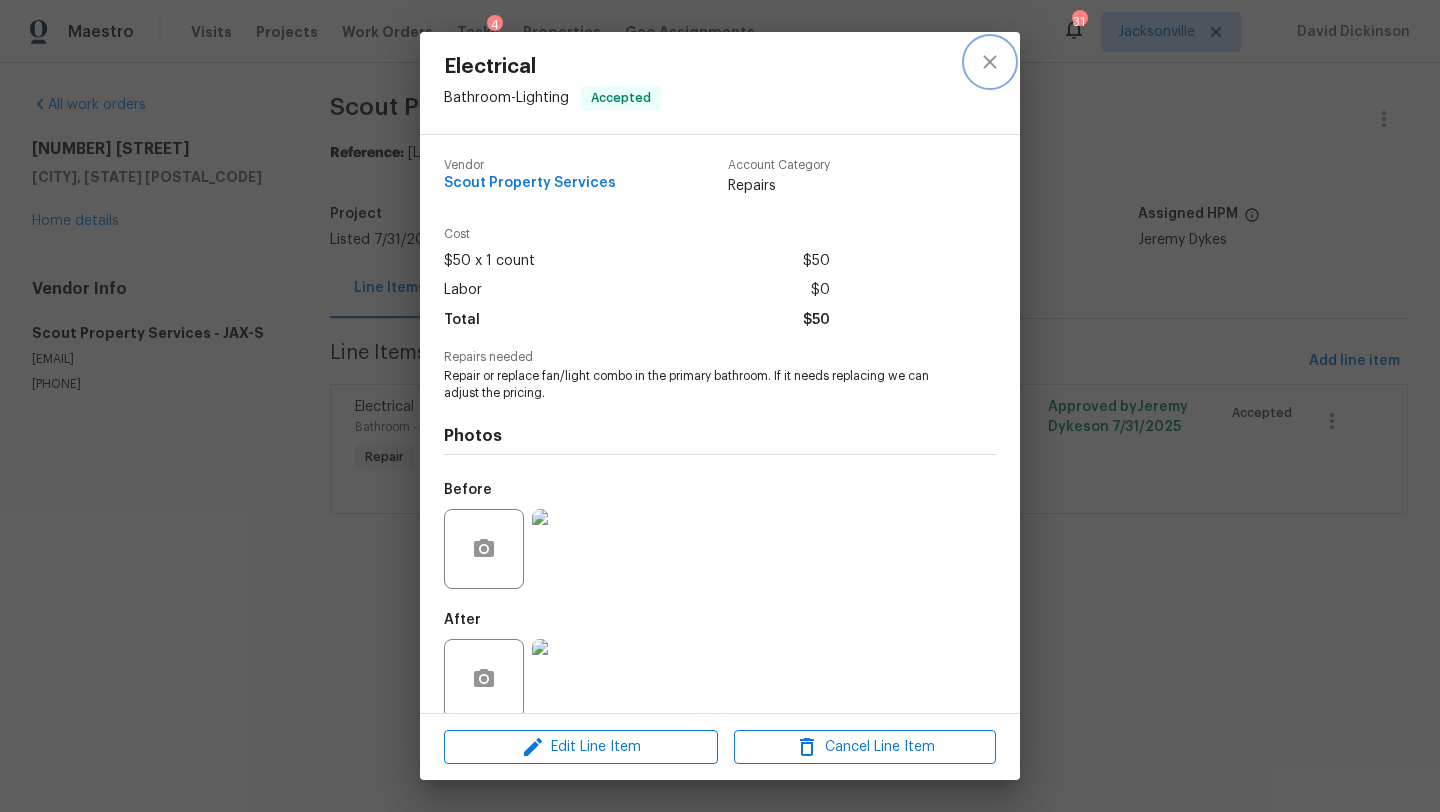 click 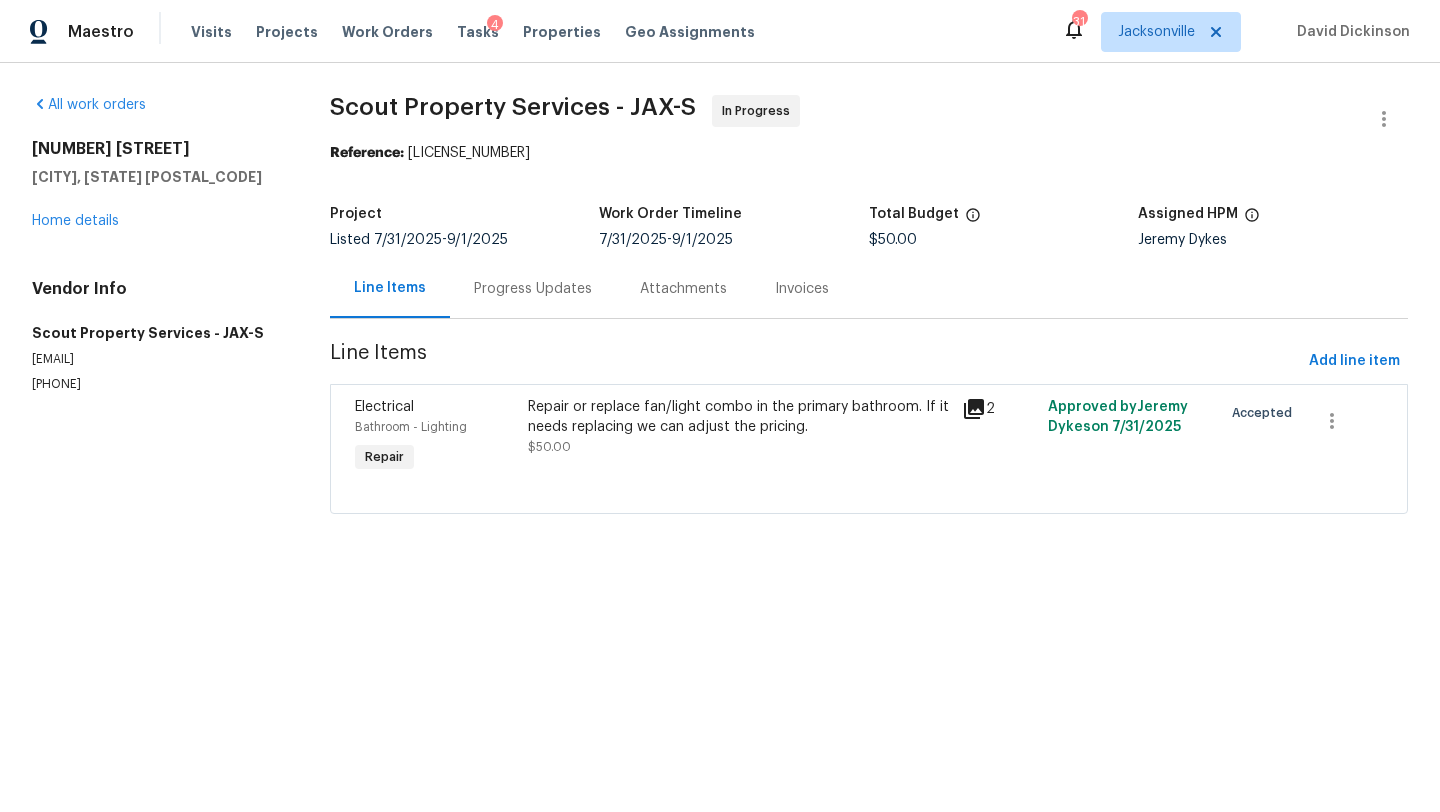 click on "Repair or replace fan/light combo in the primary bathroom. If it needs replacing we can adjust the pricing." at bounding box center [738, 417] 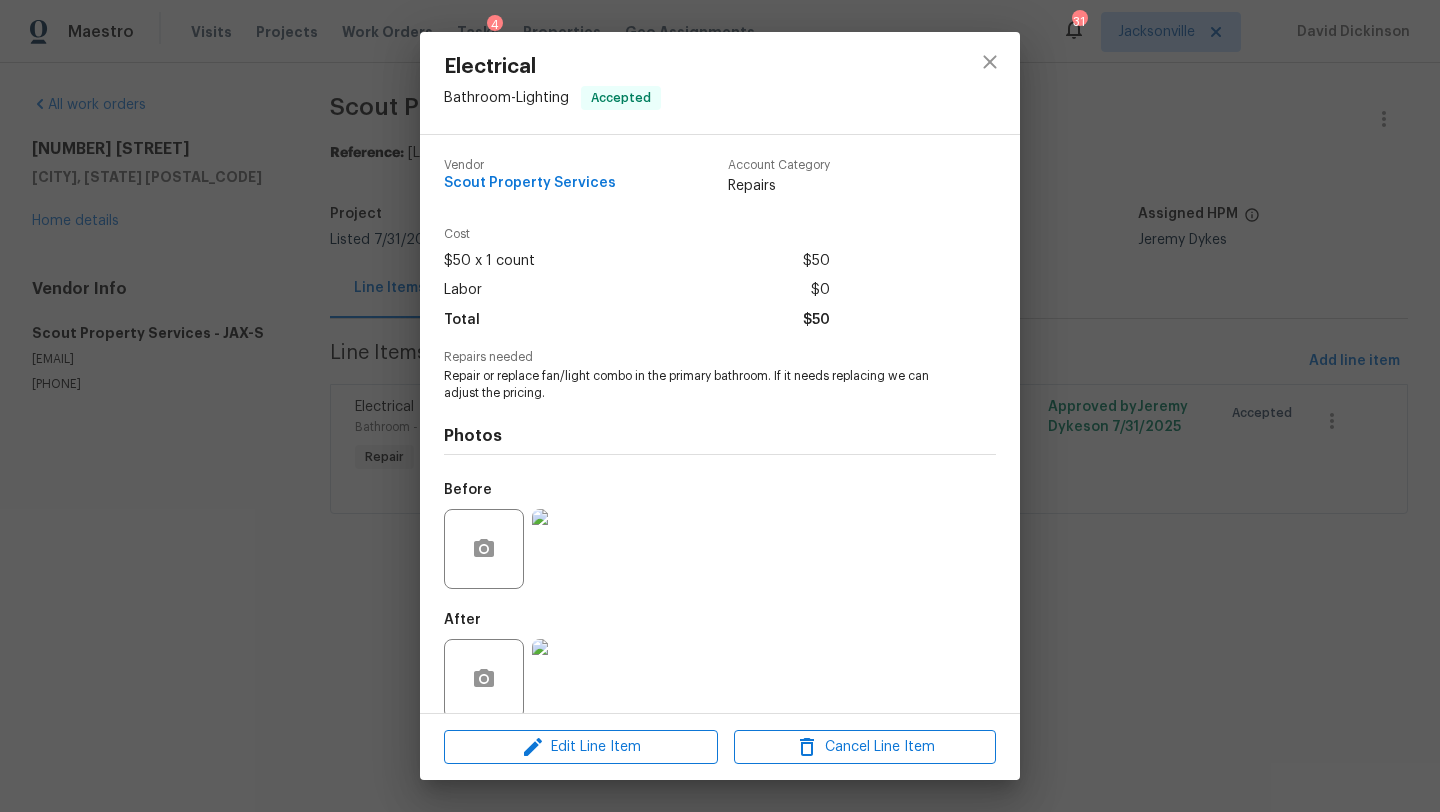 scroll, scrollTop: 26, scrollLeft: 0, axis: vertical 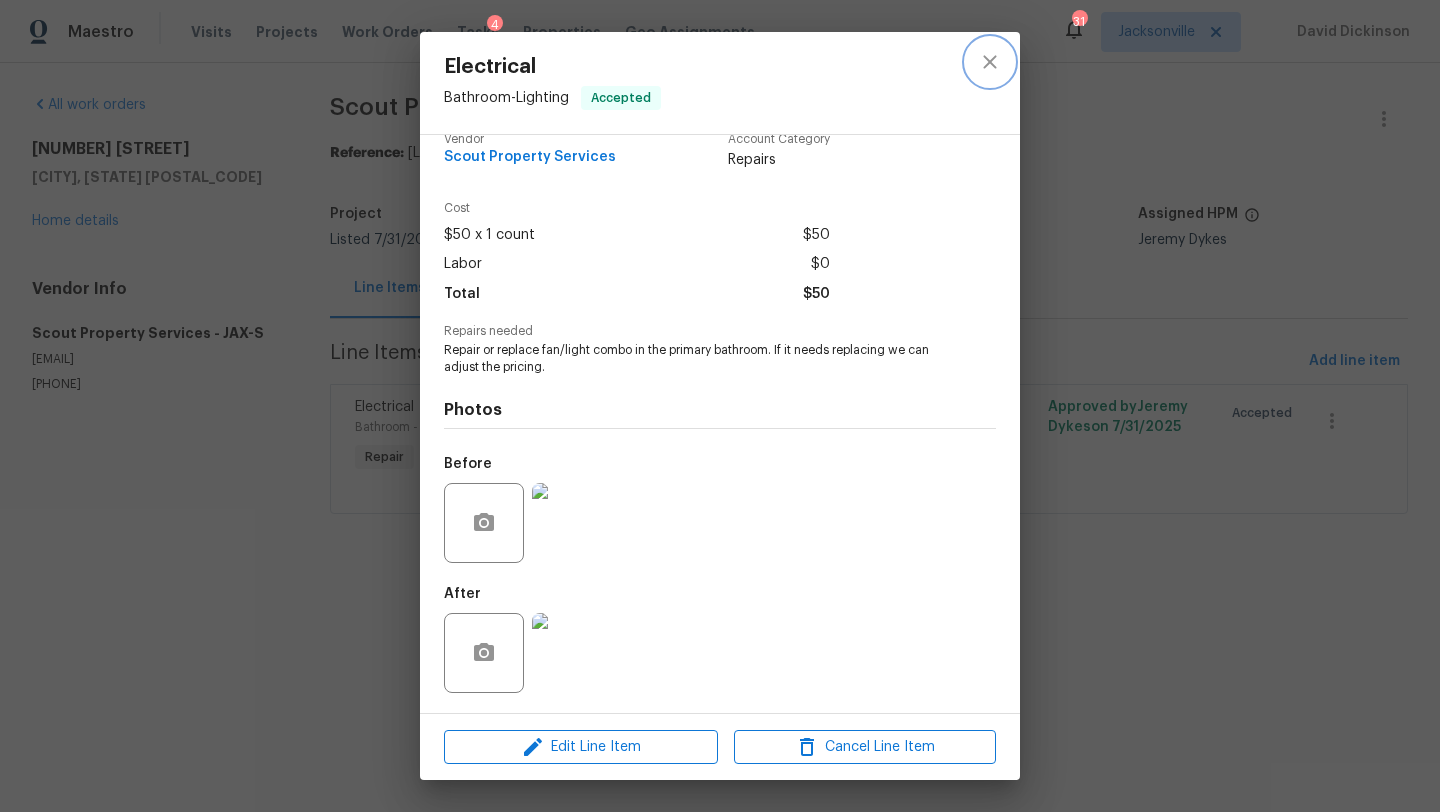 click at bounding box center [990, 62] 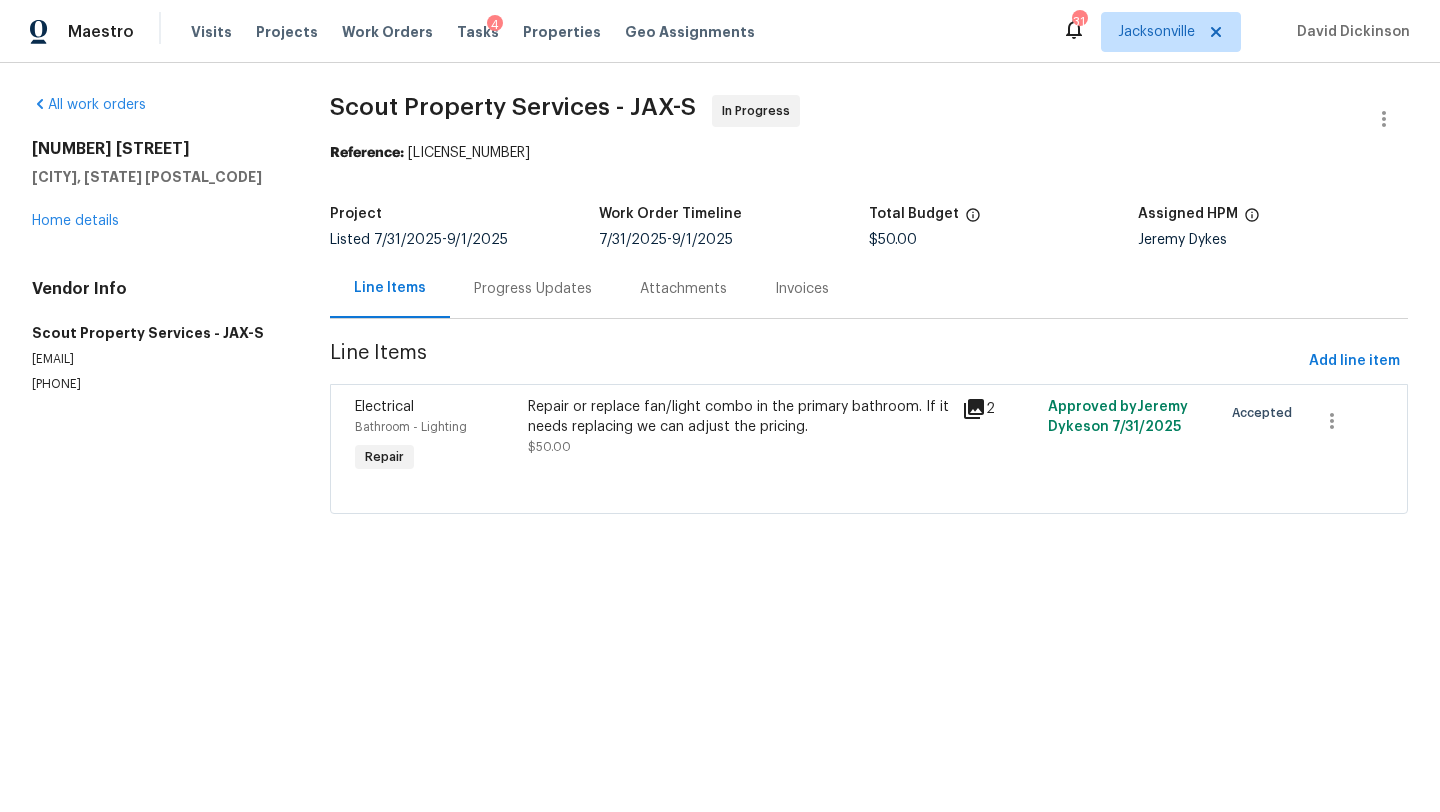 click on "Progress Updates" at bounding box center [533, 289] 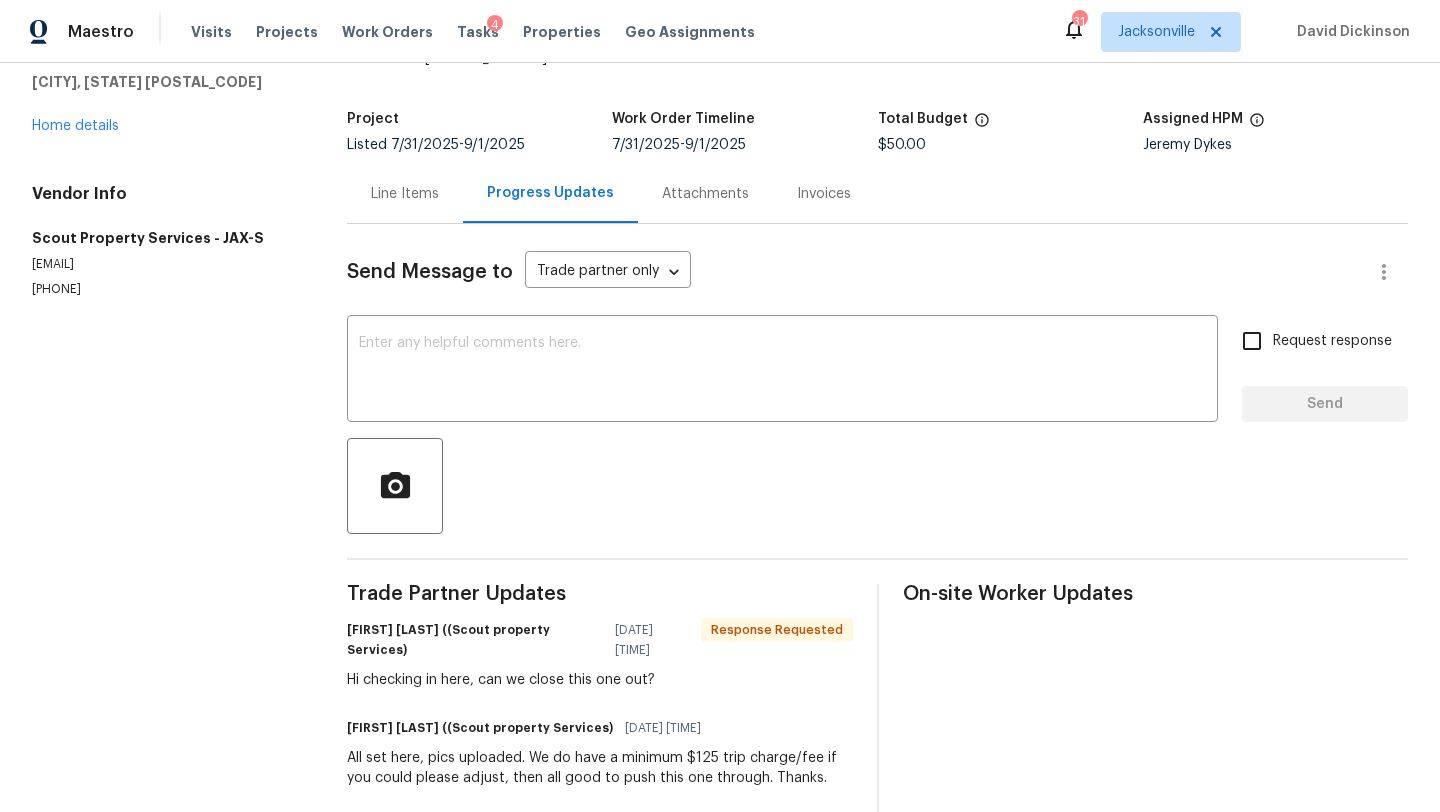 scroll, scrollTop: 0, scrollLeft: 0, axis: both 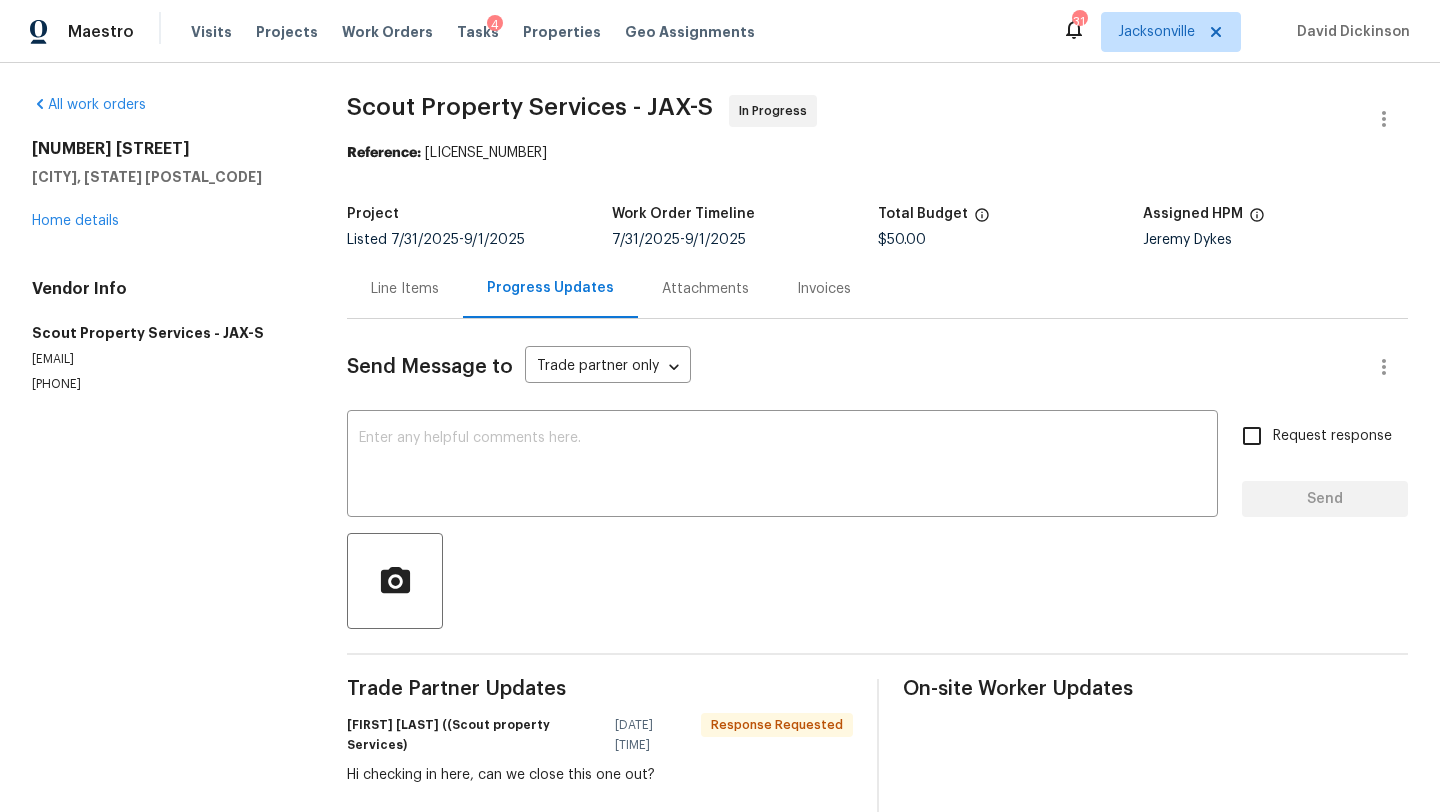 click on "Line Items" at bounding box center [405, 289] 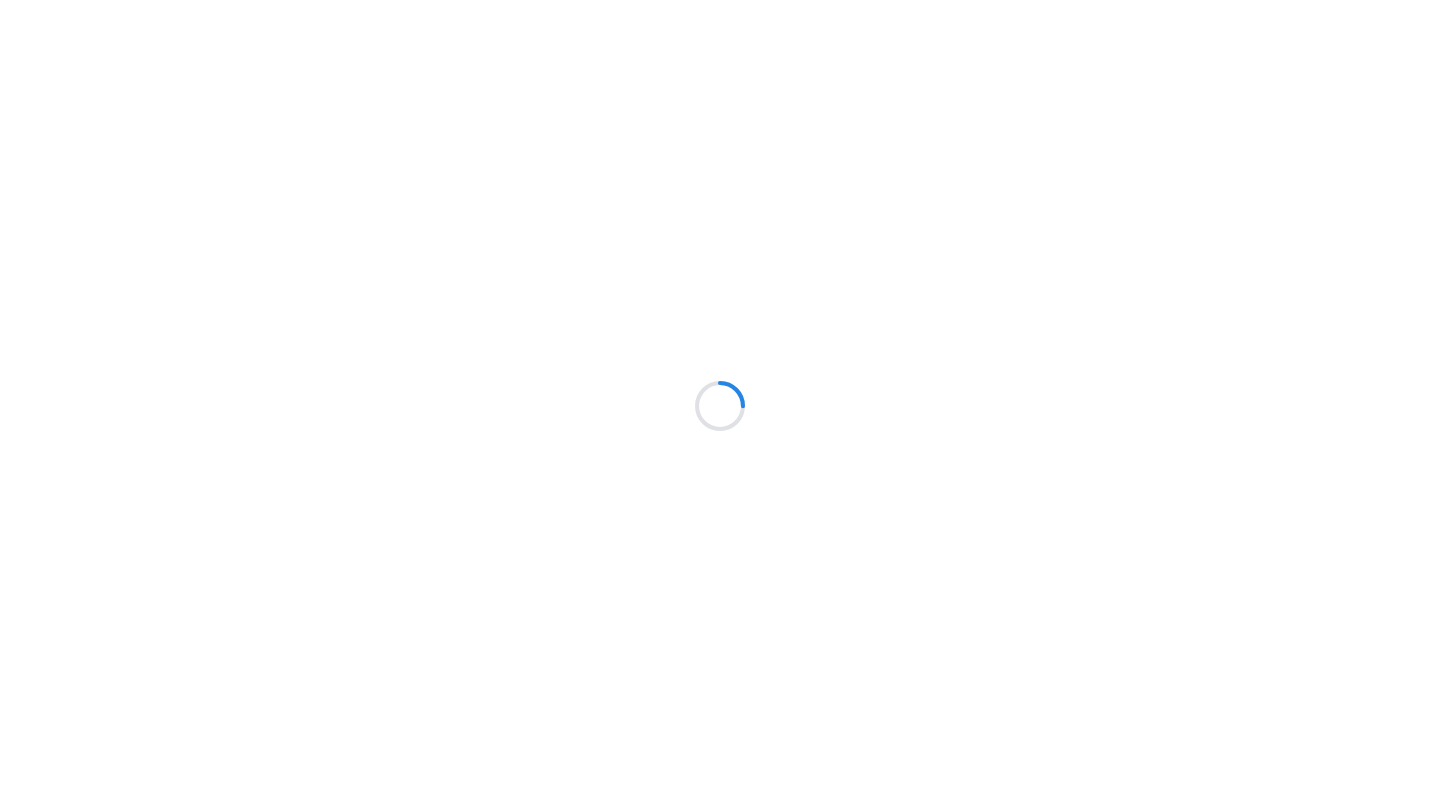 scroll, scrollTop: 0, scrollLeft: 0, axis: both 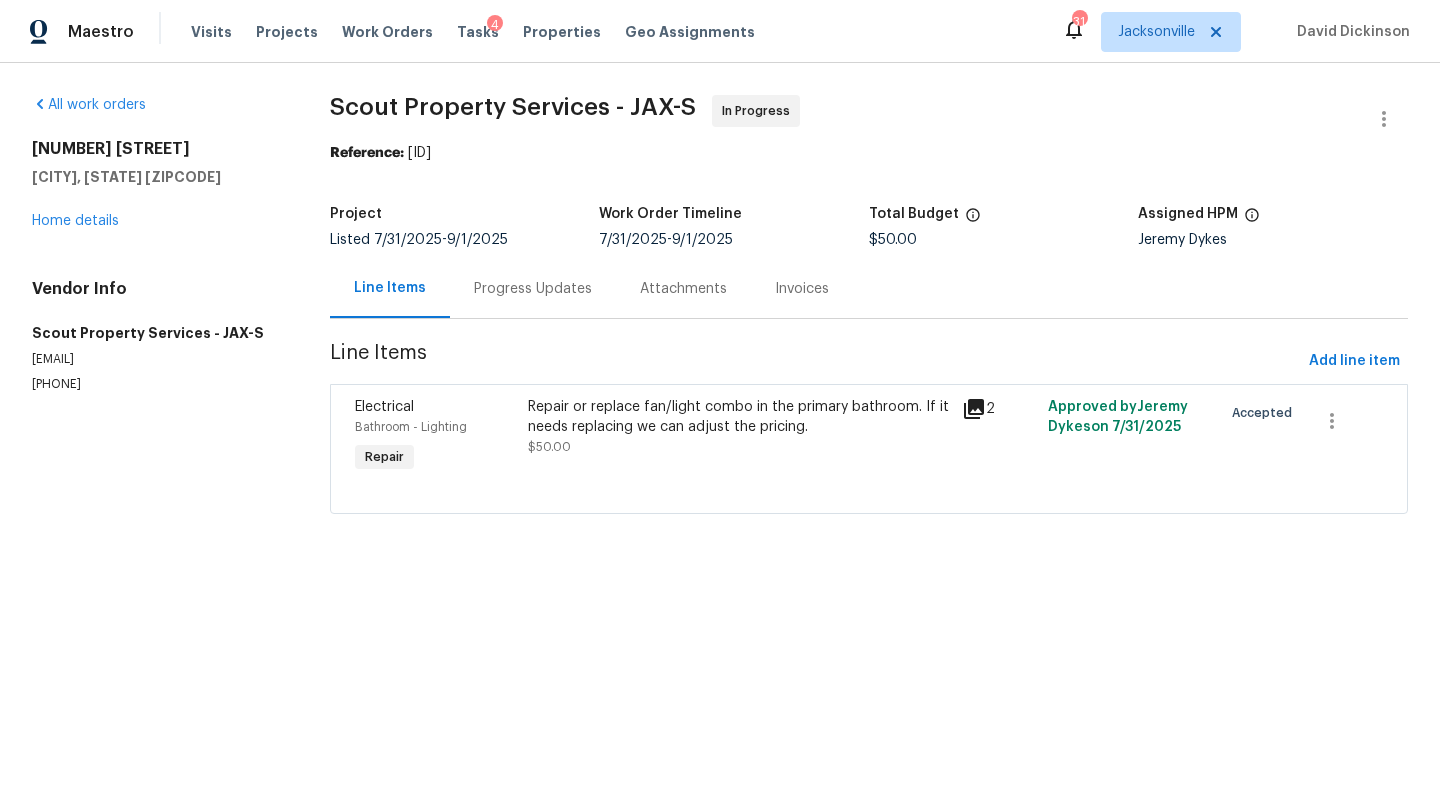 click on "Repair or replace fan/light combo in the primary bathroom. If it needs replacing we can adjust the pricing." at bounding box center (738, 417) 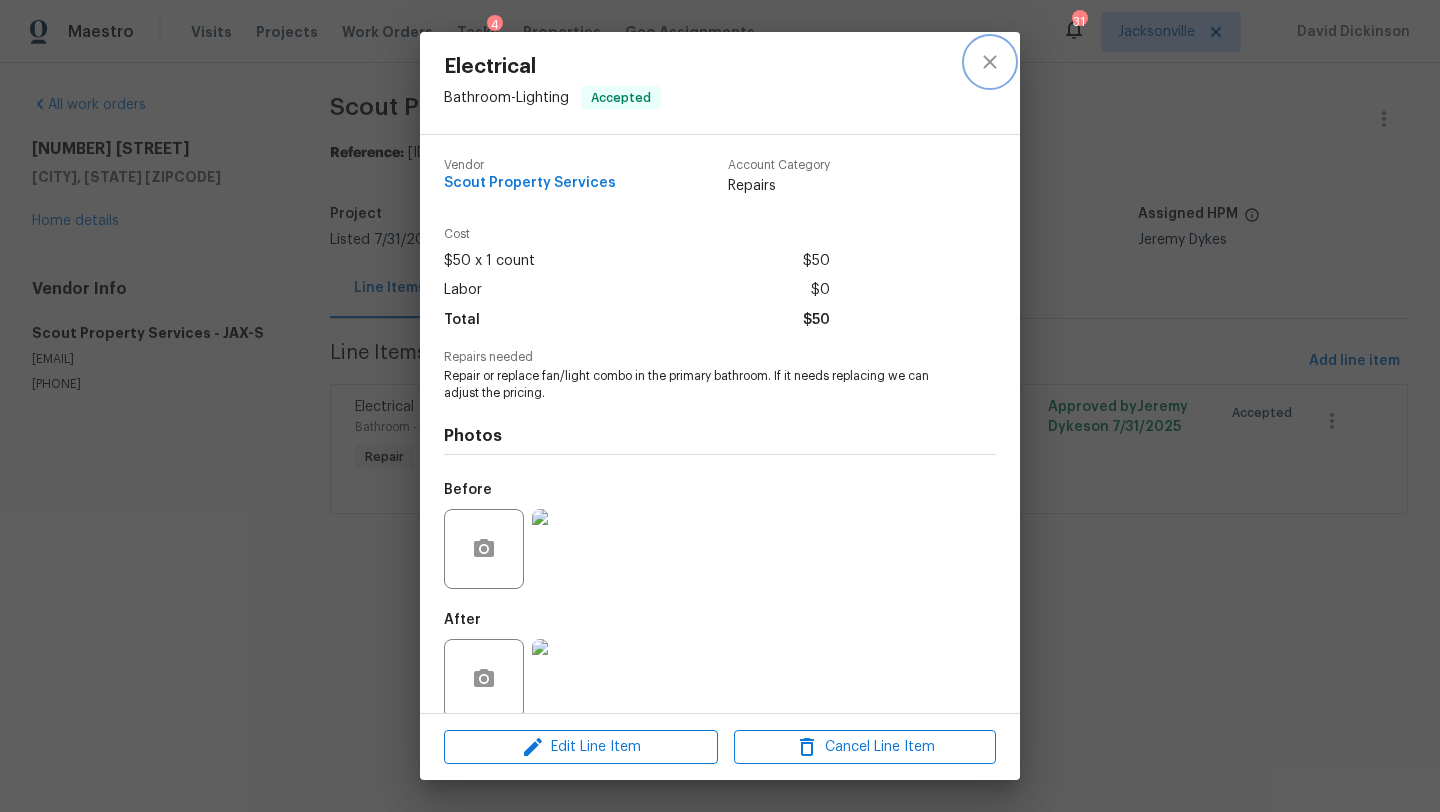 click 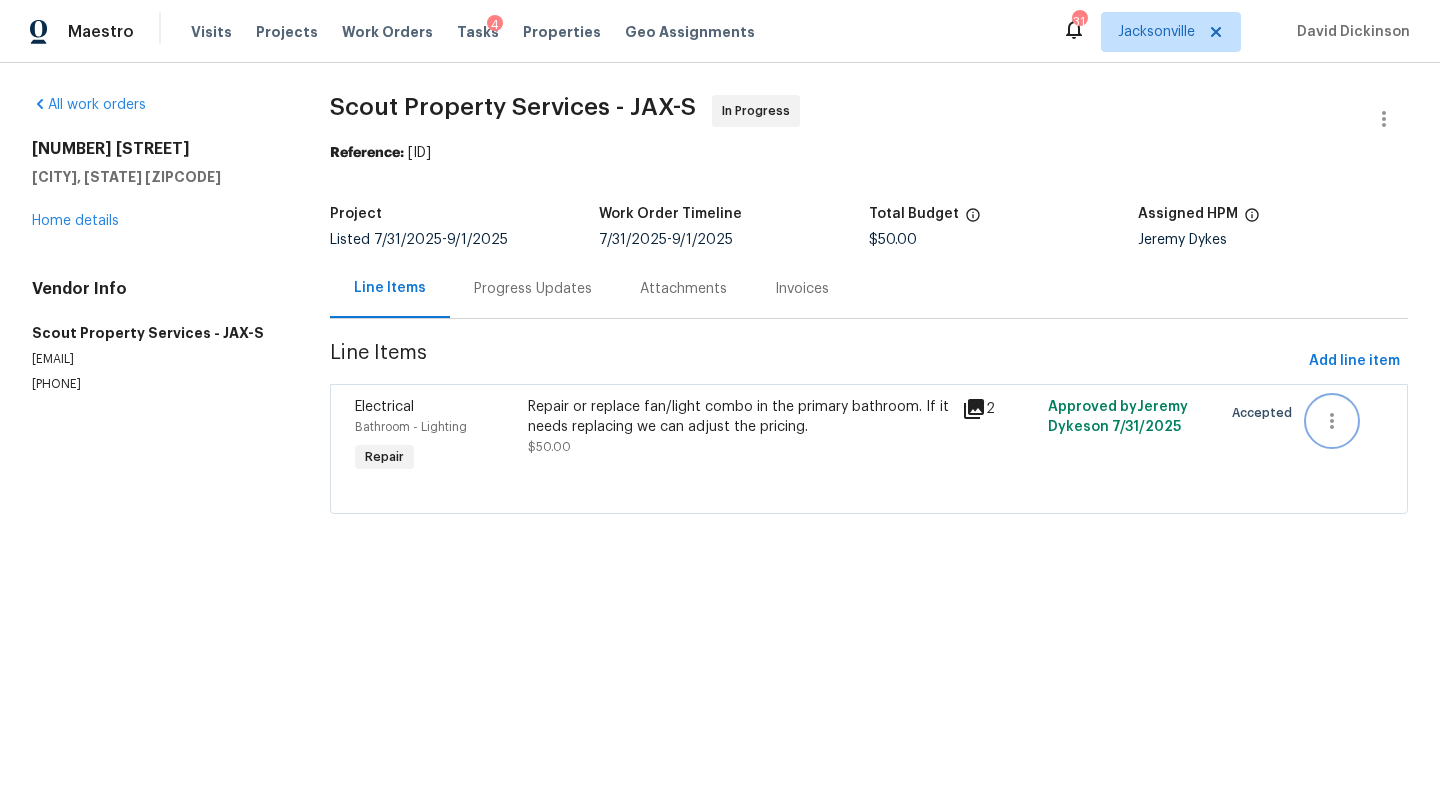 click 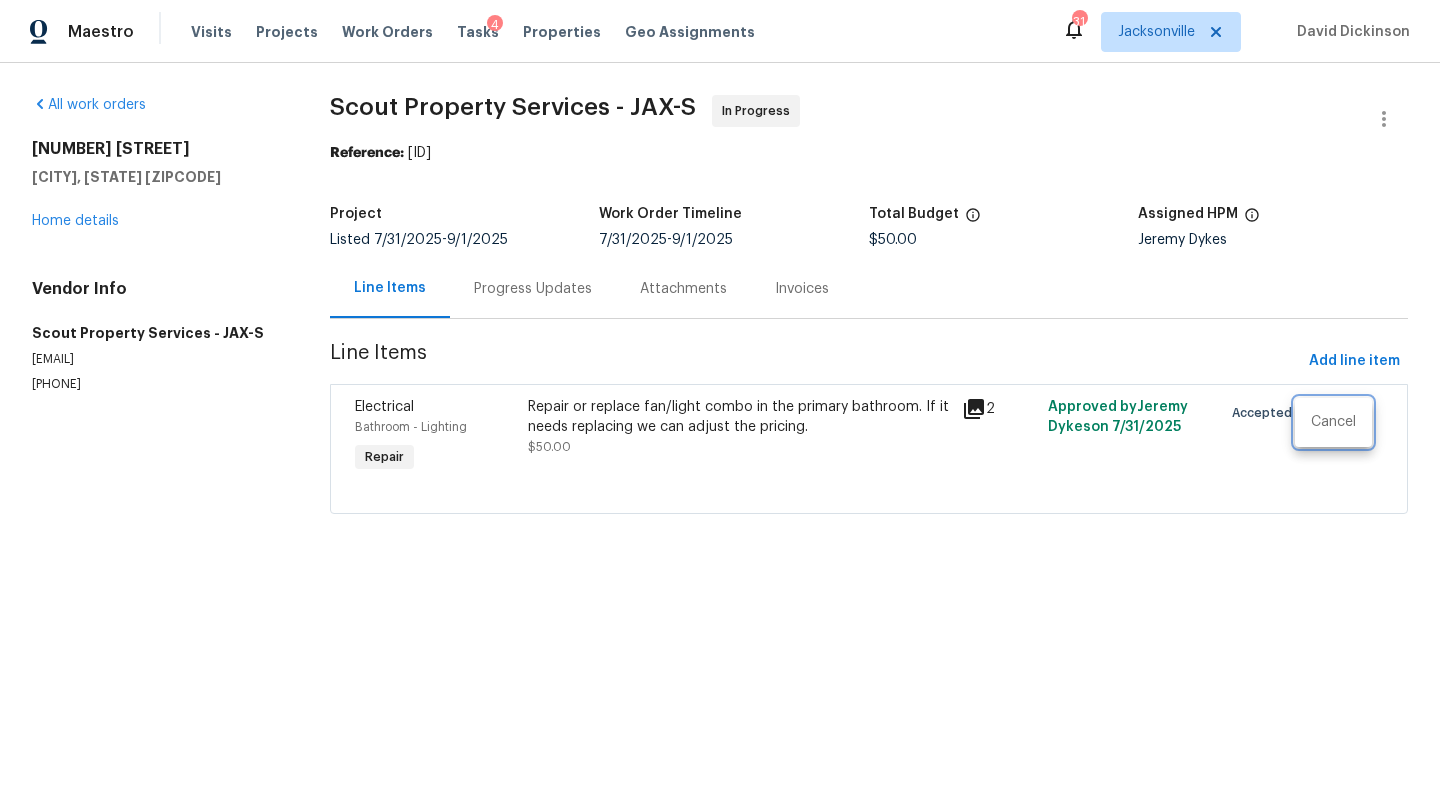click at bounding box center (720, 406) 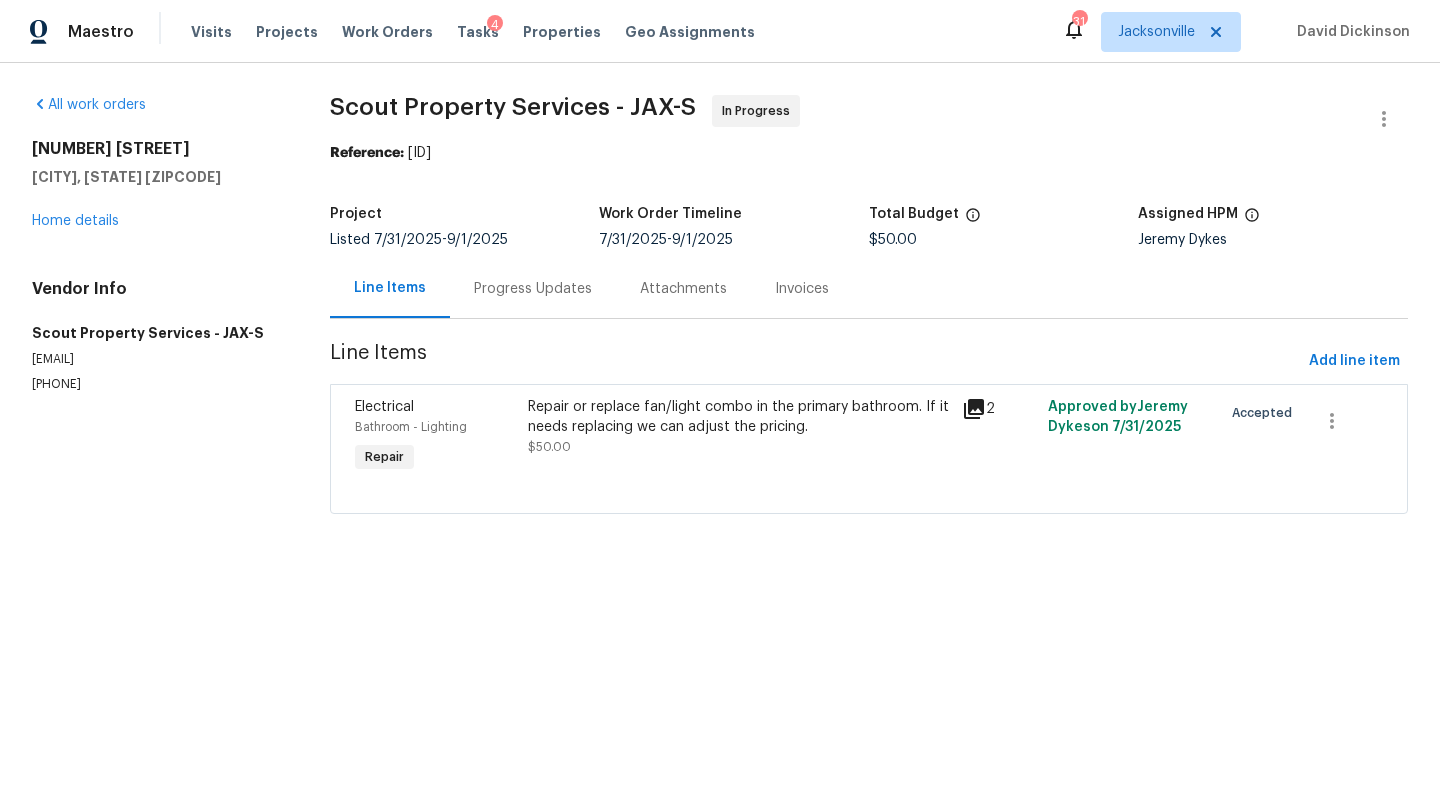 click on "Progress Updates" at bounding box center [533, 288] 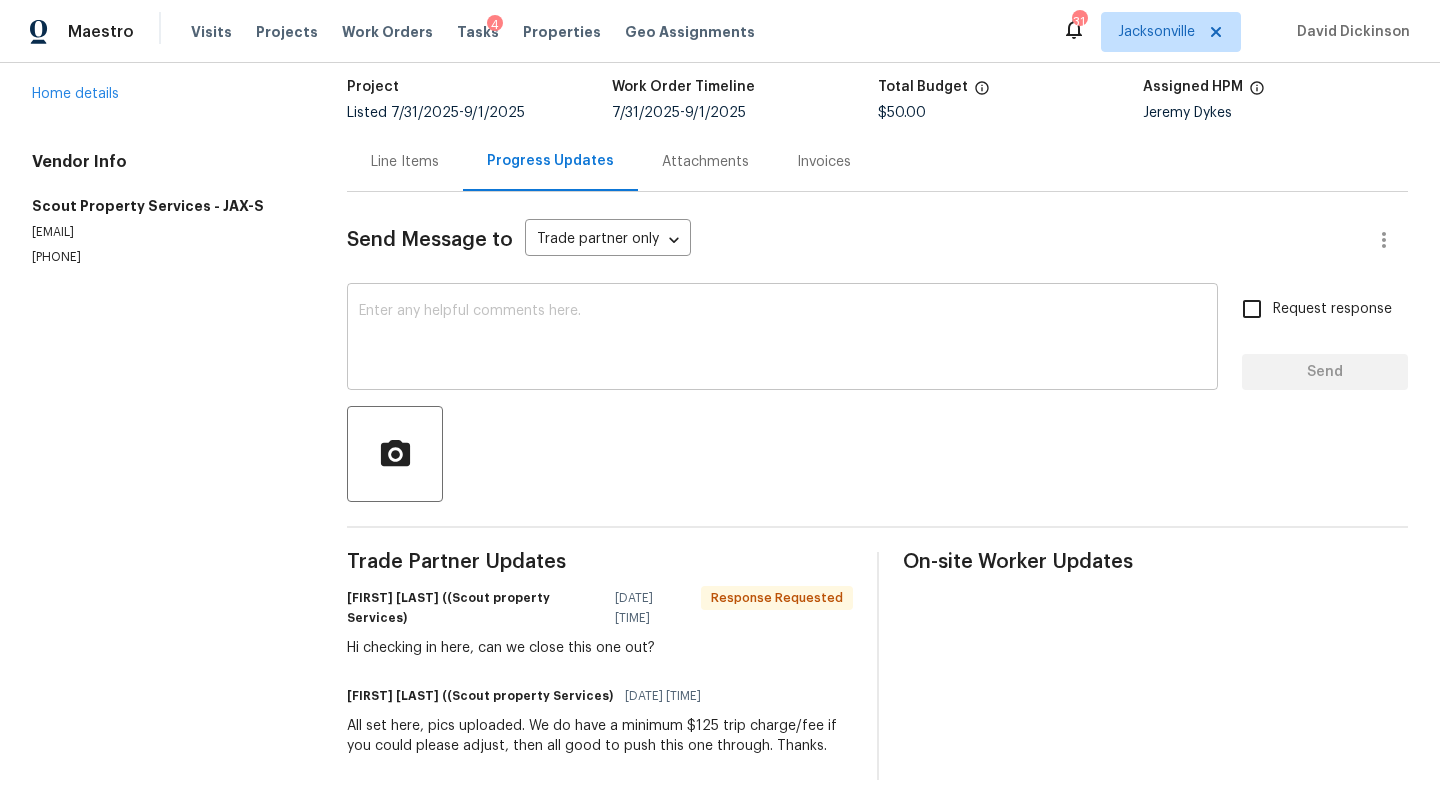 scroll, scrollTop: 143, scrollLeft: 0, axis: vertical 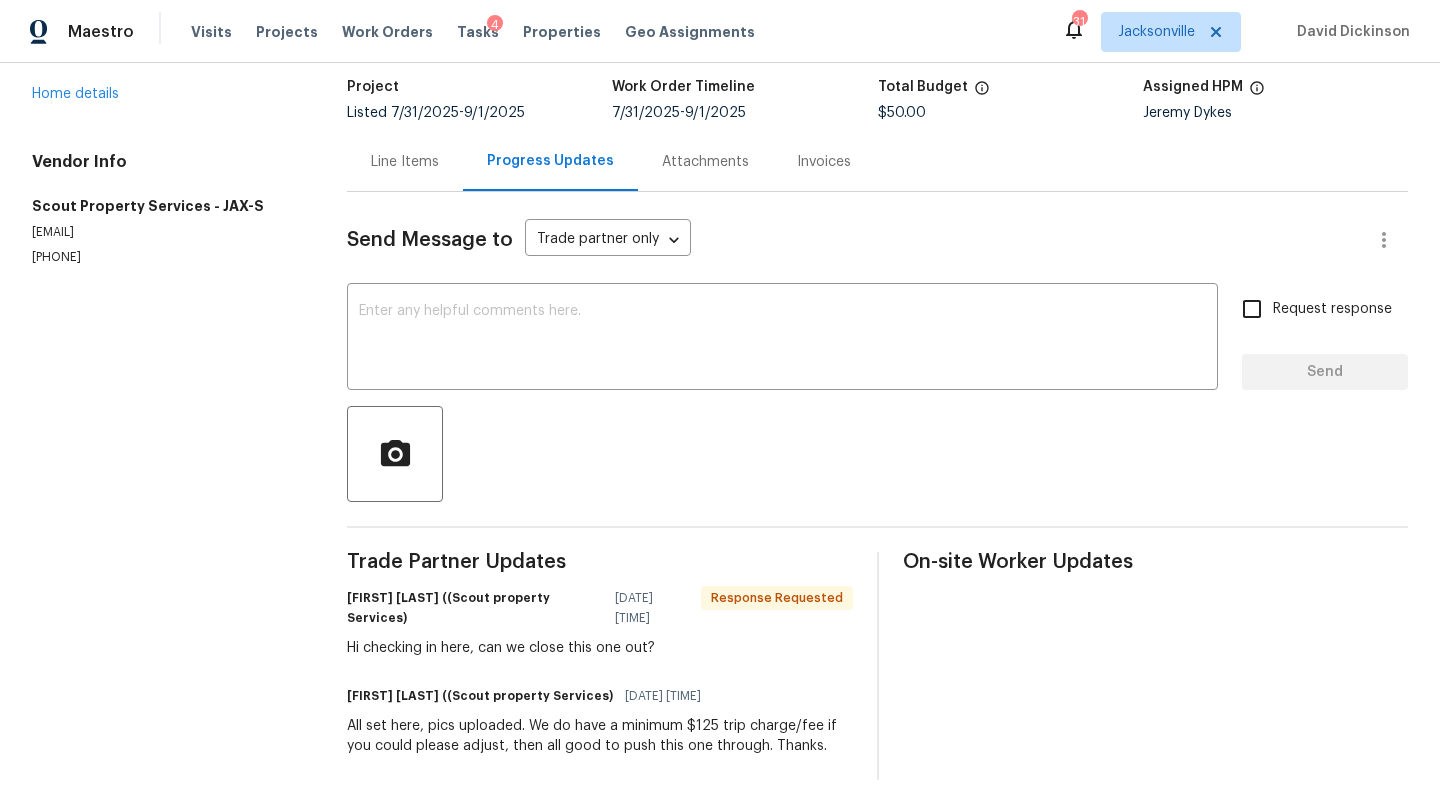 click on "Line Items" at bounding box center [405, 162] 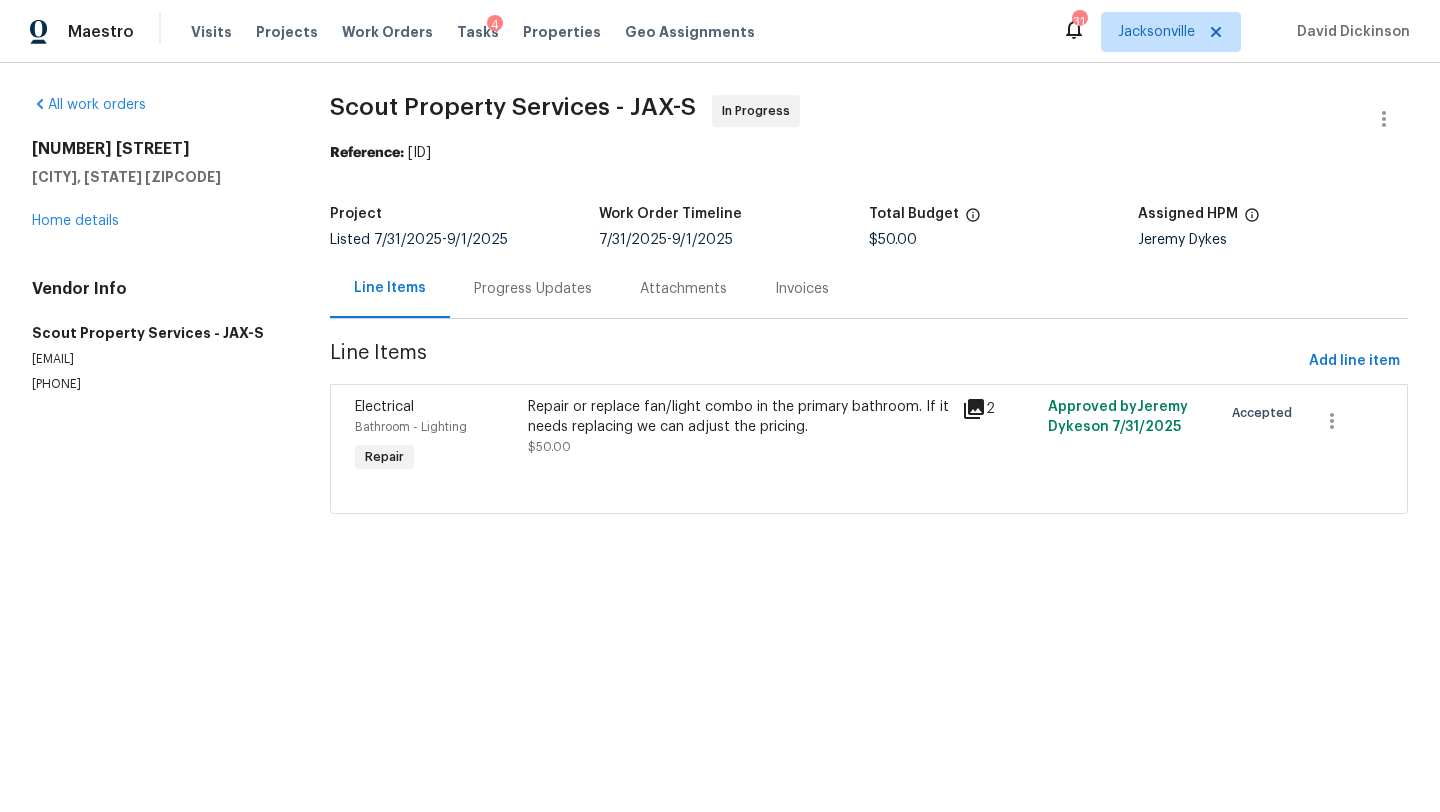scroll, scrollTop: 0, scrollLeft: 0, axis: both 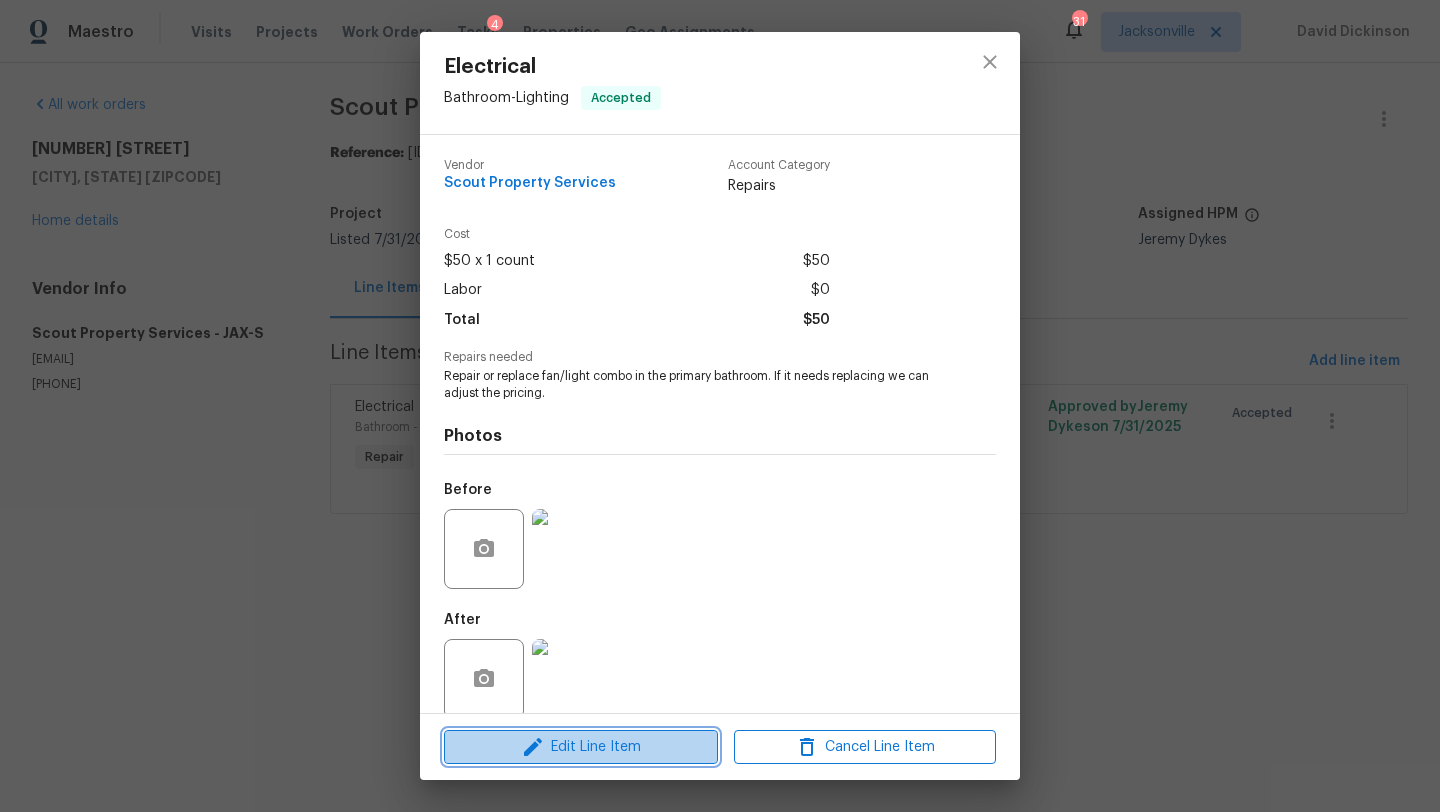 click 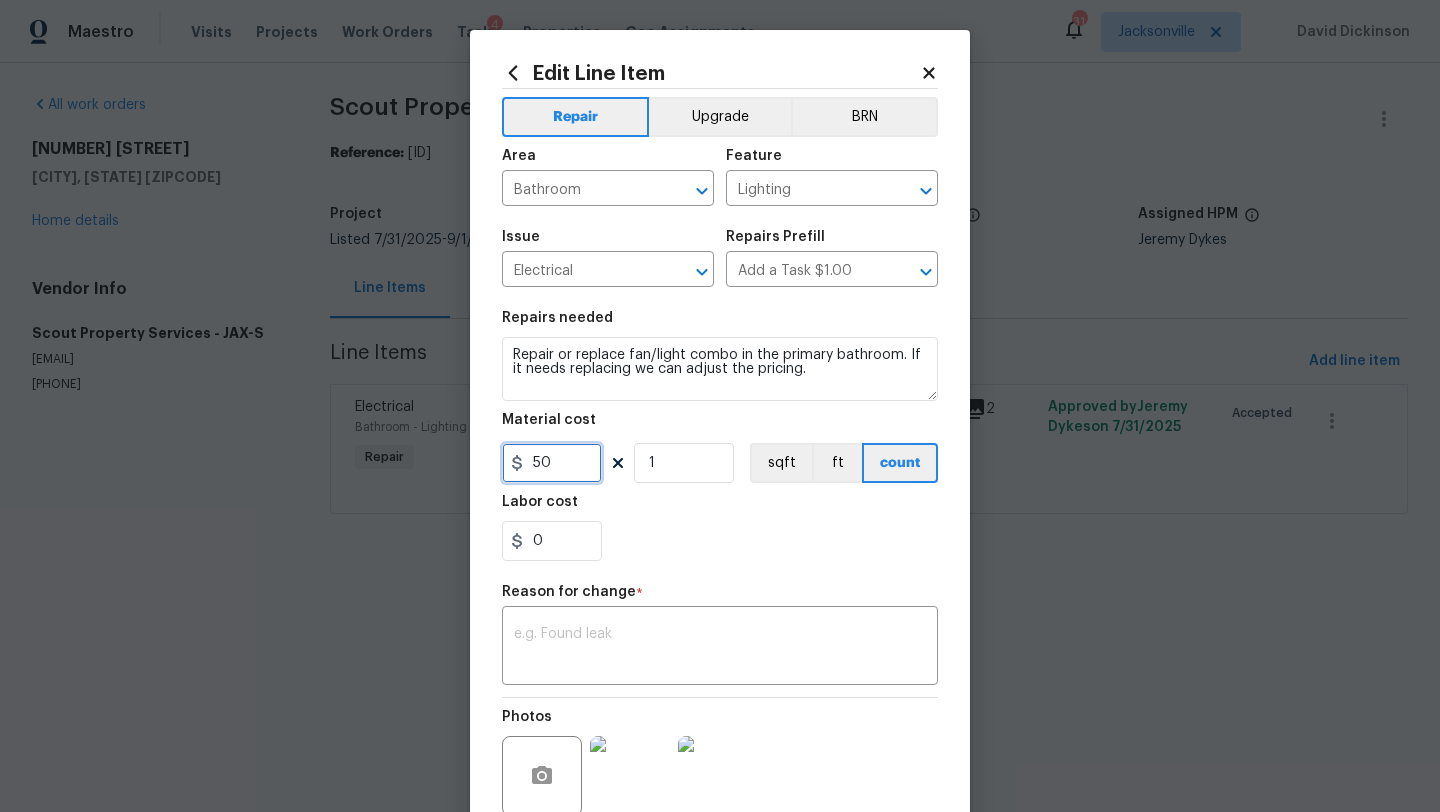 click on "50" at bounding box center (552, 463) 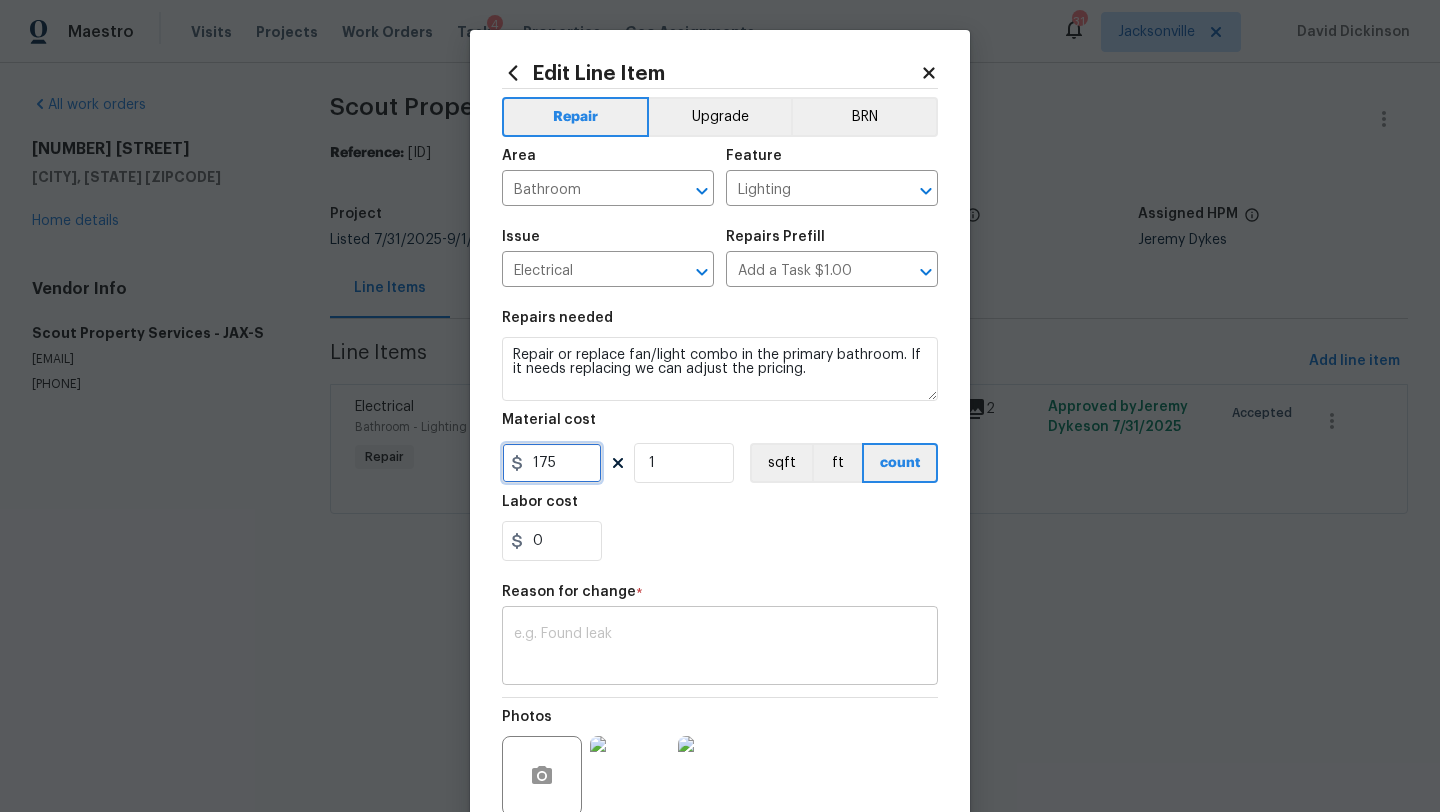 type on "175" 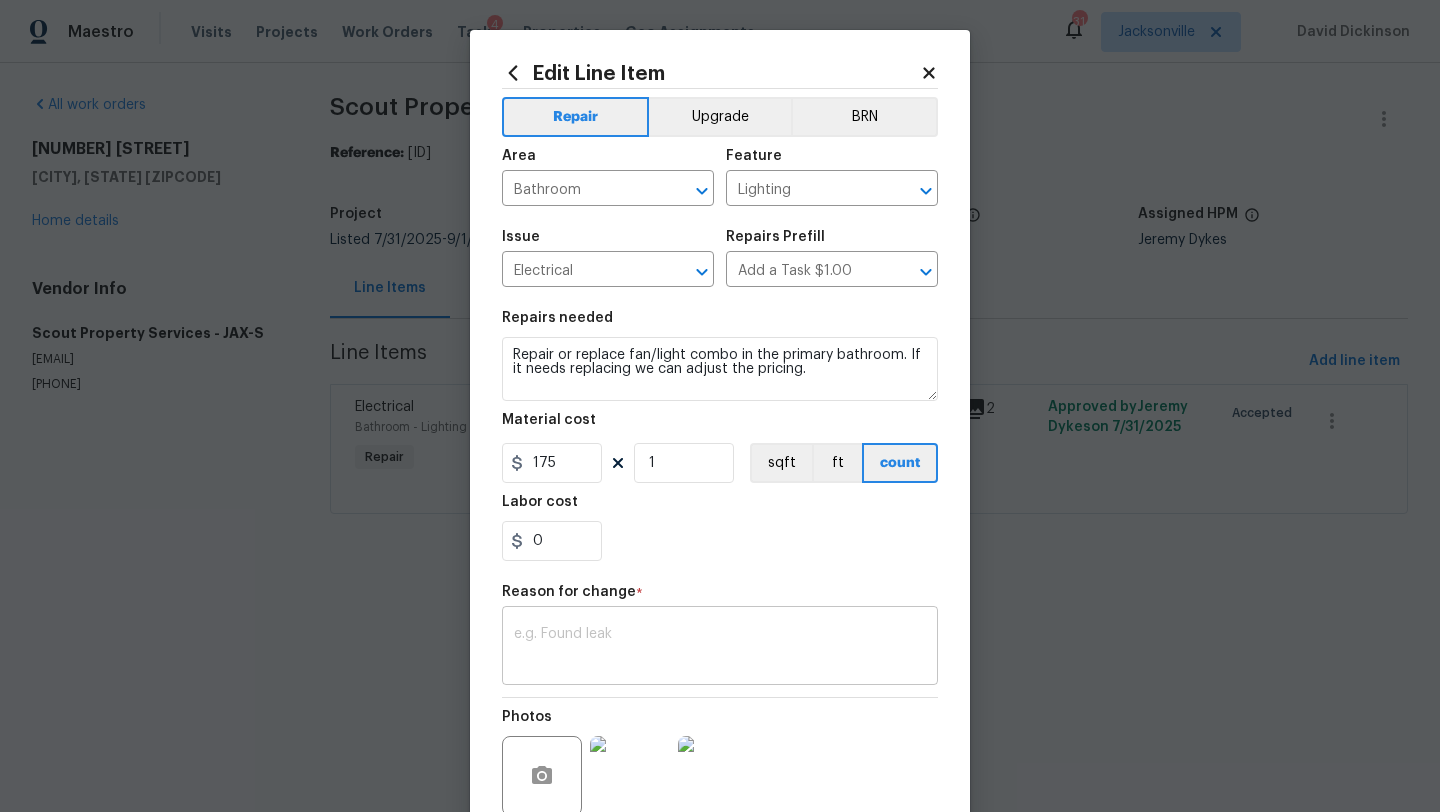 click at bounding box center (720, 648) 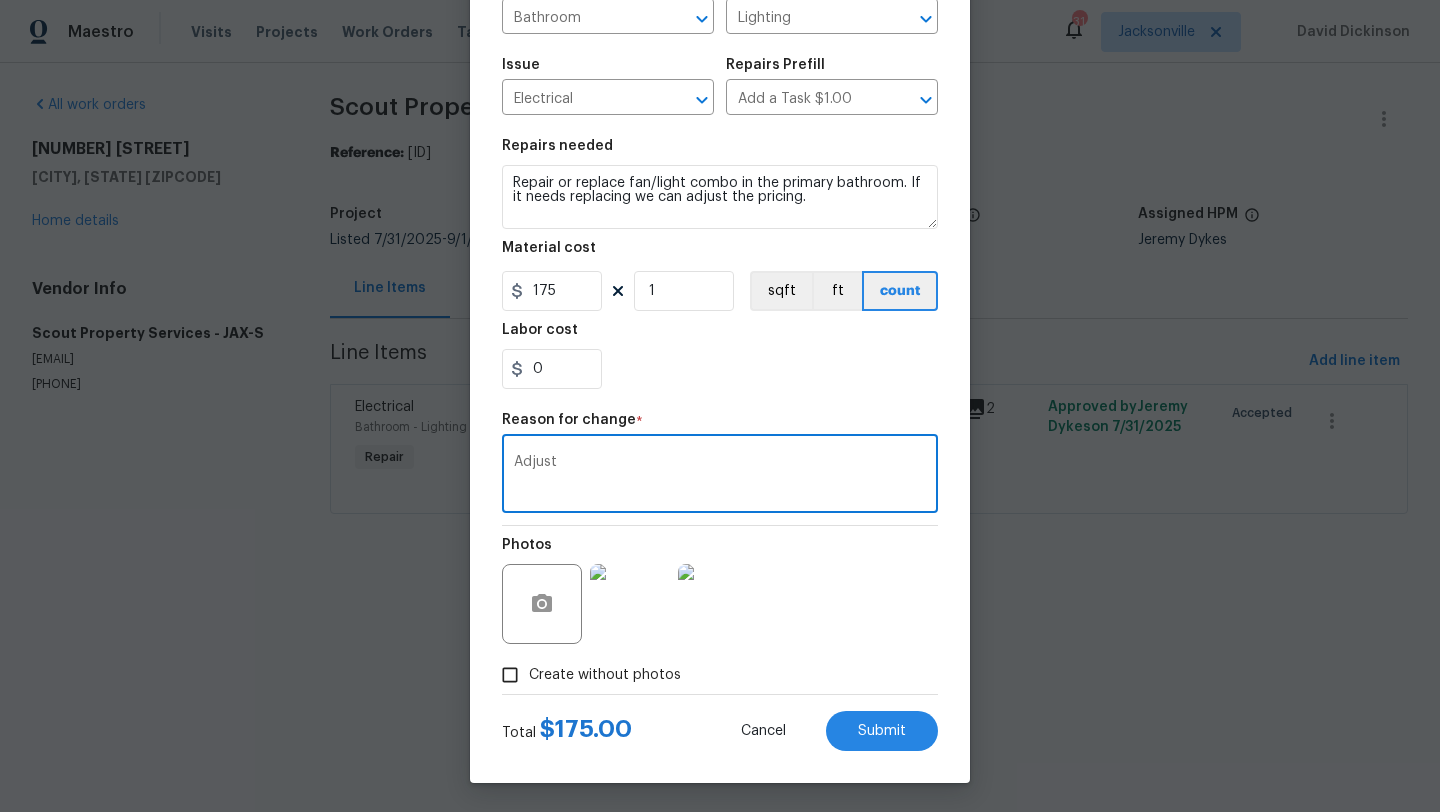scroll, scrollTop: 174, scrollLeft: 0, axis: vertical 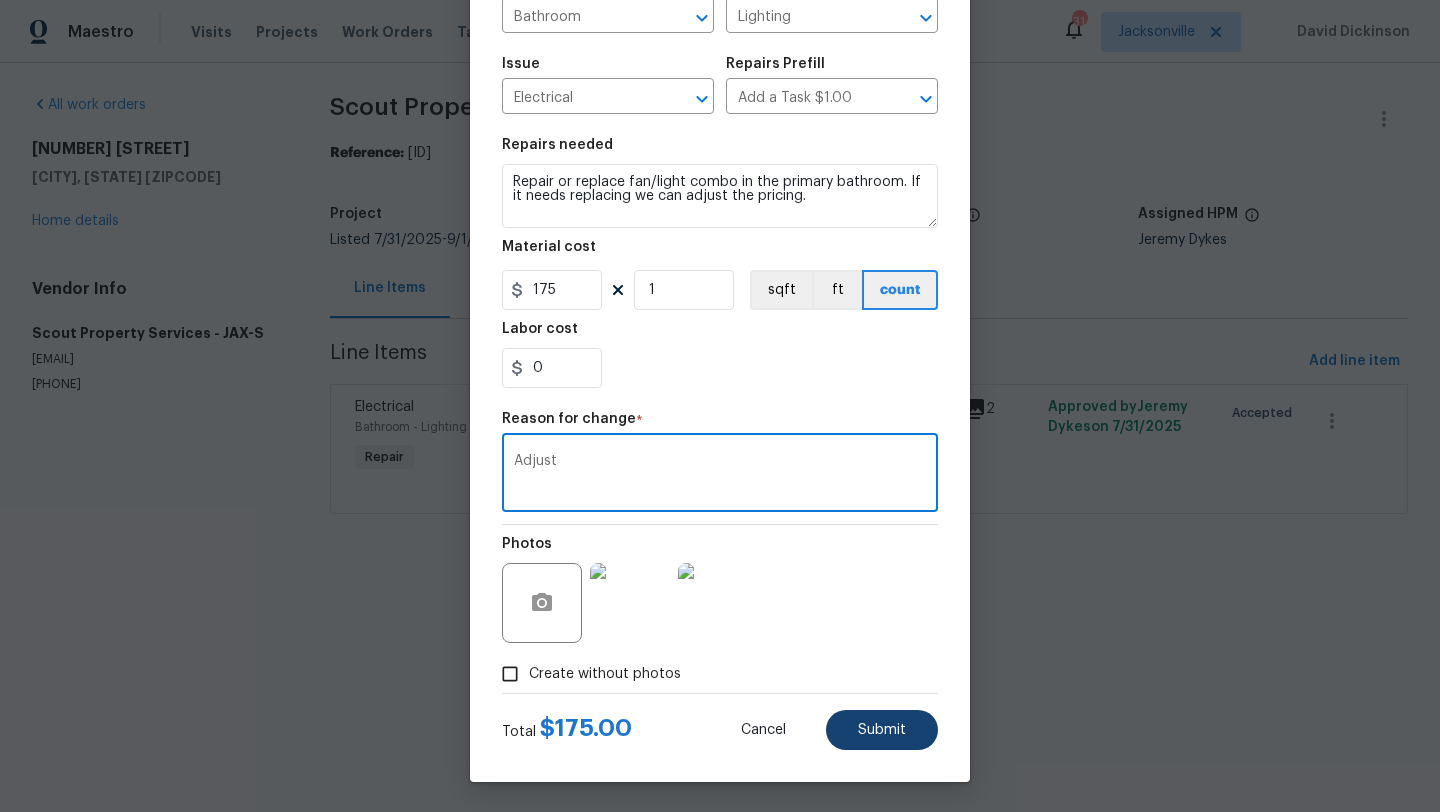 type on "Adjust" 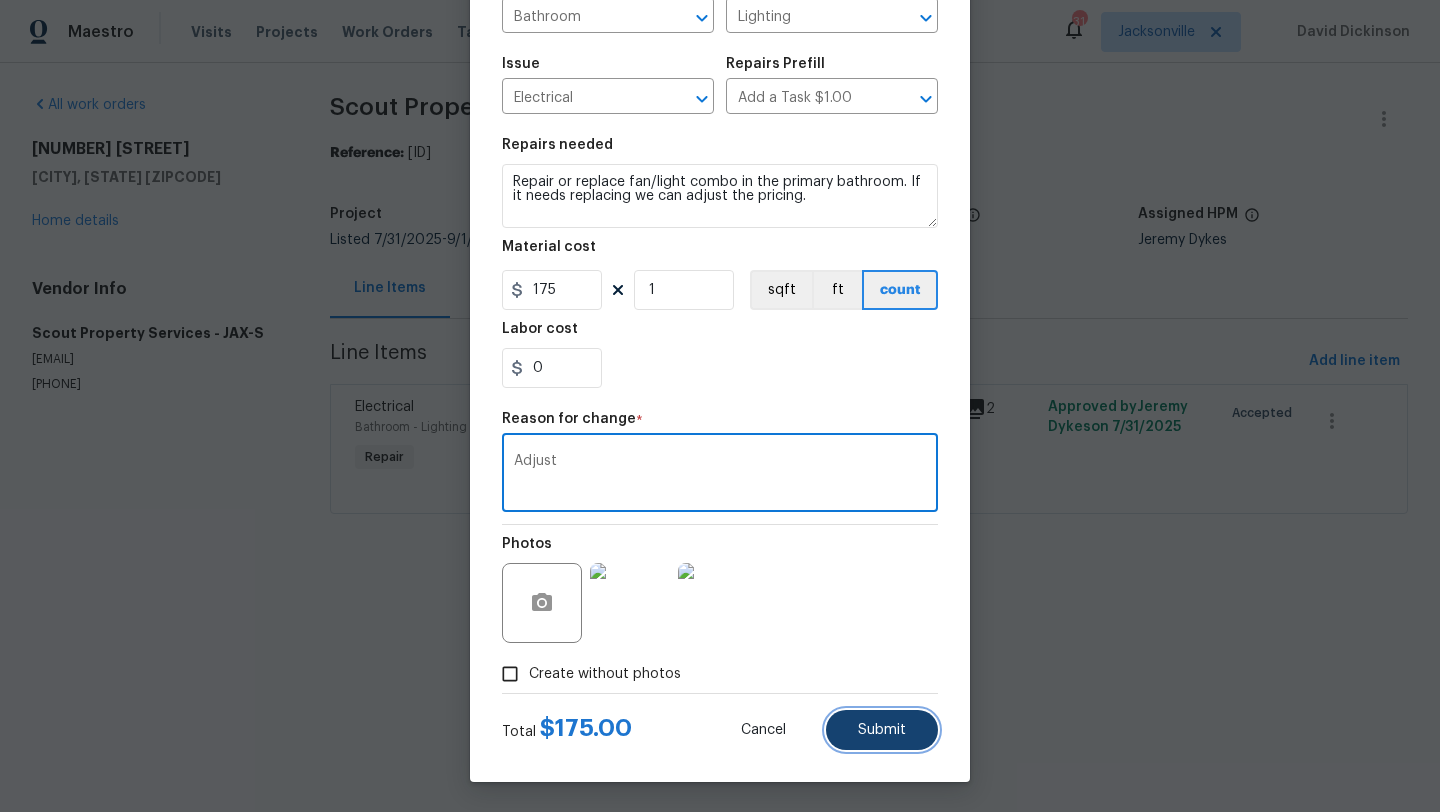 click on "Submit" at bounding box center [882, 730] 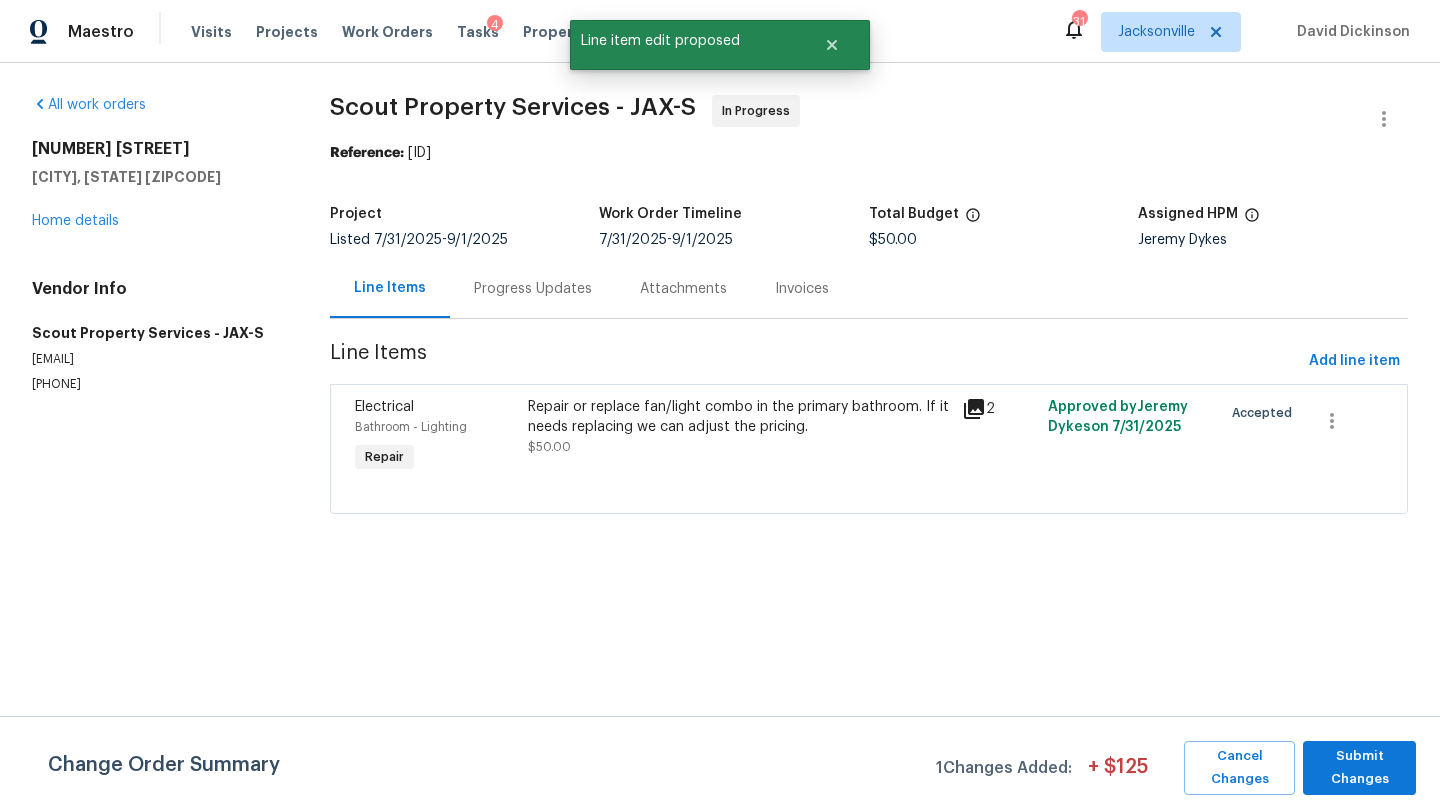 scroll, scrollTop: 0, scrollLeft: 0, axis: both 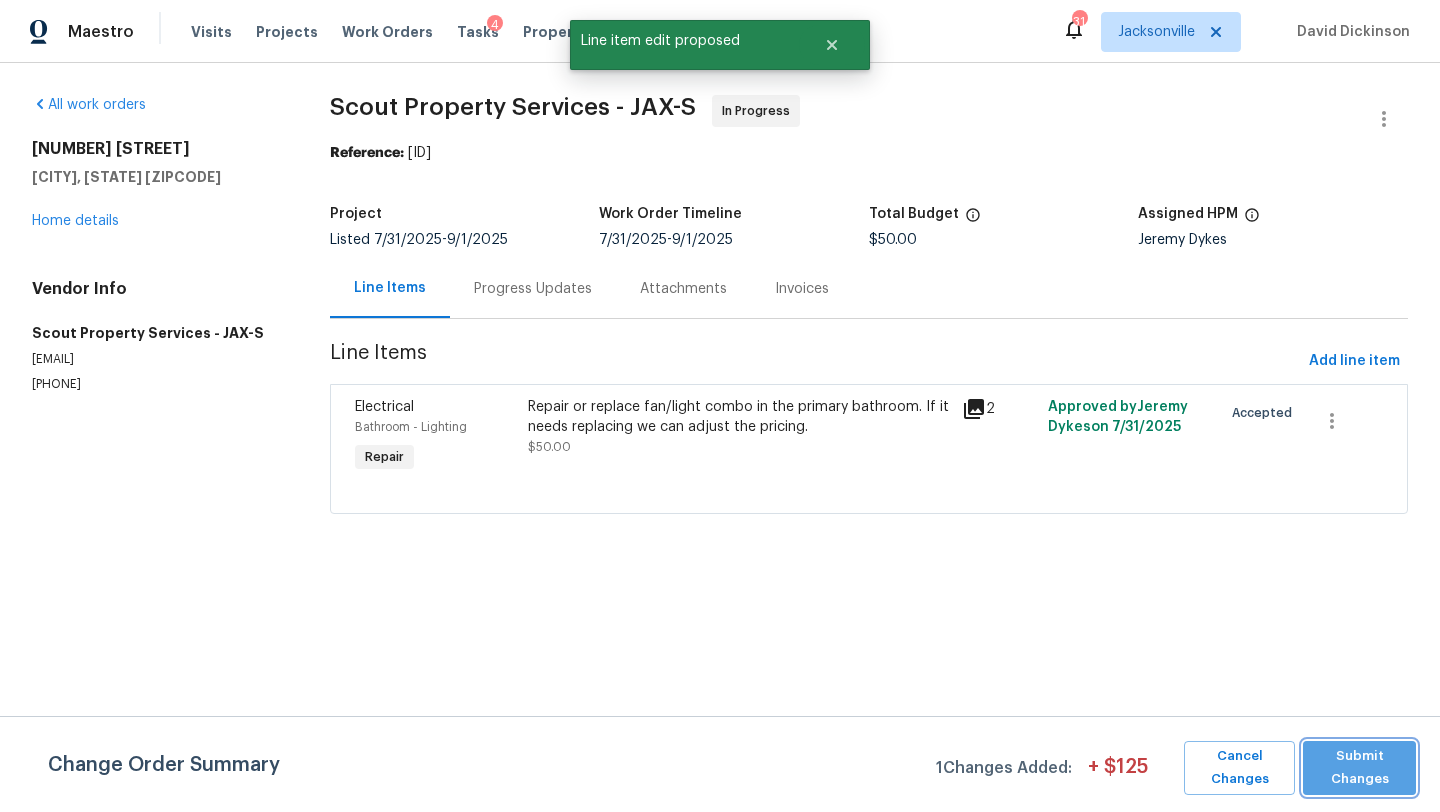 click on "Submit Changes" at bounding box center [1359, 768] 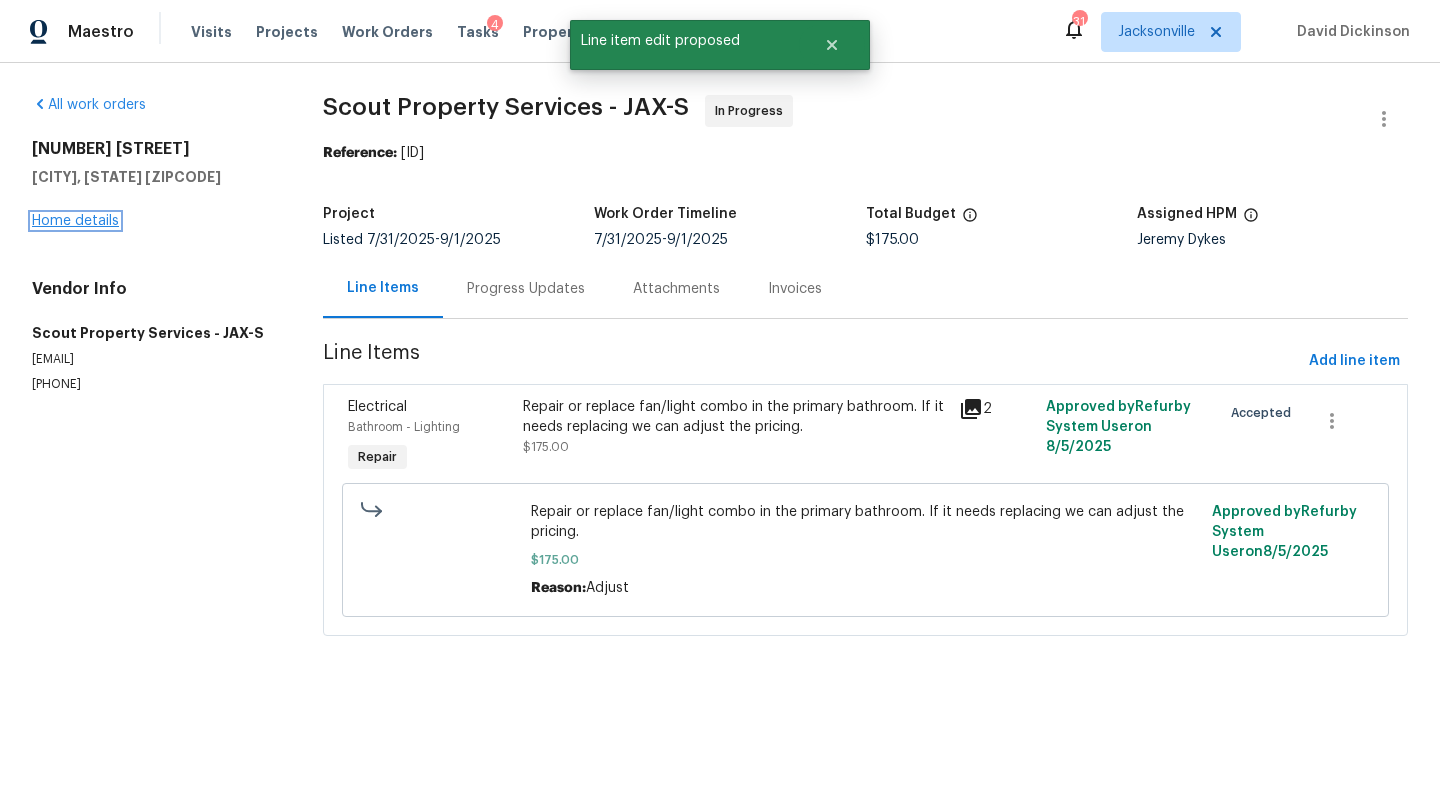 click on "Home details" at bounding box center [75, 221] 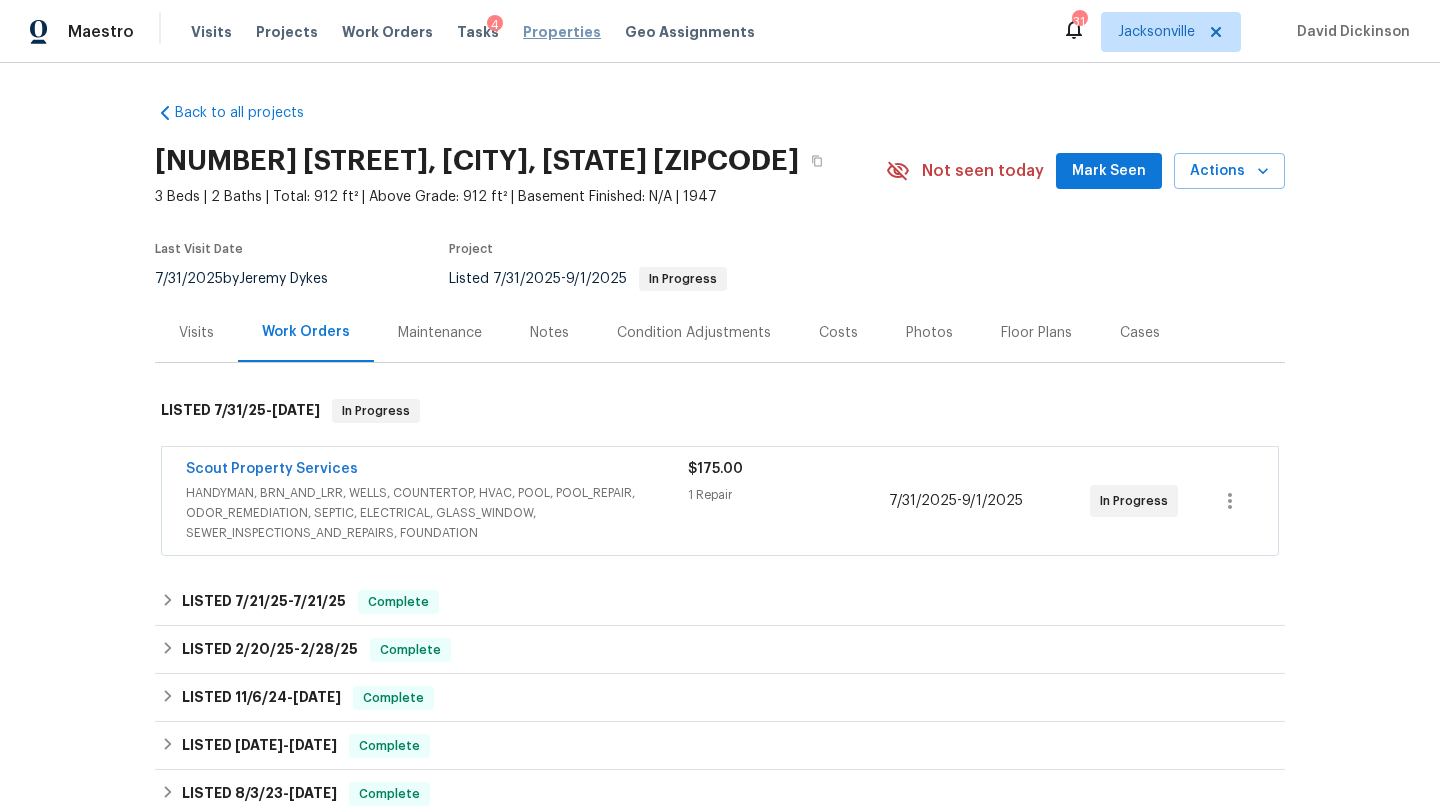 click on "Properties" at bounding box center [562, 32] 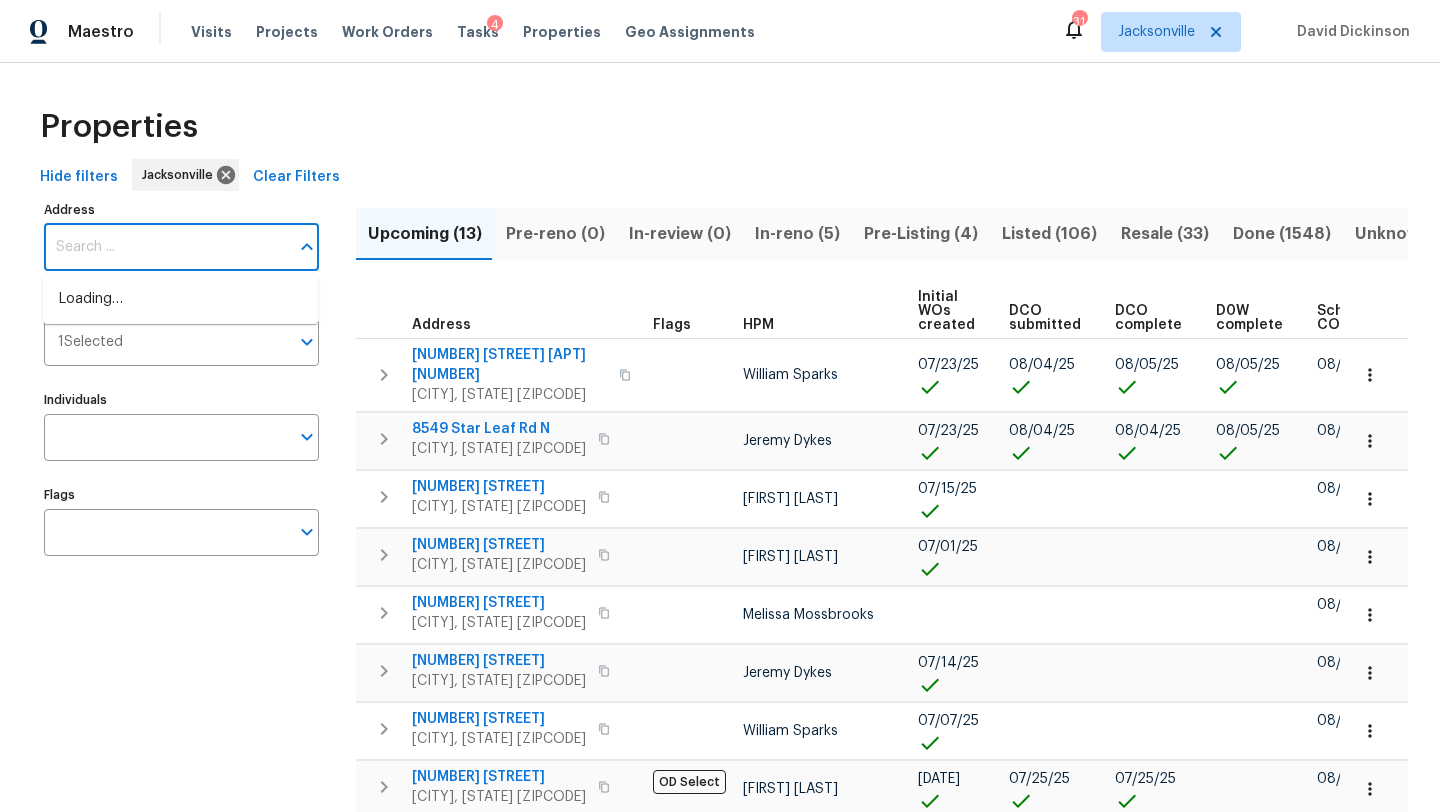 click on "Address" at bounding box center (166, 247) 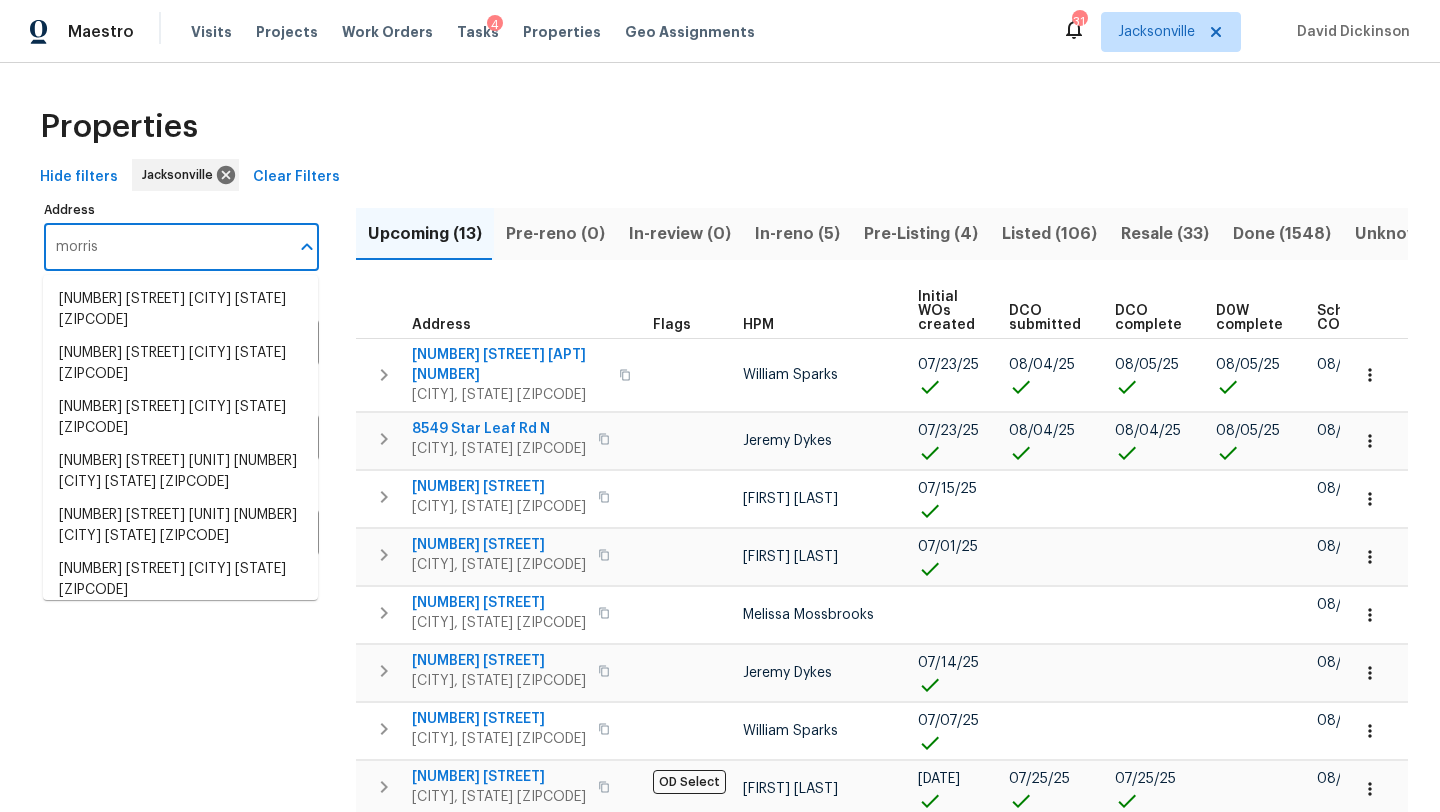 type on "morris" 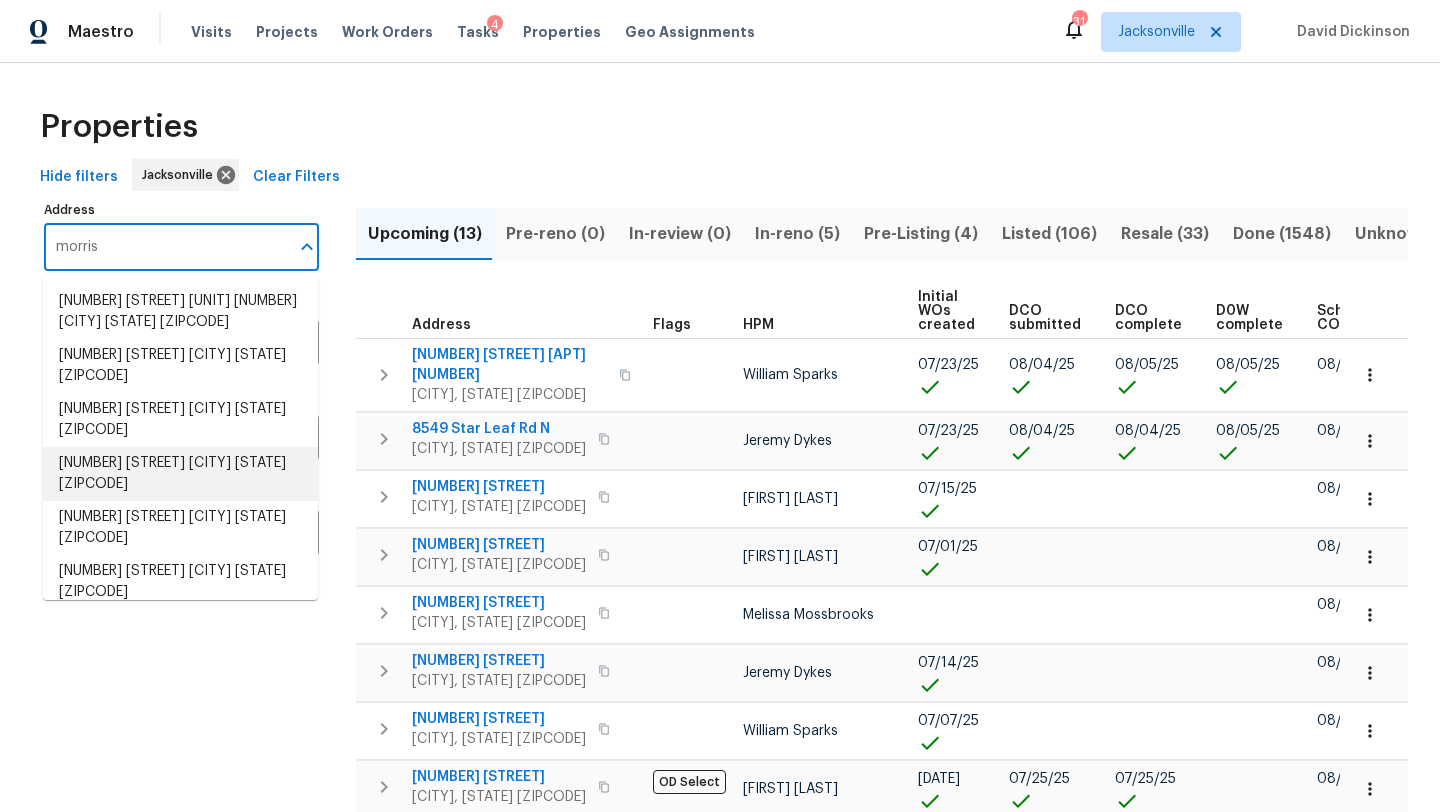 scroll, scrollTop: 239, scrollLeft: 0, axis: vertical 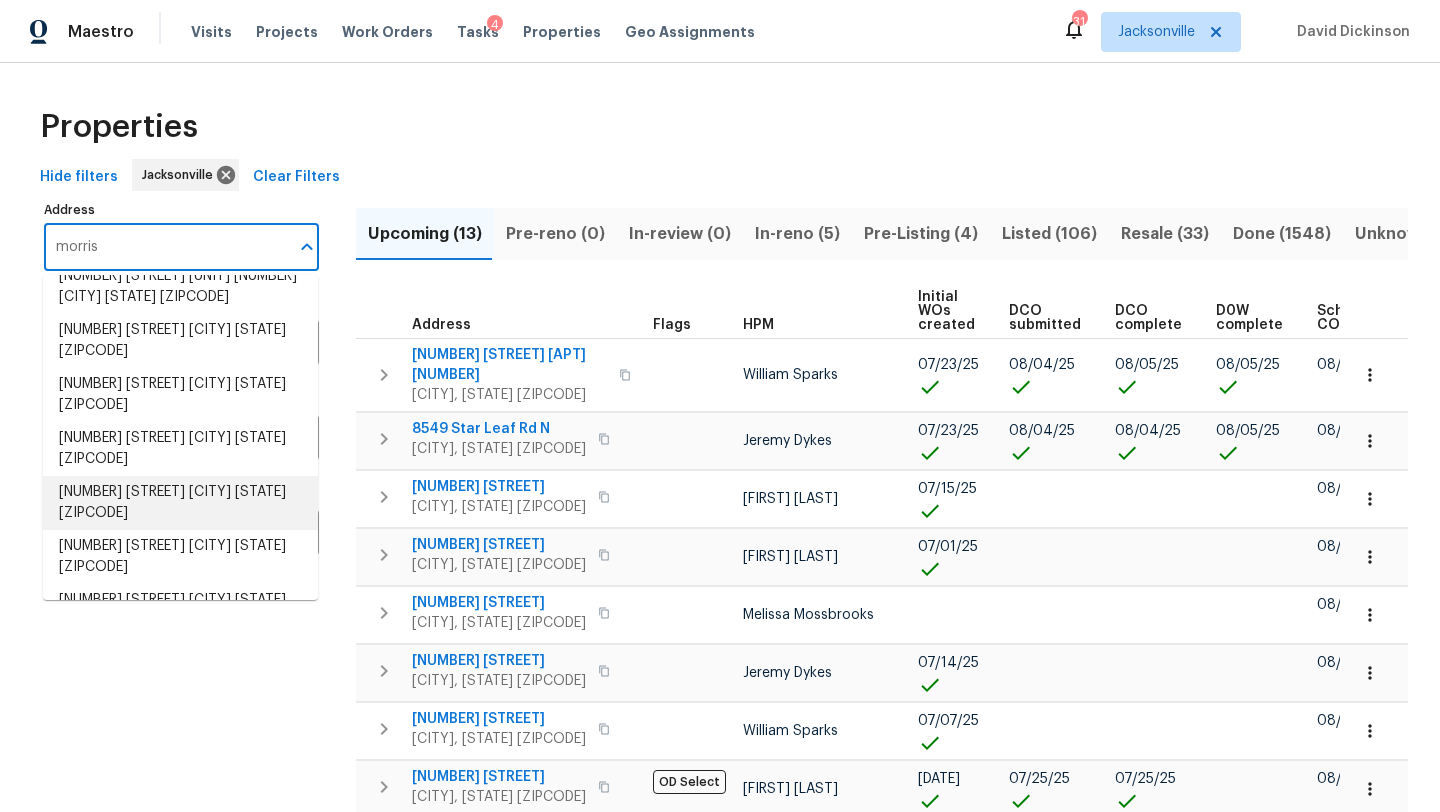 click on "4503 Morris Rd Jacksonville FL 32225" at bounding box center [180, 503] 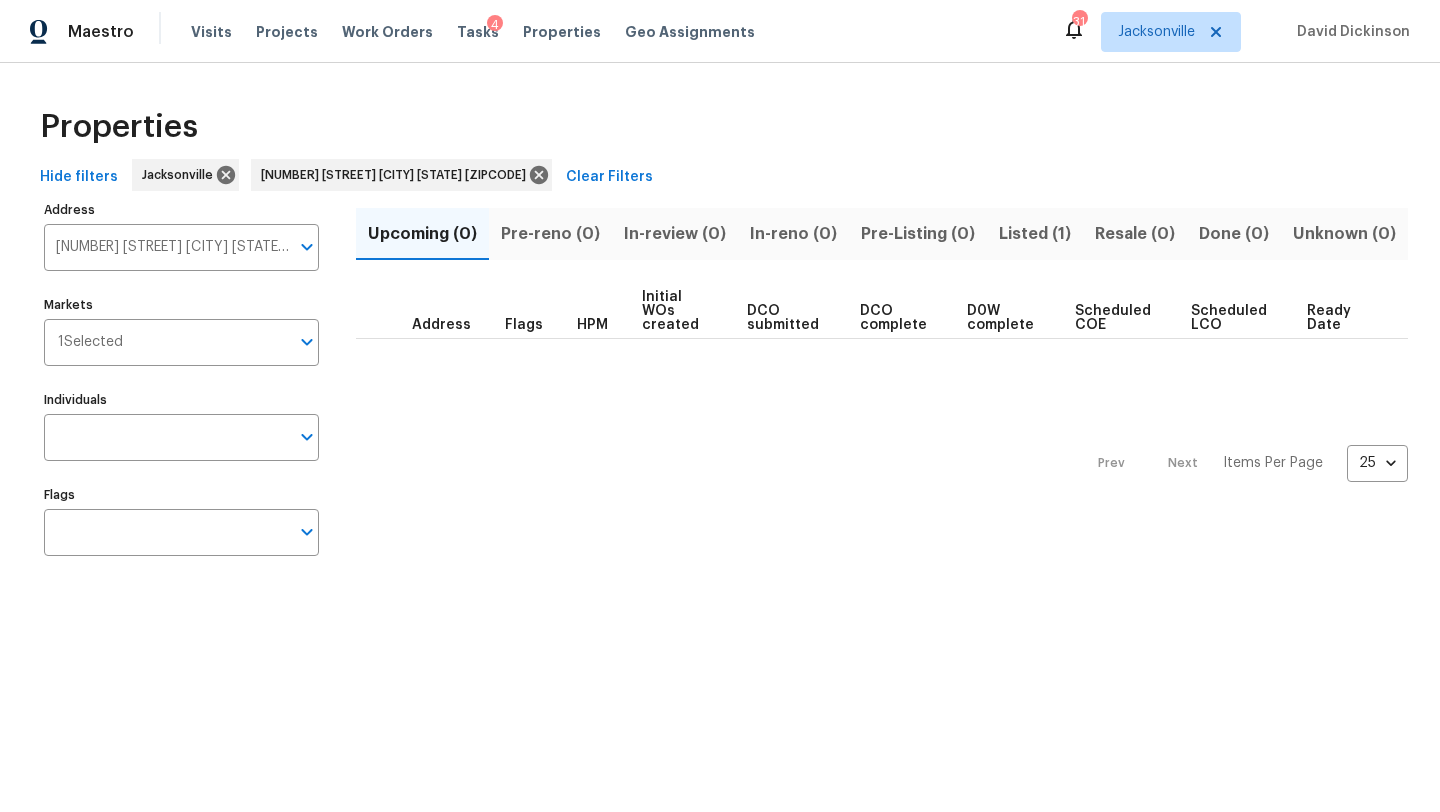 click on "Listed (1)" at bounding box center [1035, 234] 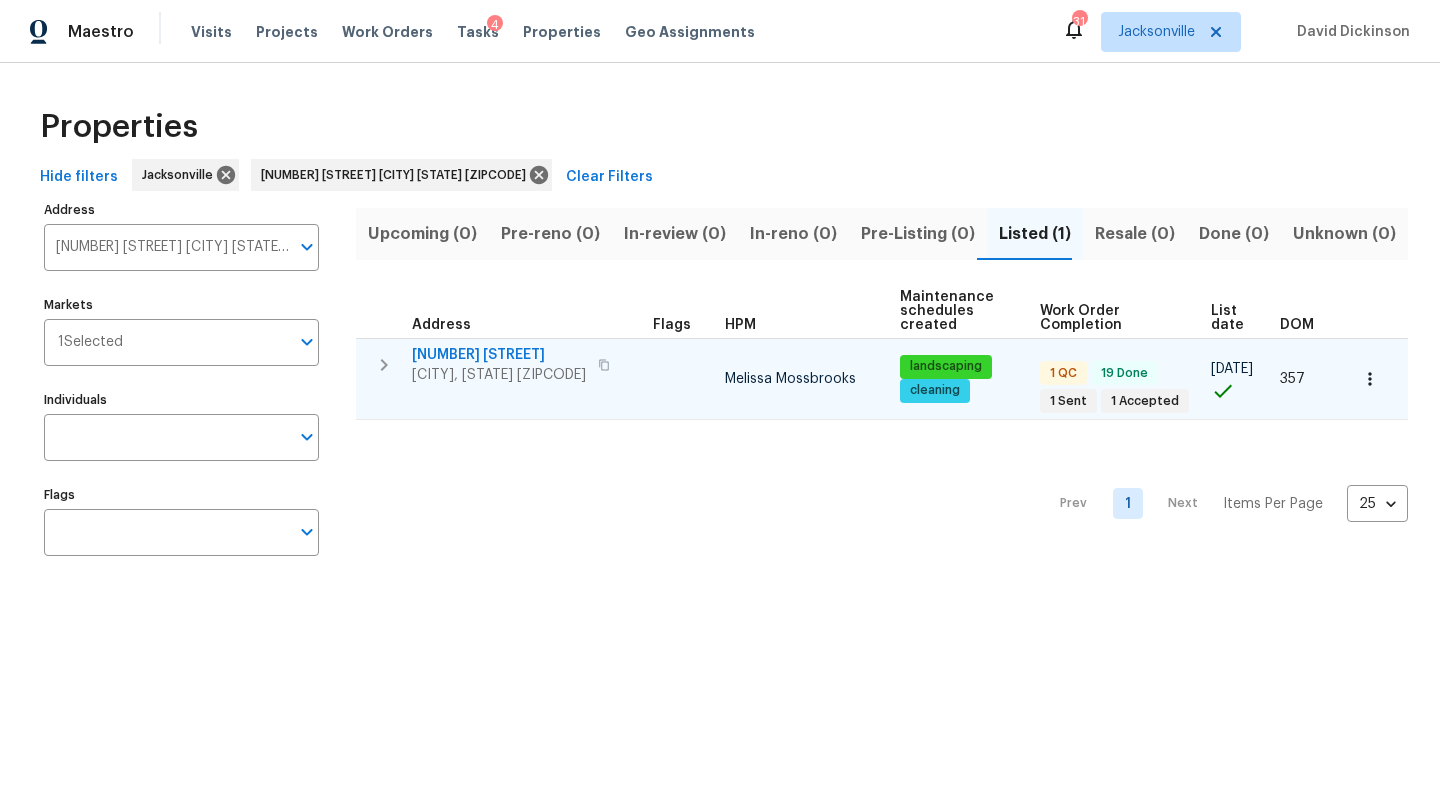 click on "4503 Morris Rd" at bounding box center (499, 355) 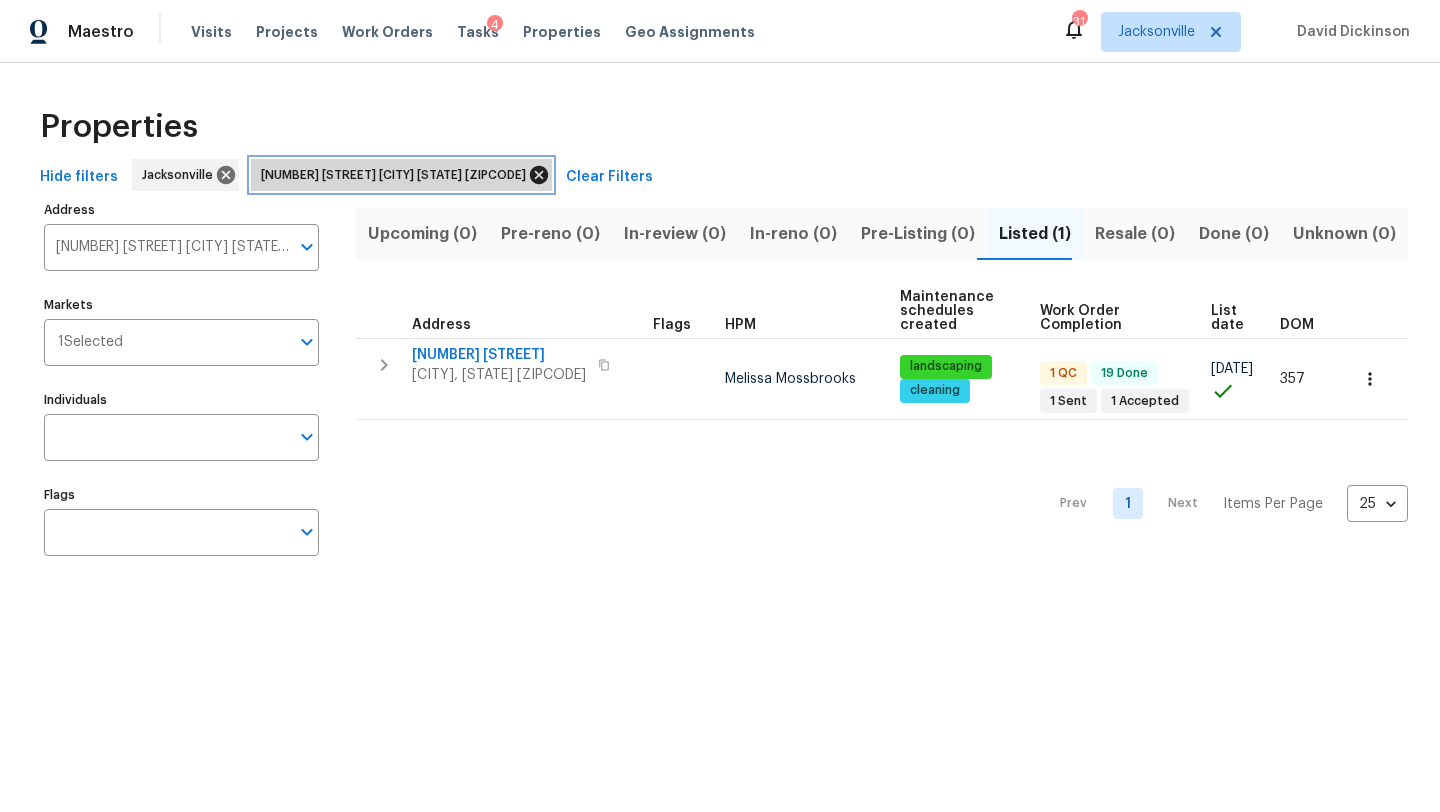 click 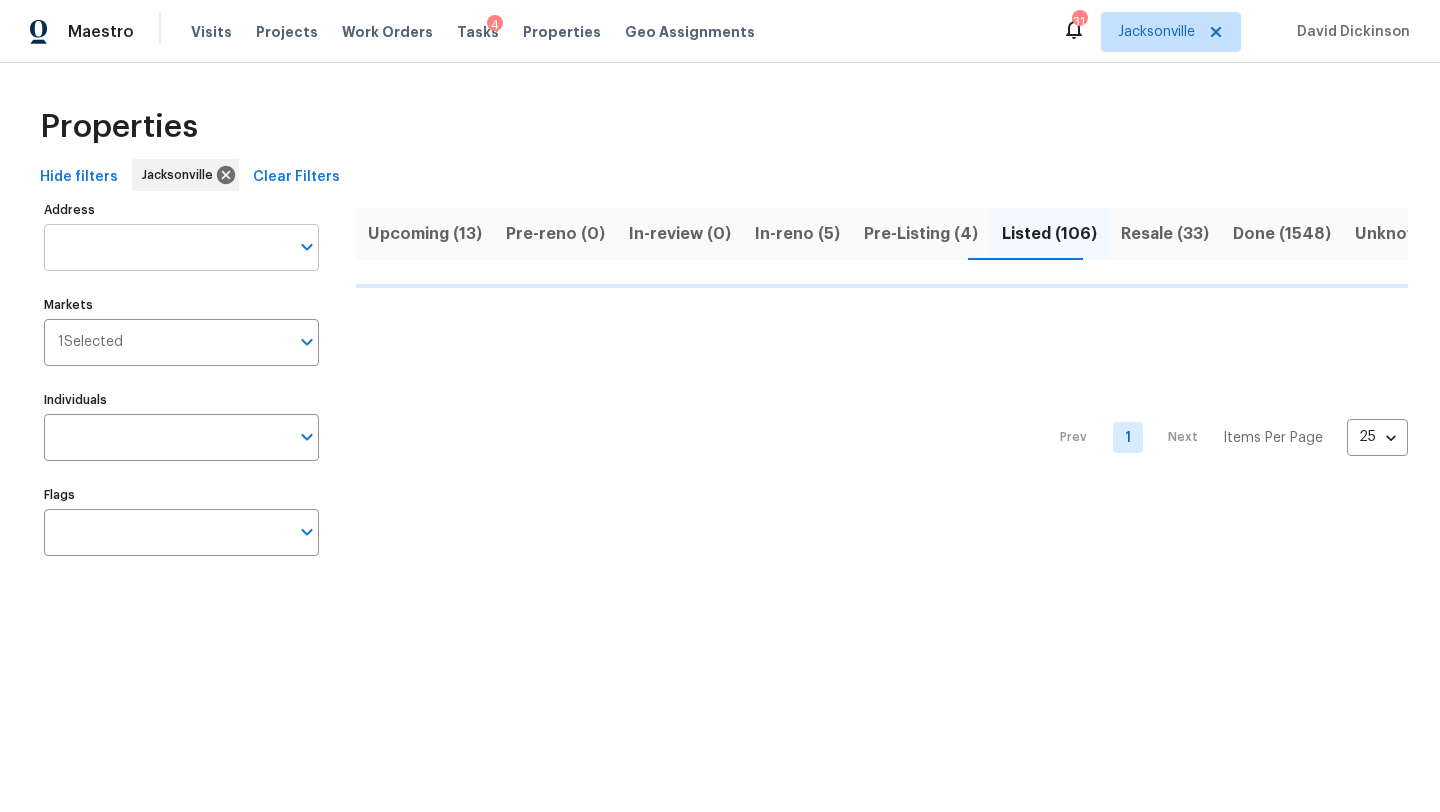 click on "Address" at bounding box center (166, 247) 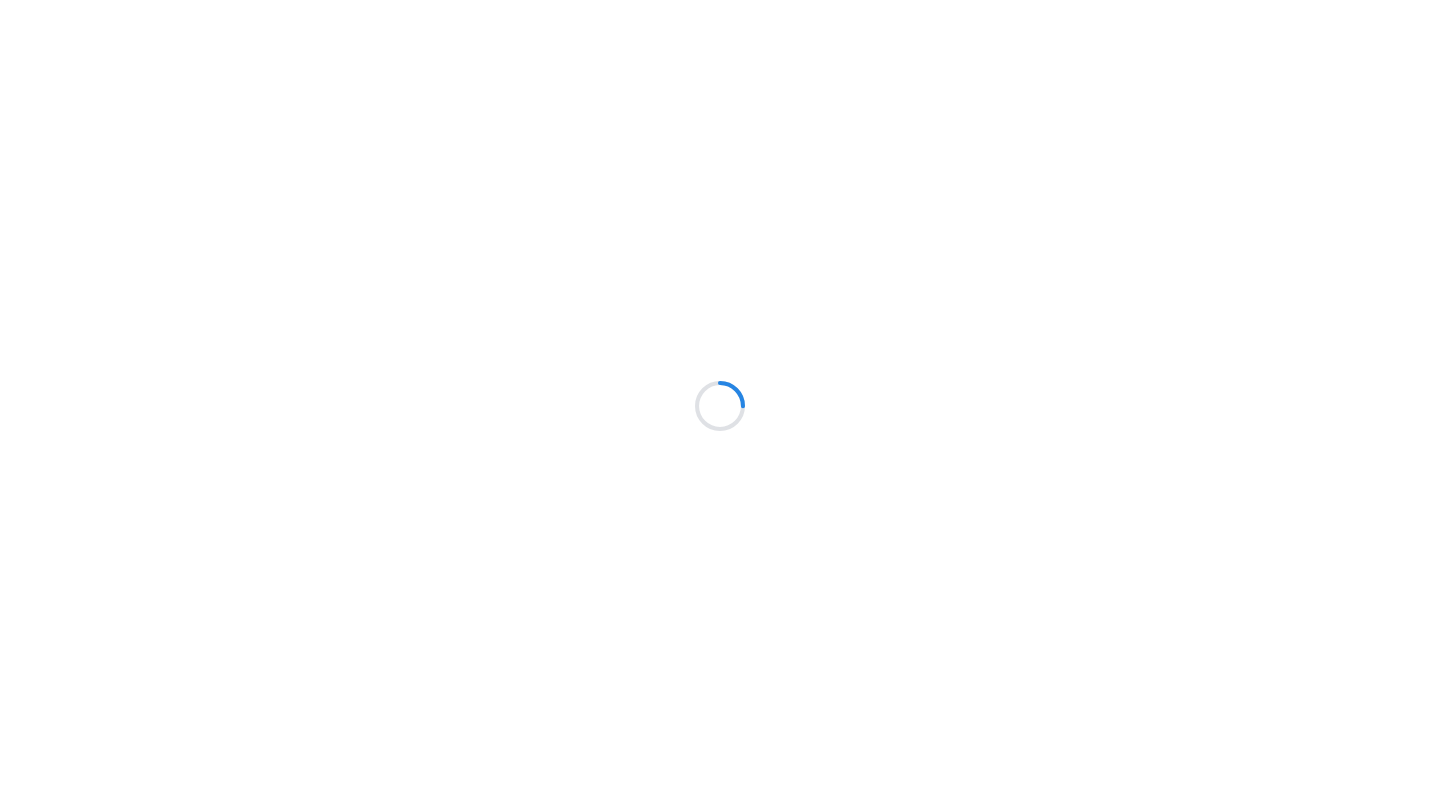 scroll, scrollTop: 0, scrollLeft: 0, axis: both 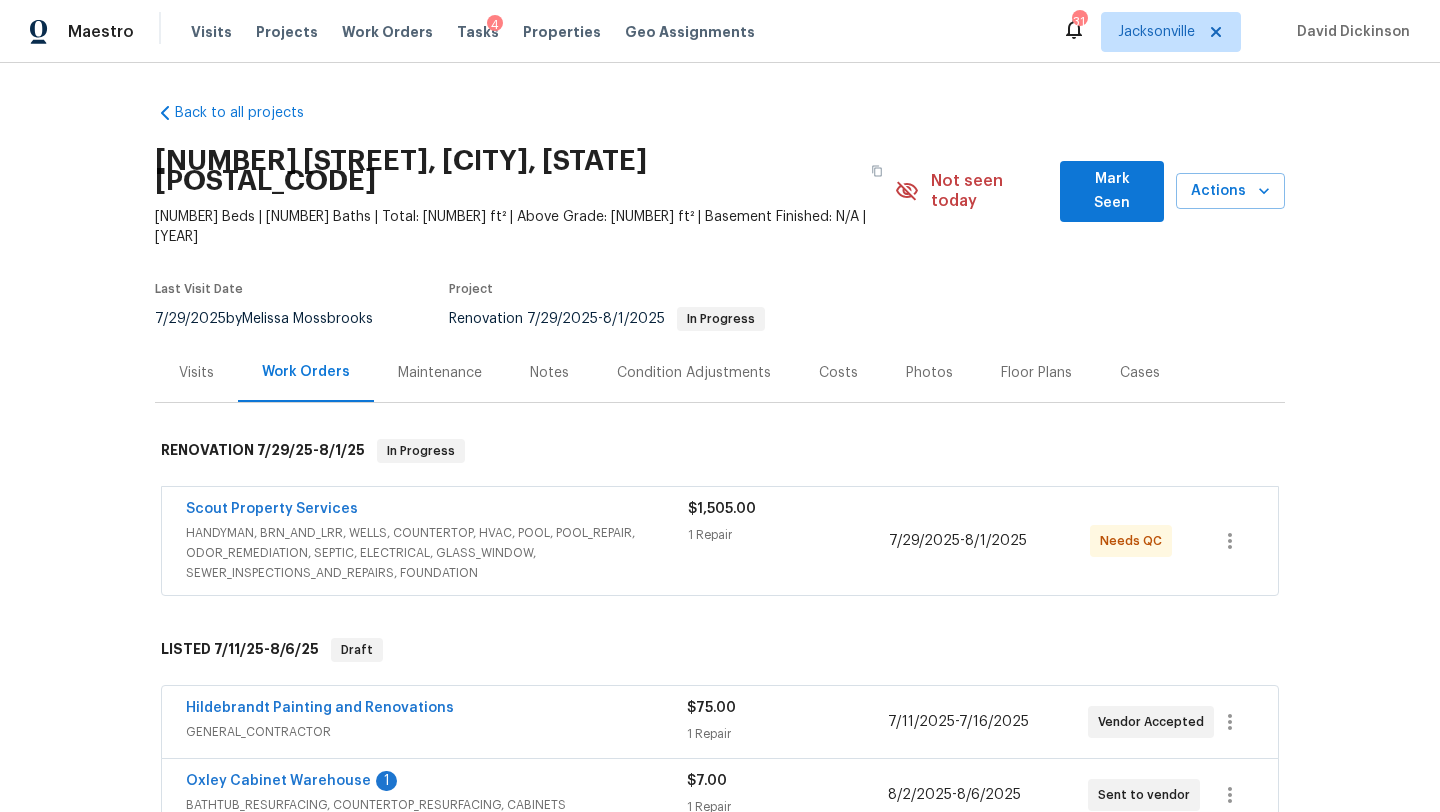 click on "HANDYMAN, BRN_AND_LRR, WELLS, COUNTERTOP, HVAC, POOL, POOL_REPAIR, ODOR_REMEDIATION, SEPTIC, ELECTRICAL, GLASS_WINDOW, SEWER_INSPECTIONS_AND_REPAIRS, FOUNDATION" at bounding box center (437, 553) 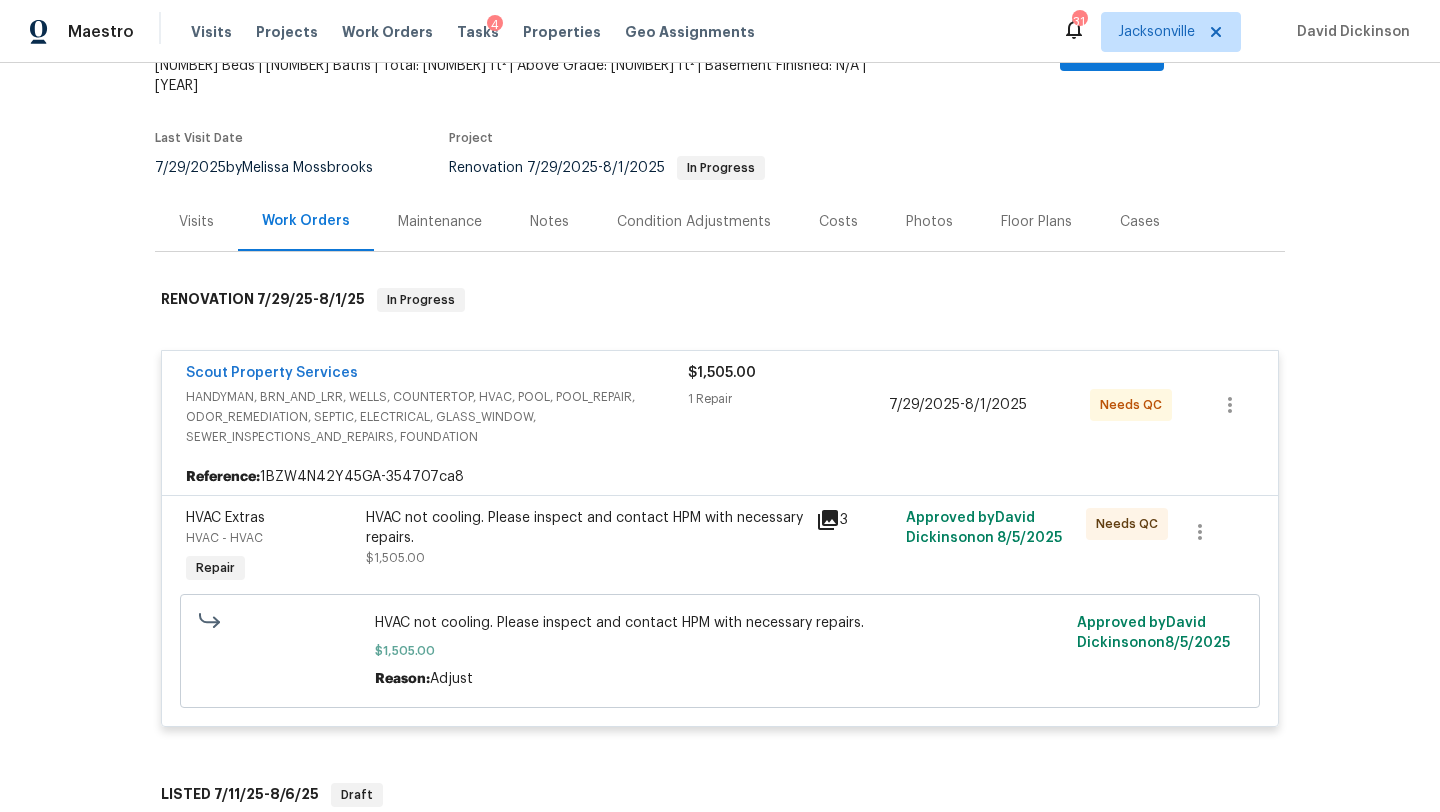scroll, scrollTop: 199, scrollLeft: 0, axis: vertical 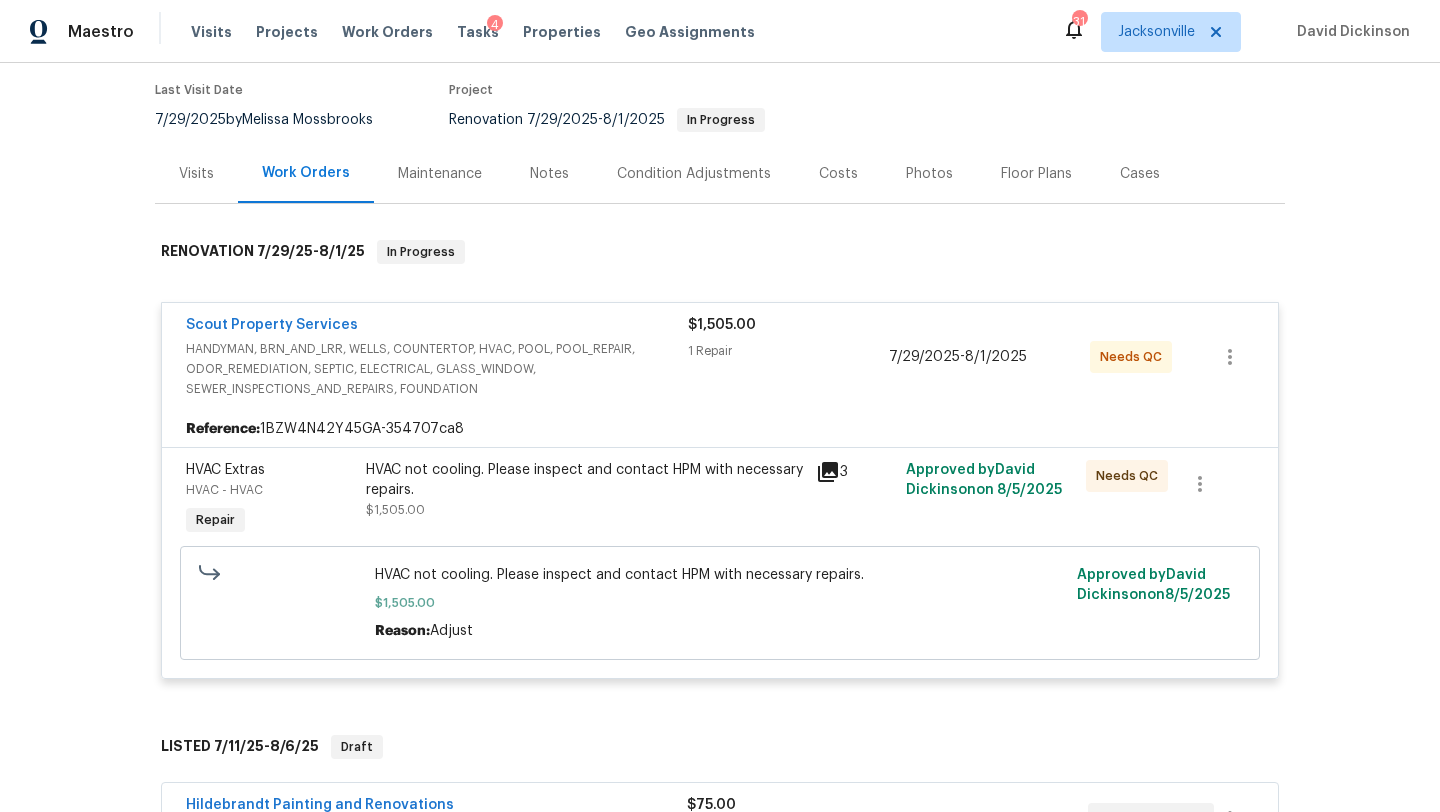 click on "HVAC not cooling.  Please inspect and contact HPM with necessary repairs." at bounding box center [720, 575] 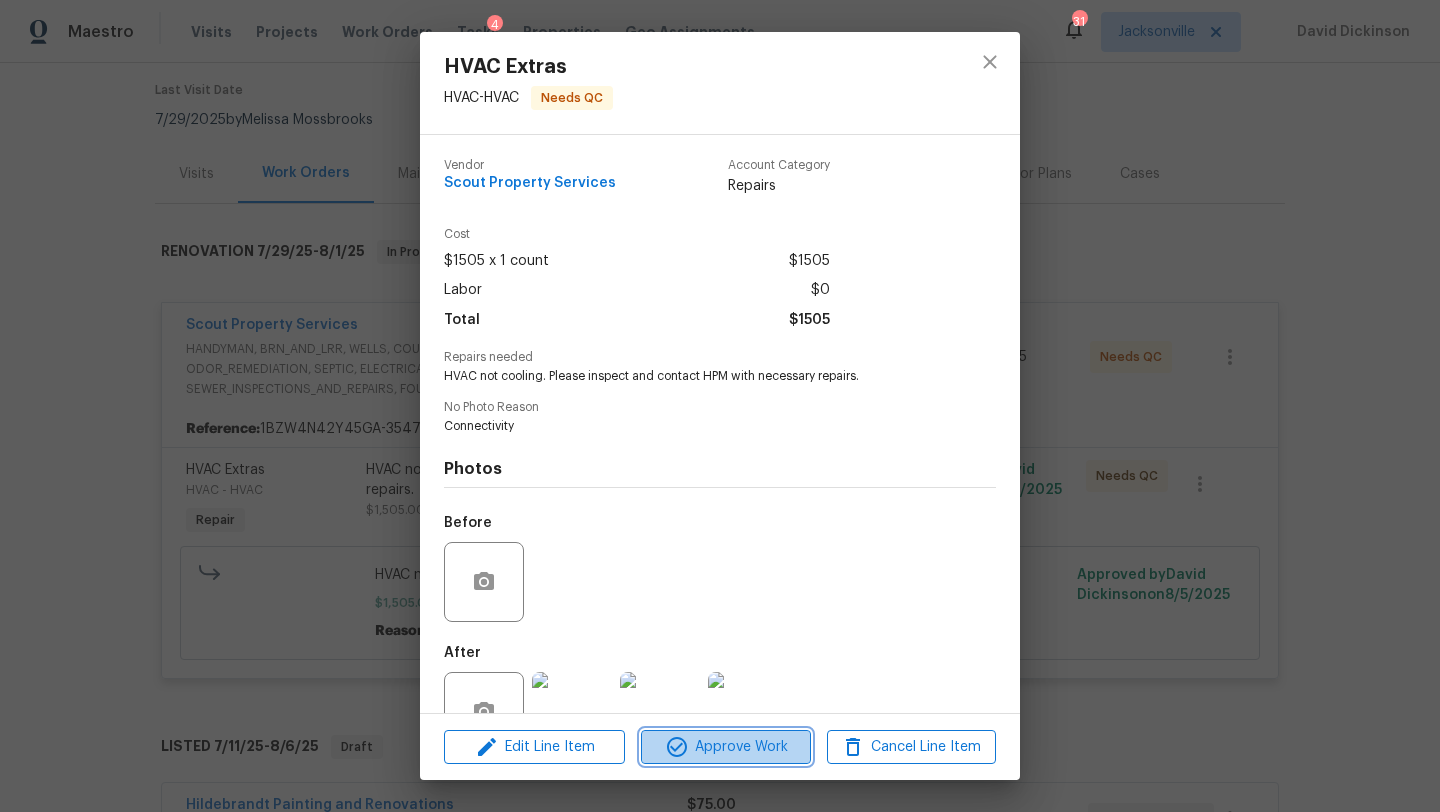 click on "Approve Work" at bounding box center [725, 747] 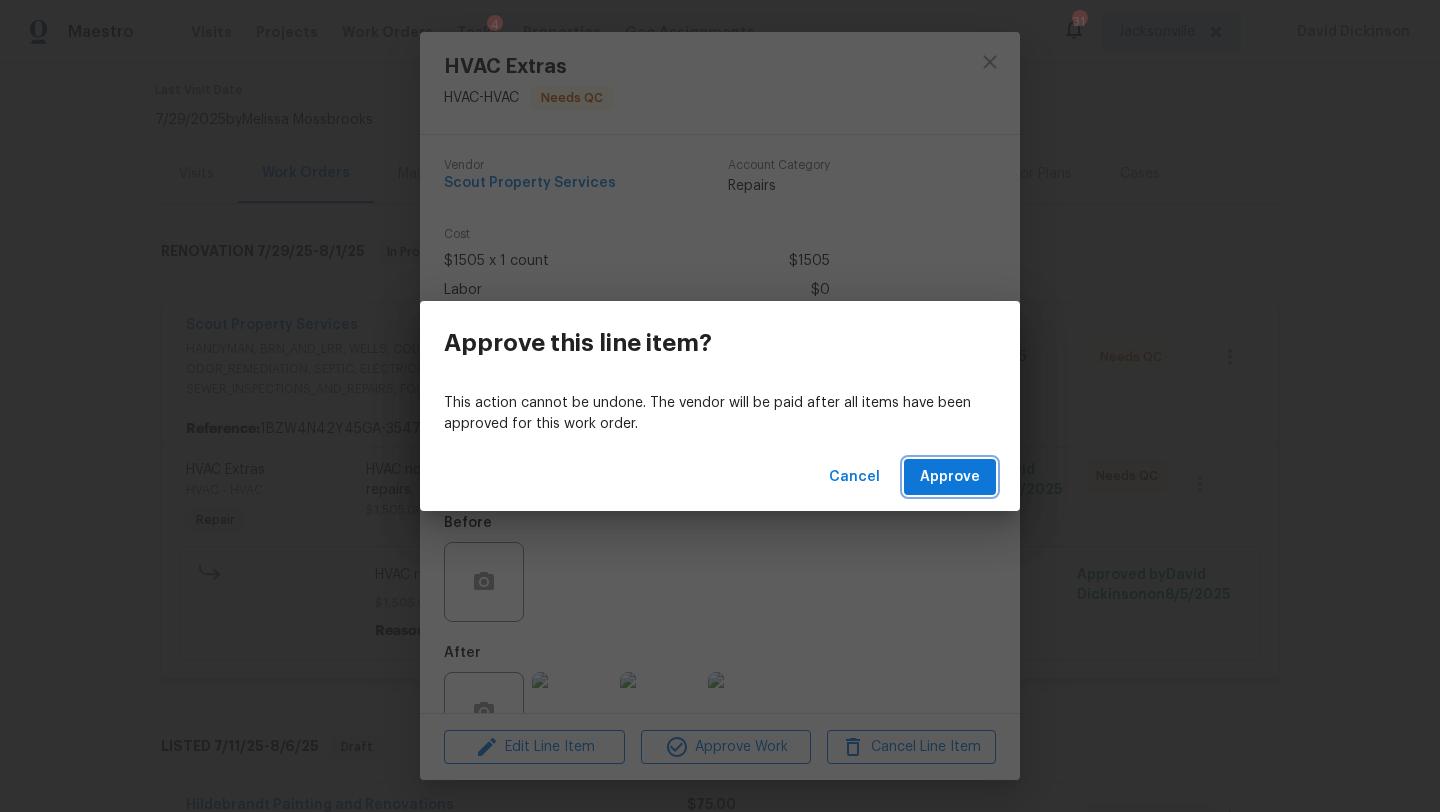 click on "Approve" at bounding box center [950, 477] 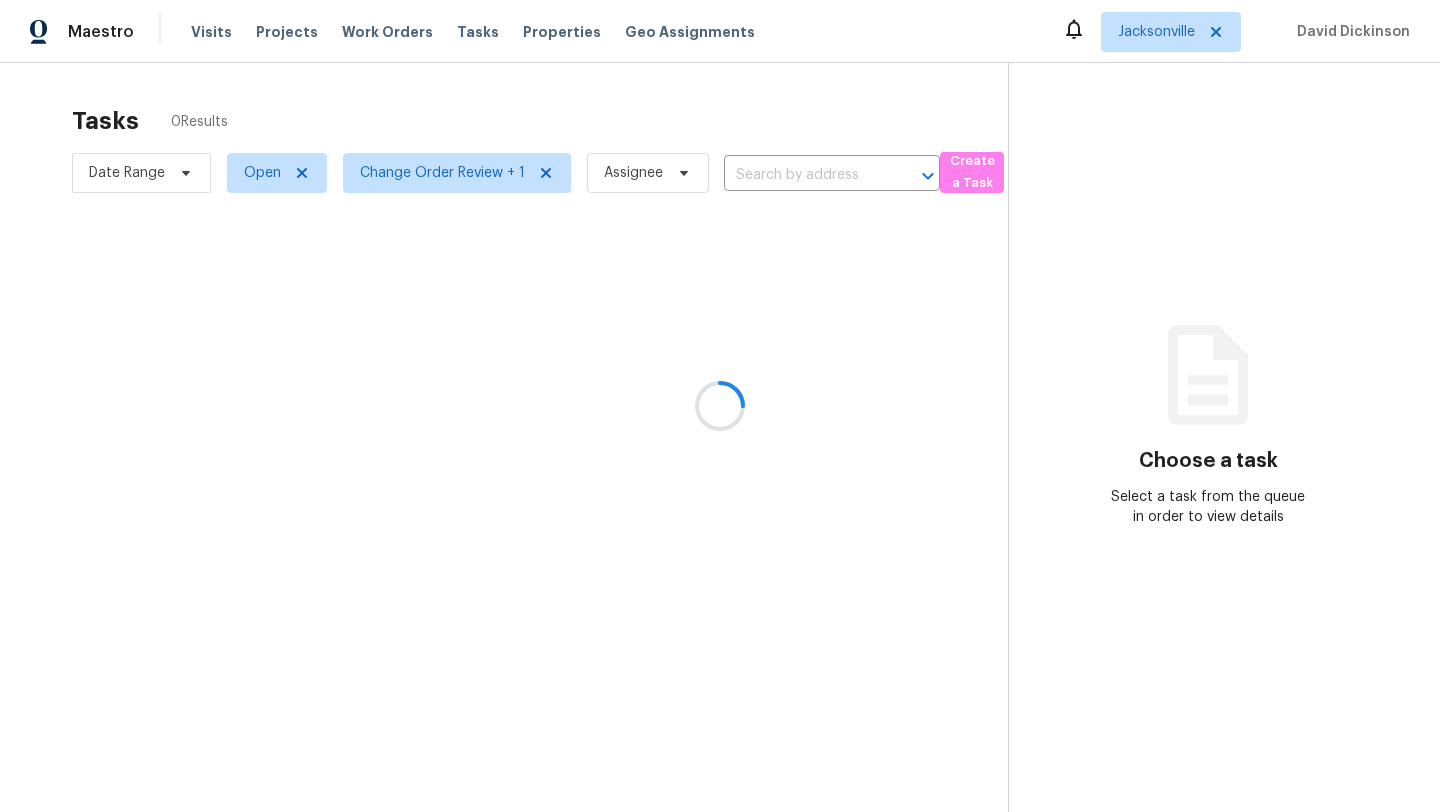 scroll, scrollTop: 0, scrollLeft: 0, axis: both 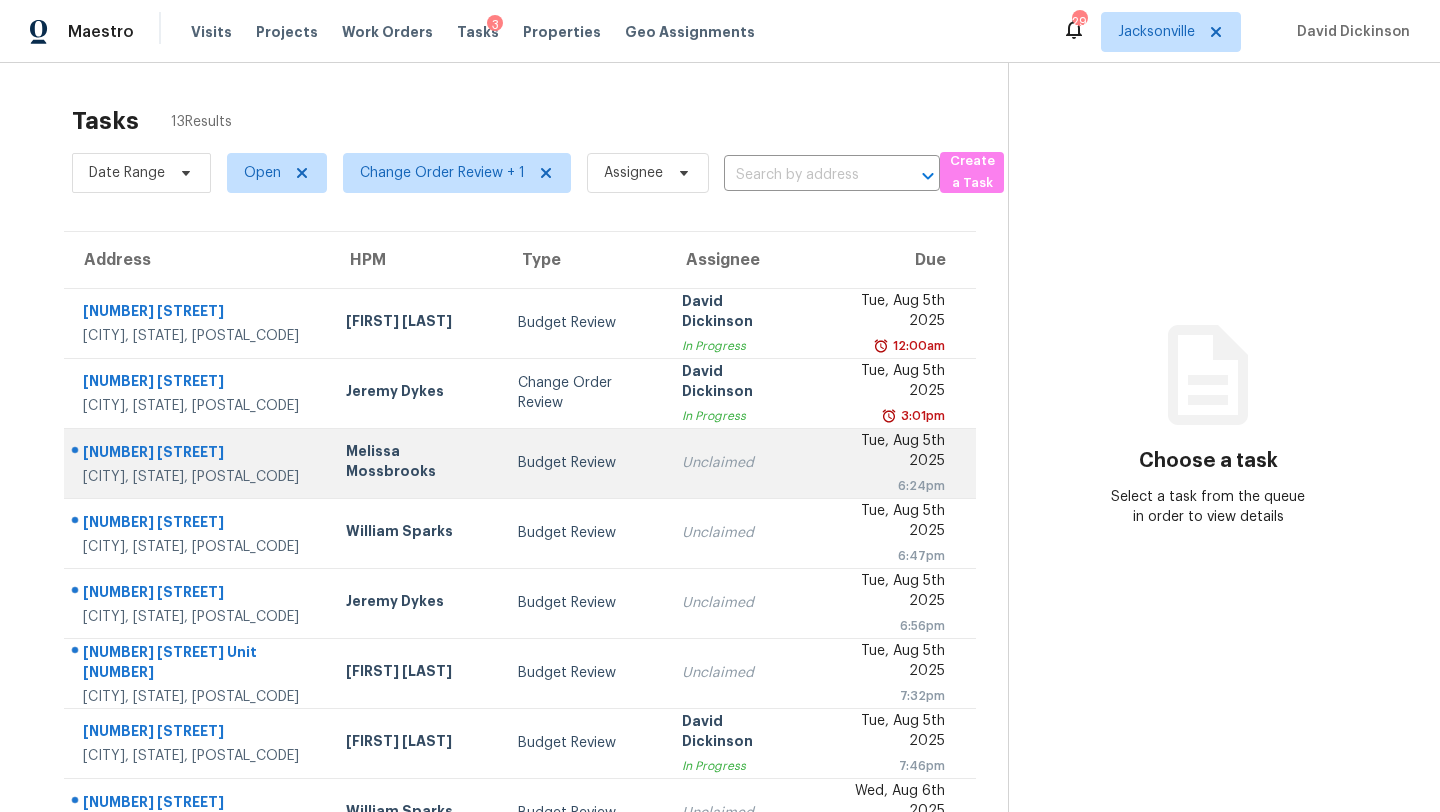 click on "Tue, Aug 5th 2025" at bounding box center (884, 453) 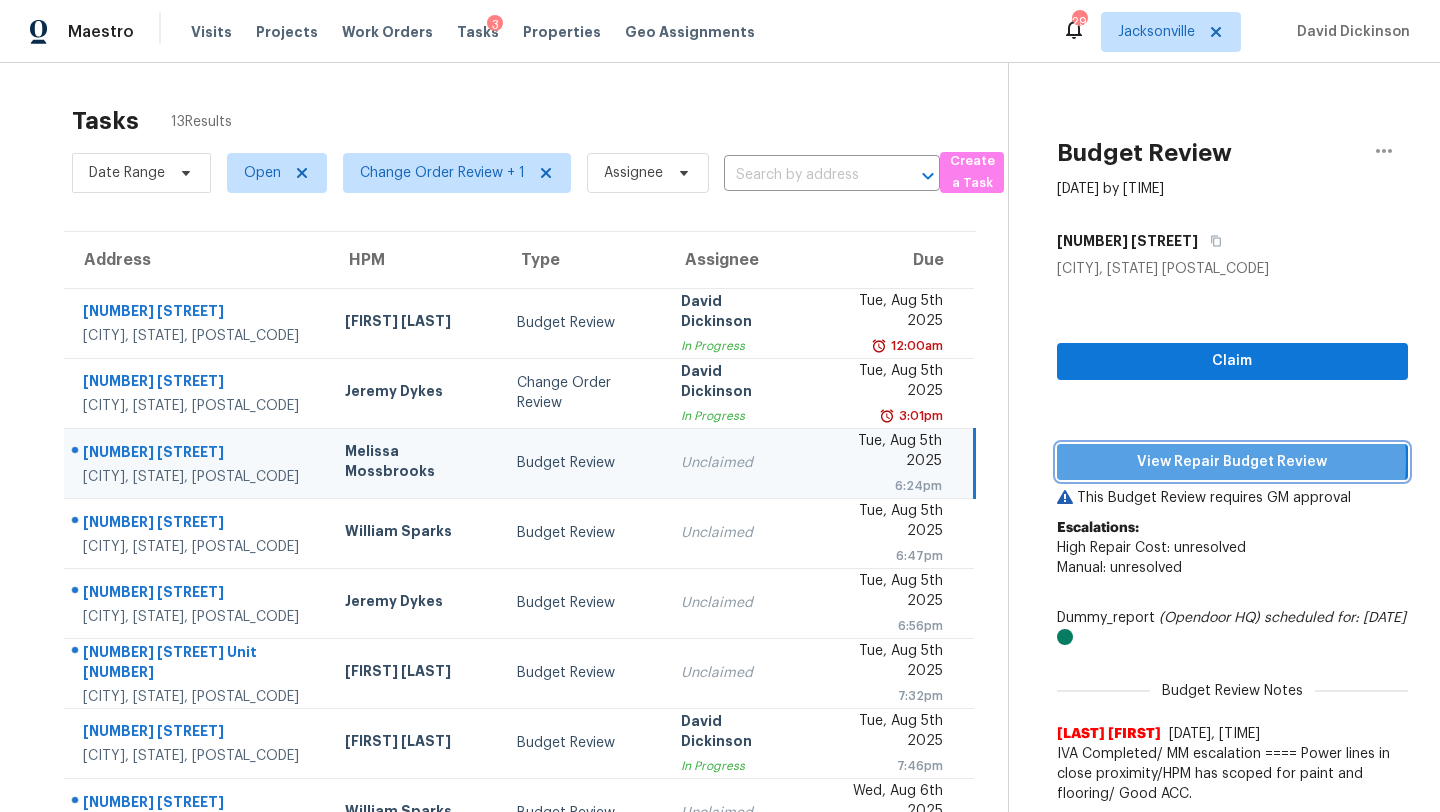 click on "View Repair Budget Review" at bounding box center (1232, 462) 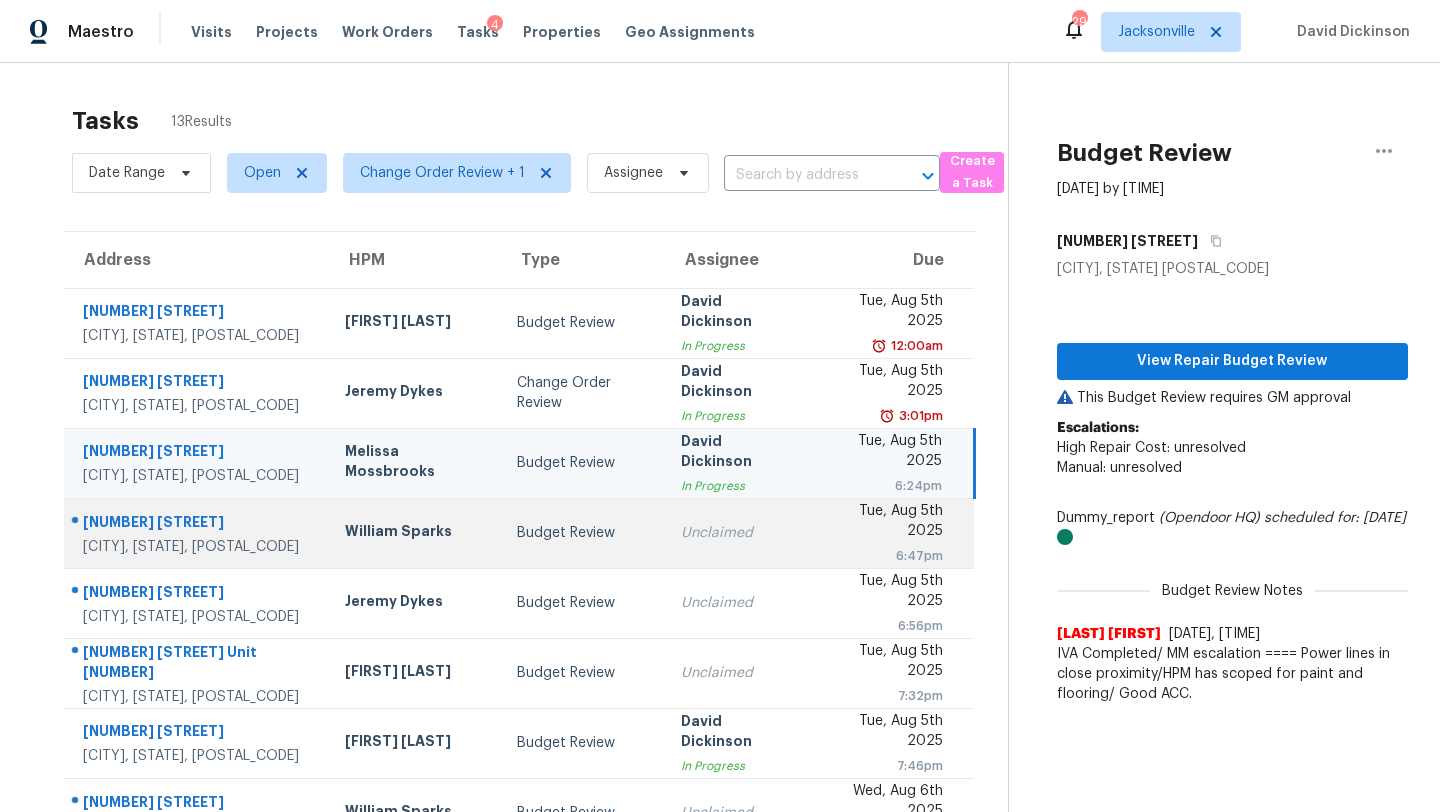 click on "Budget Review" at bounding box center [583, 533] 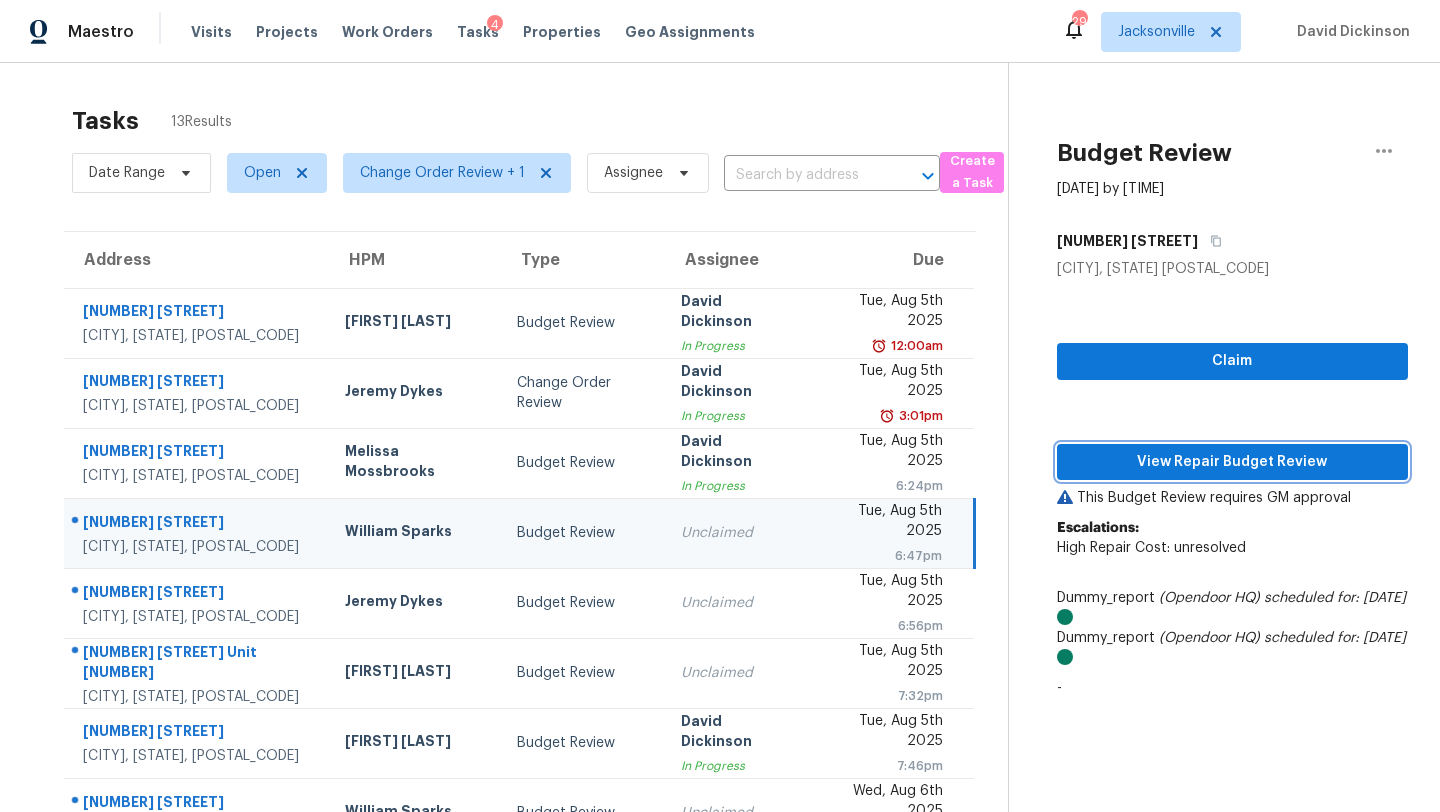 click on "View Repair Budget Review" at bounding box center (1232, 462) 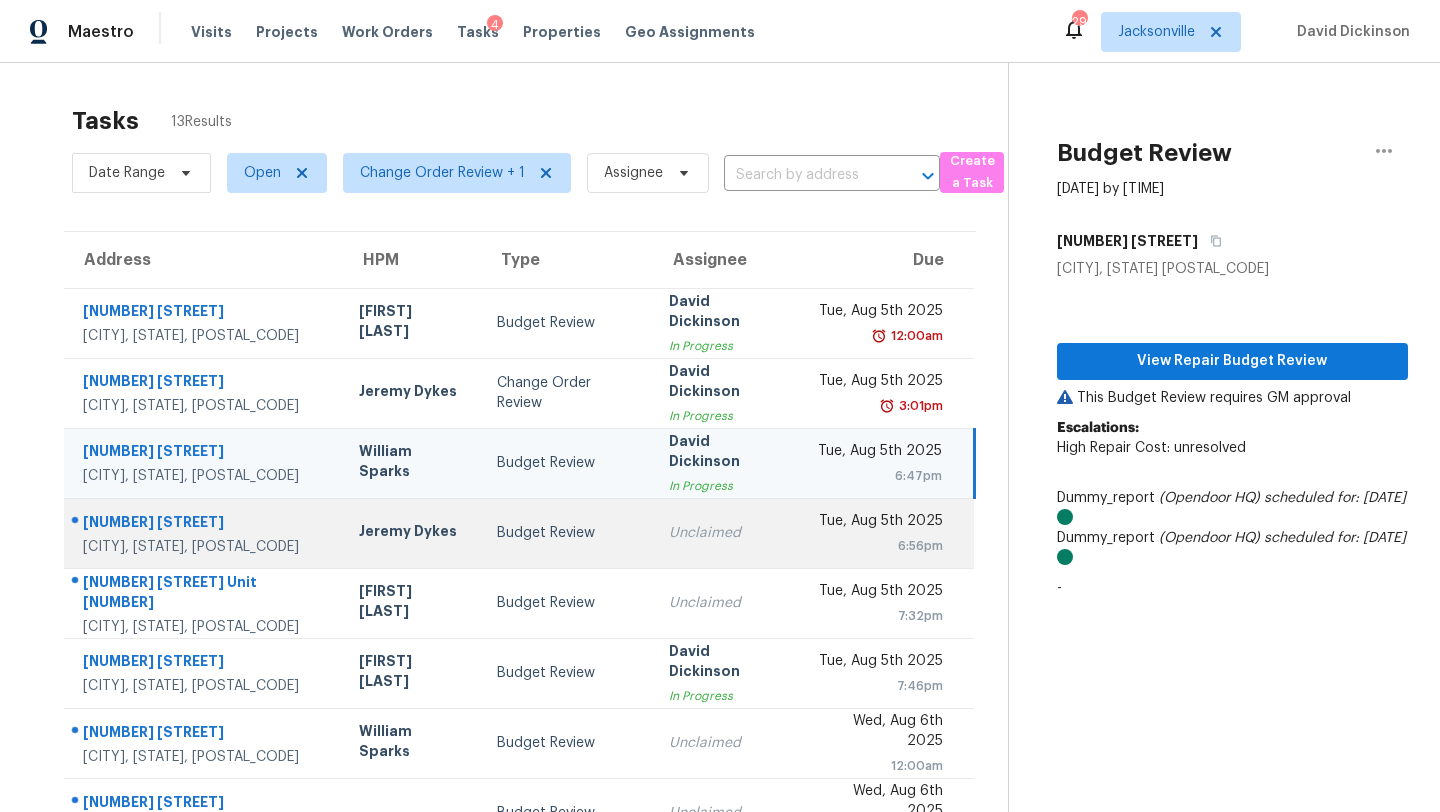 click on "Budget Review" at bounding box center [567, 533] 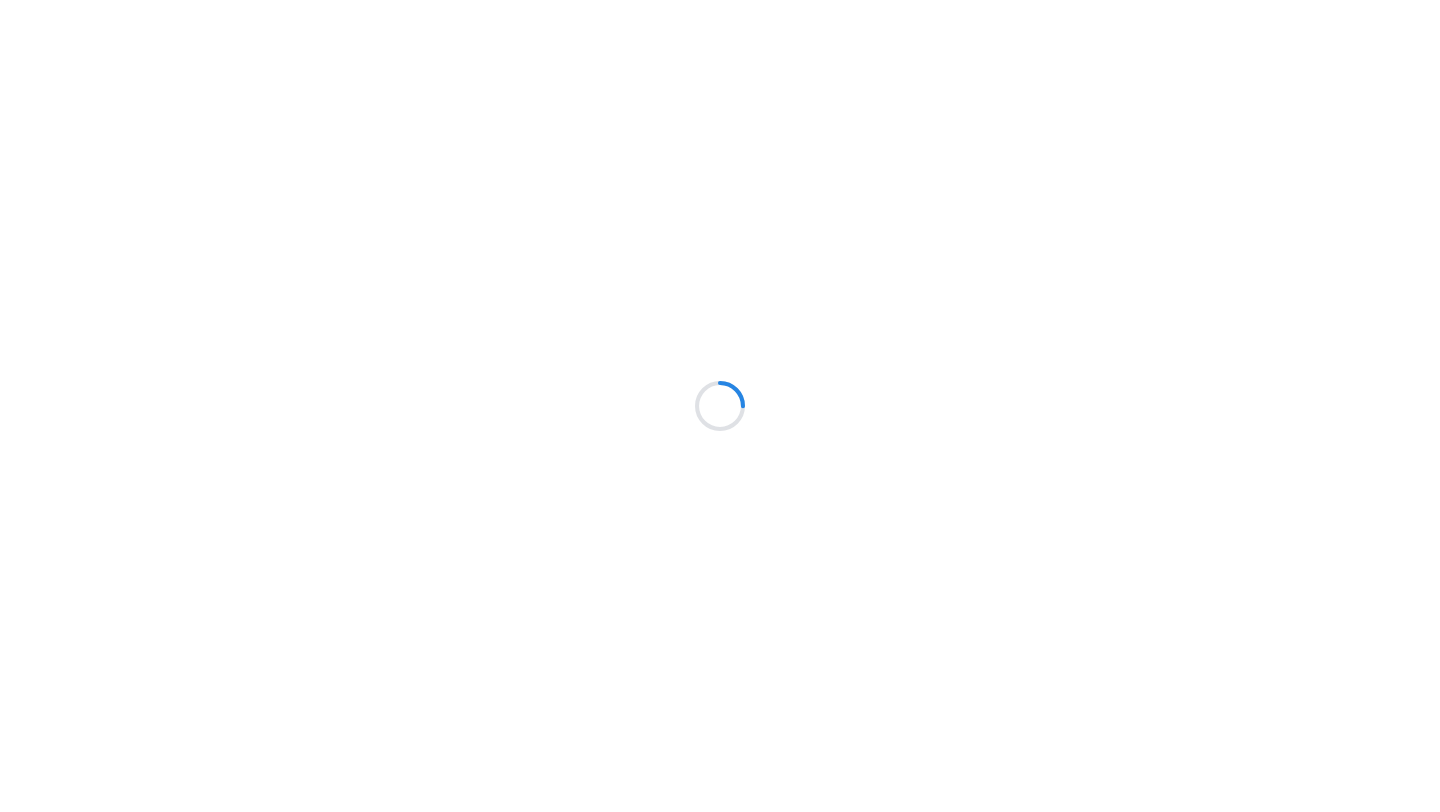 scroll, scrollTop: 0, scrollLeft: 0, axis: both 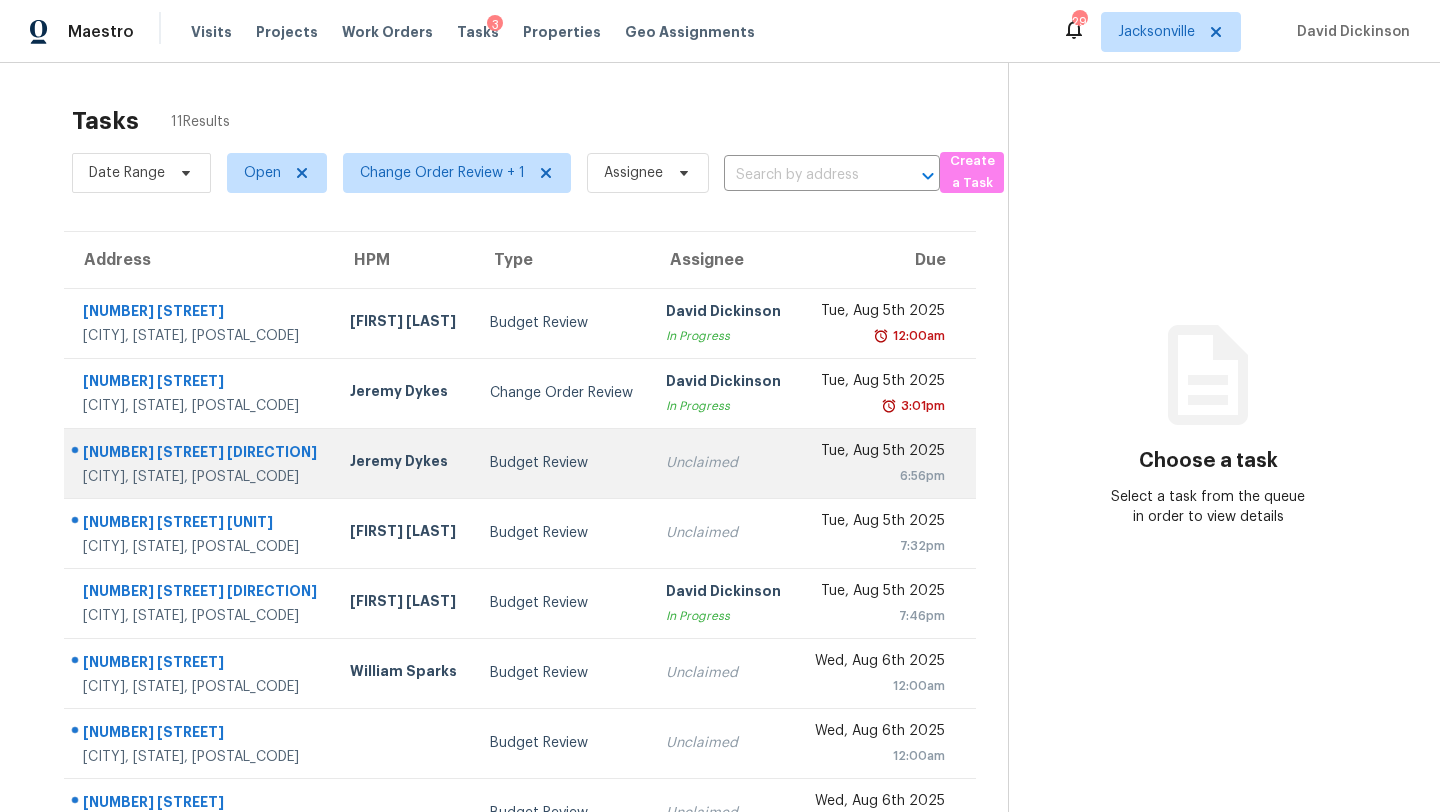 click on "Unclaimed" at bounding box center [724, 463] 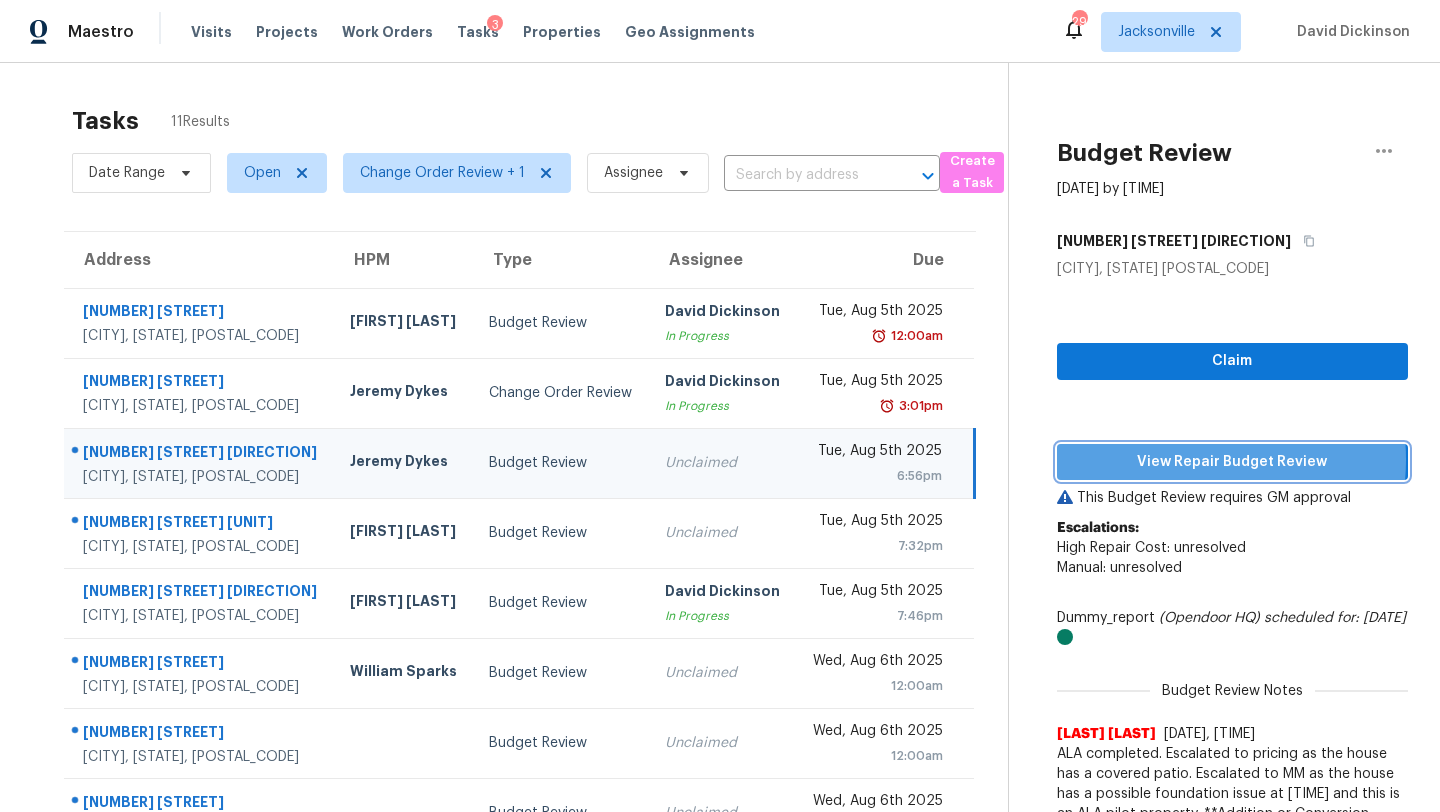 click on "View Repair Budget Review" at bounding box center (1232, 462) 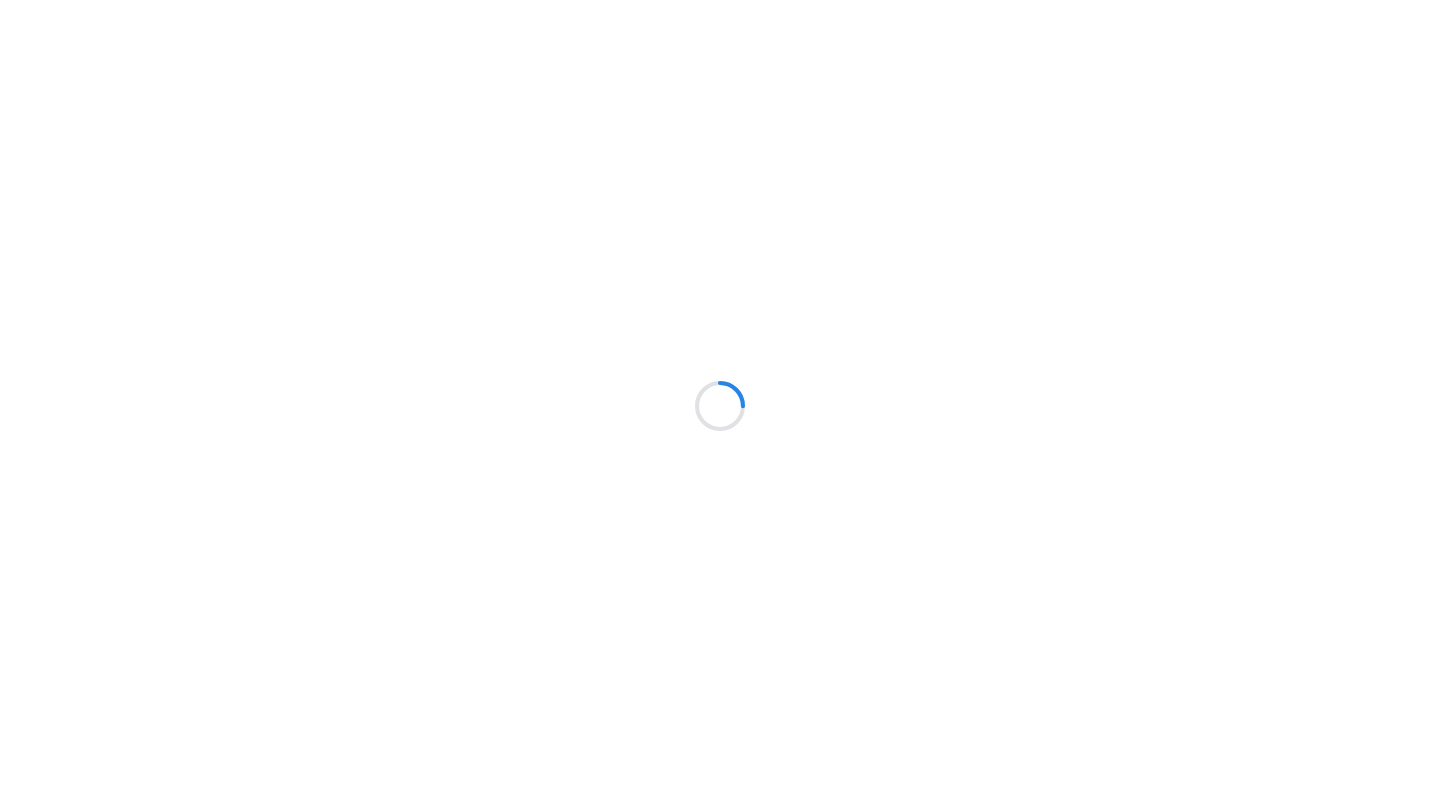 scroll, scrollTop: 0, scrollLeft: 0, axis: both 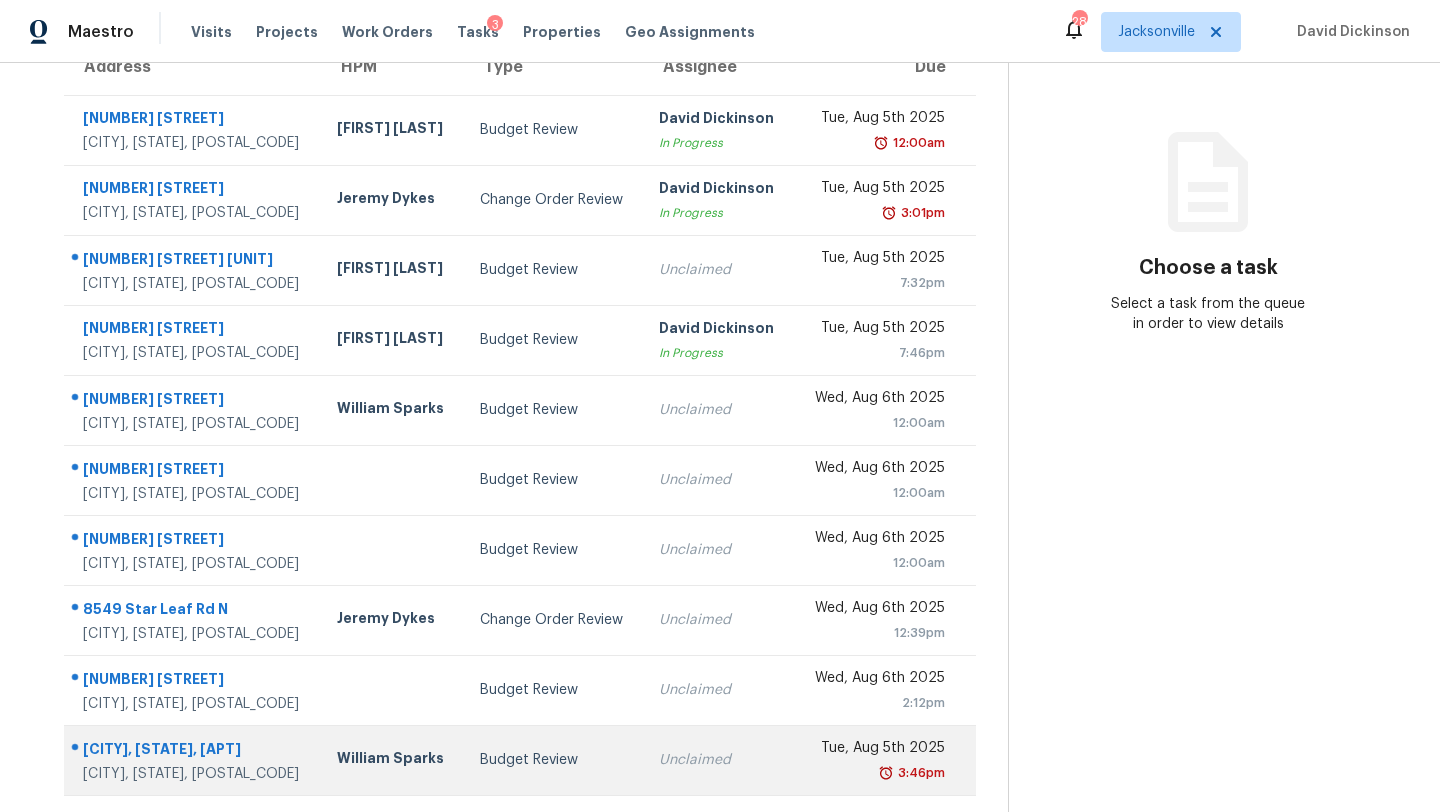 click on "Unclaimed" at bounding box center [718, 760] 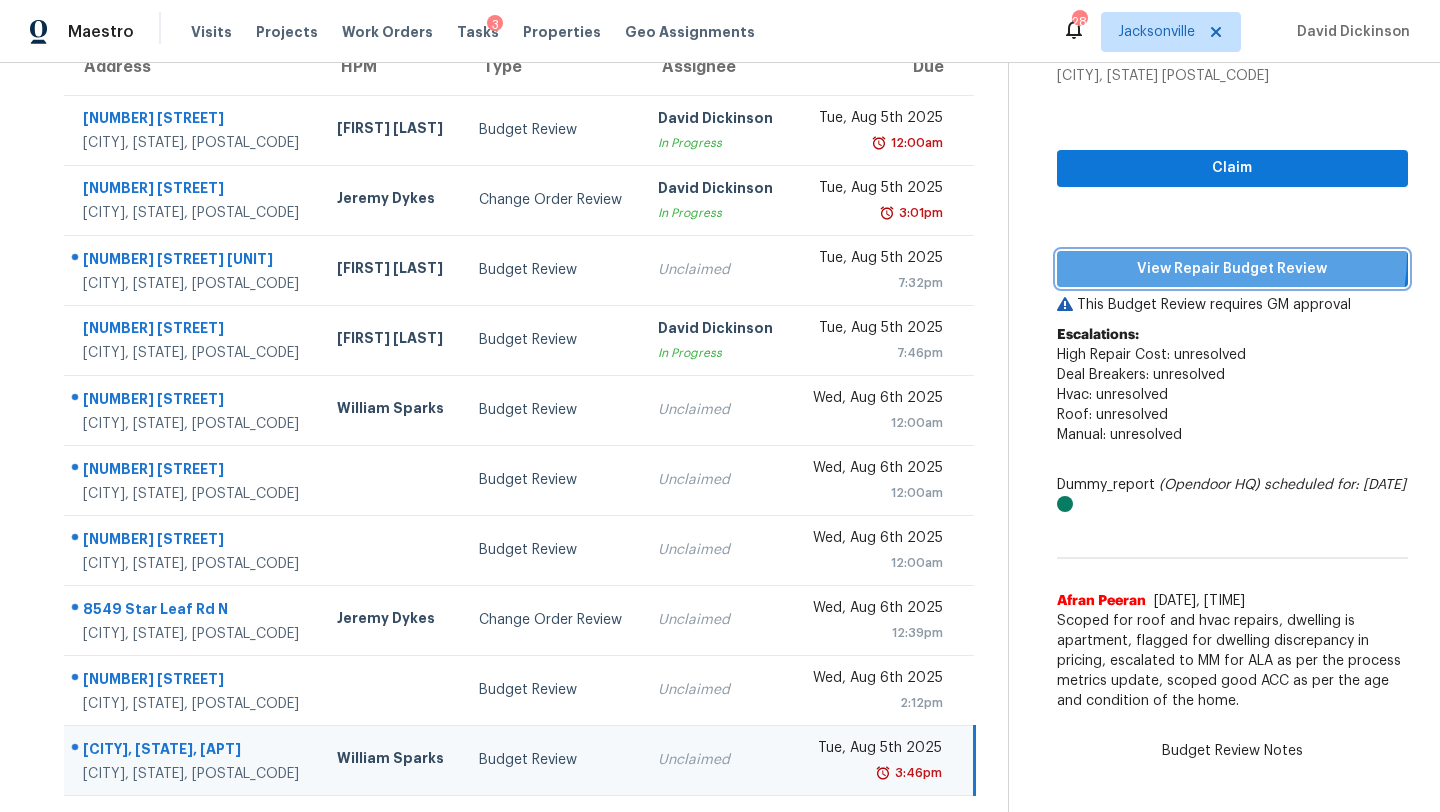 click on "View Repair Budget Review" at bounding box center (1232, 269) 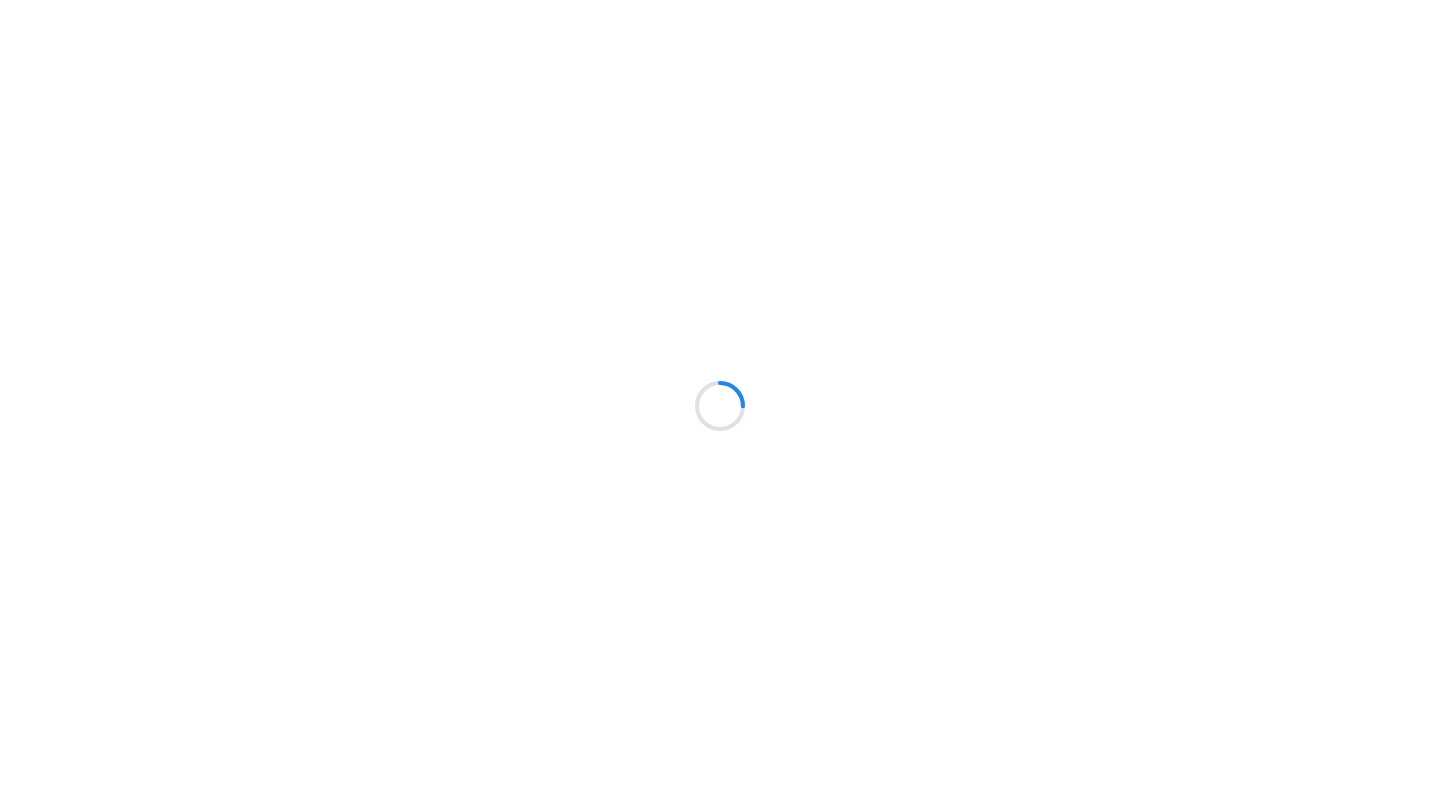 scroll, scrollTop: 0, scrollLeft: 0, axis: both 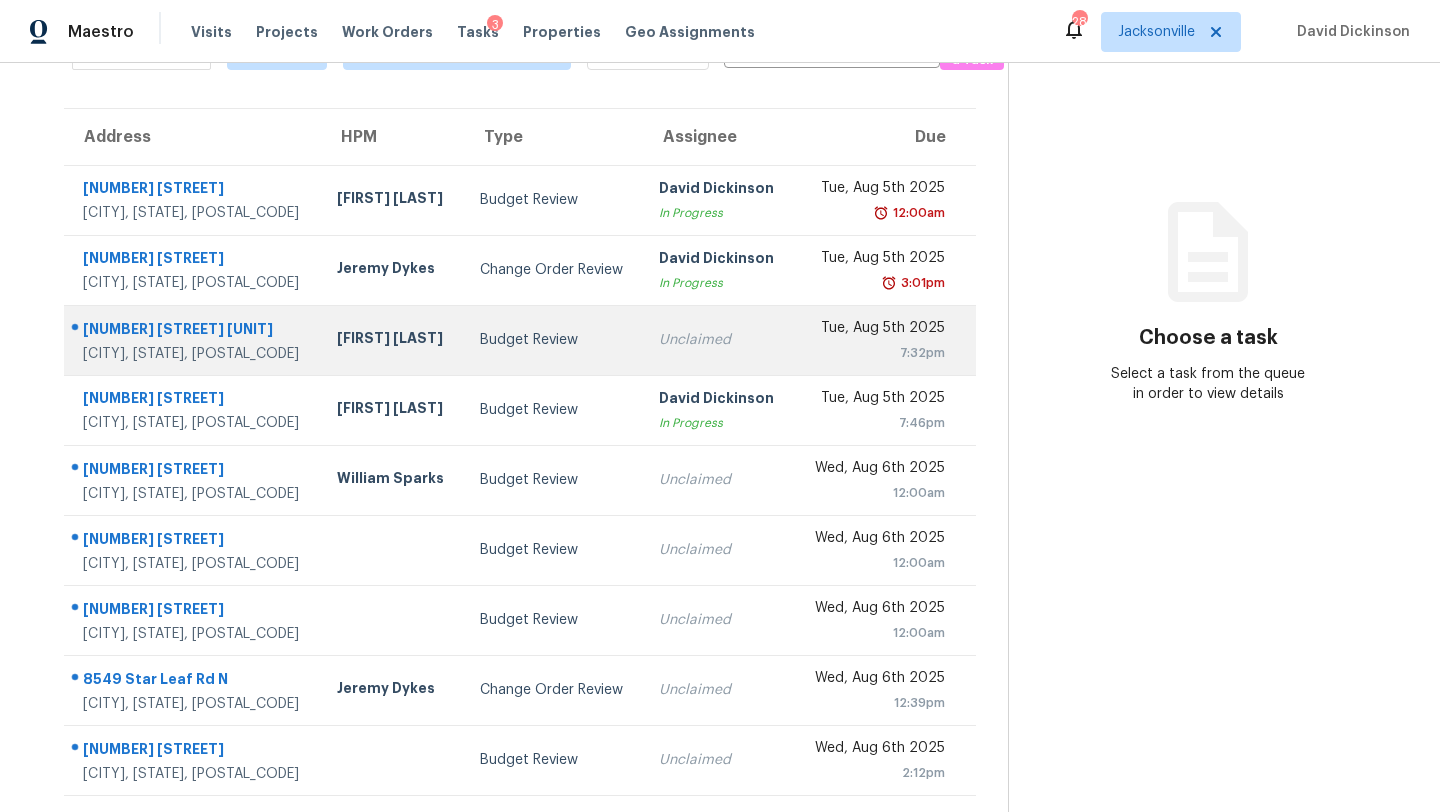click on "[DAY], [MONTH] [DAY] [YEAR] [TIME]" at bounding box center [885, 340] 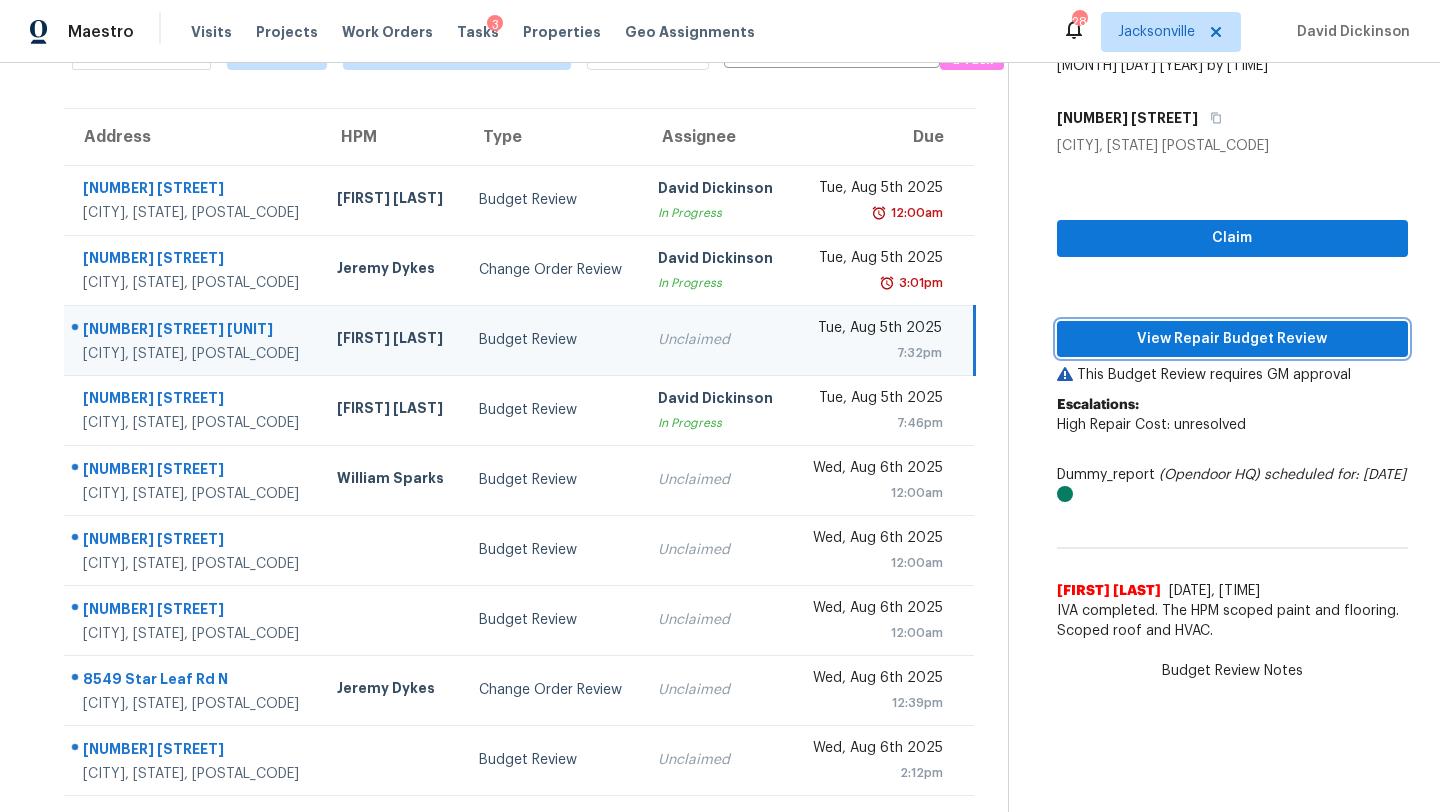 click on "View Repair Budget Review" at bounding box center (1232, 339) 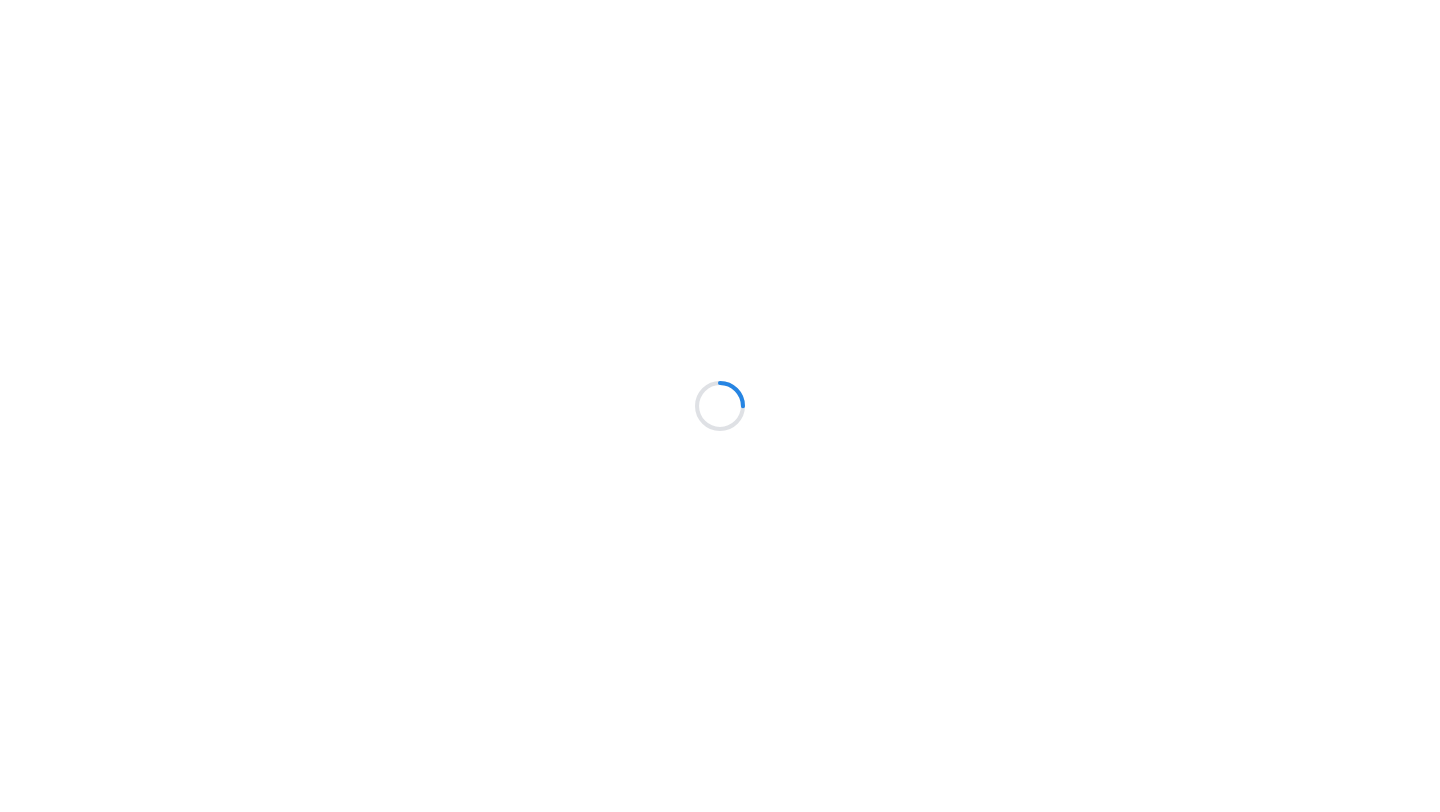 scroll, scrollTop: 0, scrollLeft: 0, axis: both 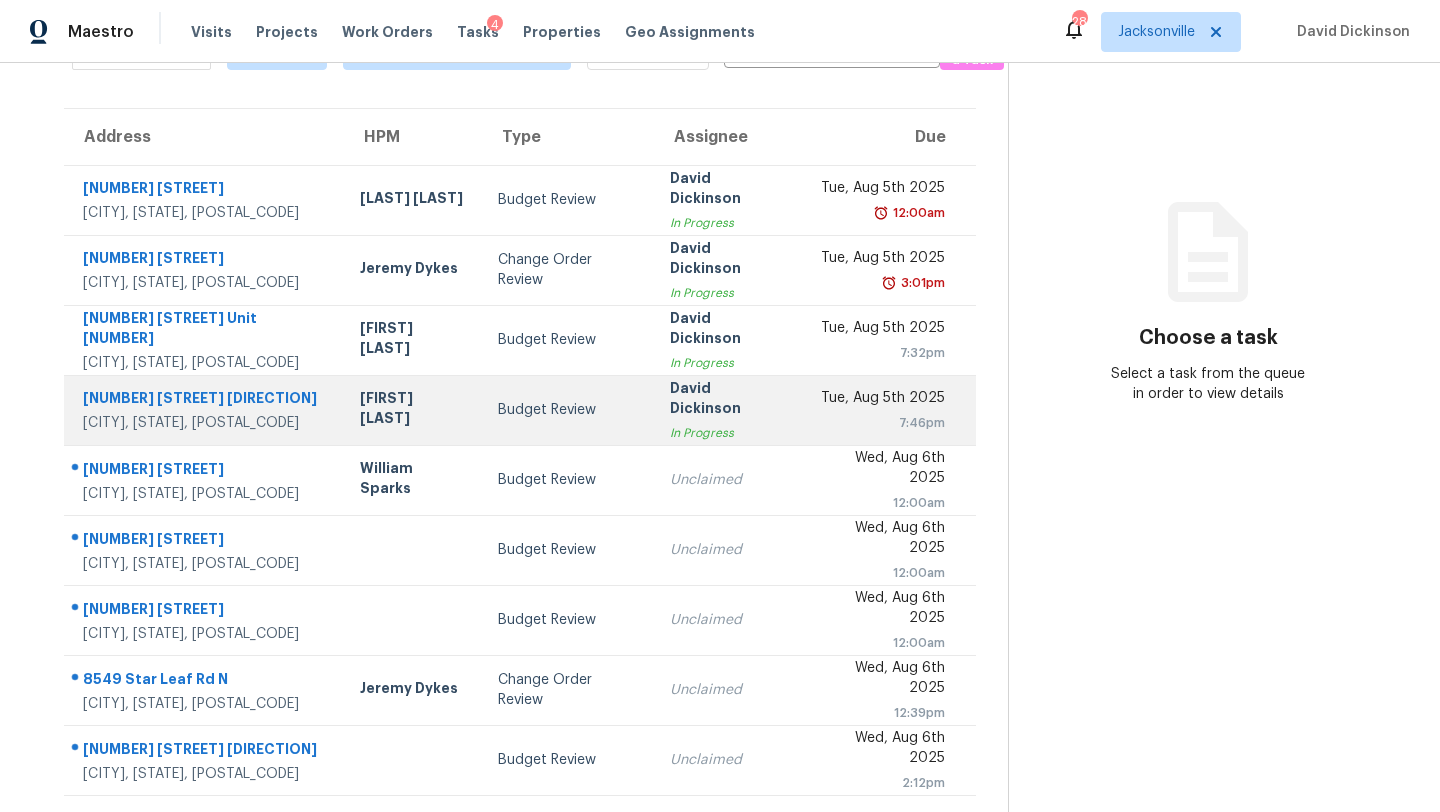 click on "David Dickinson" at bounding box center [727, 400] 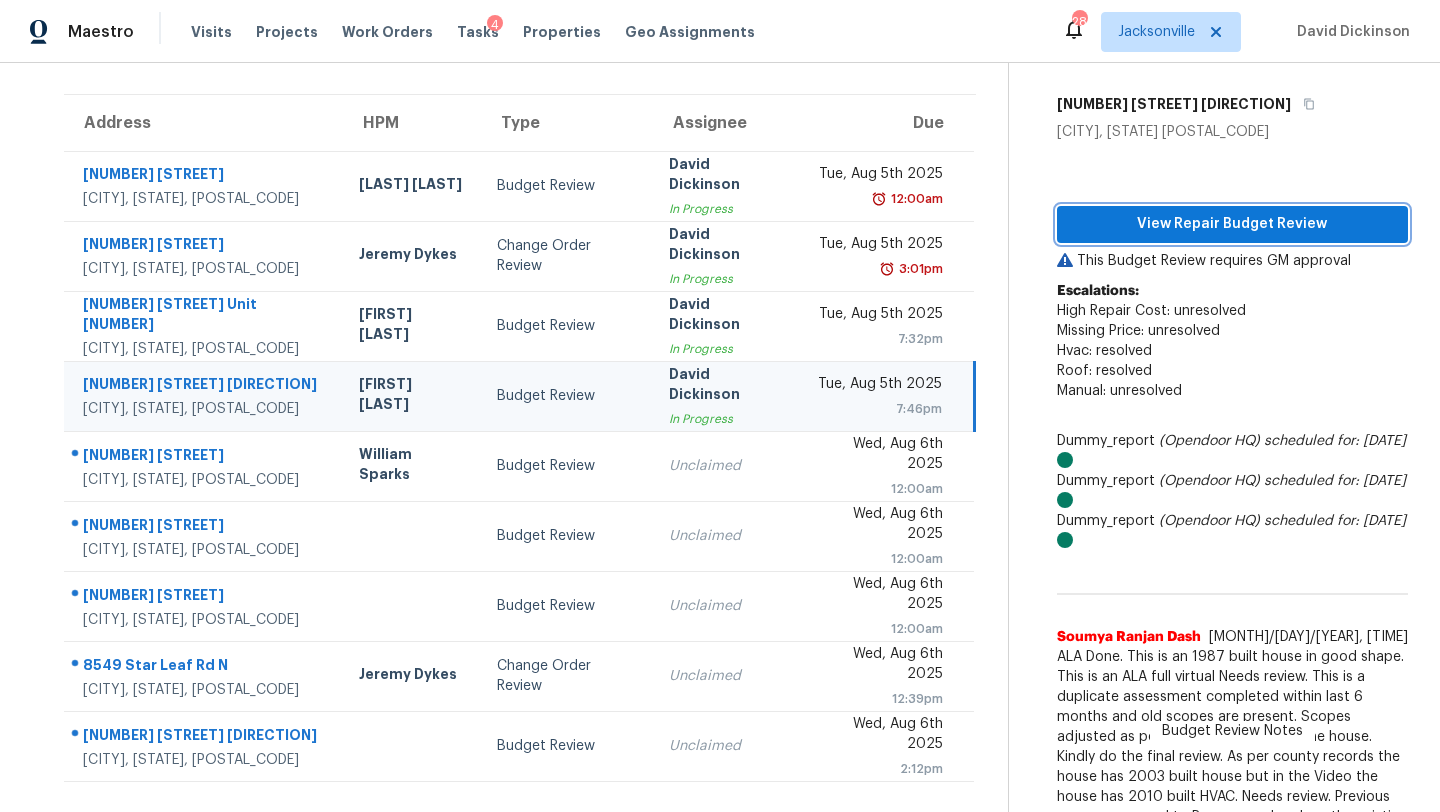 click on "View Repair Budget Review" at bounding box center [1232, 224] 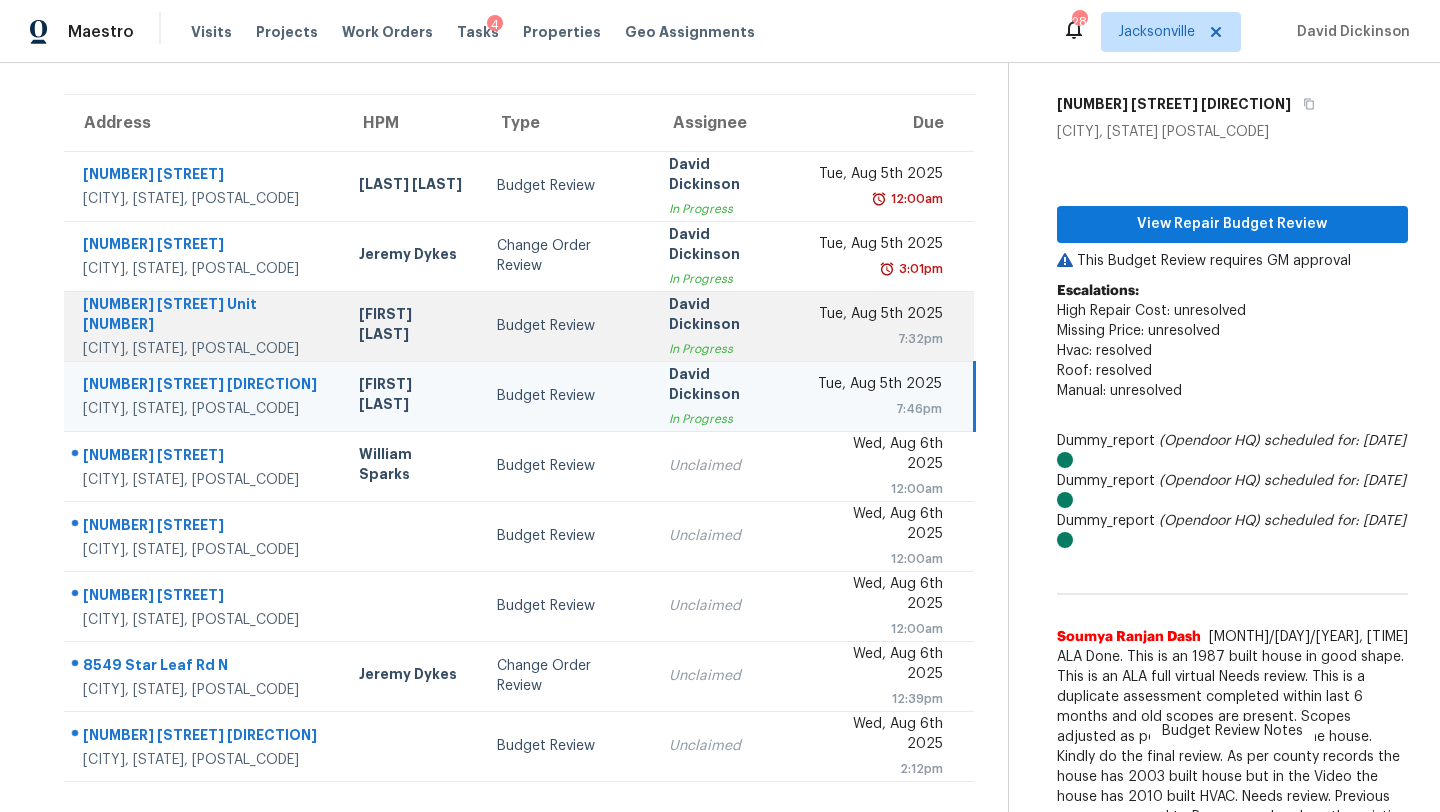 click on "In Progress" at bounding box center (726, 349) 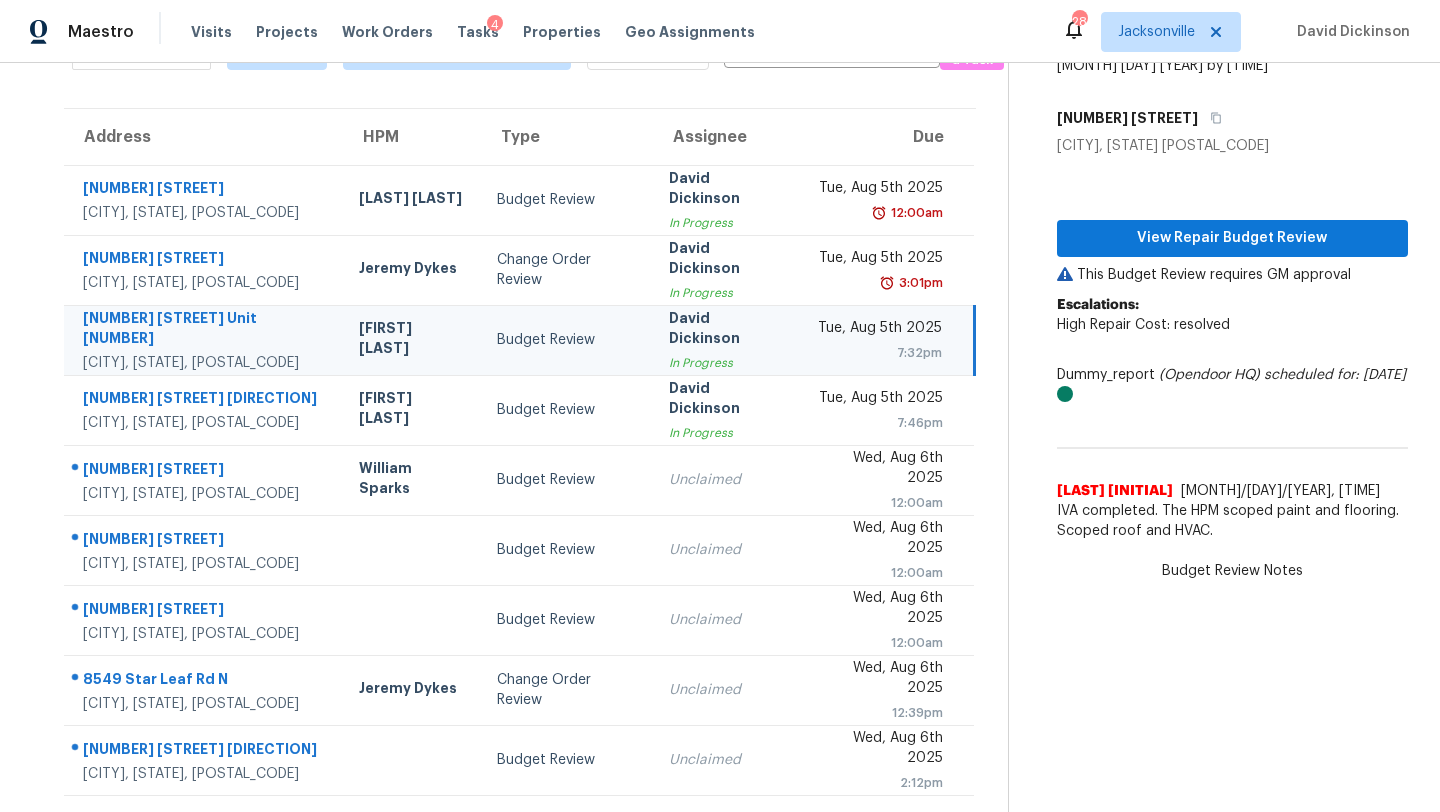 click on "View Repair Budget Review This Budget Review requires GM approval Escalations:  High Repair Cost: resolved Dummy_report   (Opendoor HQ)    scheduled for: 8/4/2025  Budget Review Notes Hariharan GV 8/4/25, 19:31 IVA completed. The HPM scoped paint and flooring. Scoped roof and HVAC." at bounding box center (1232, 353) 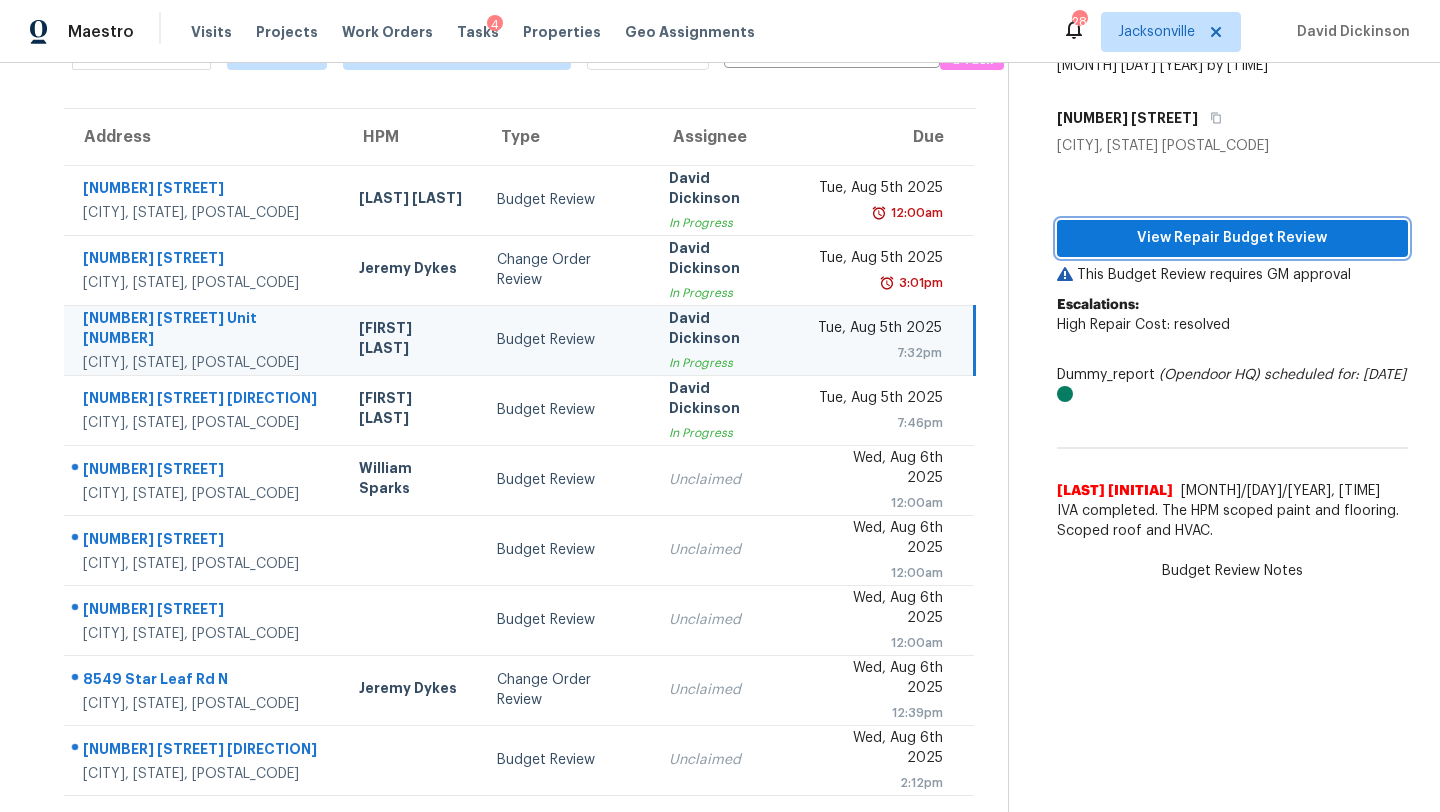 click on "View Repair Budget Review" at bounding box center [1232, 238] 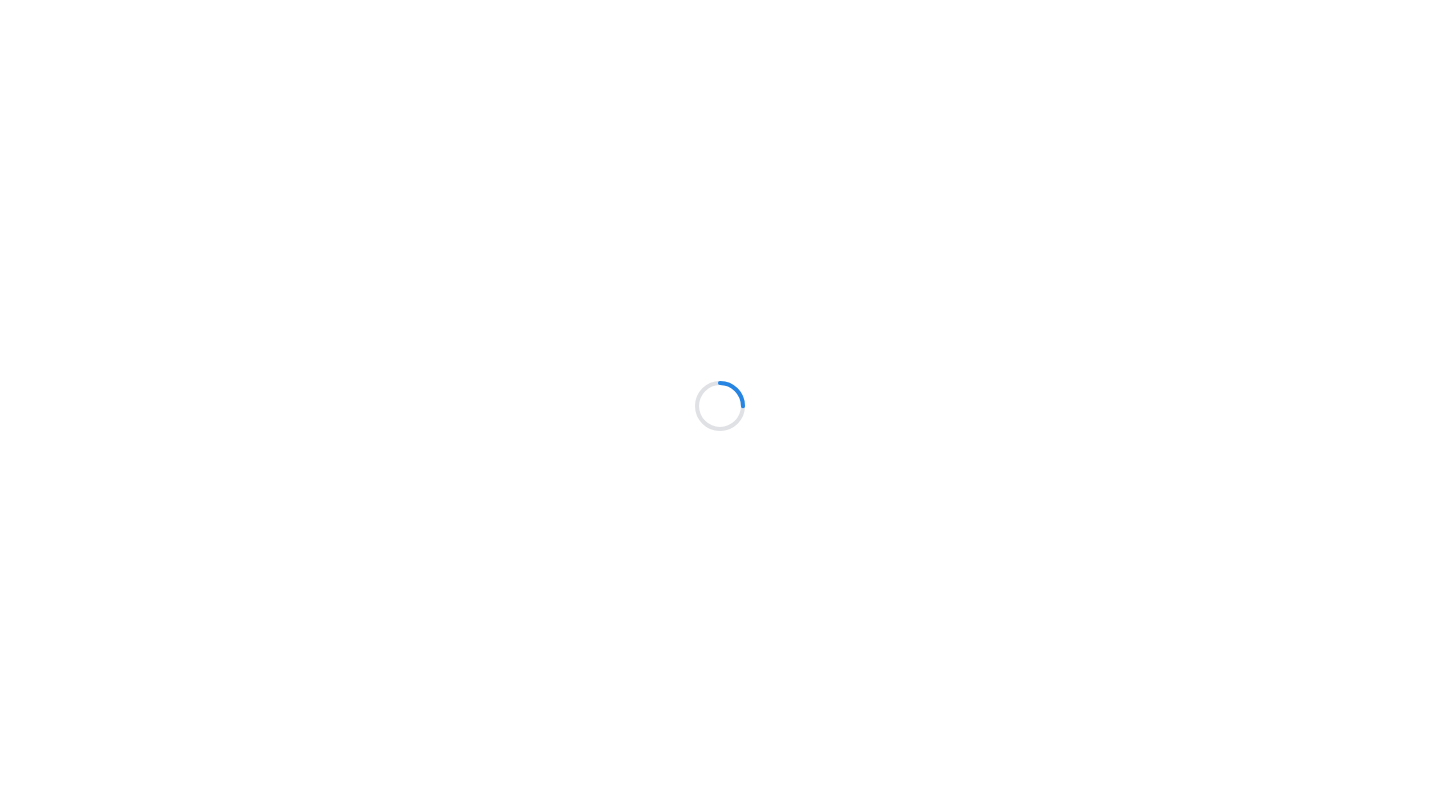 scroll, scrollTop: 0, scrollLeft: 0, axis: both 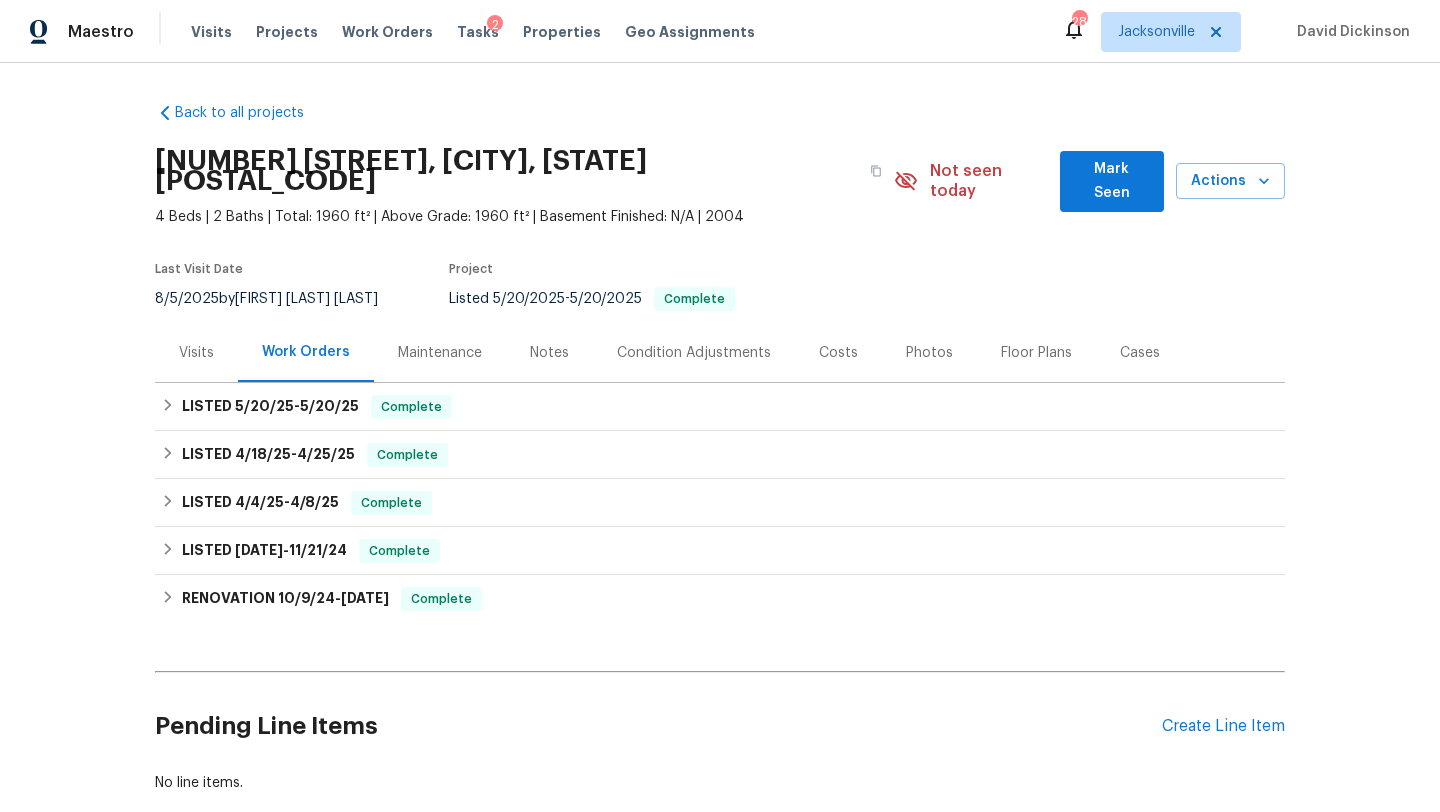 click on "Photos" at bounding box center [929, 353] 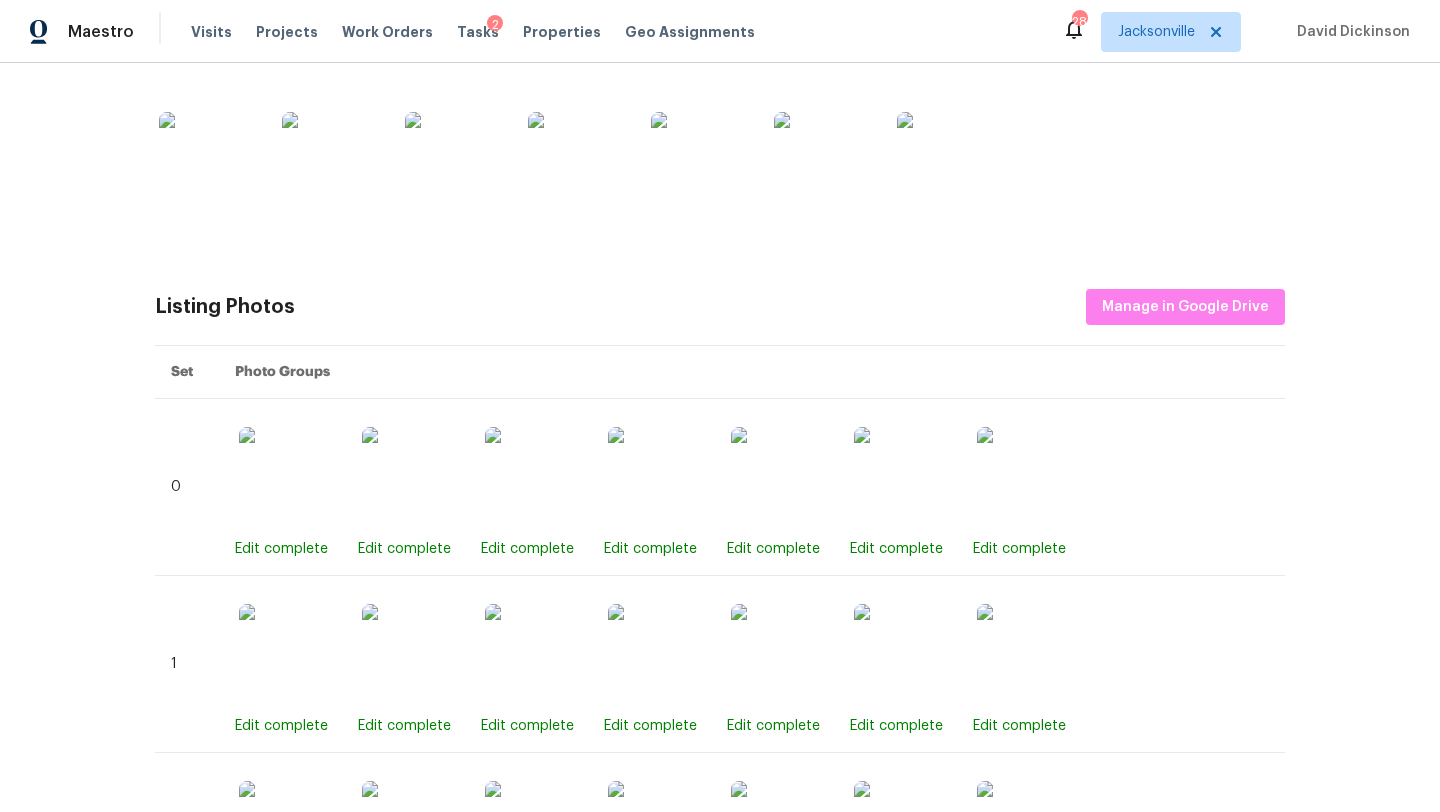 scroll, scrollTop: 293, scrollLeft: 0, axis: vertical 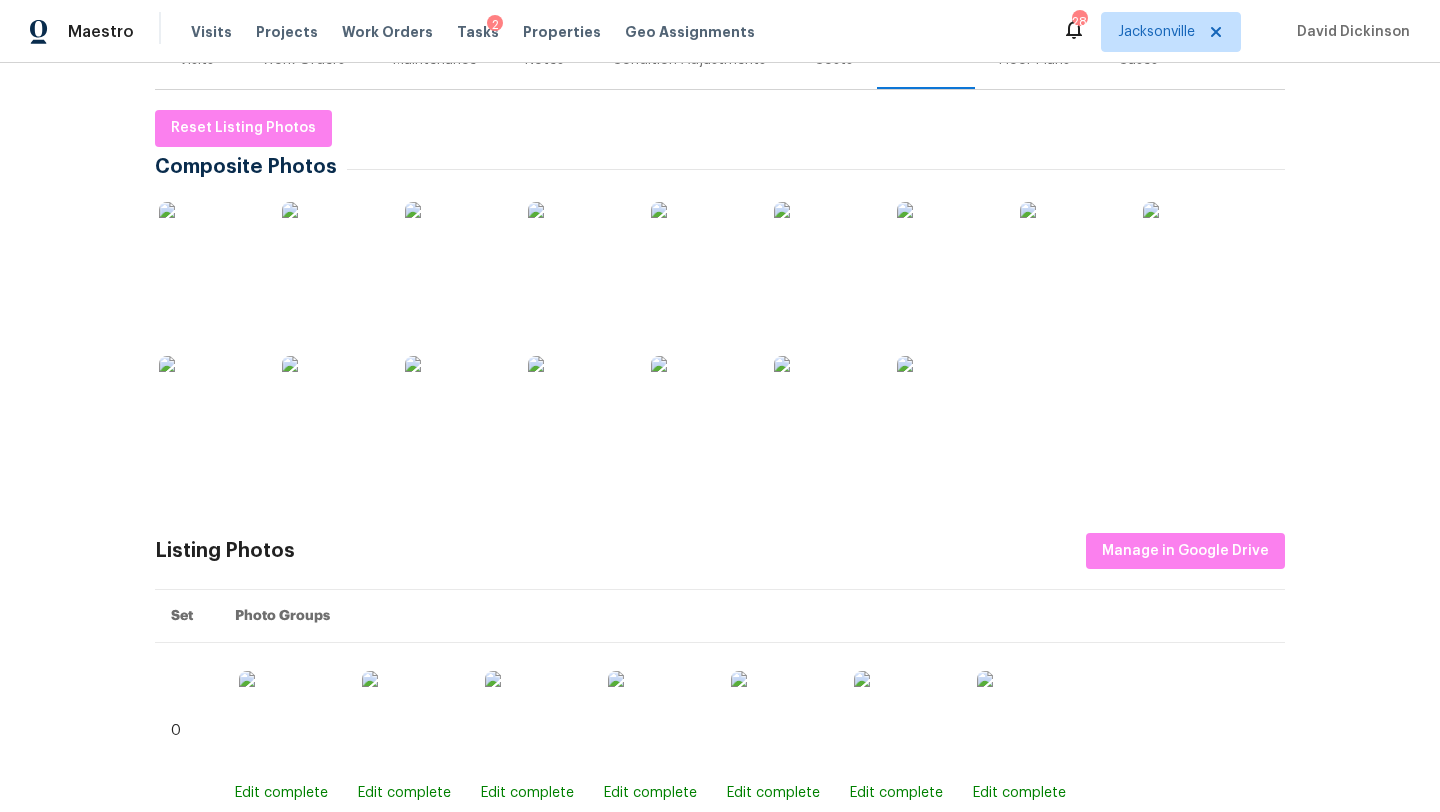 click at bounding box center [701, 406] 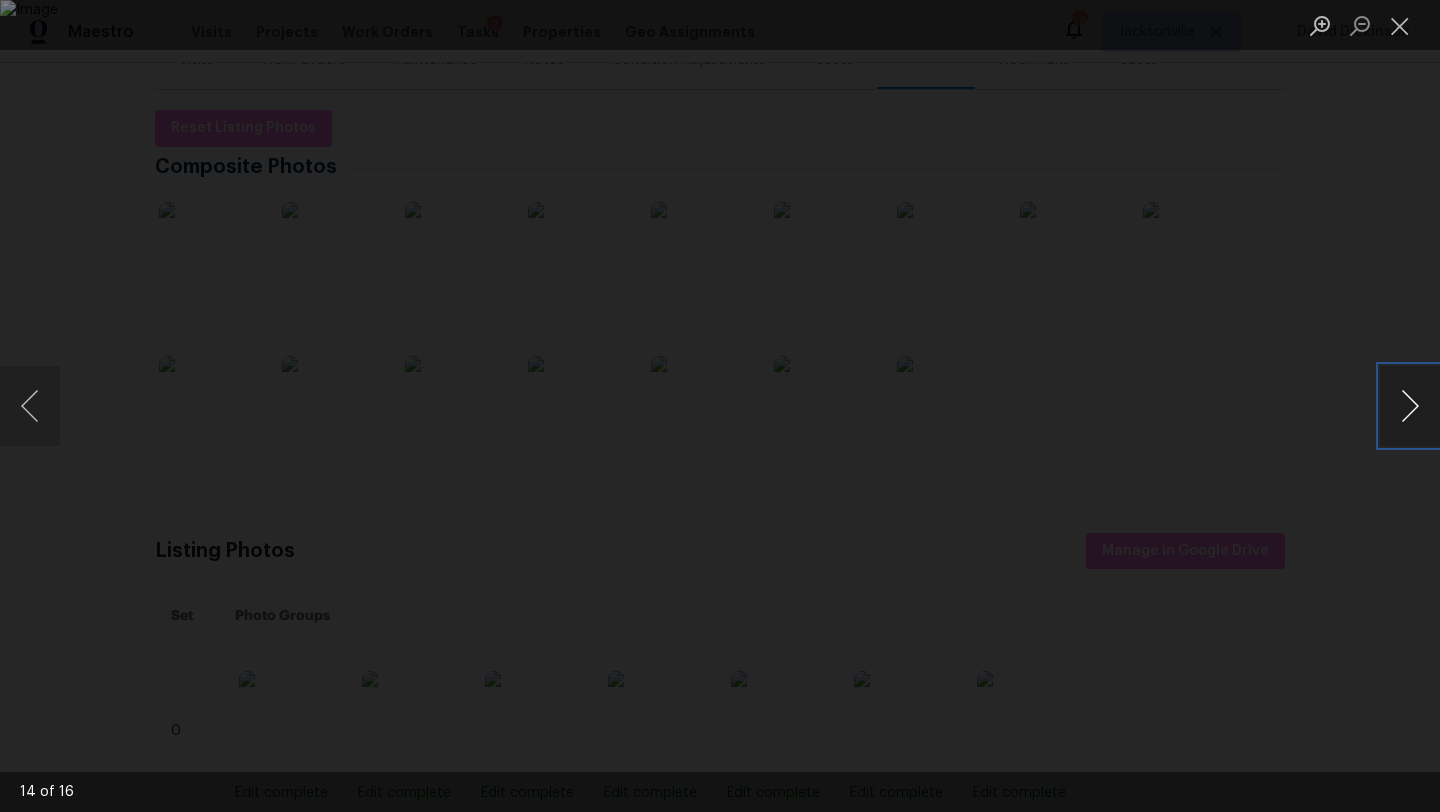 click at bounding box center [1410, 406] 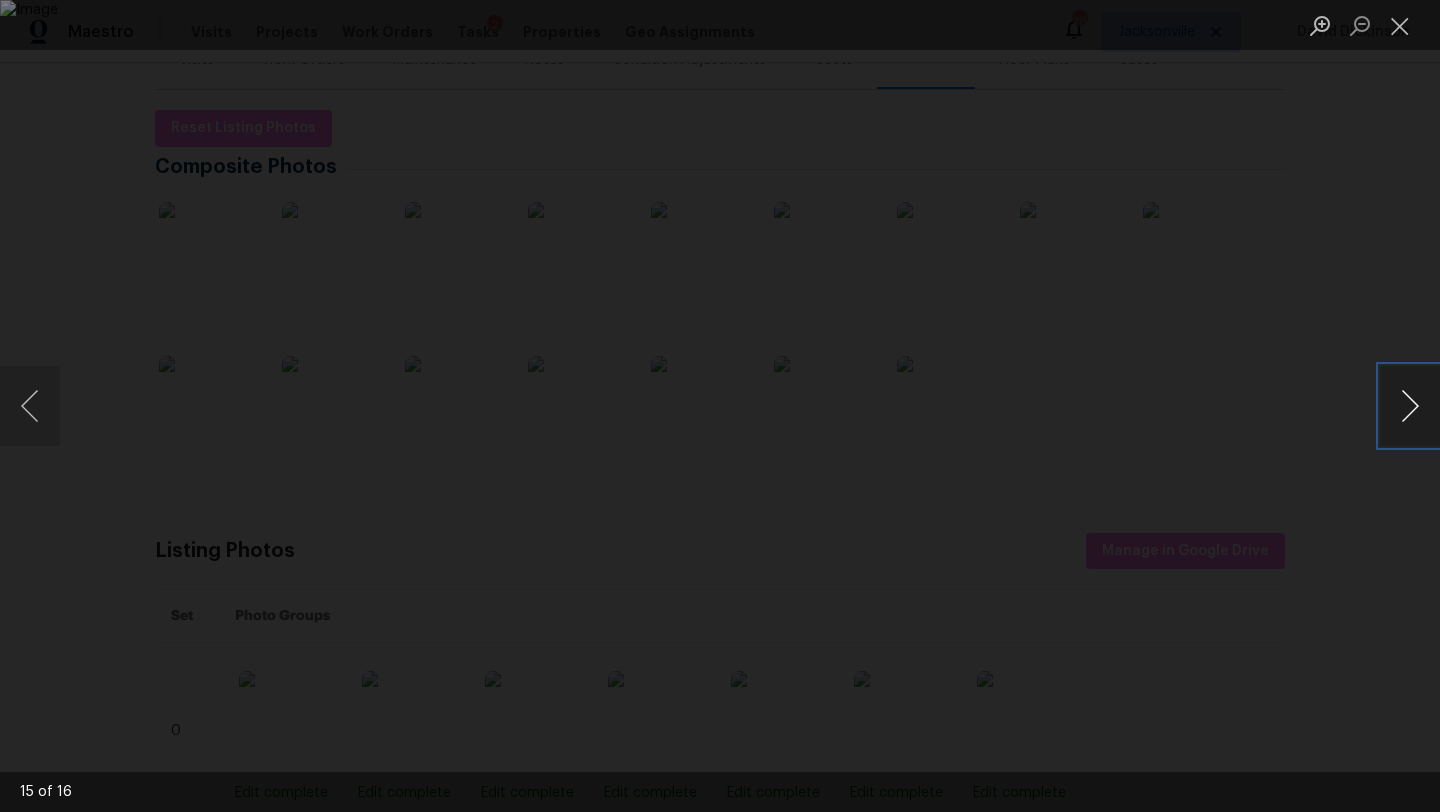 click at bounding box center [1410, 406] 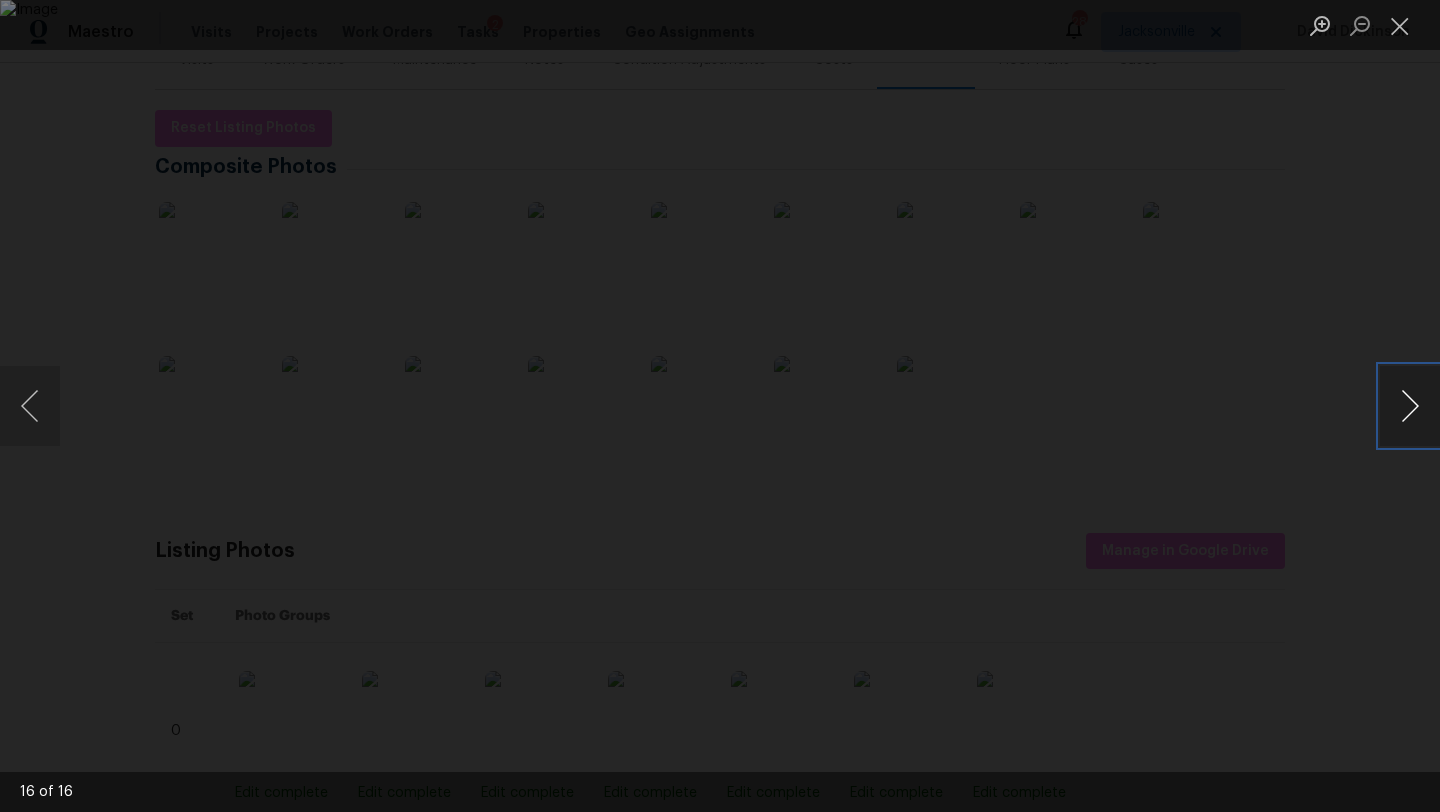 click at bounding box center (1410, 406) 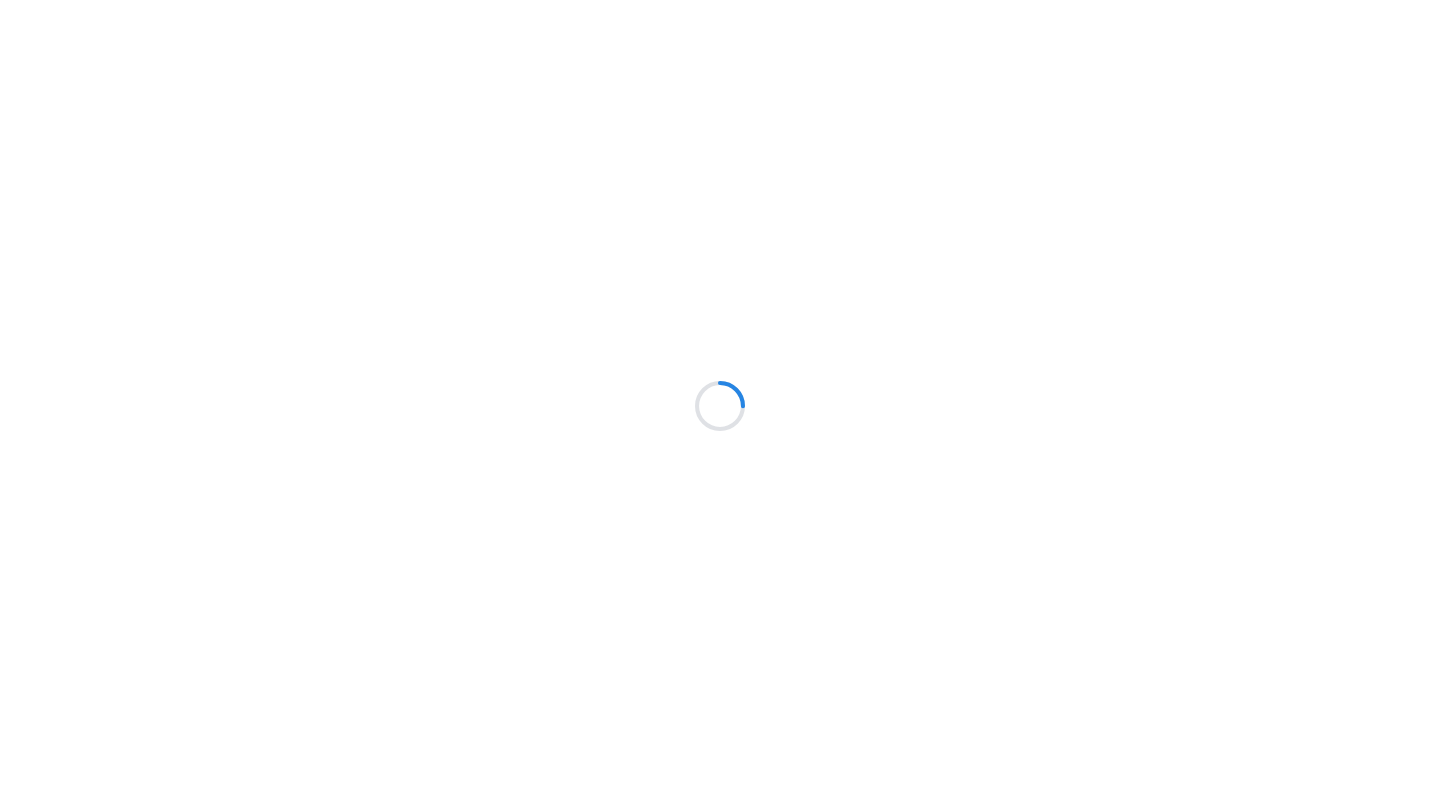 scroll, scrollTop: 0, scrollLeft: 0, axis: both 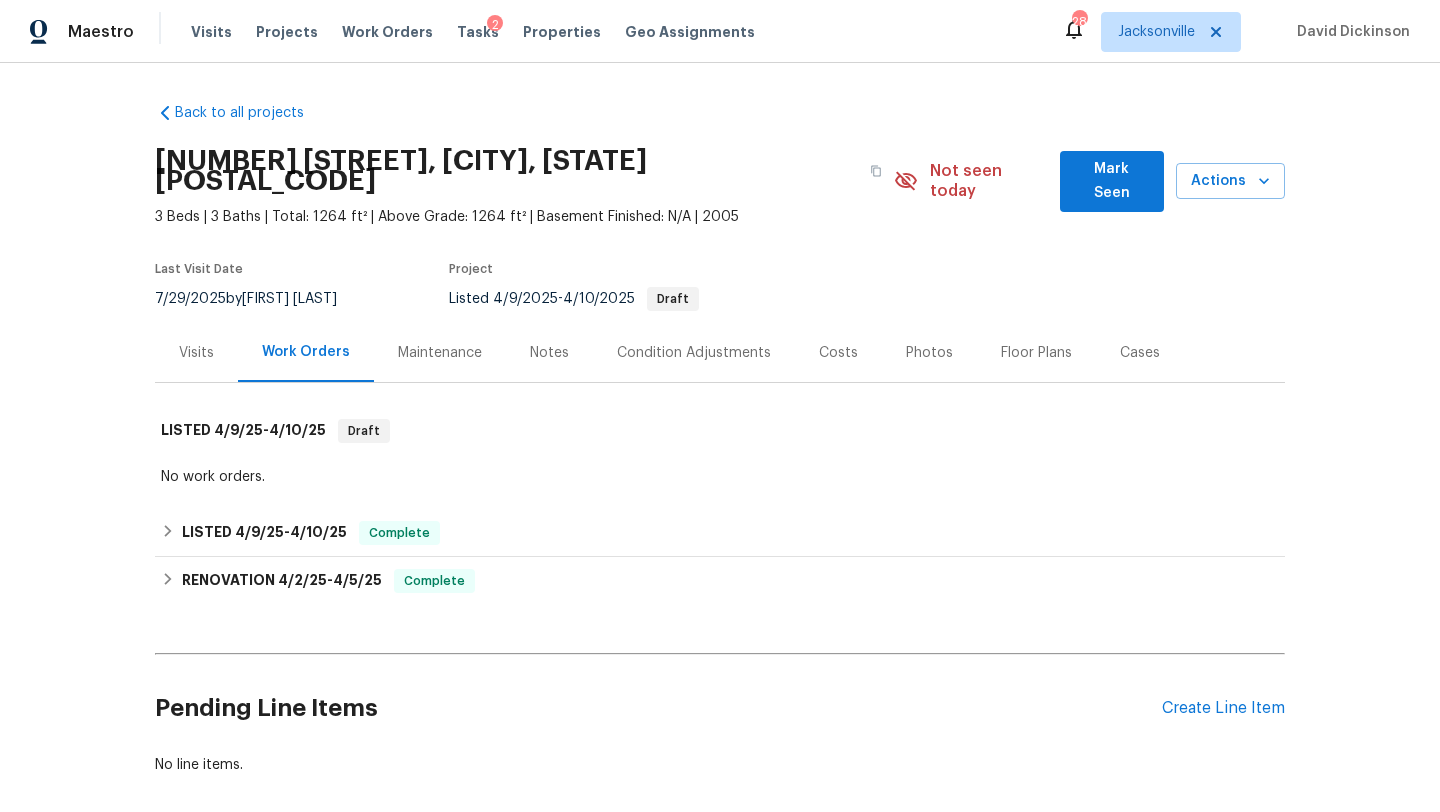 click on "Photos" at bounding box center (929, 352) 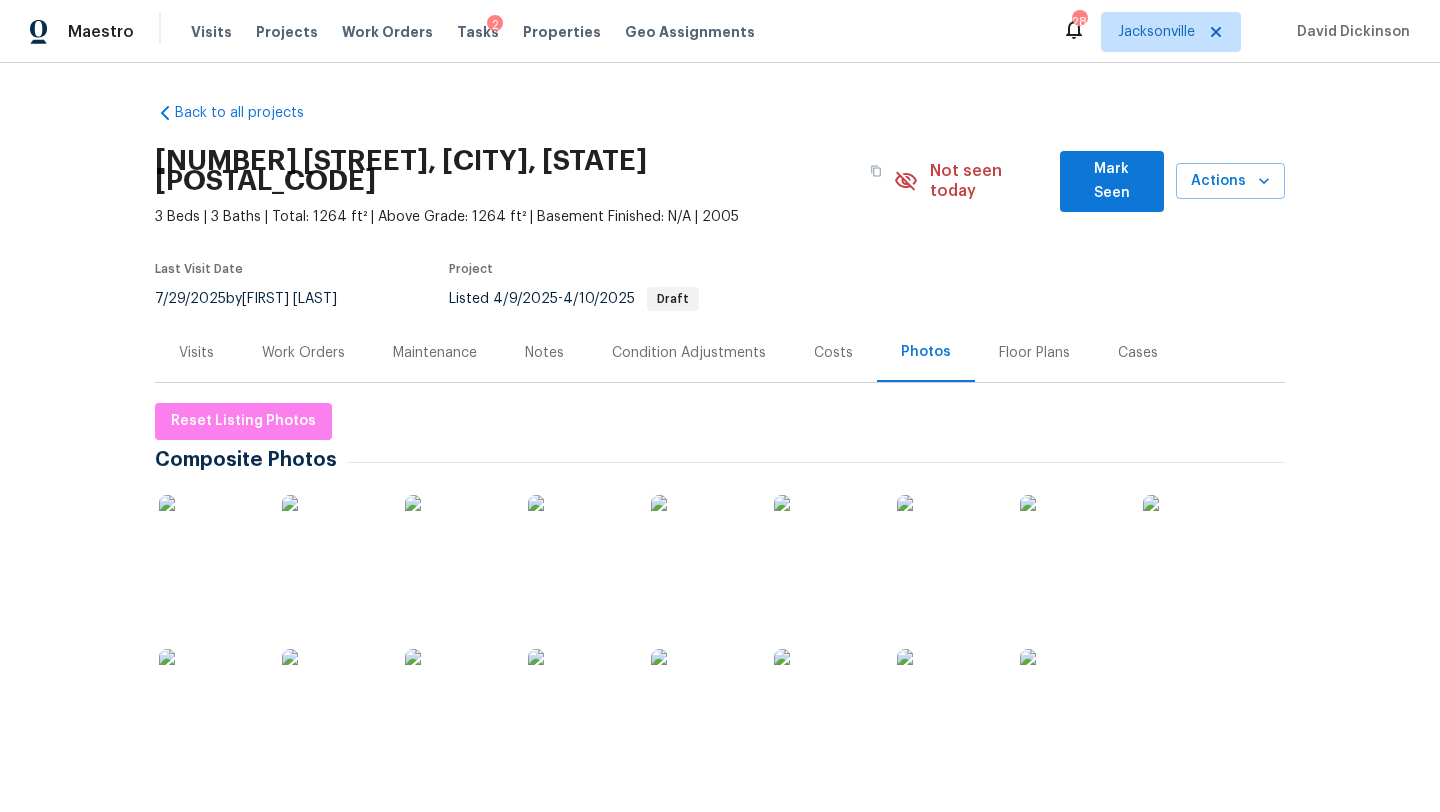 scroll, scrollTop: 235, scrollLeft: 0, axis: vertical 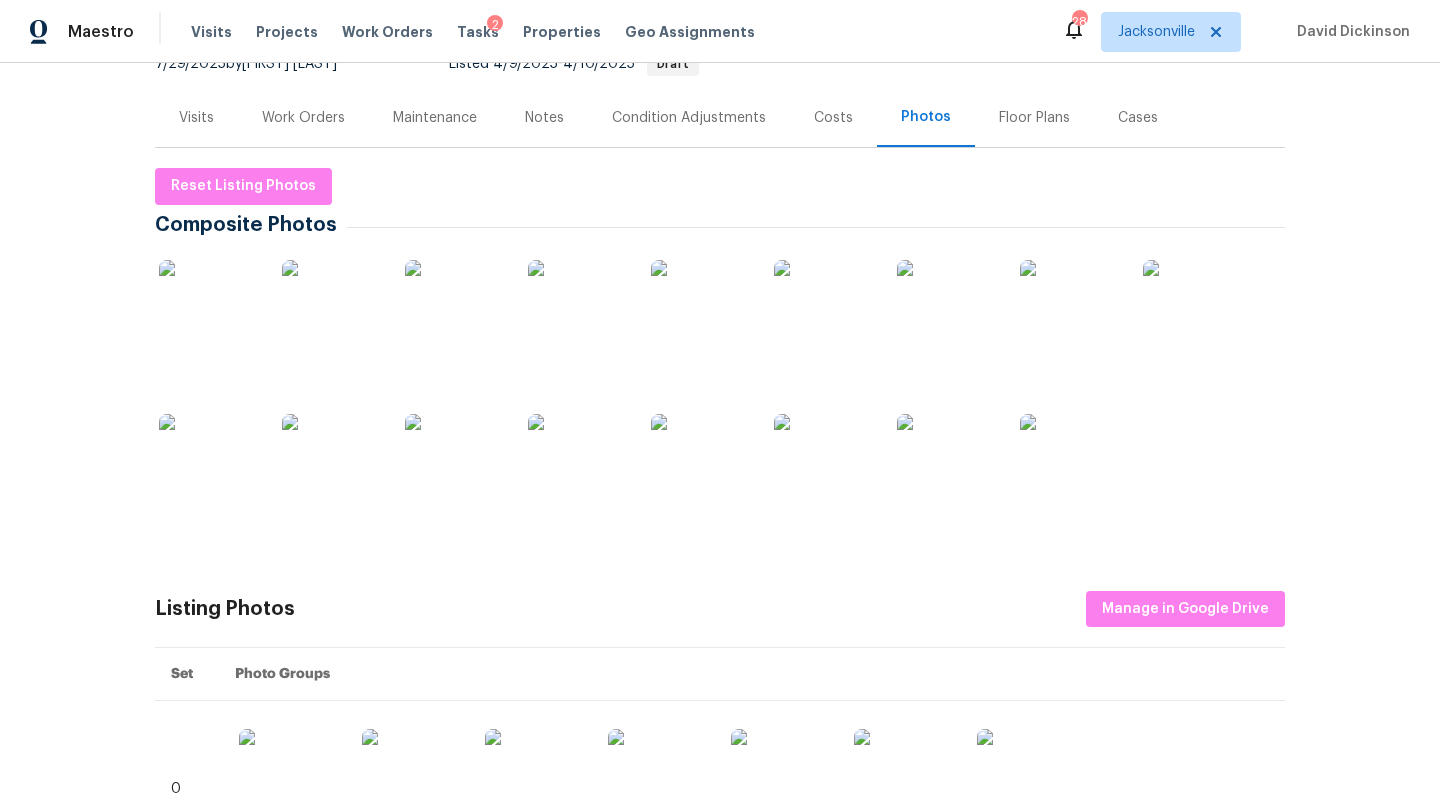 click at bounding box center (947, 310) 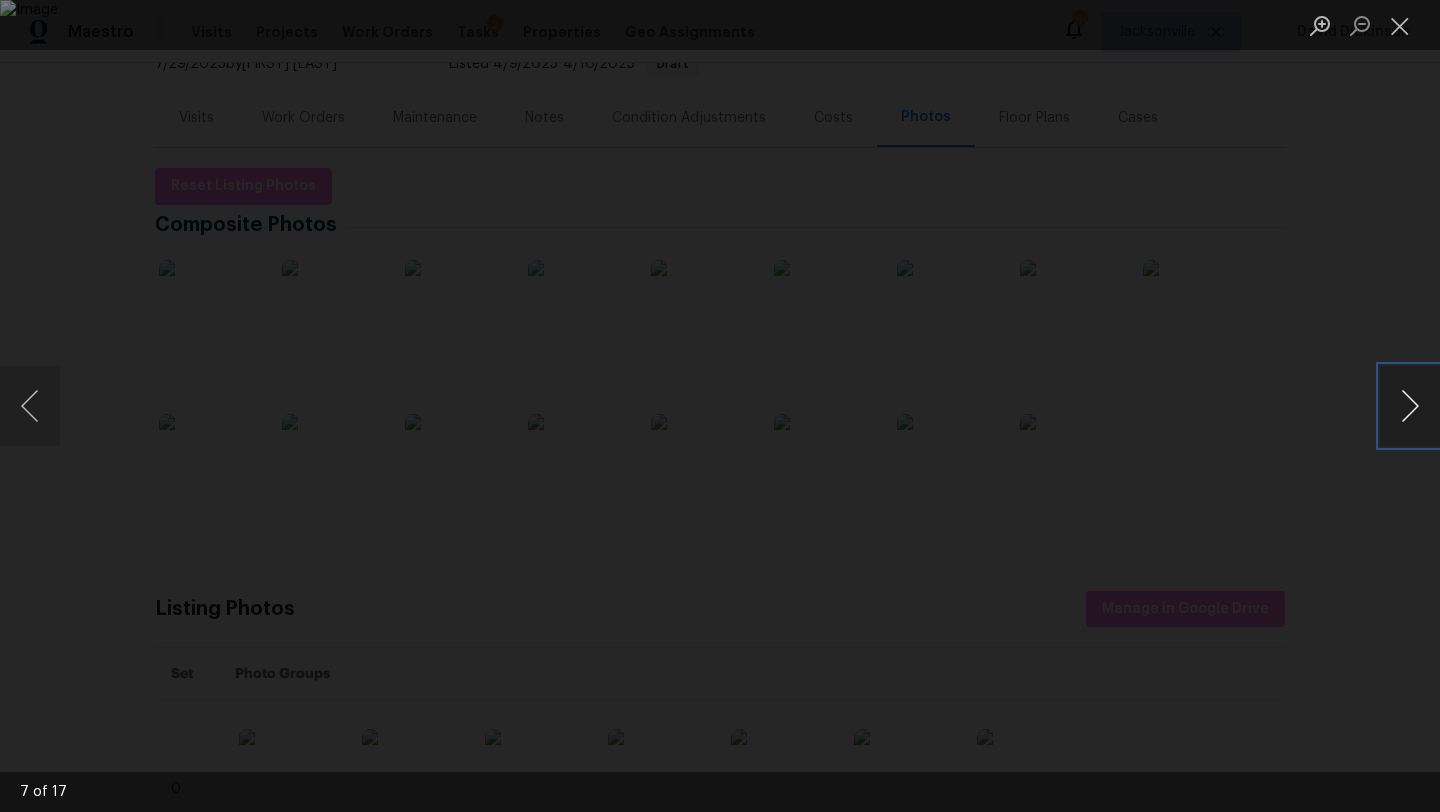 click at bounding box center [1410, 406] 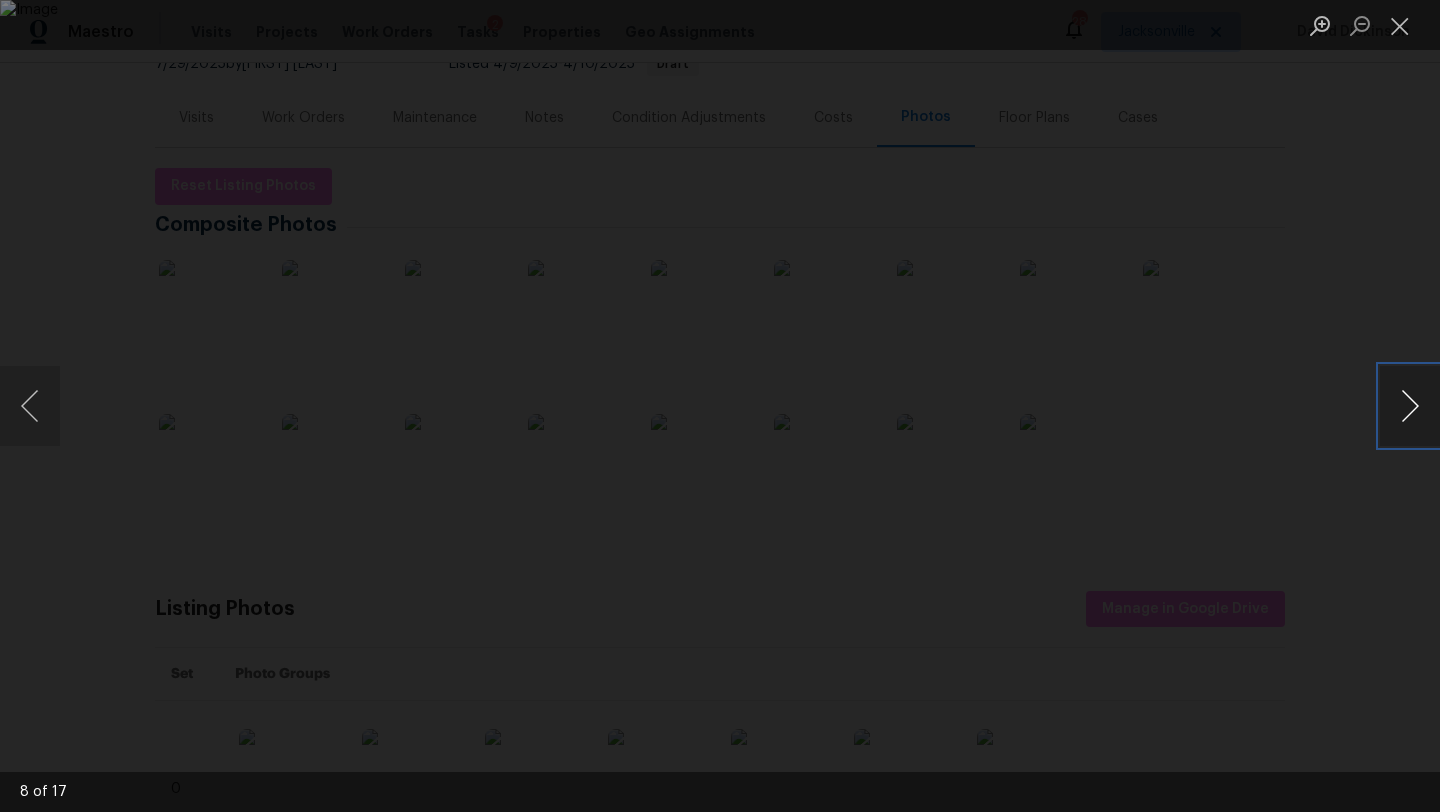 click at bounding box center [1410, 406] 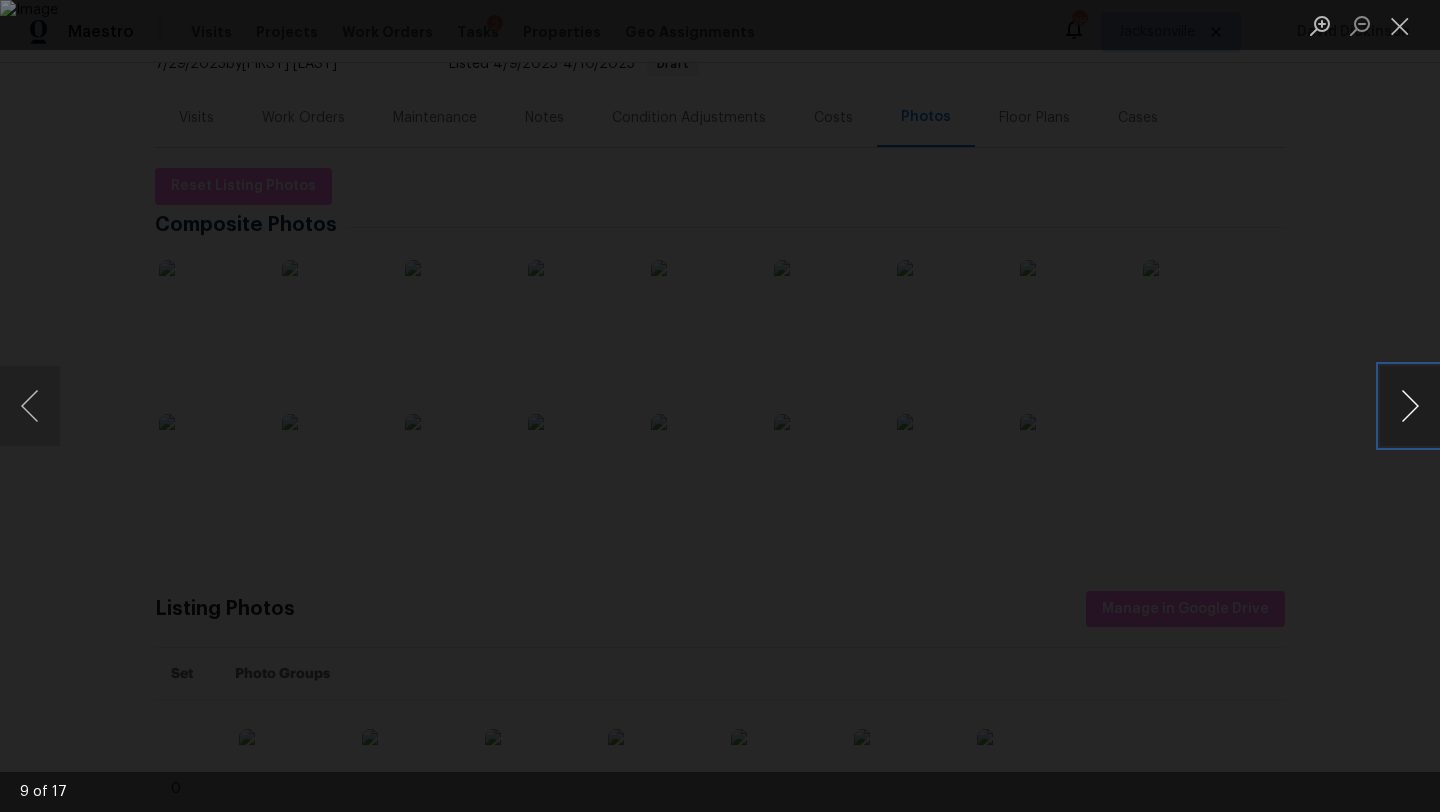 click at bounding box center [1410, 406] 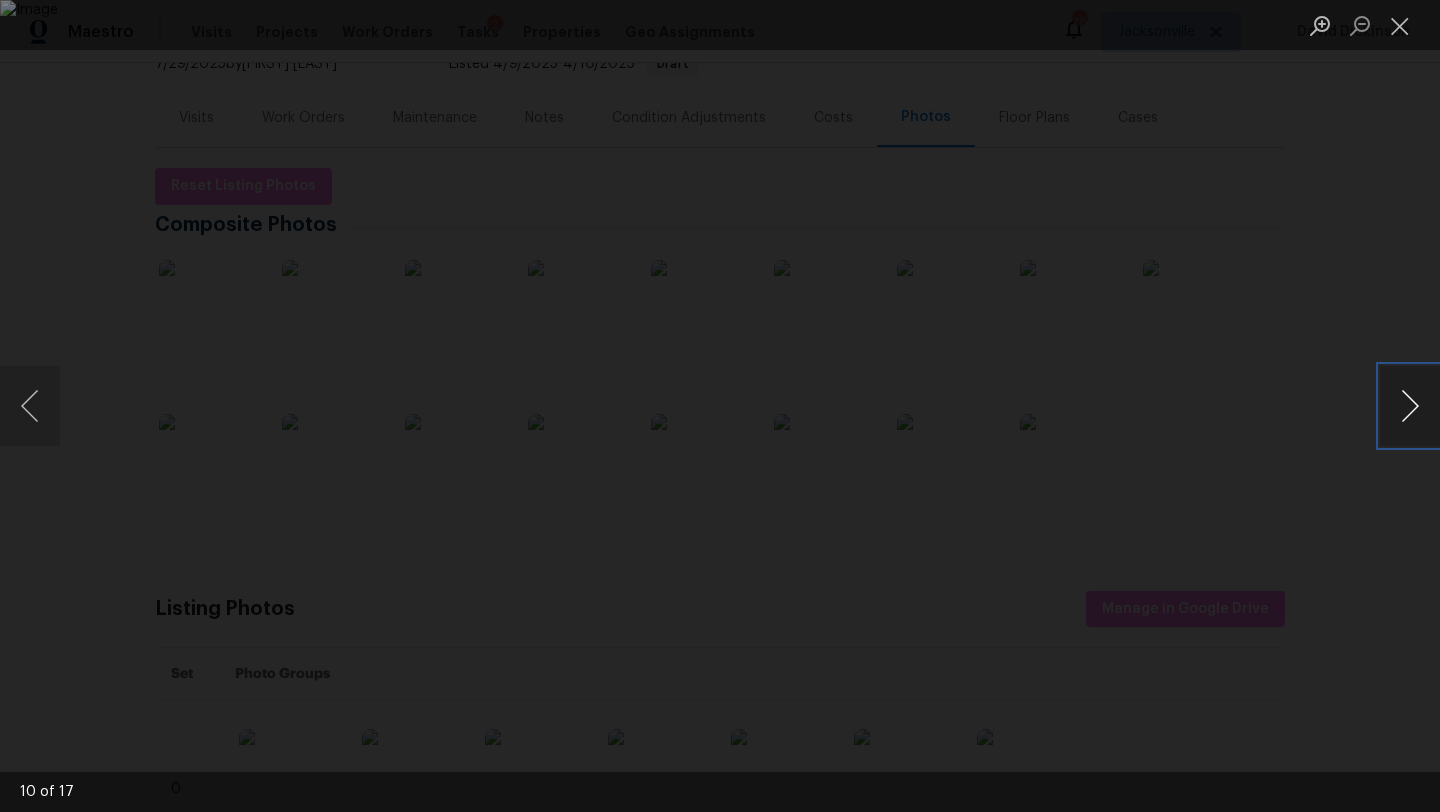 click at bounding box center (1410, 406) 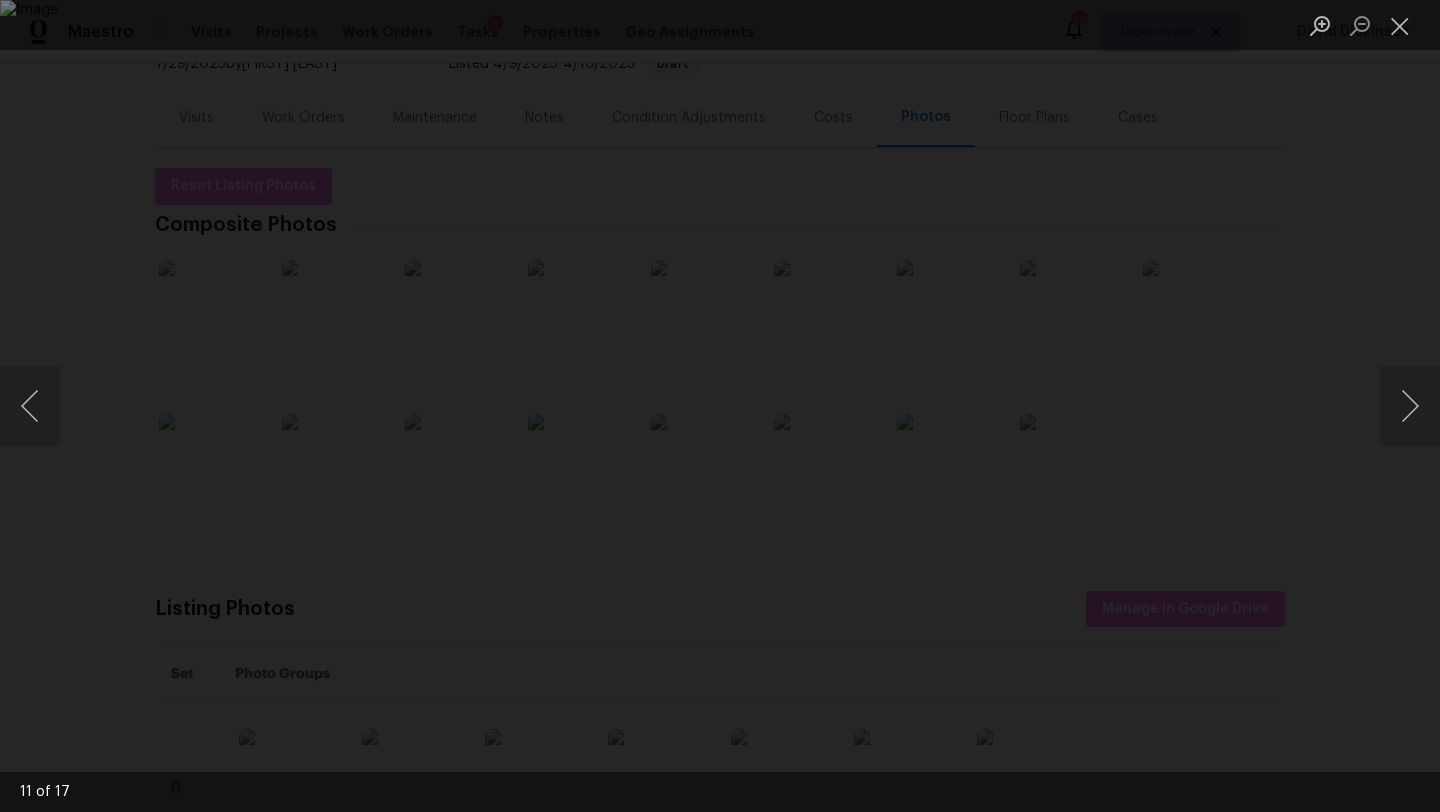 click at bounding box center [720, 406] 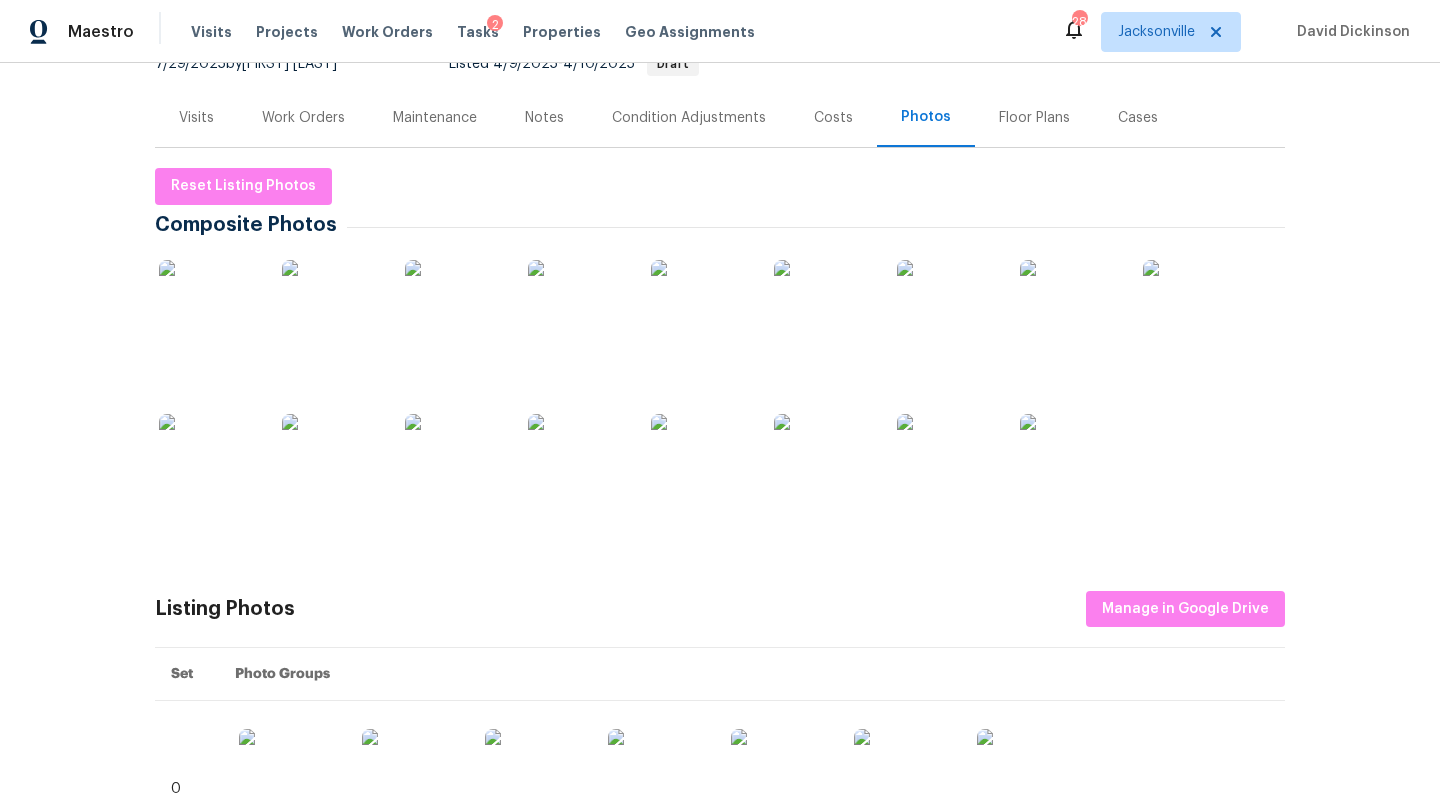 scroll, scrollTop: 0, scrollLeft: 0, axis: both 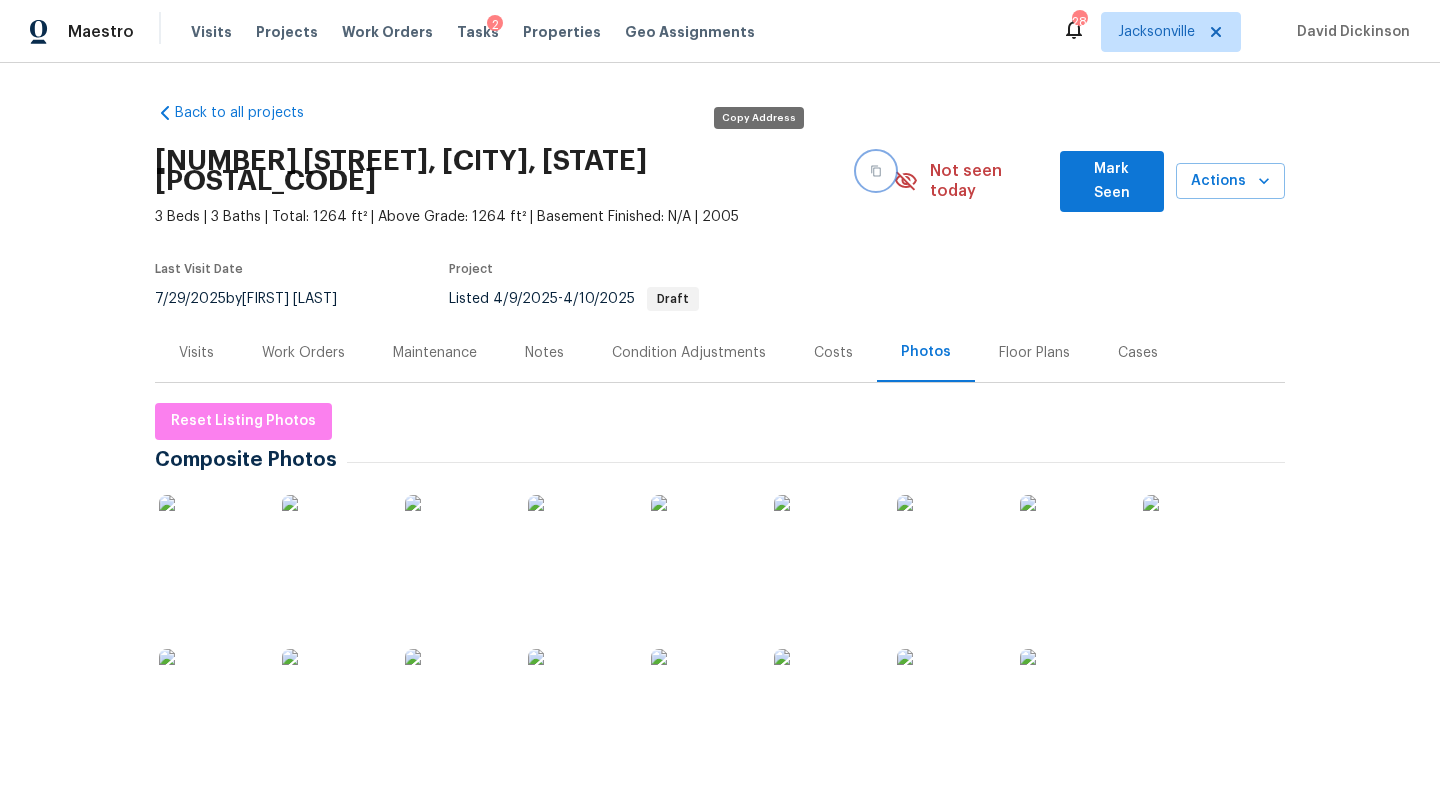 click 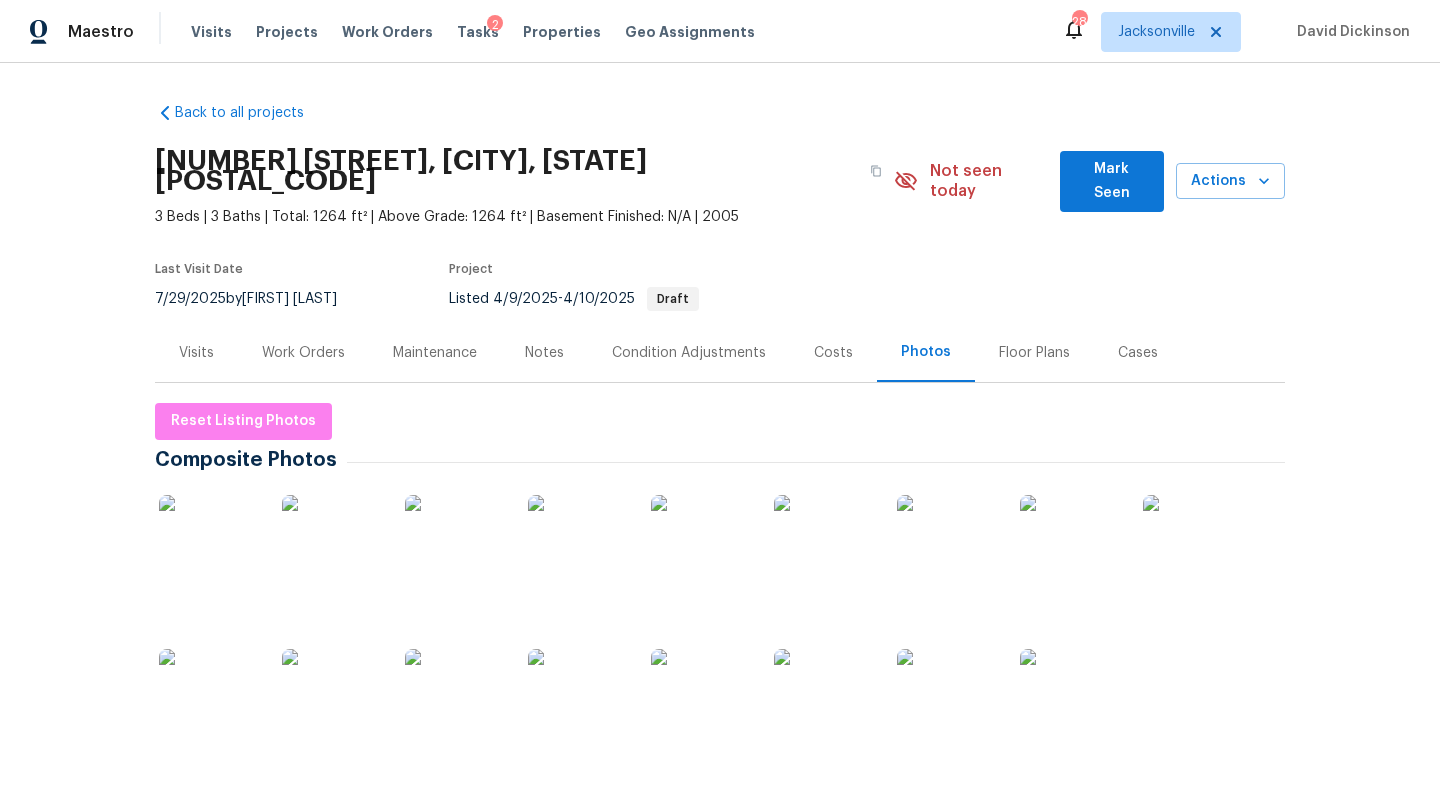 click on "Visits" at bounding box center [196, 352] 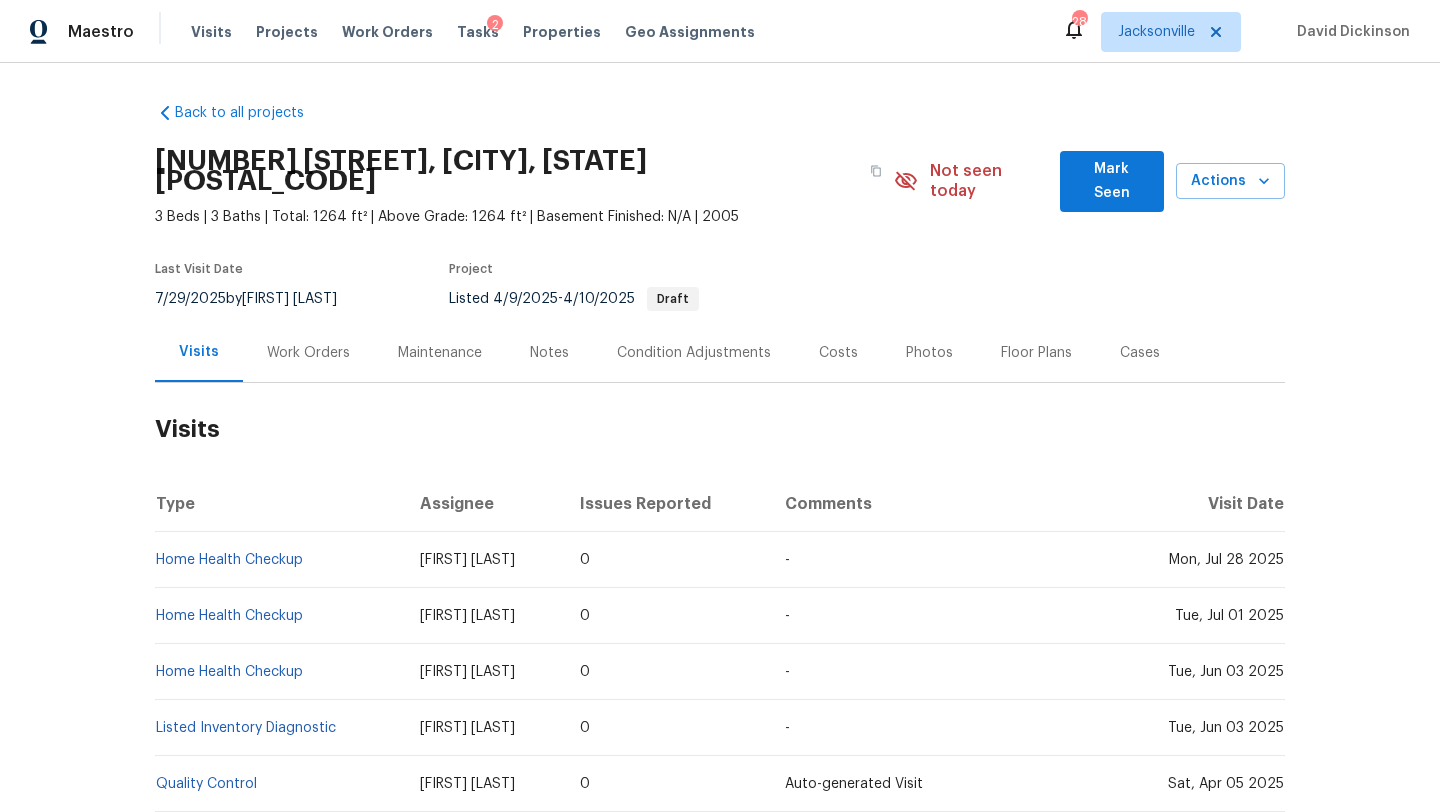 click on "Home Health Checkup" at bounding box center [279, 560] 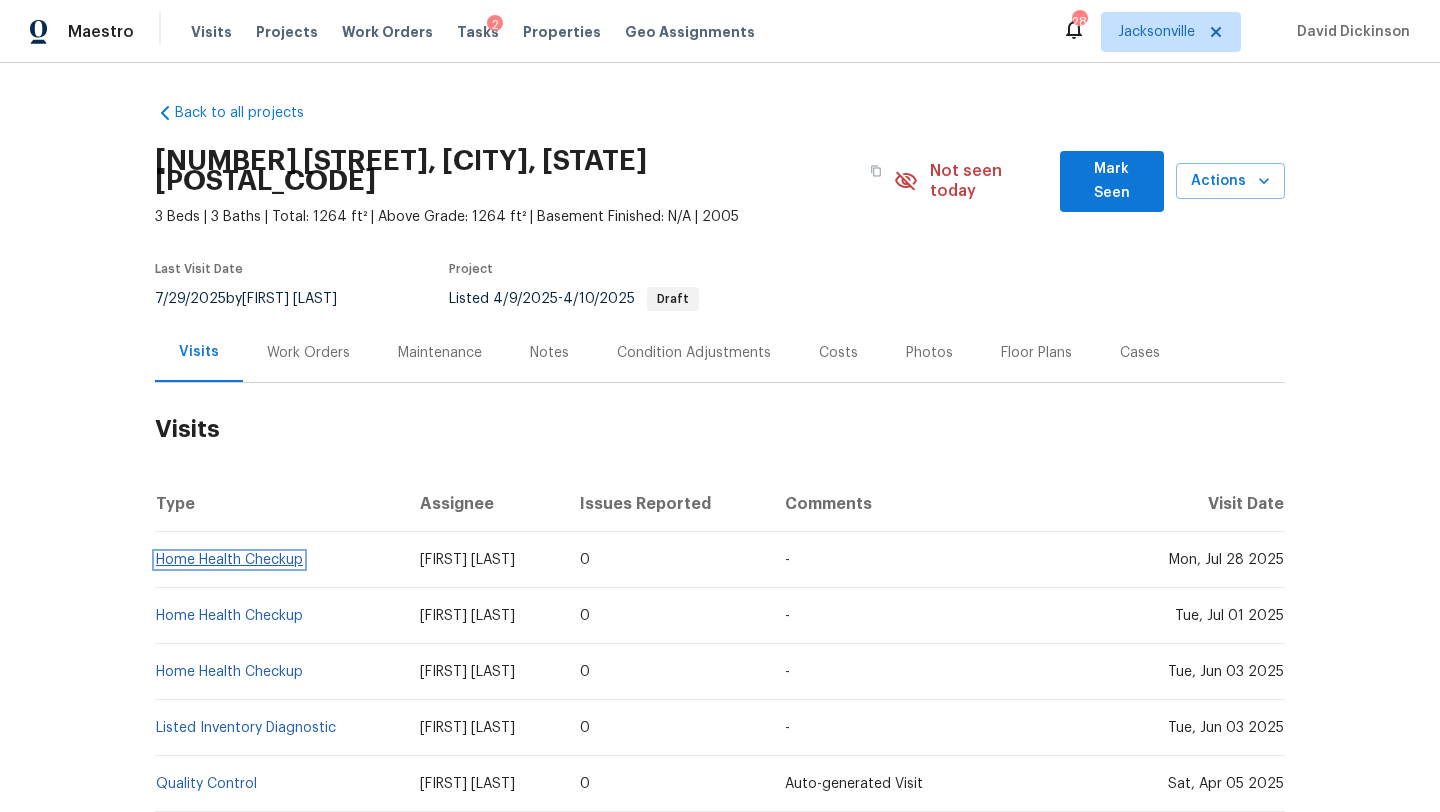 click on "Home Health Checkup" at bounding box center (229, 560) 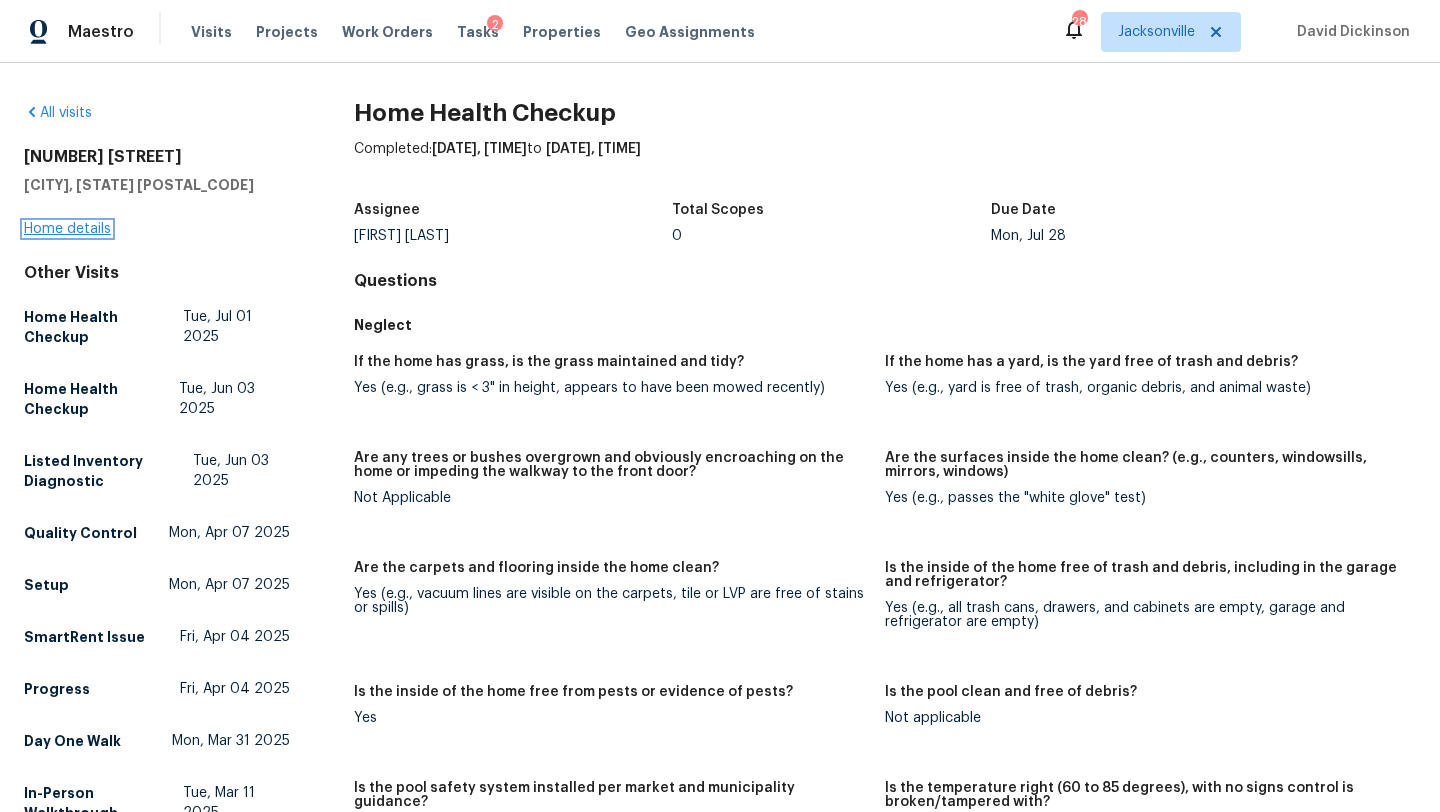 click on "Home details" at bounding box center (67, 229) 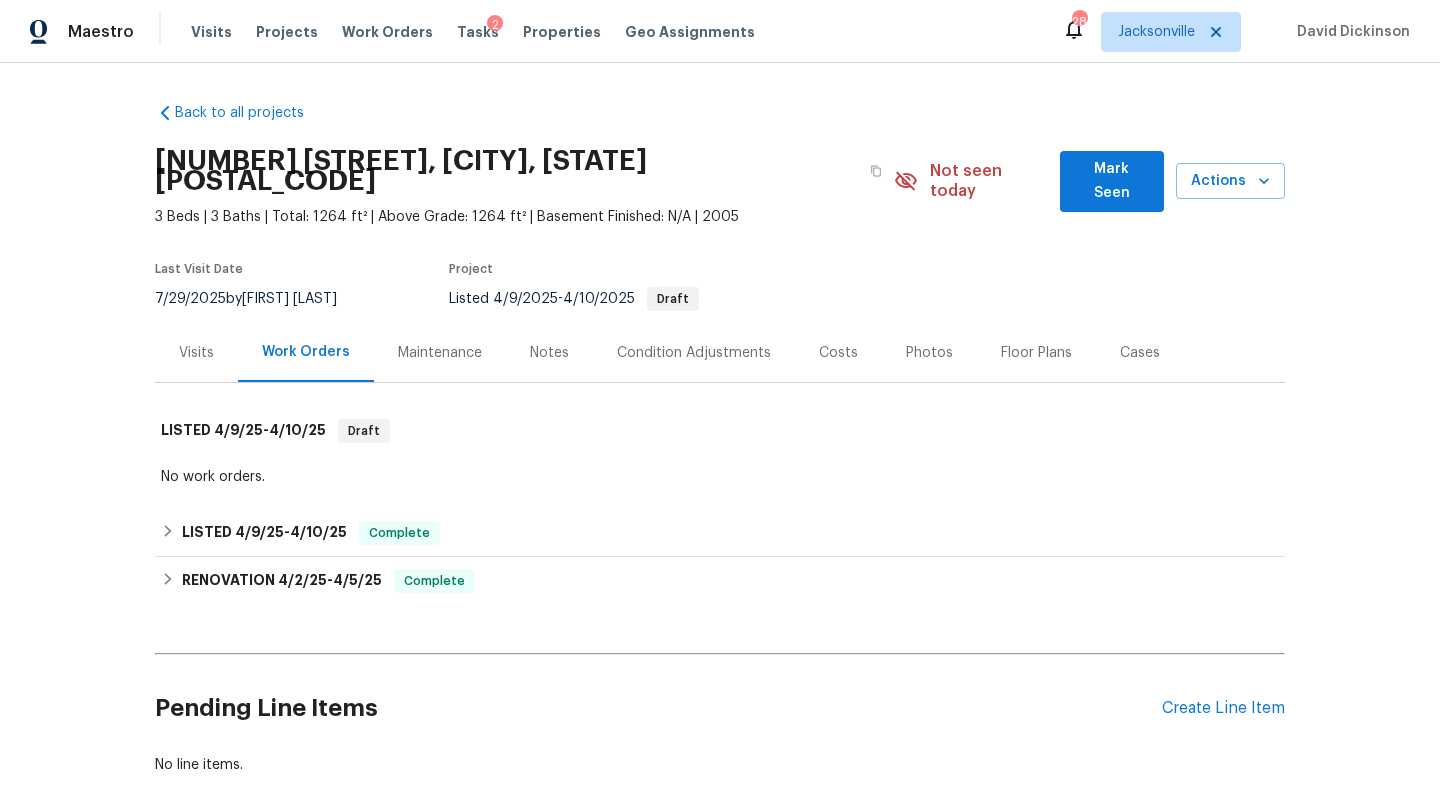 click on "Visits" at bounding box center (196, 353) 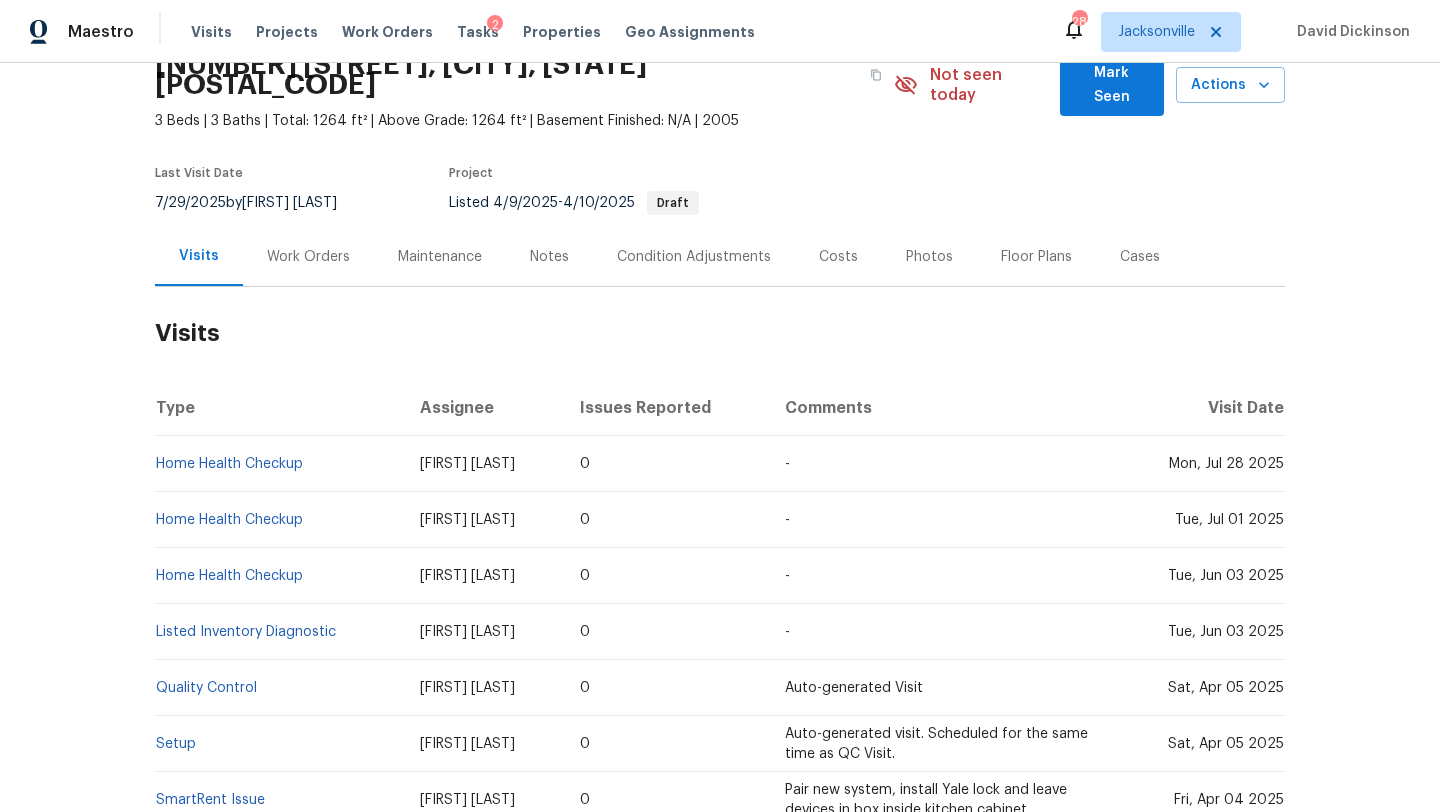 scroll, scrollTop: 98, scrollLeft: 0, axis: vertical 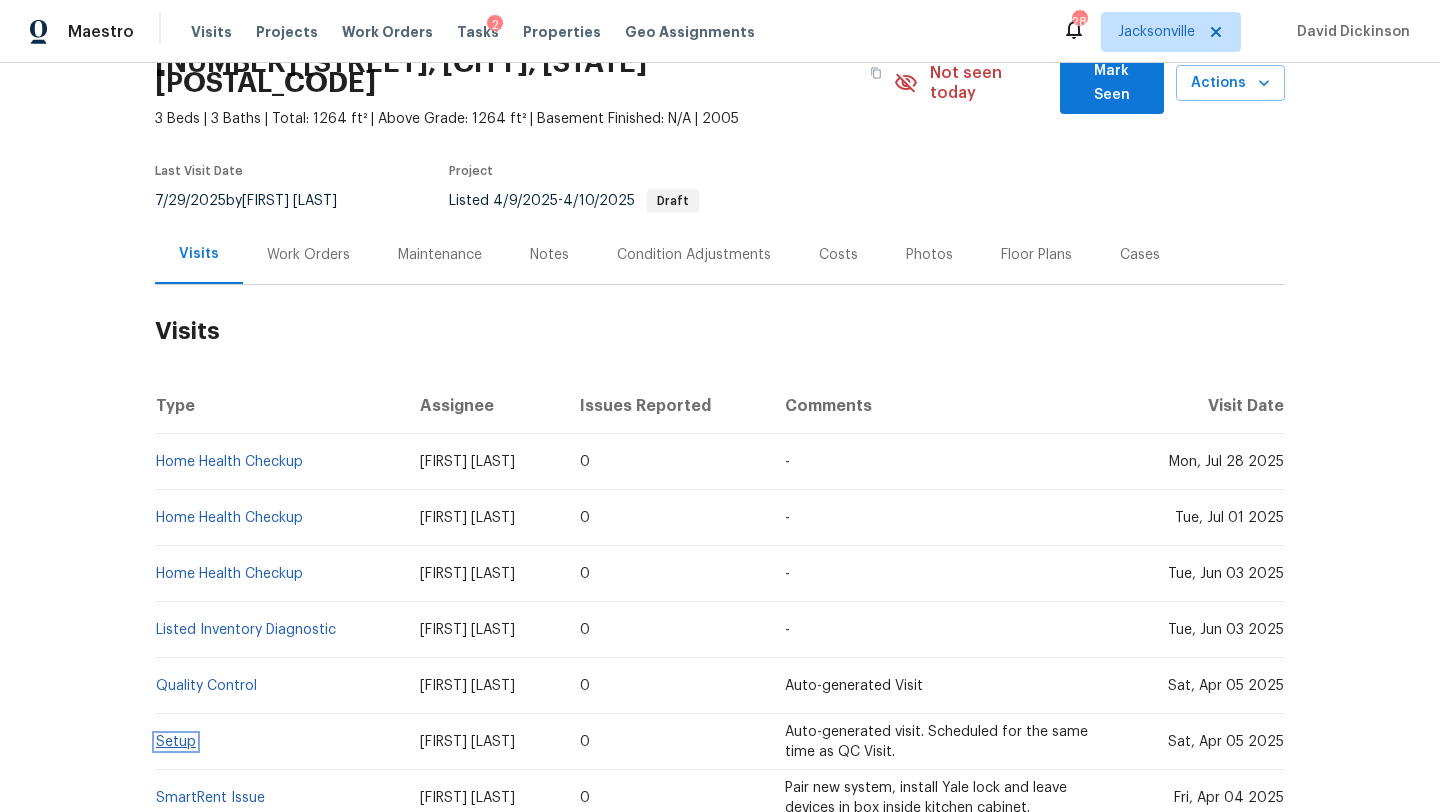 click on "Setup" at bounding box center [176, 742] 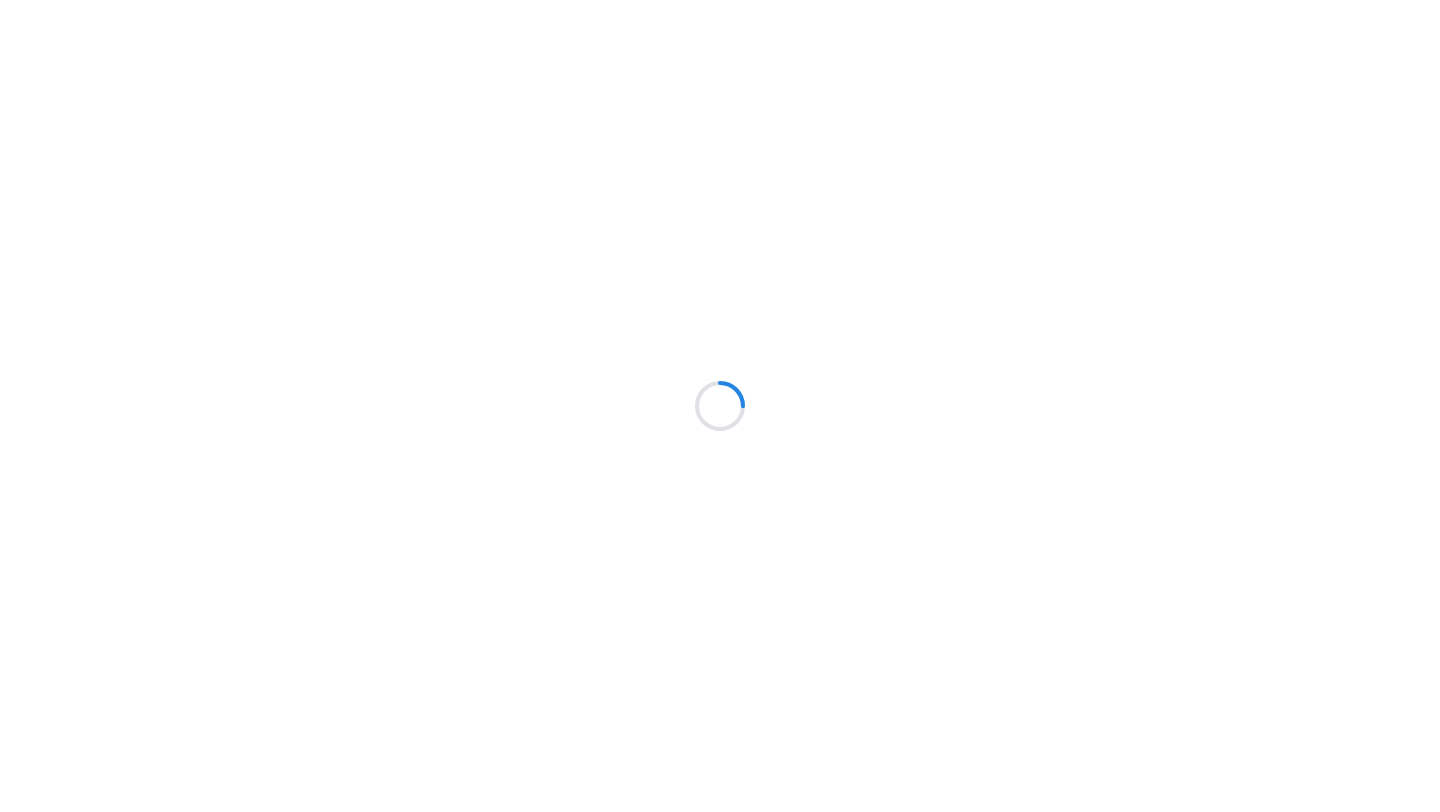 scroll, scrollTop: 0, scrollLeft: 0, axis: both 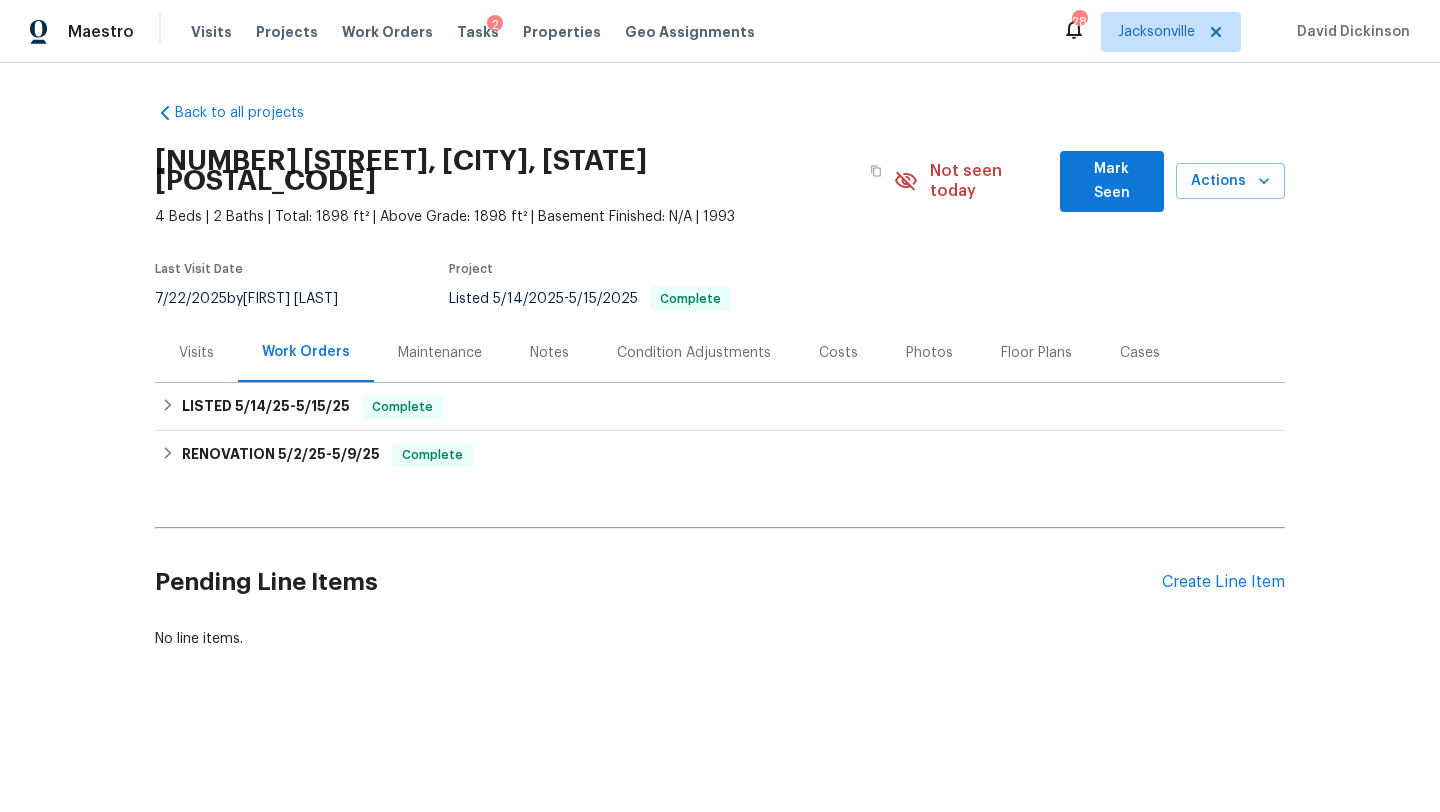 click on "Photos" at bounding box center [929, 353] 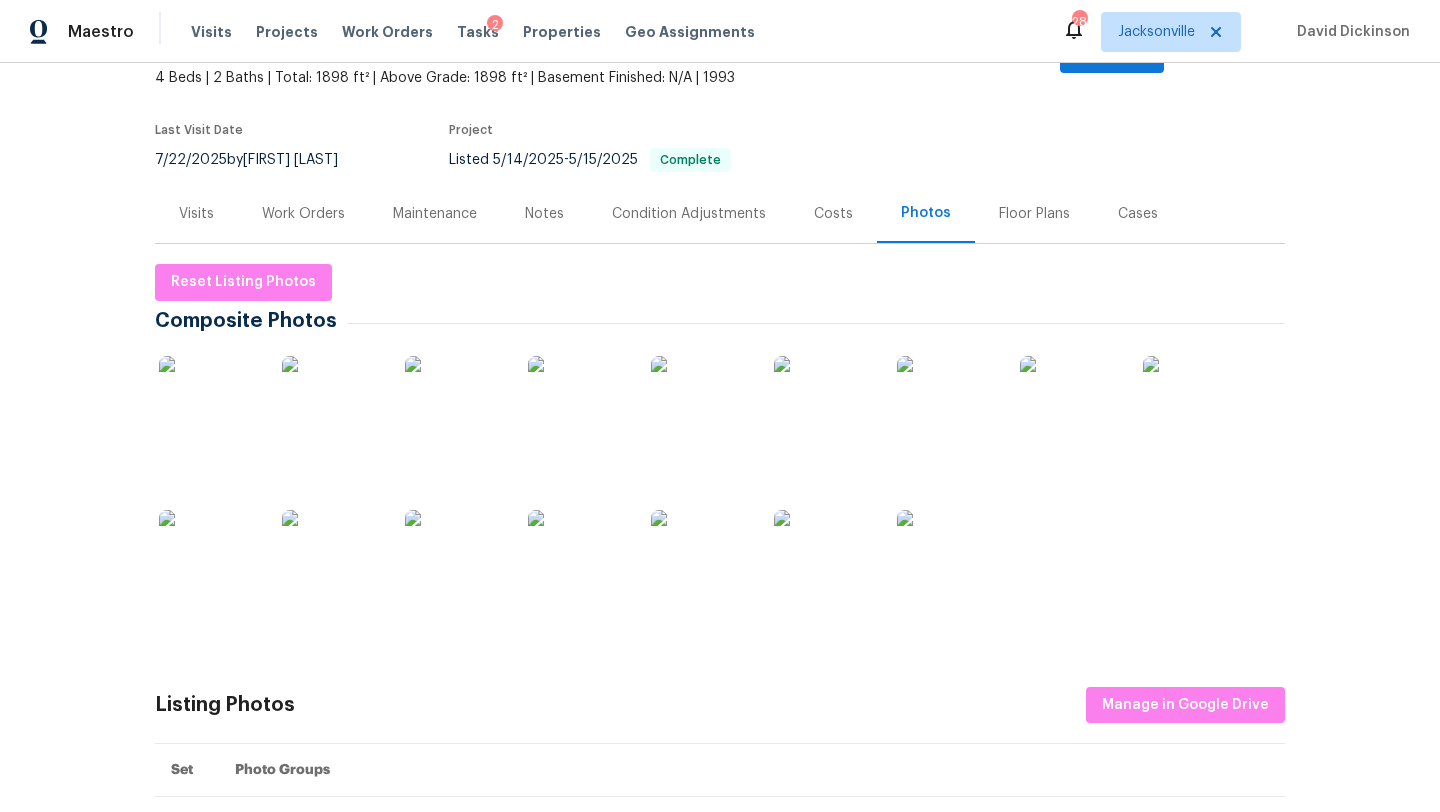 scroll, scrollTop: 158, scrollLeft: 0, axis: vertical 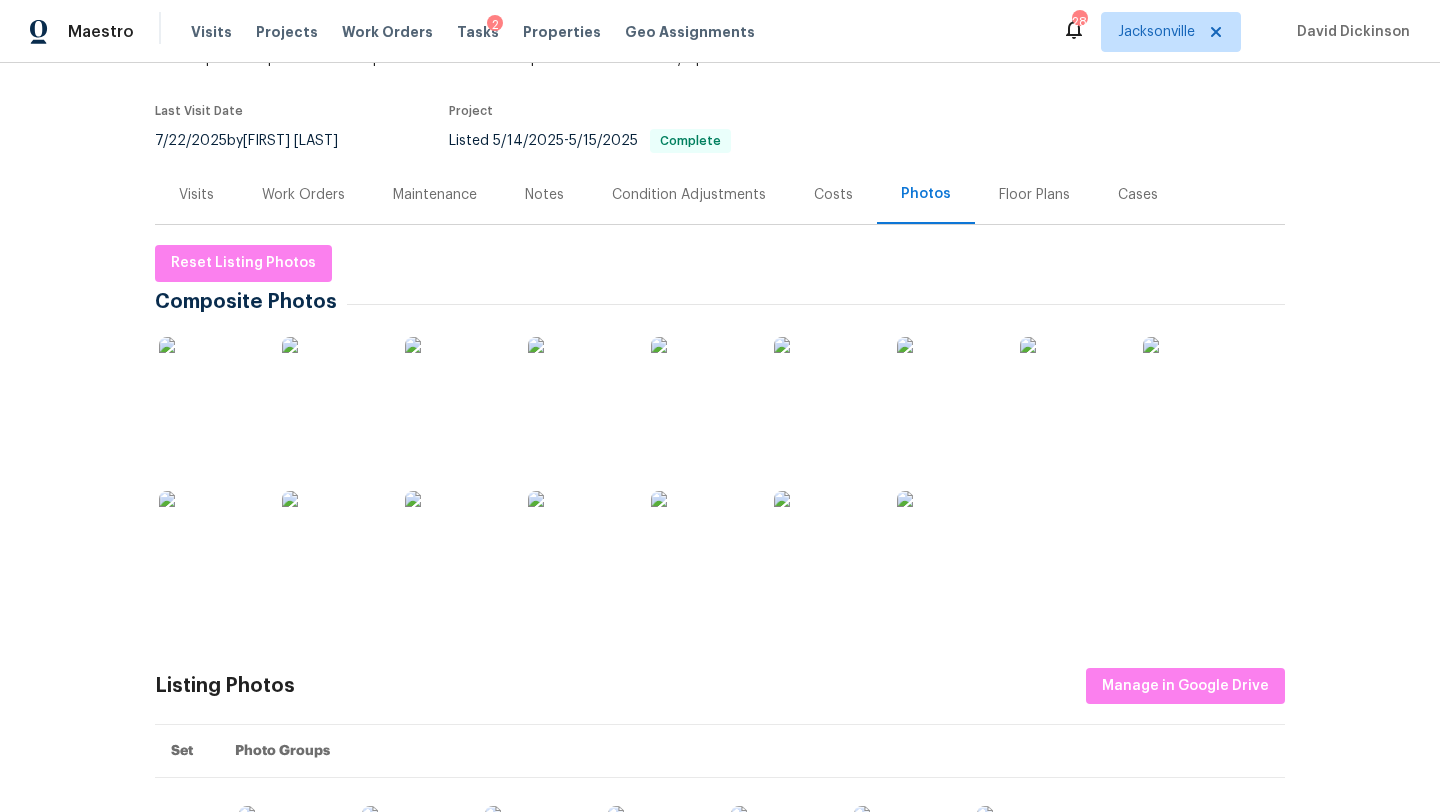 click at bounding box center [209, 387] 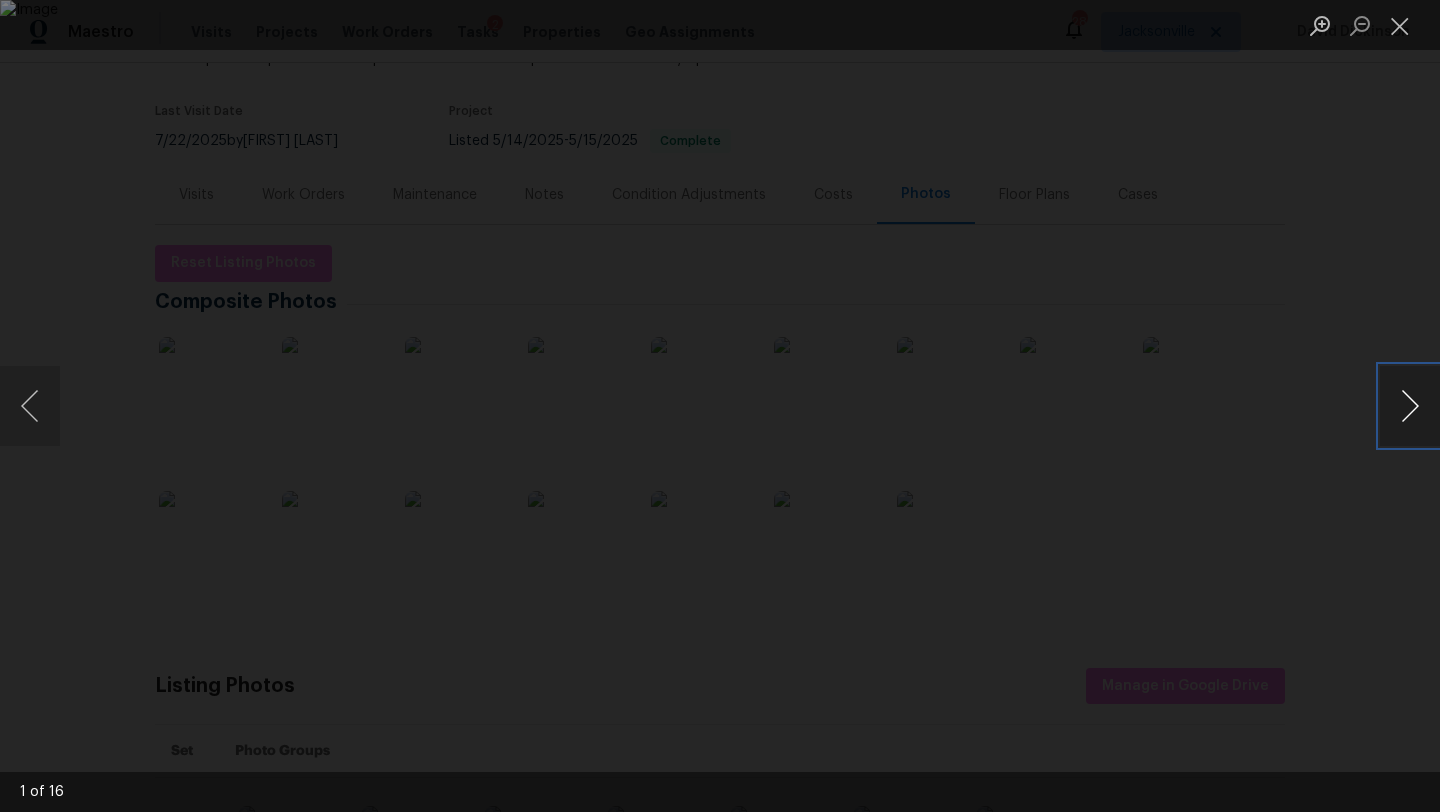 click at bounding box center [1410, 406] 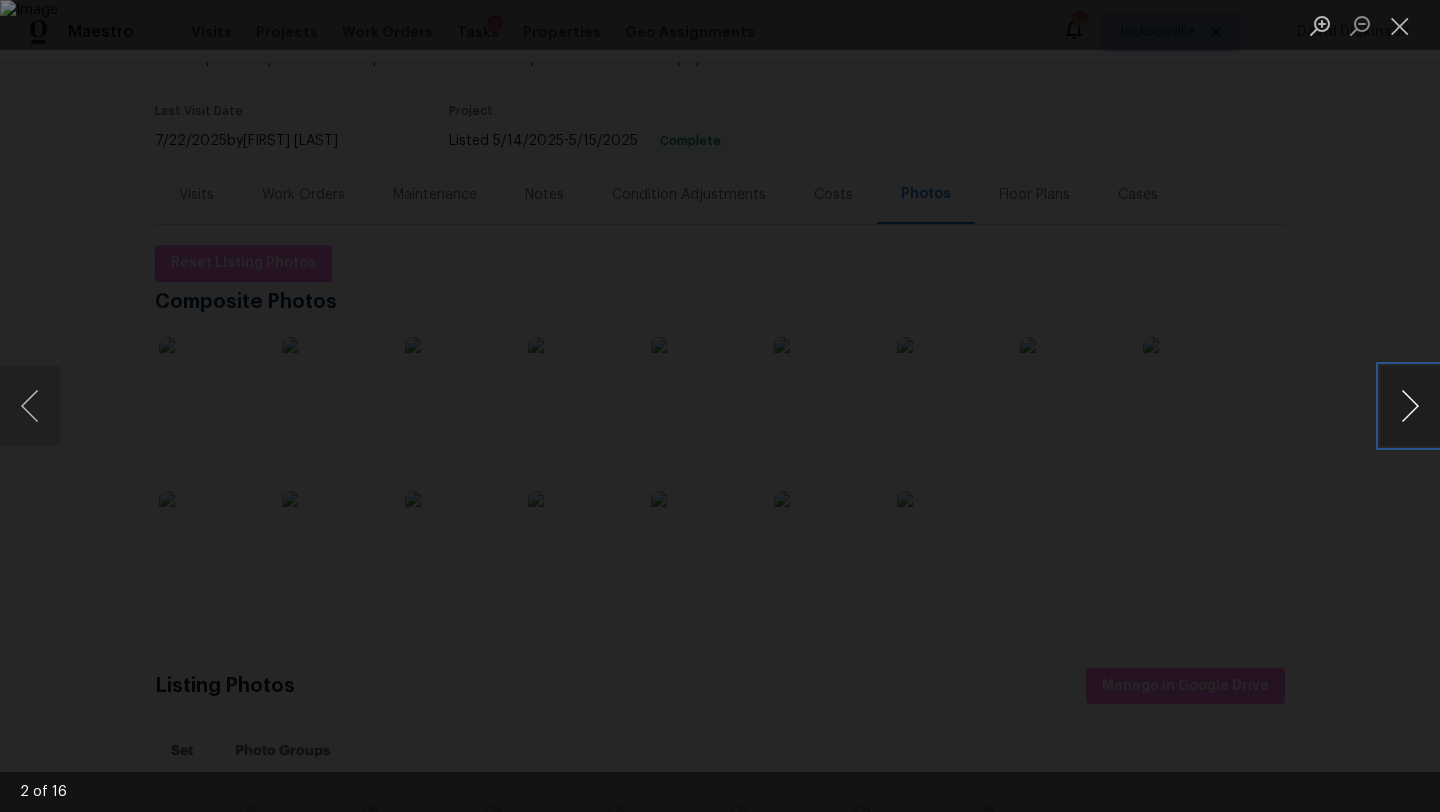 click at bounding box center (1410, 406) 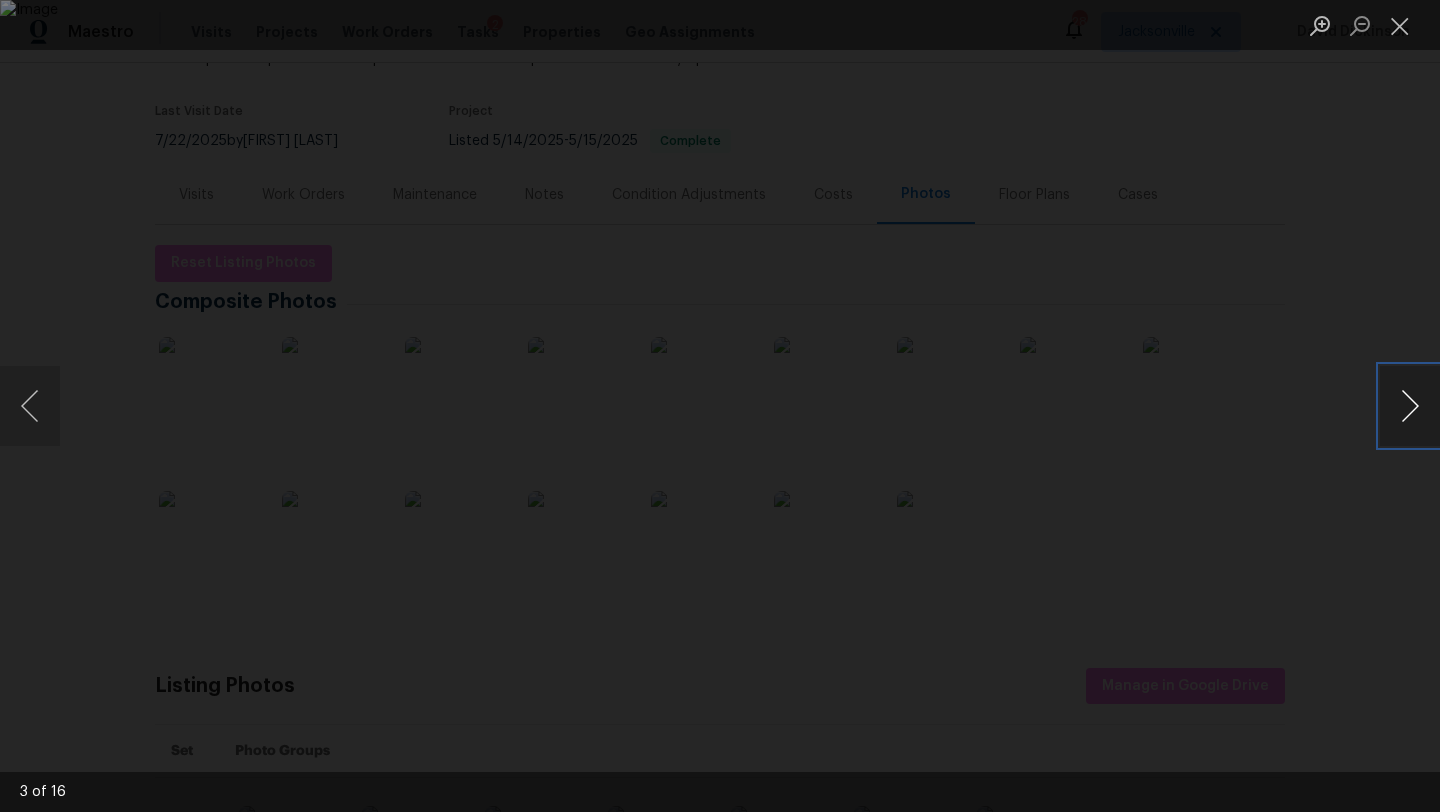 click at bounding box center [1410, 406] 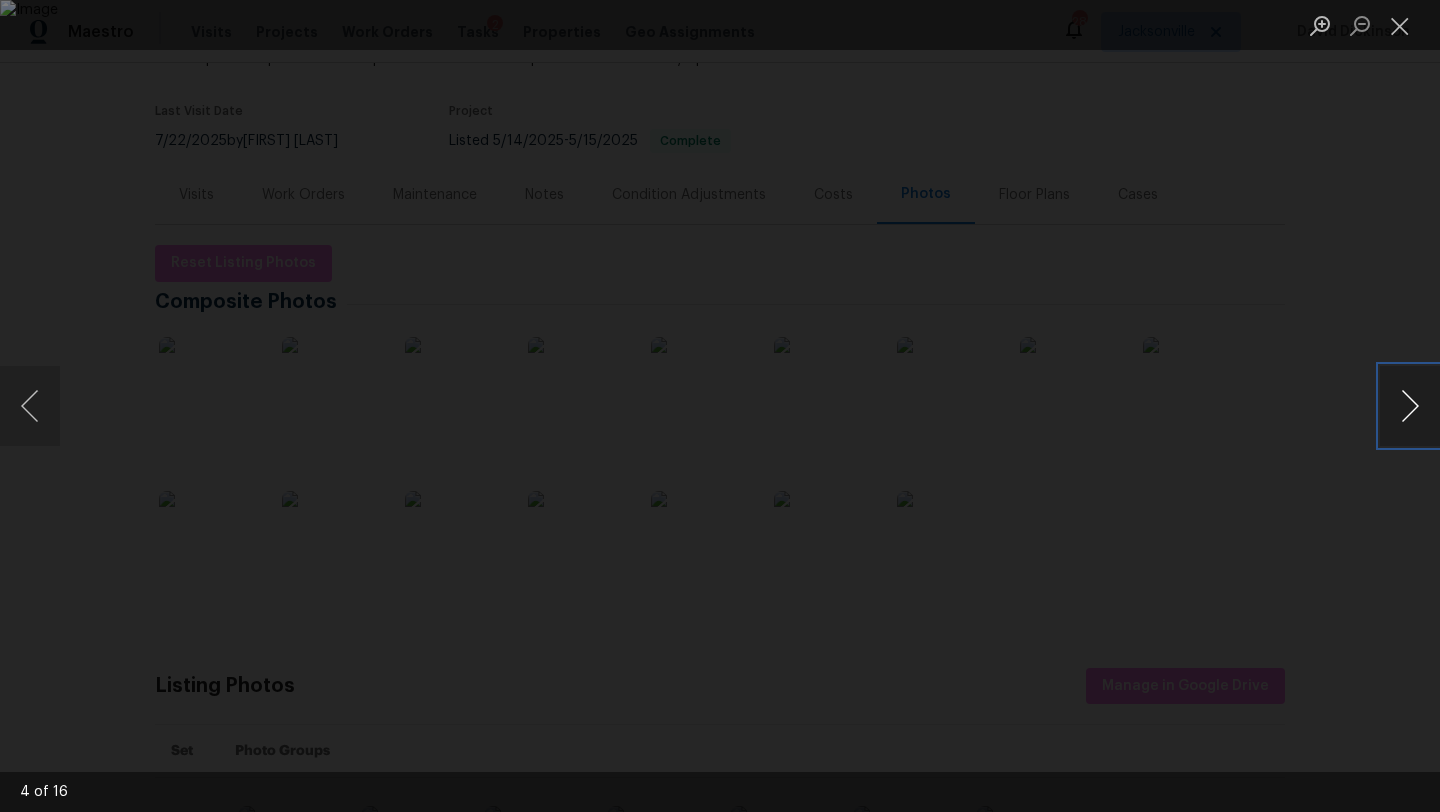 click at bounding box center [1410, 406] 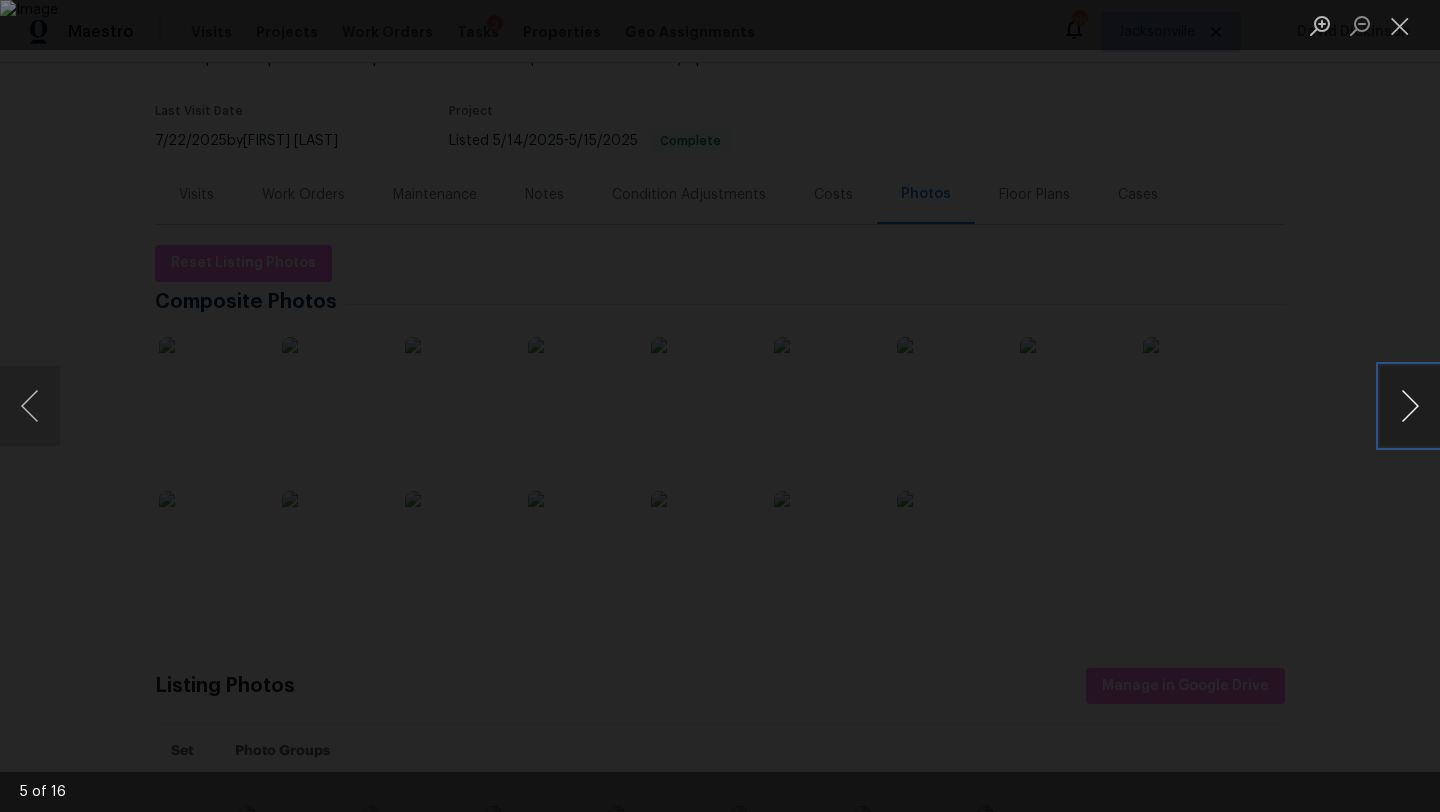 click at bounding box center [1410, 406] 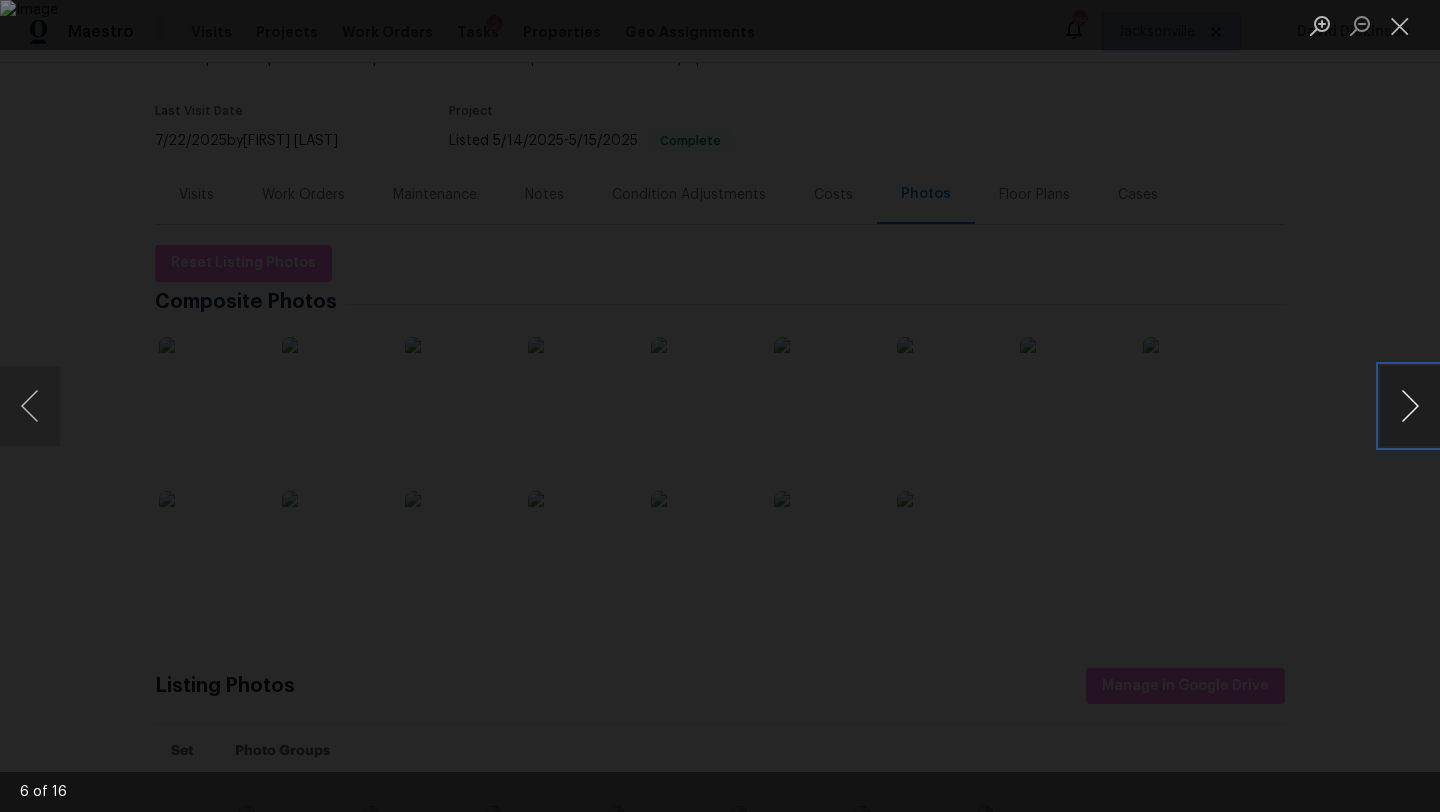 click at bounding box center (1410, 406) 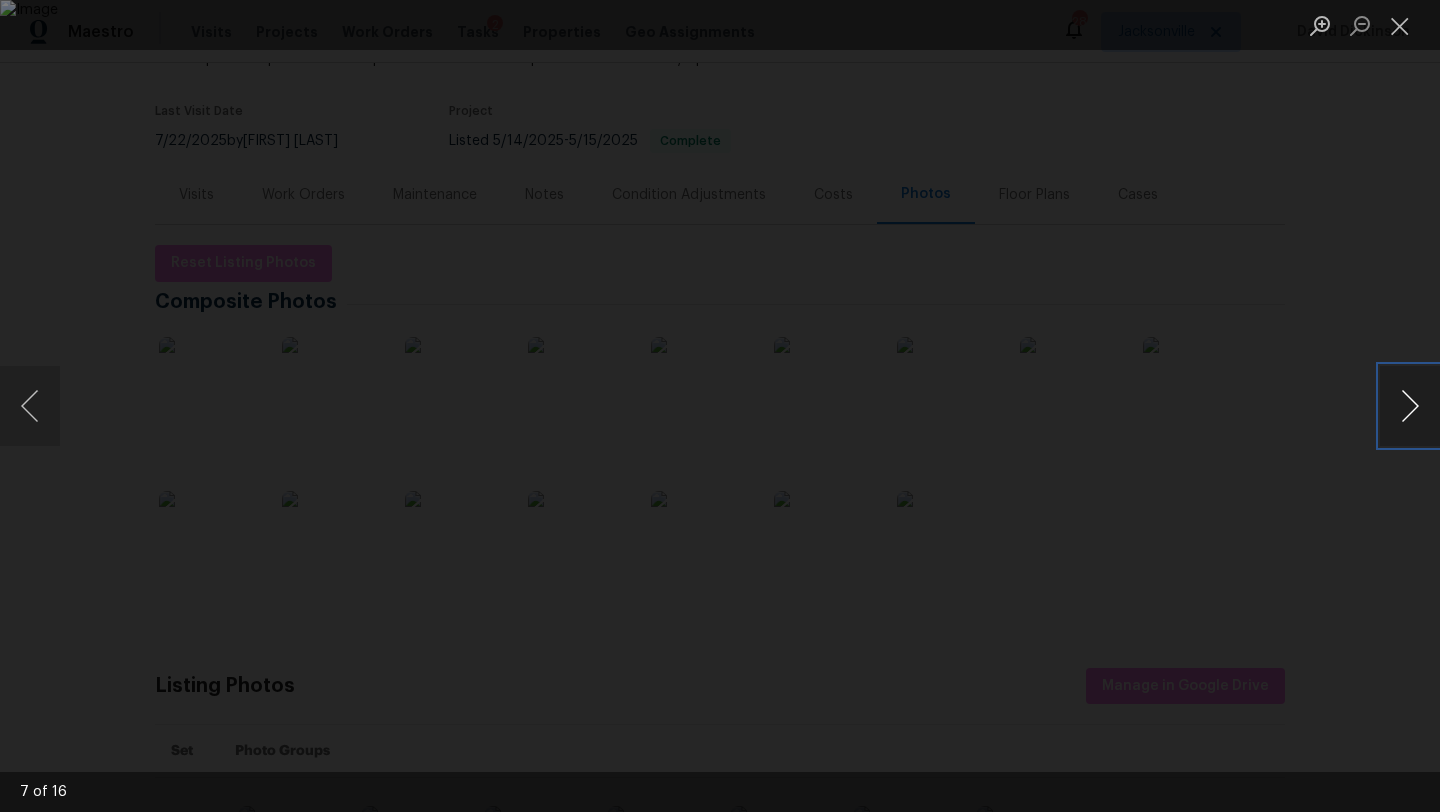 click at bounding box center (1410, 406) 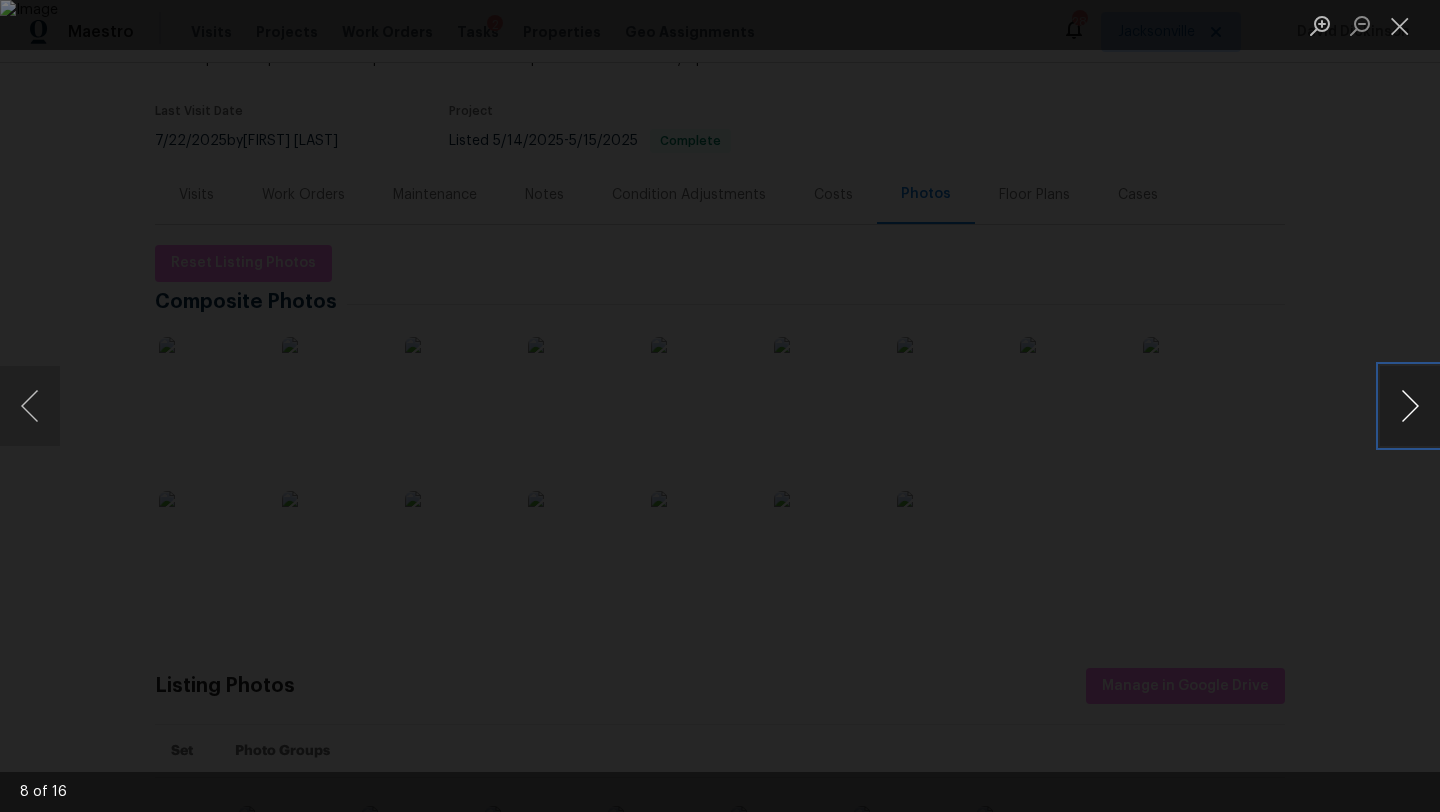click at bounding box center (1410, 406) 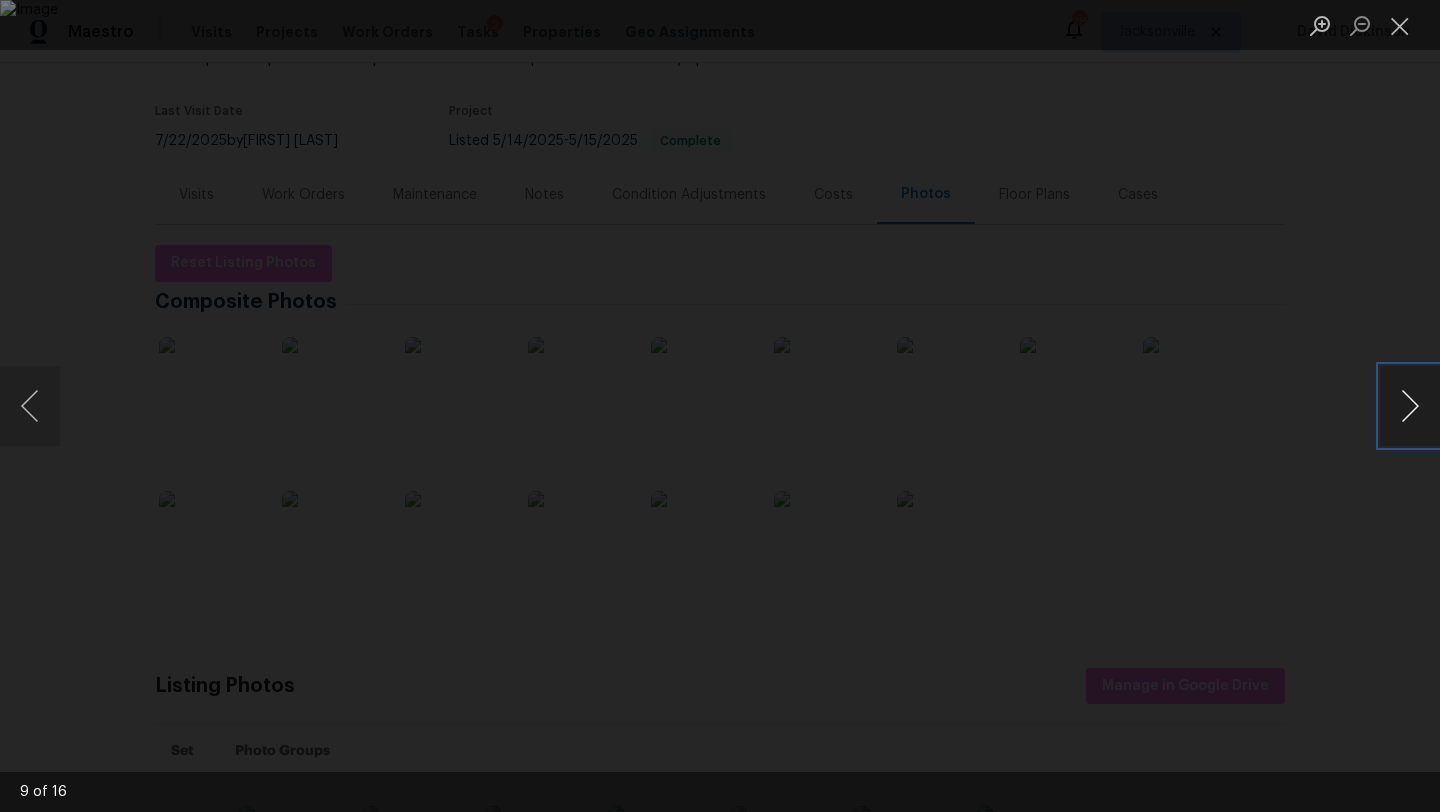 click at bounding box center (1410, 406) 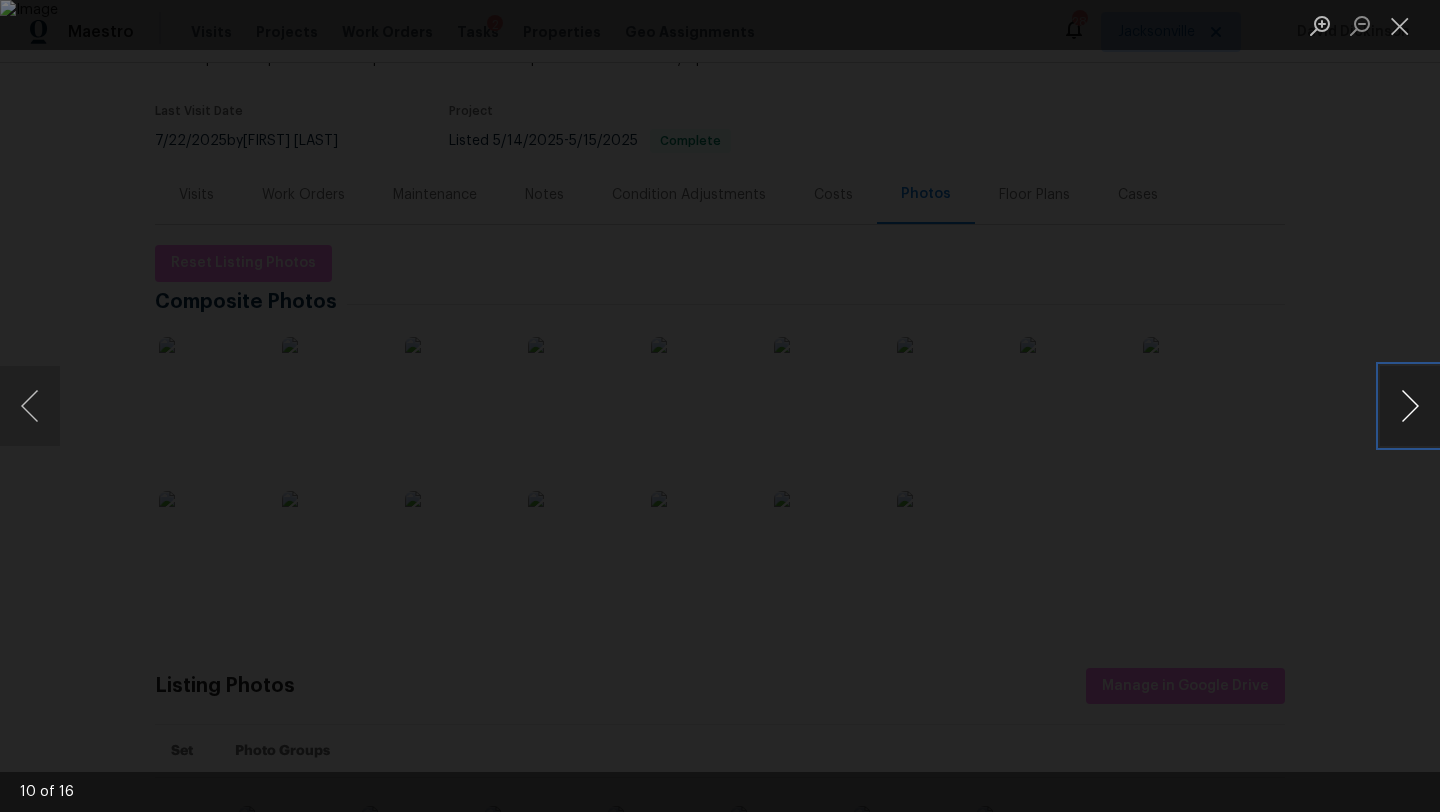 click at bounding box center [1410, 406] 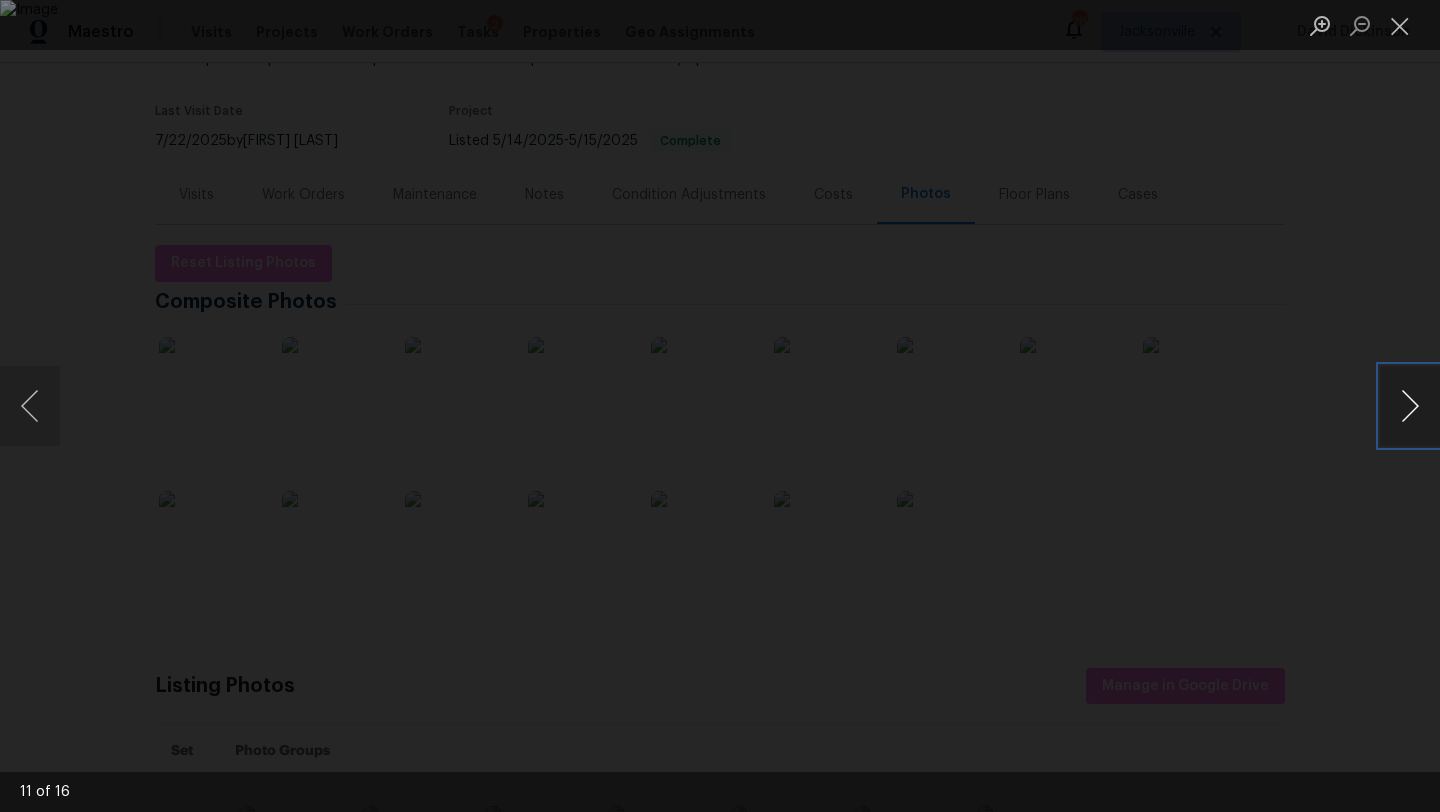 click at bounding box center [1410, 406] 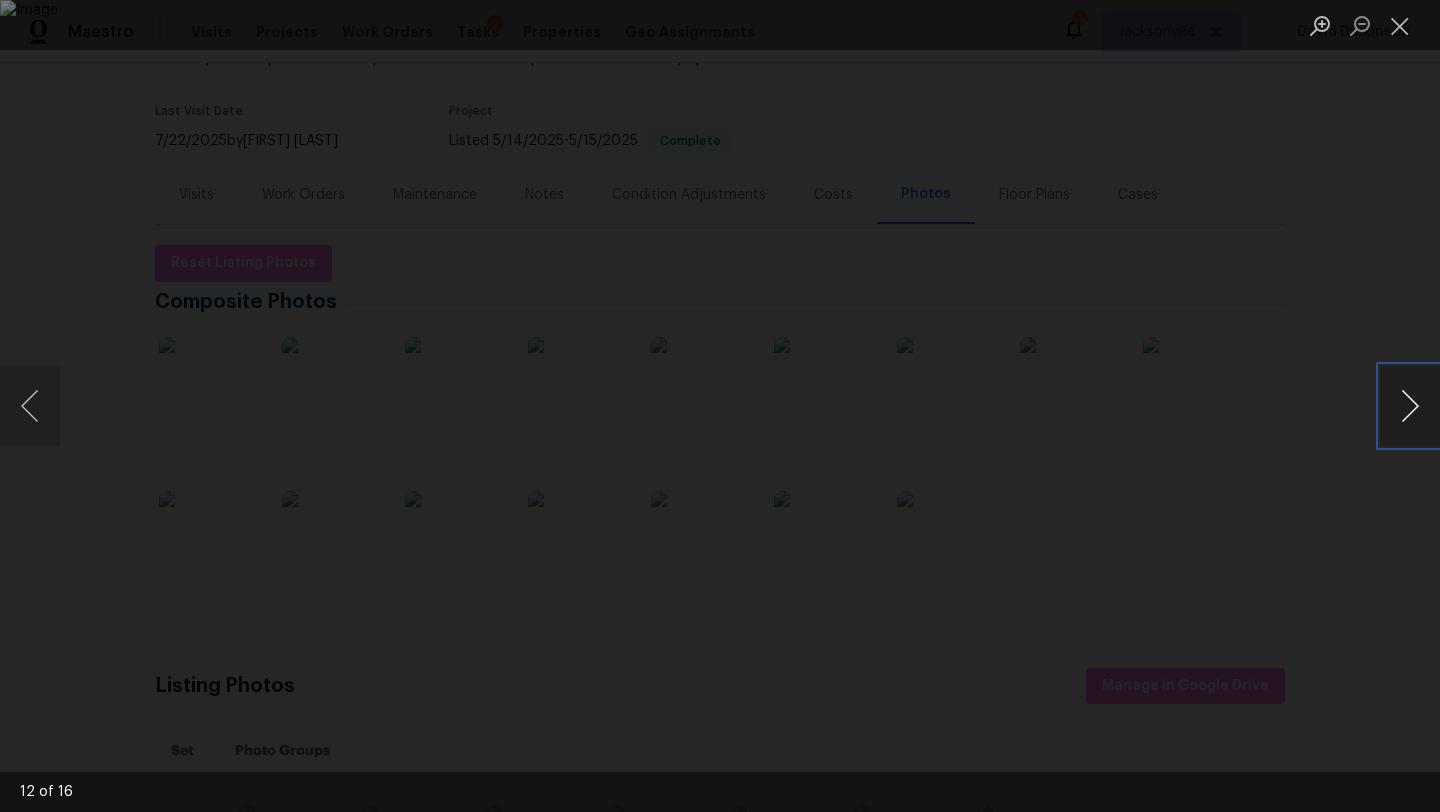 click at bounding box center (1410, 406) 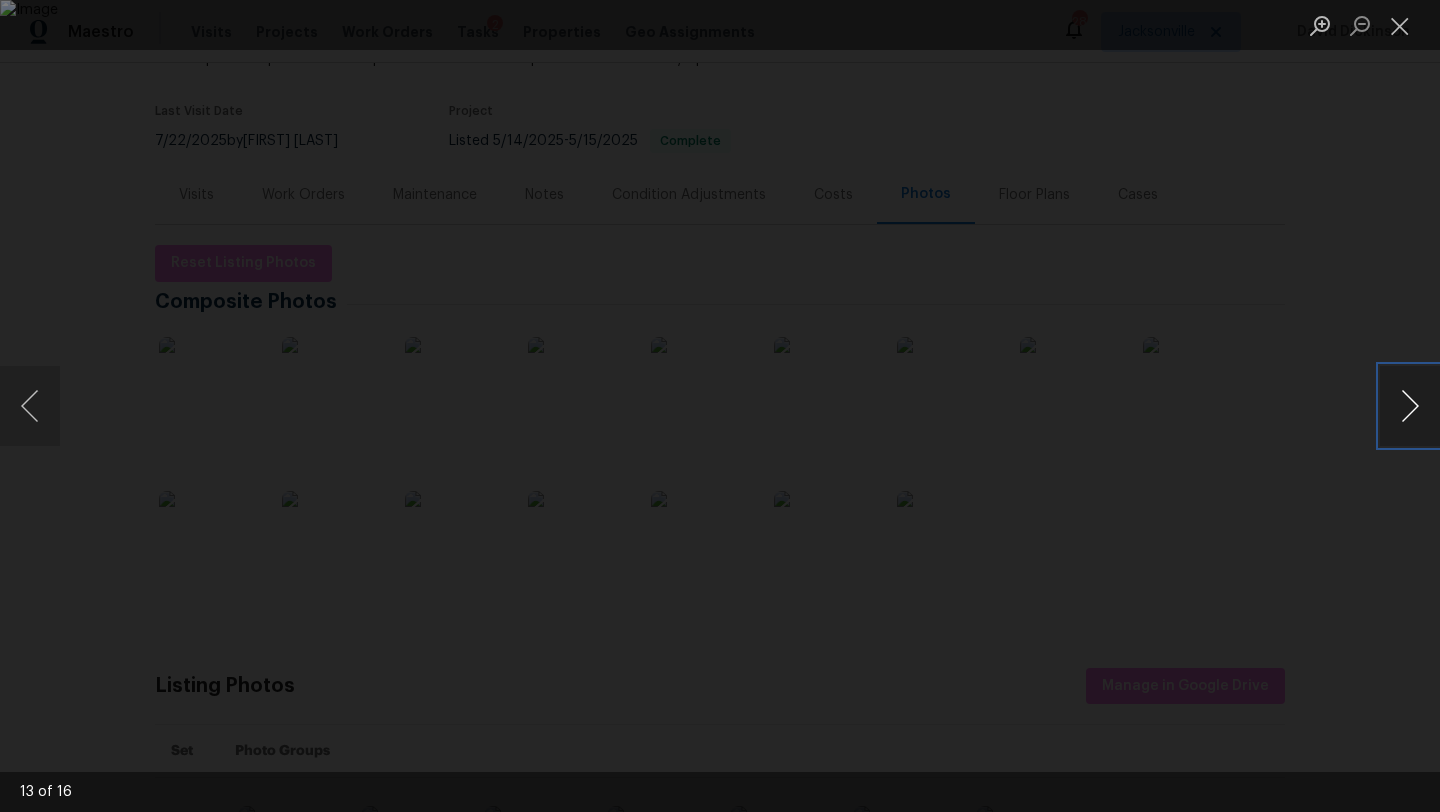 click at bounding box center (1410, 406) 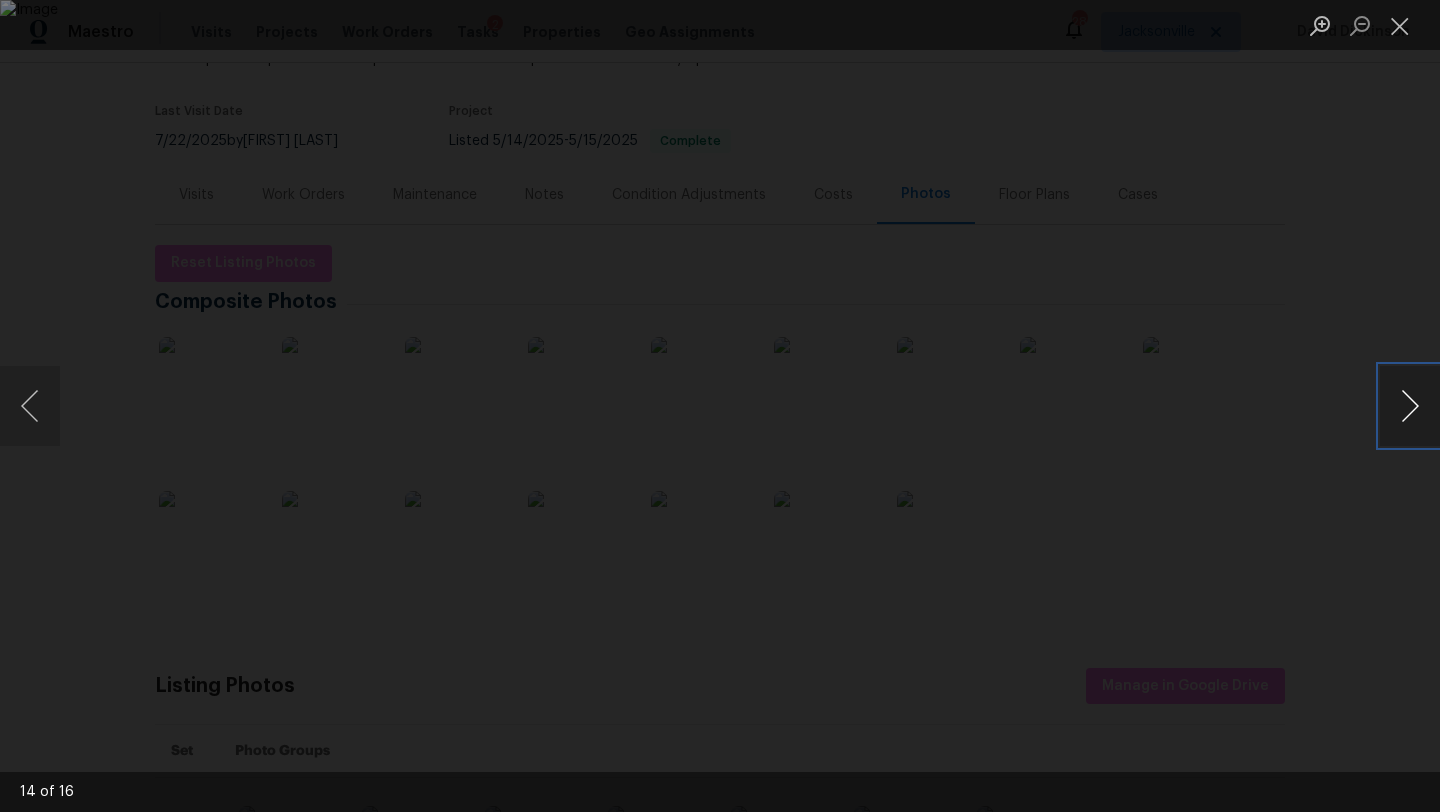 click at bounding box center [1410, 406] 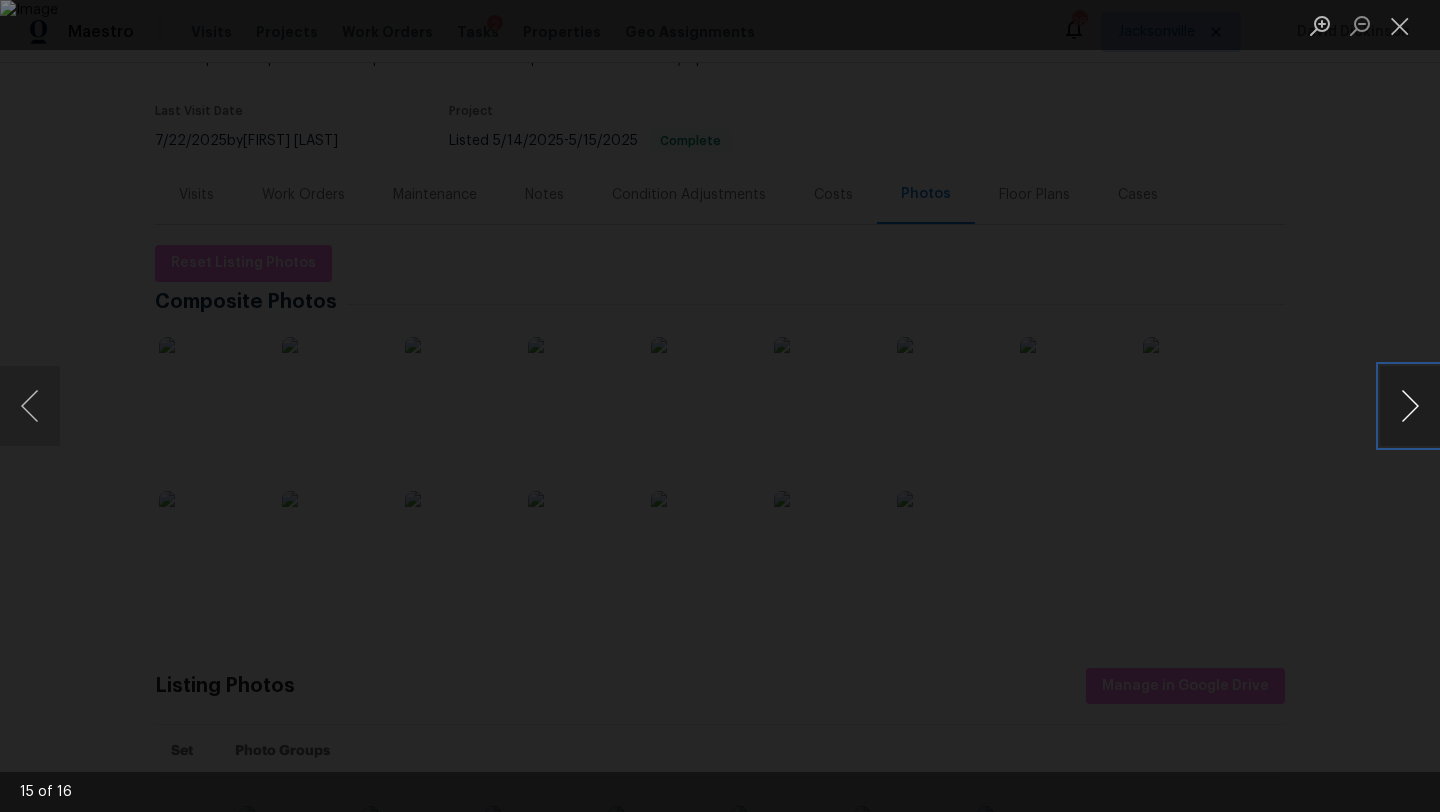 click at bounding box center (1410, 406) 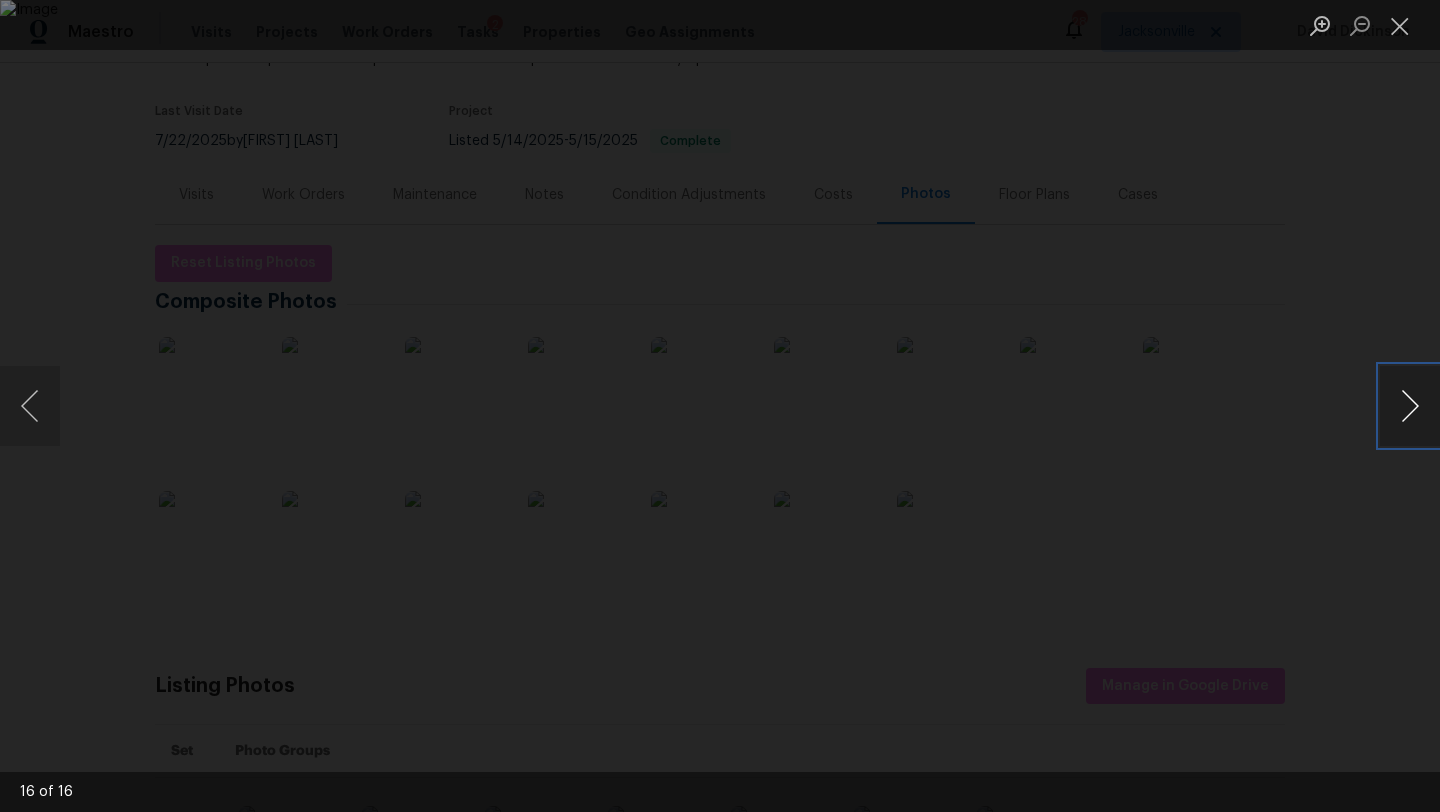 click at bounding box center (1410, 406) 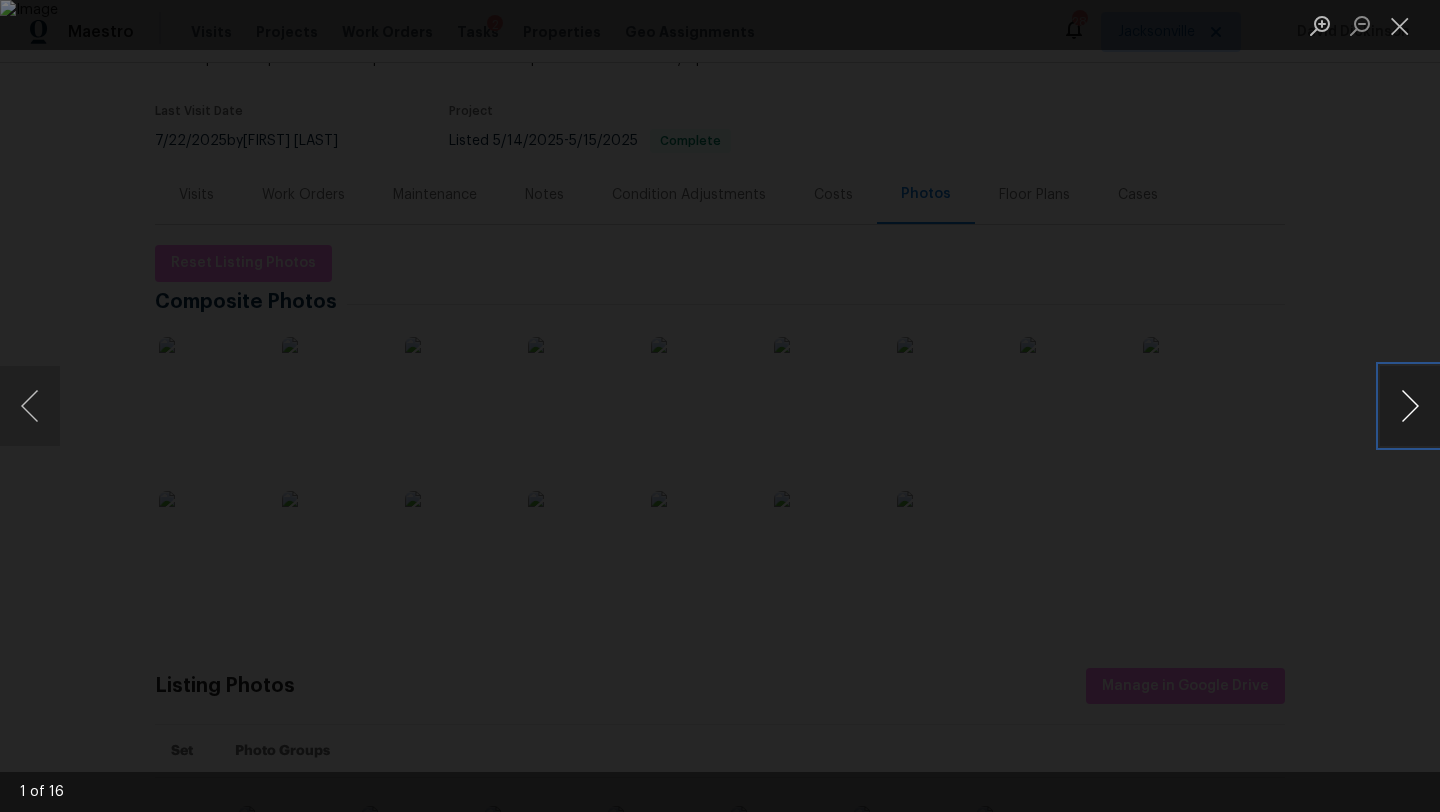 click at bounding box center [1410, 406] 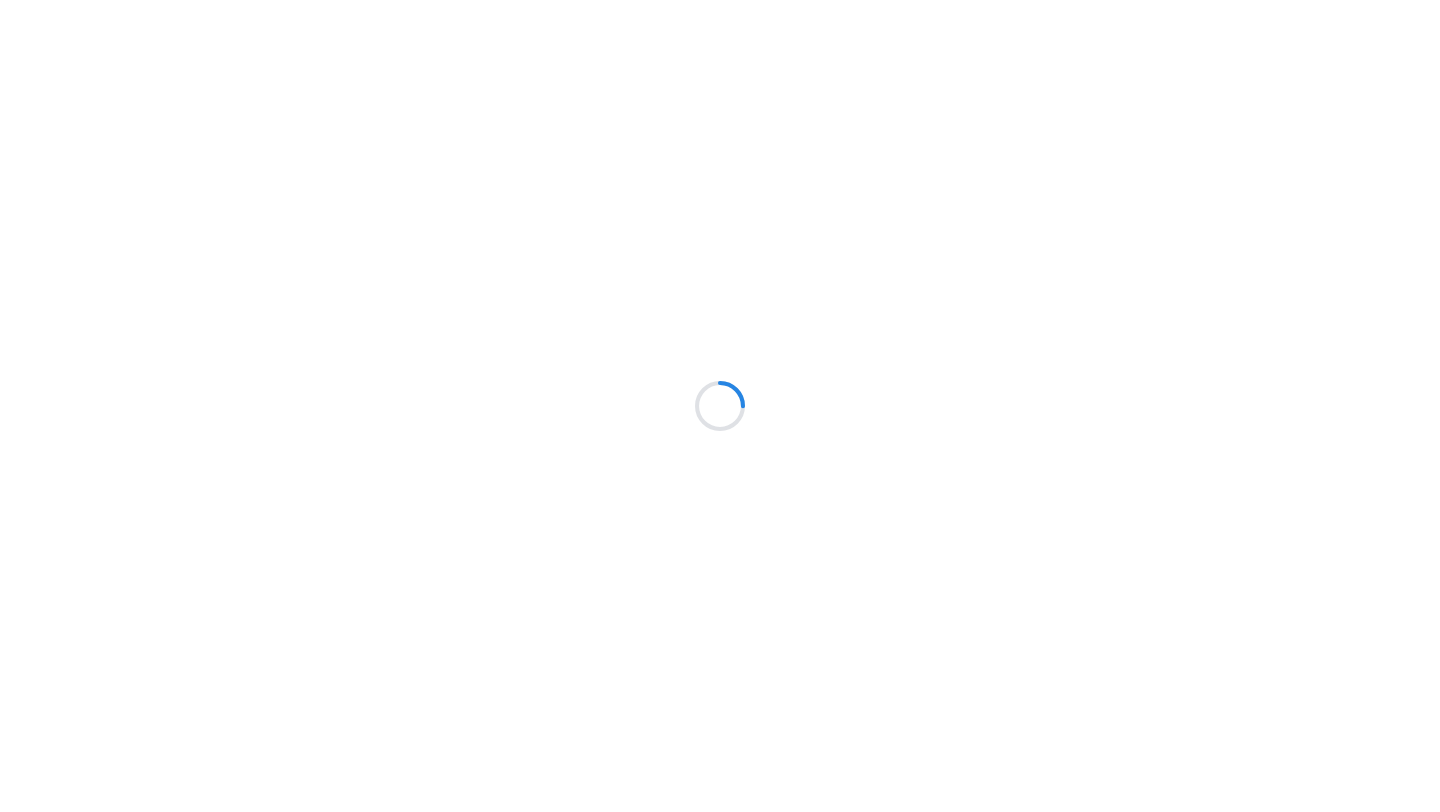 scroll, scrollTop: 0, scrollLeft: 0, axis: both 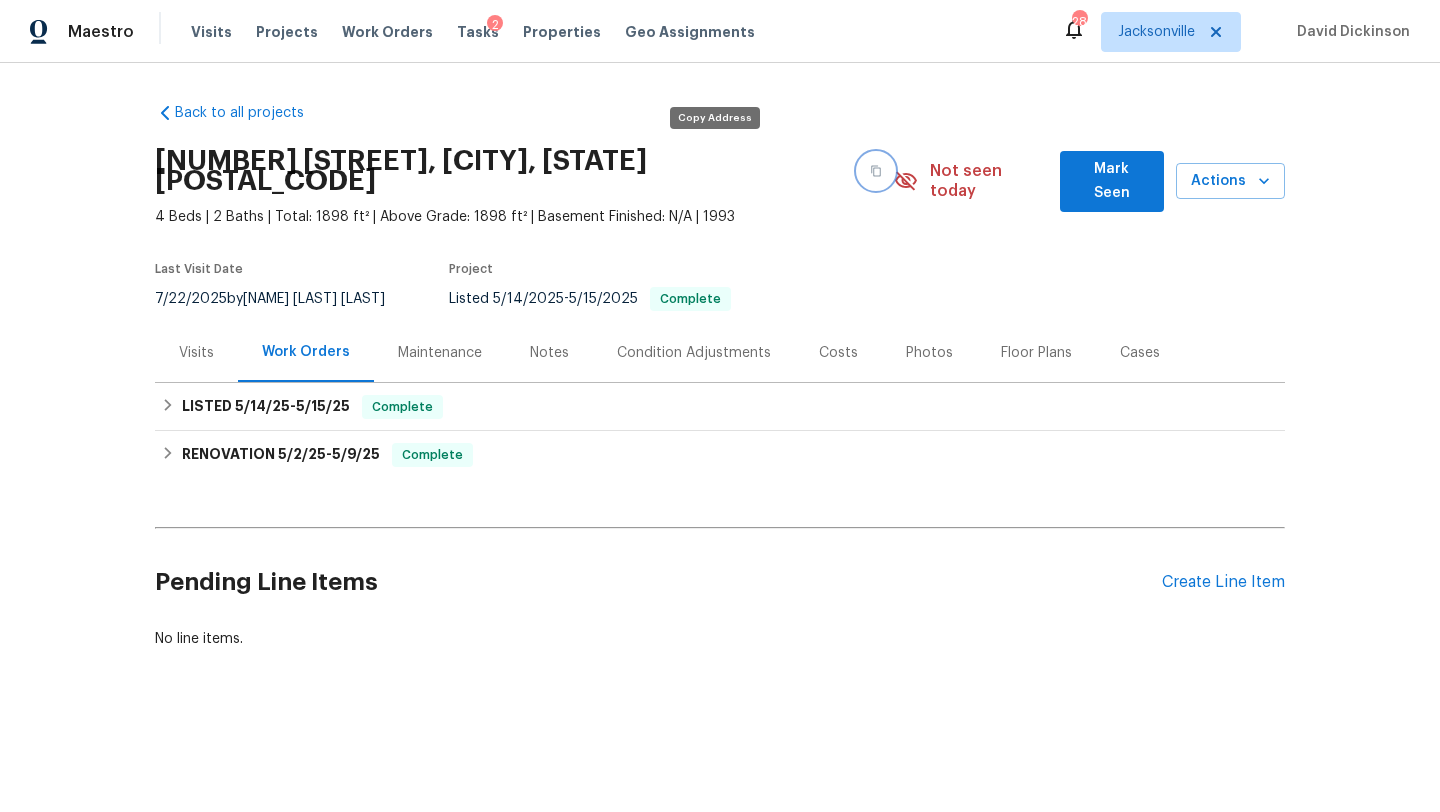 click 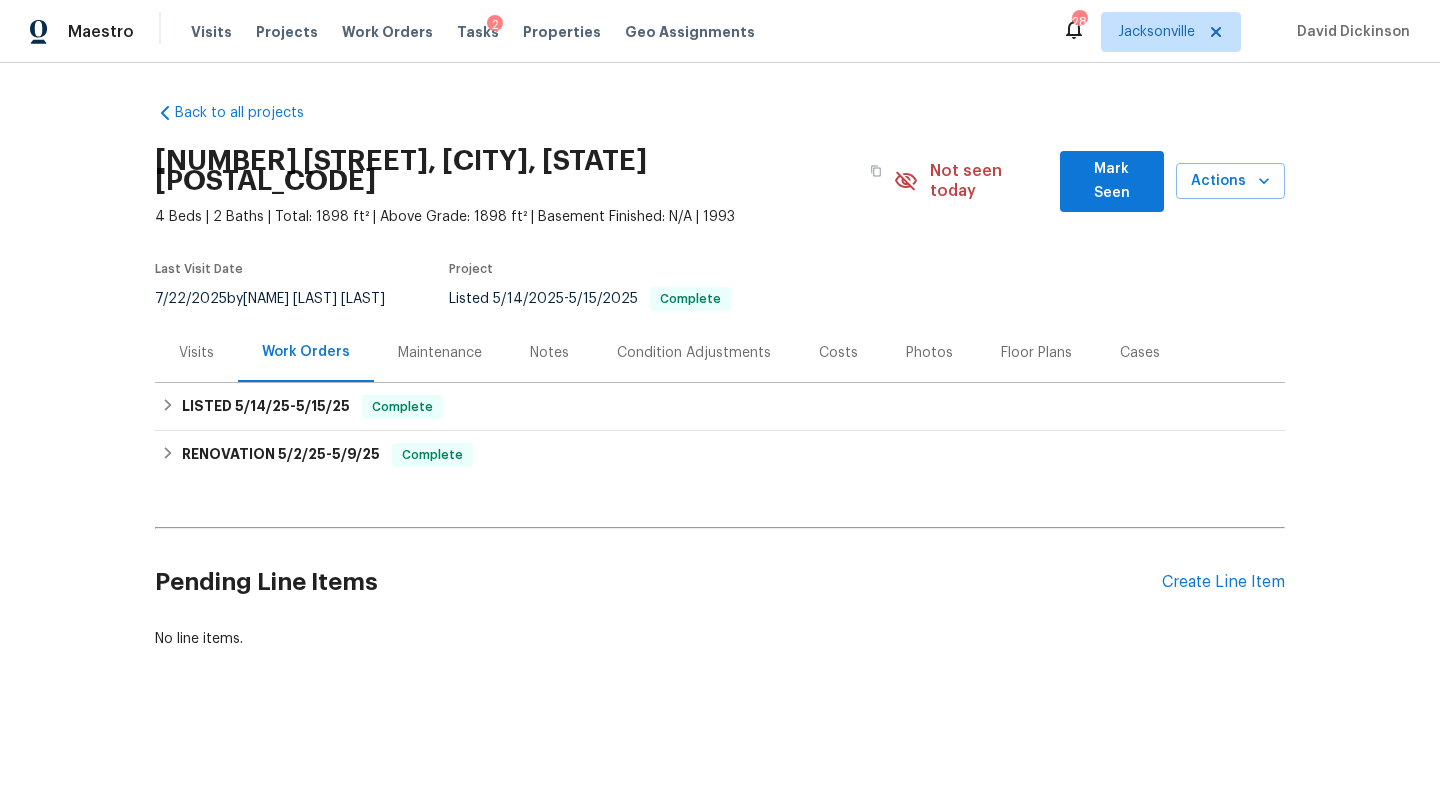 click on "Visits" at bounding box center [196, 353] 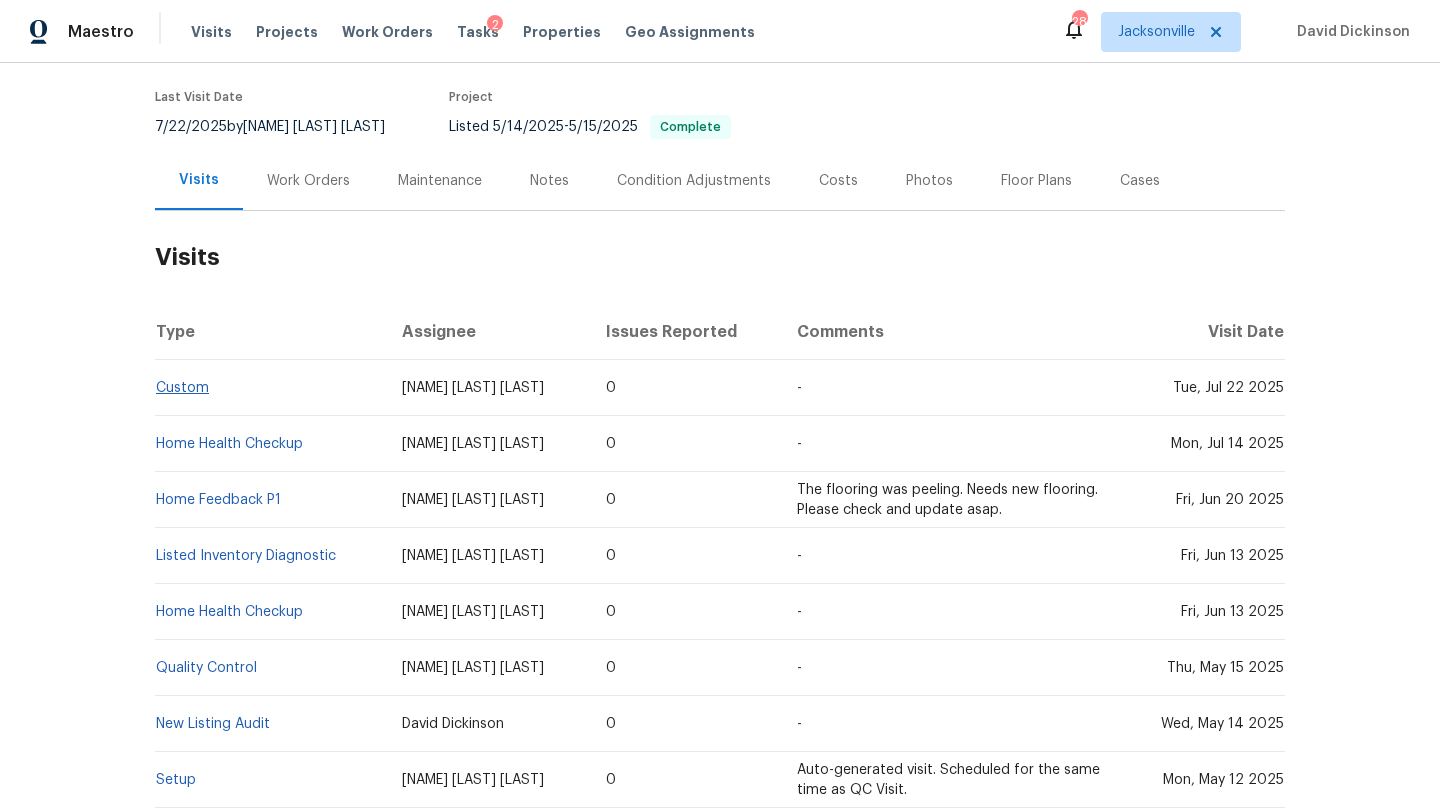 scroll, scrollTop: 210, scrollLeft: 0, axis: vertical 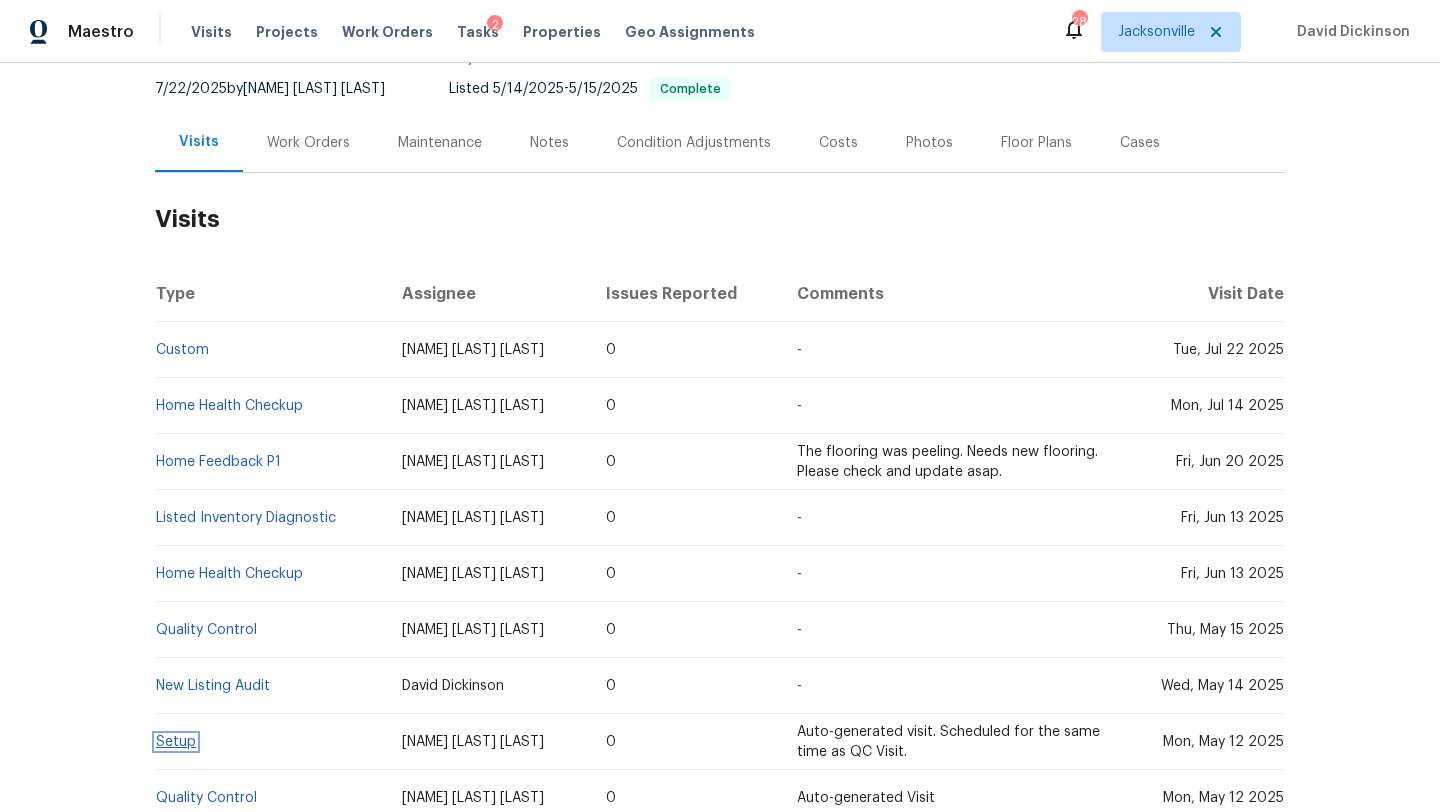 click on "Setup" at bounding box center (176, 742) 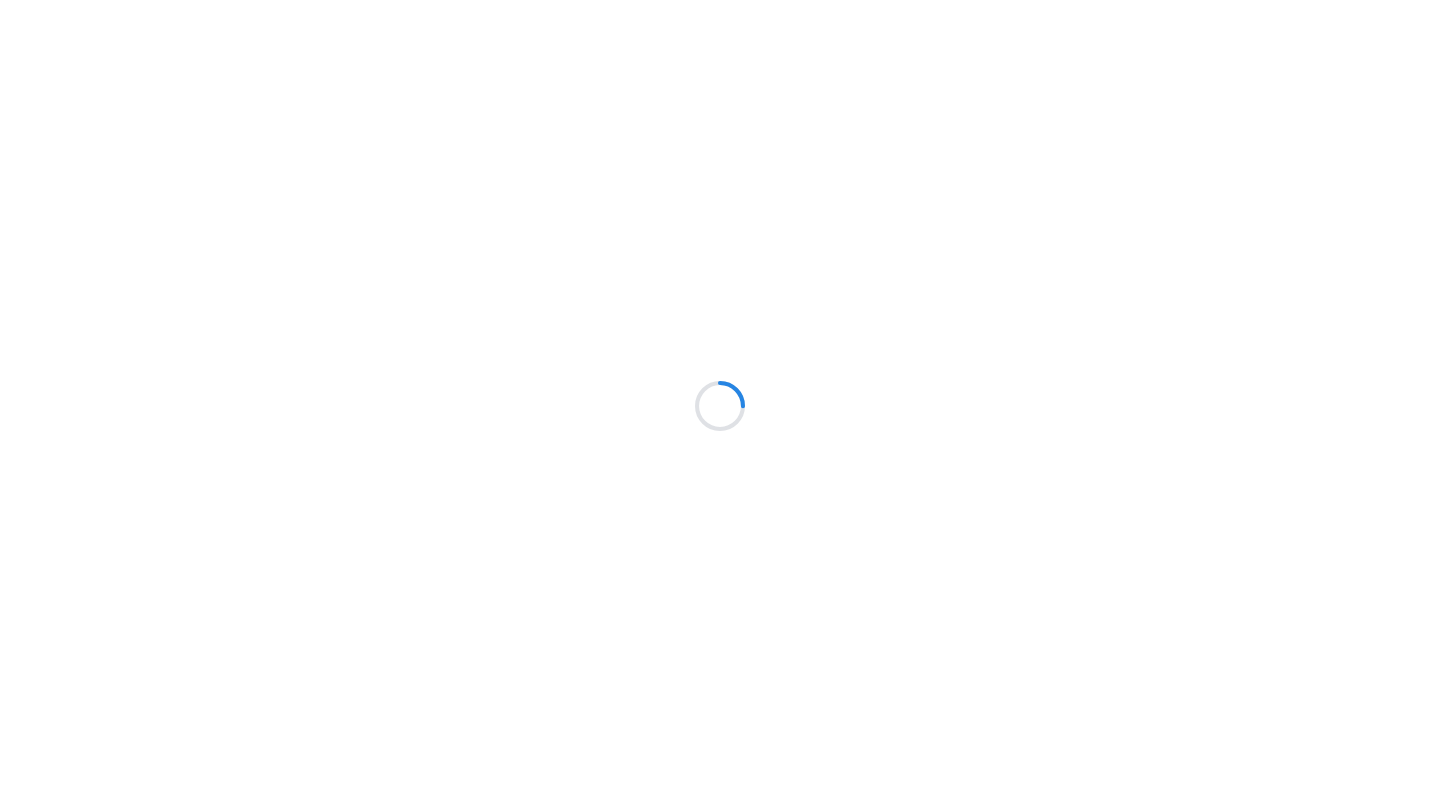 scroll, scrollTop: 0, scrollLeft: 0, axis: both 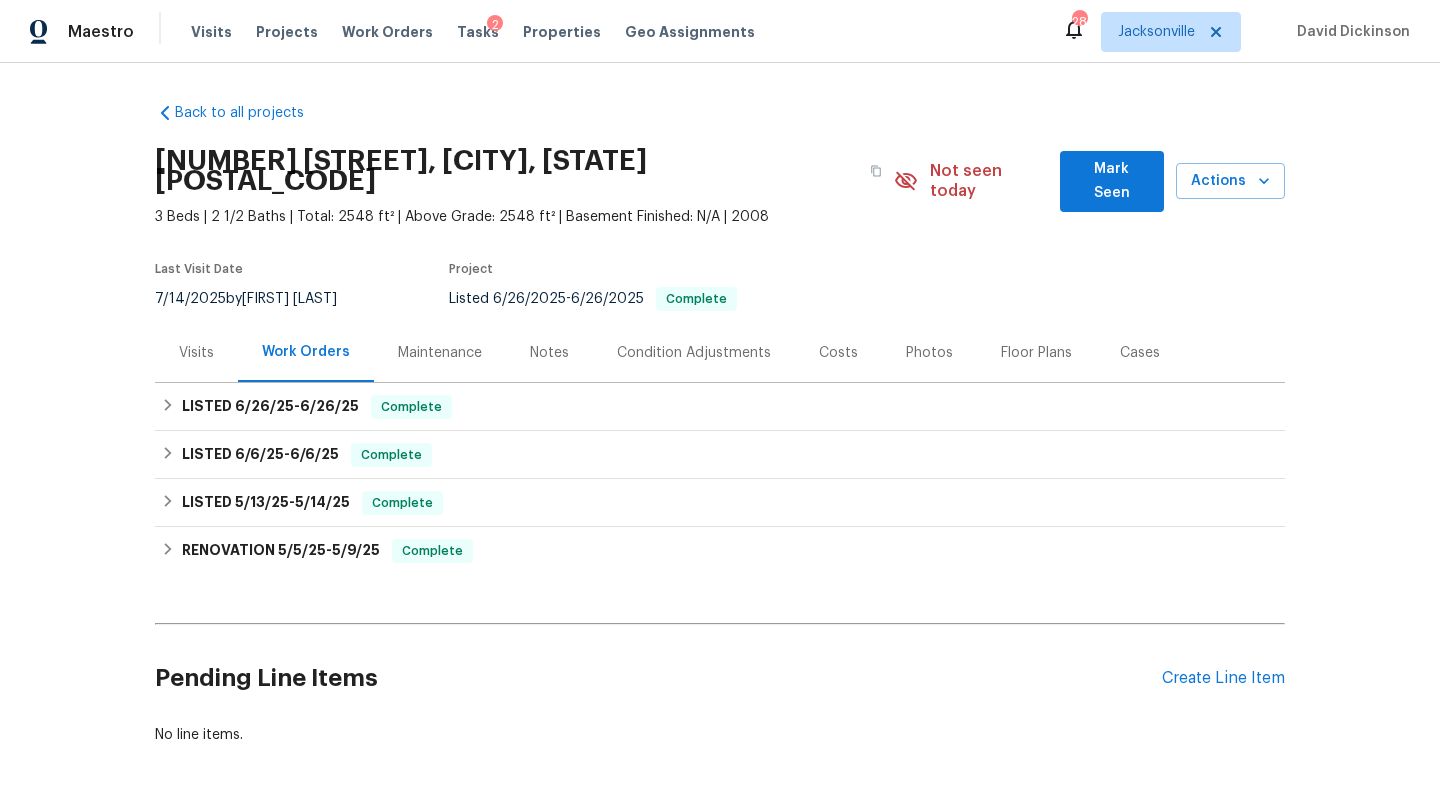 click on "Photos" at bounding box center [929, 353] 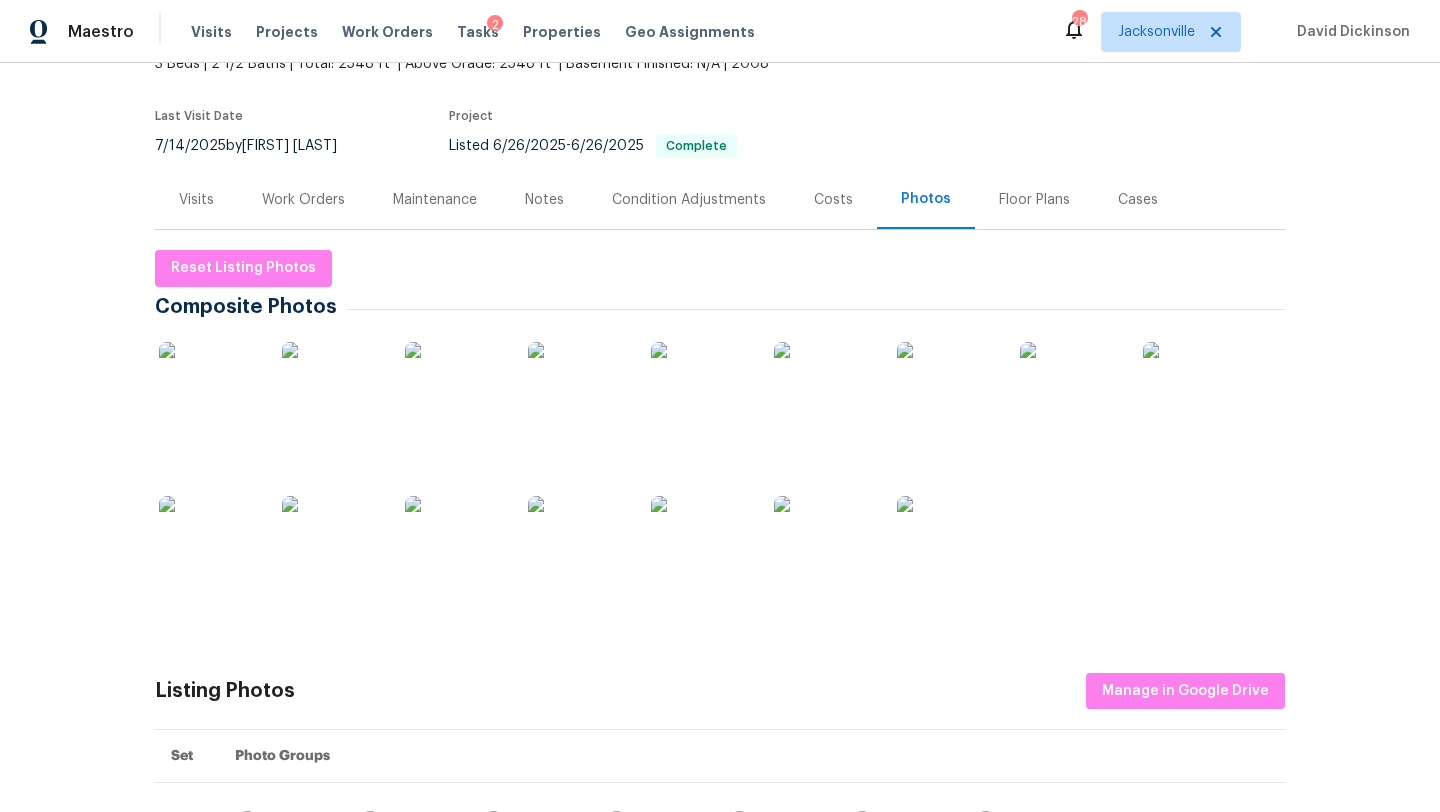 scroll, scrollTop: 155, scrollLeft: 0, axis: vertical 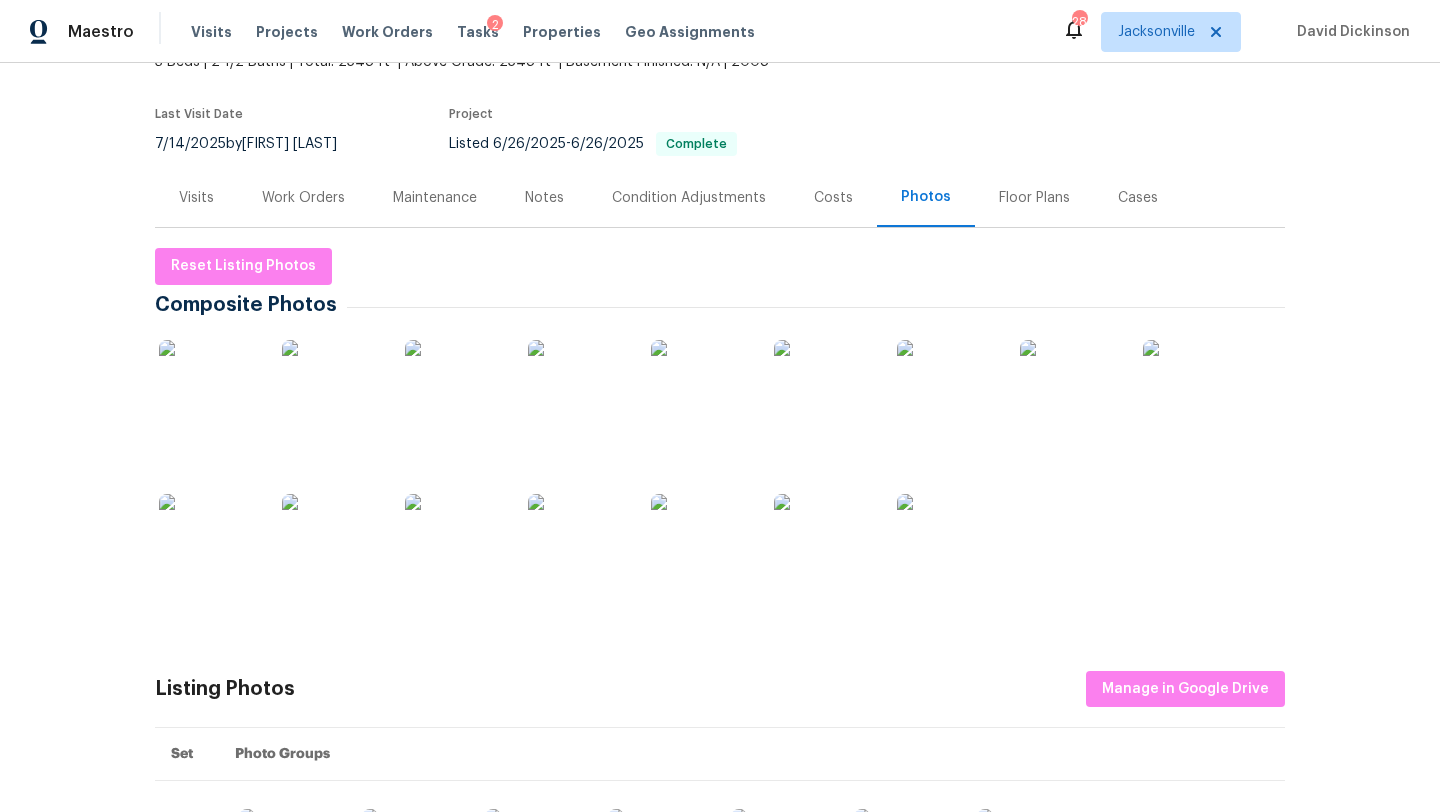 click at bounding box center (578, 390) 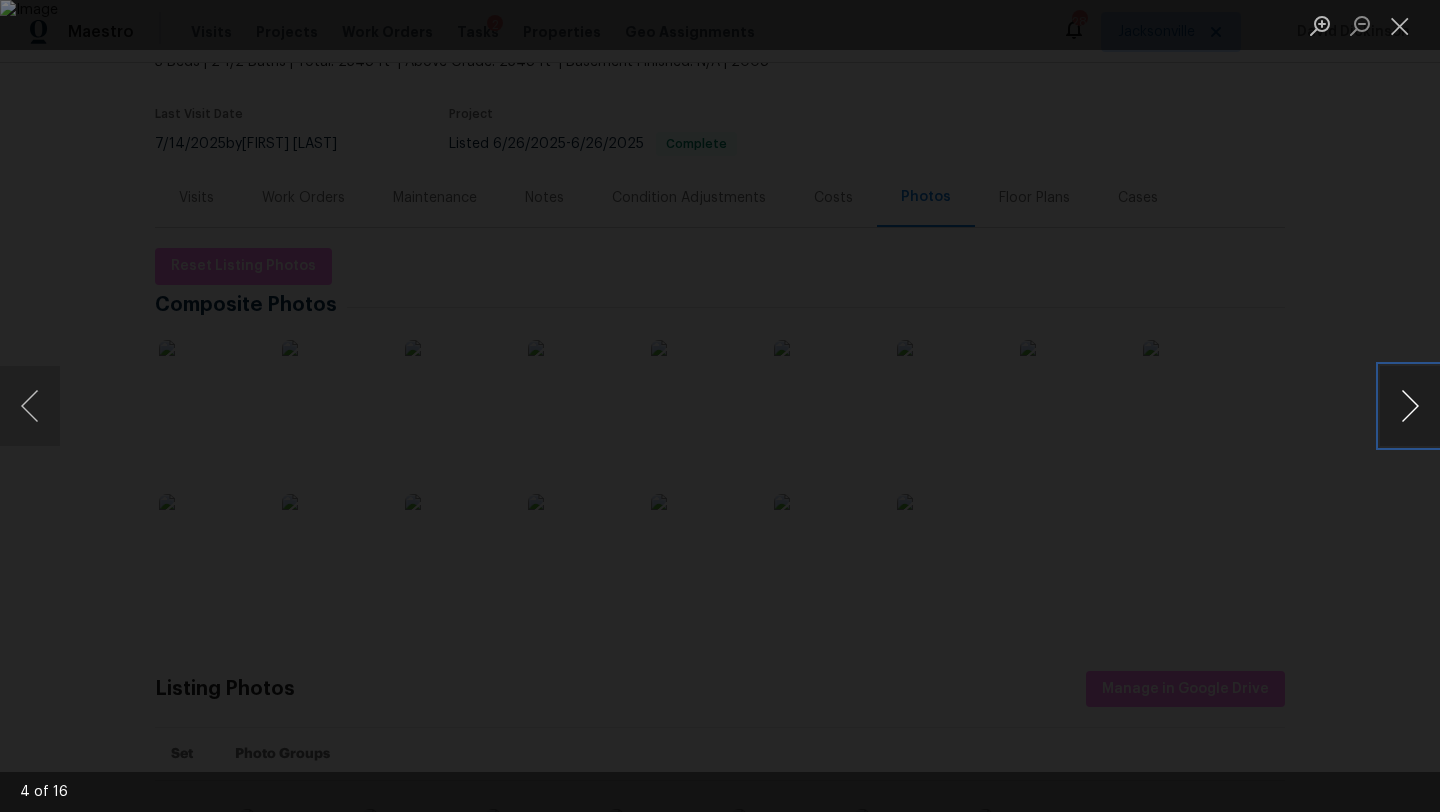 click at bounding box center [1410, 406] 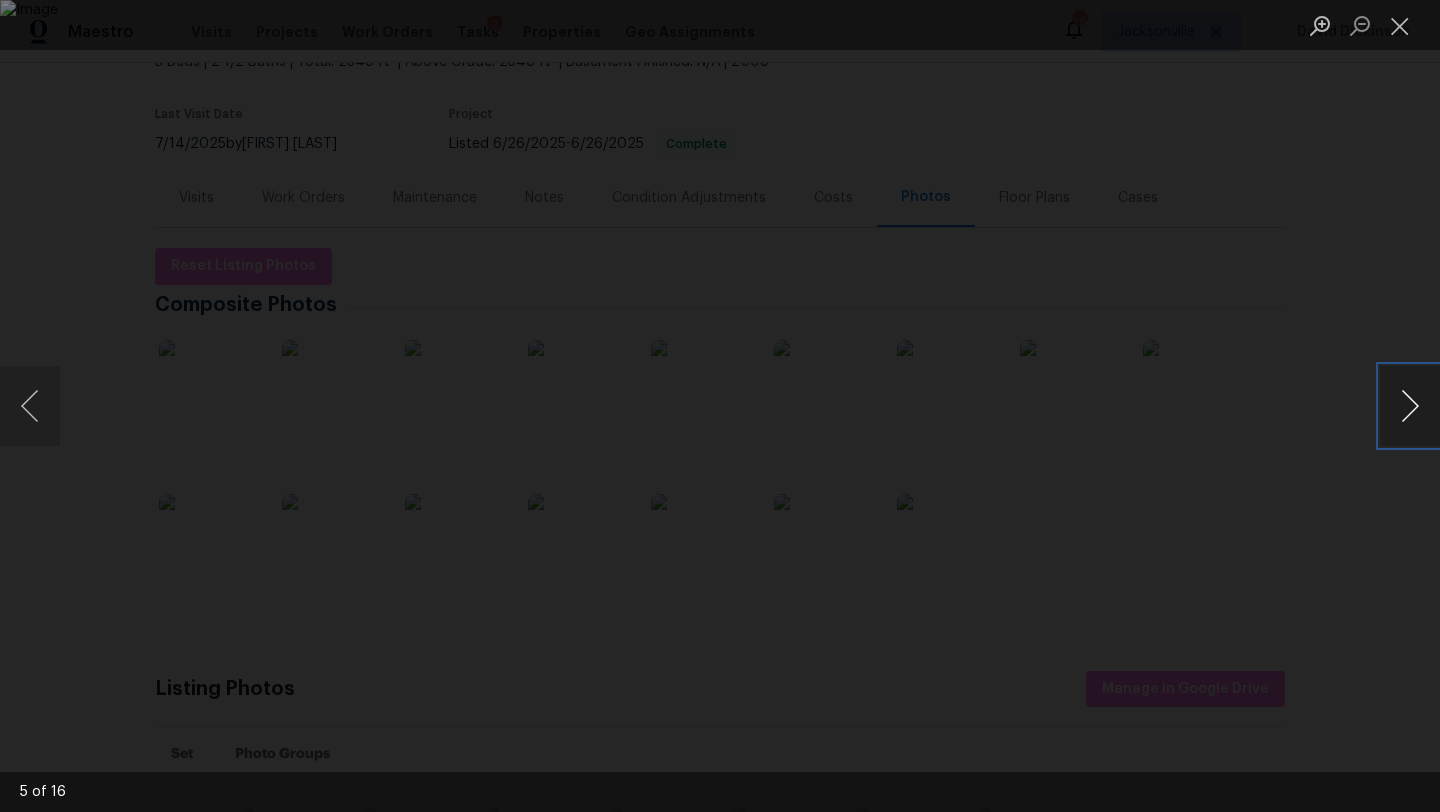 click at bounding box center (1410, 406) 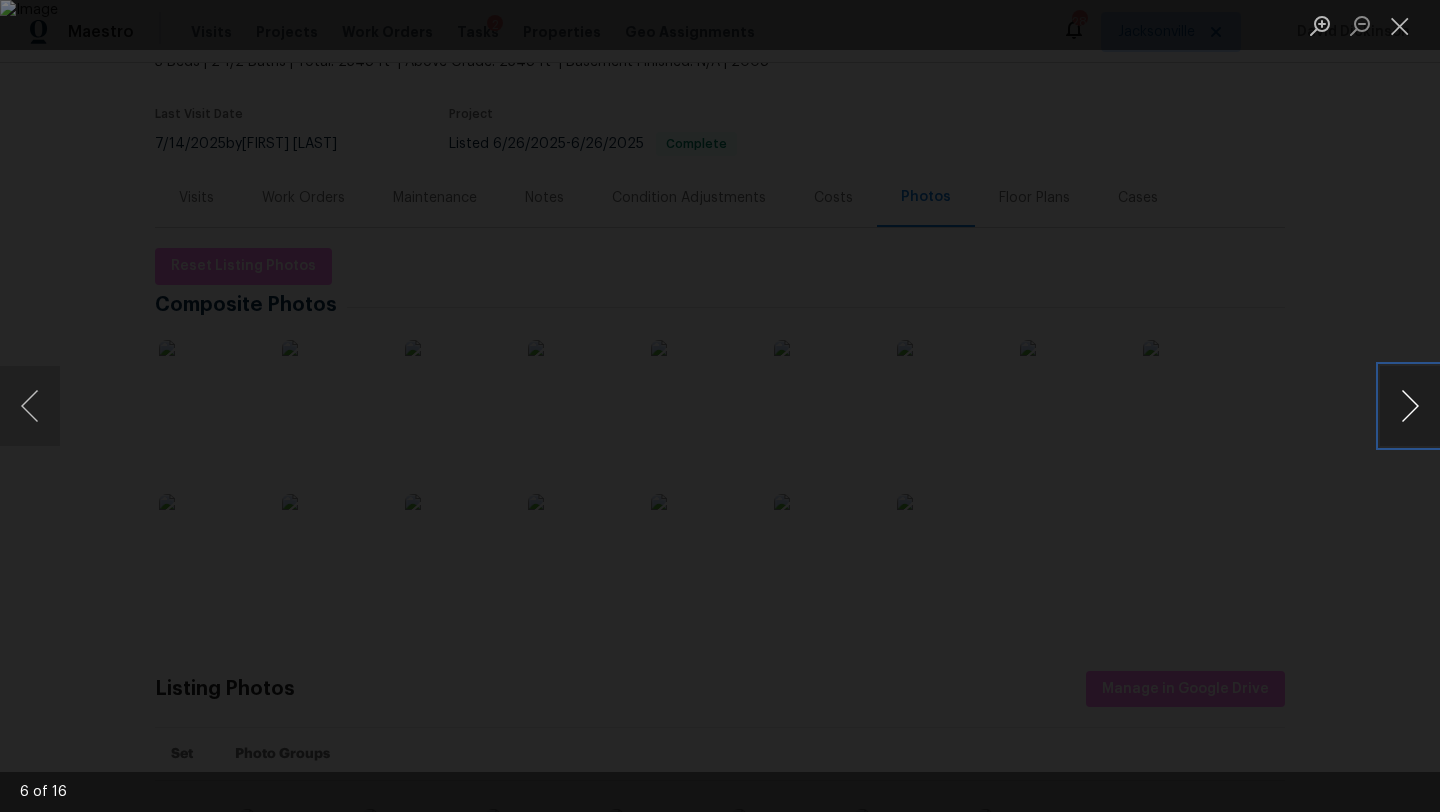 click at bounding box center [1410, 406] 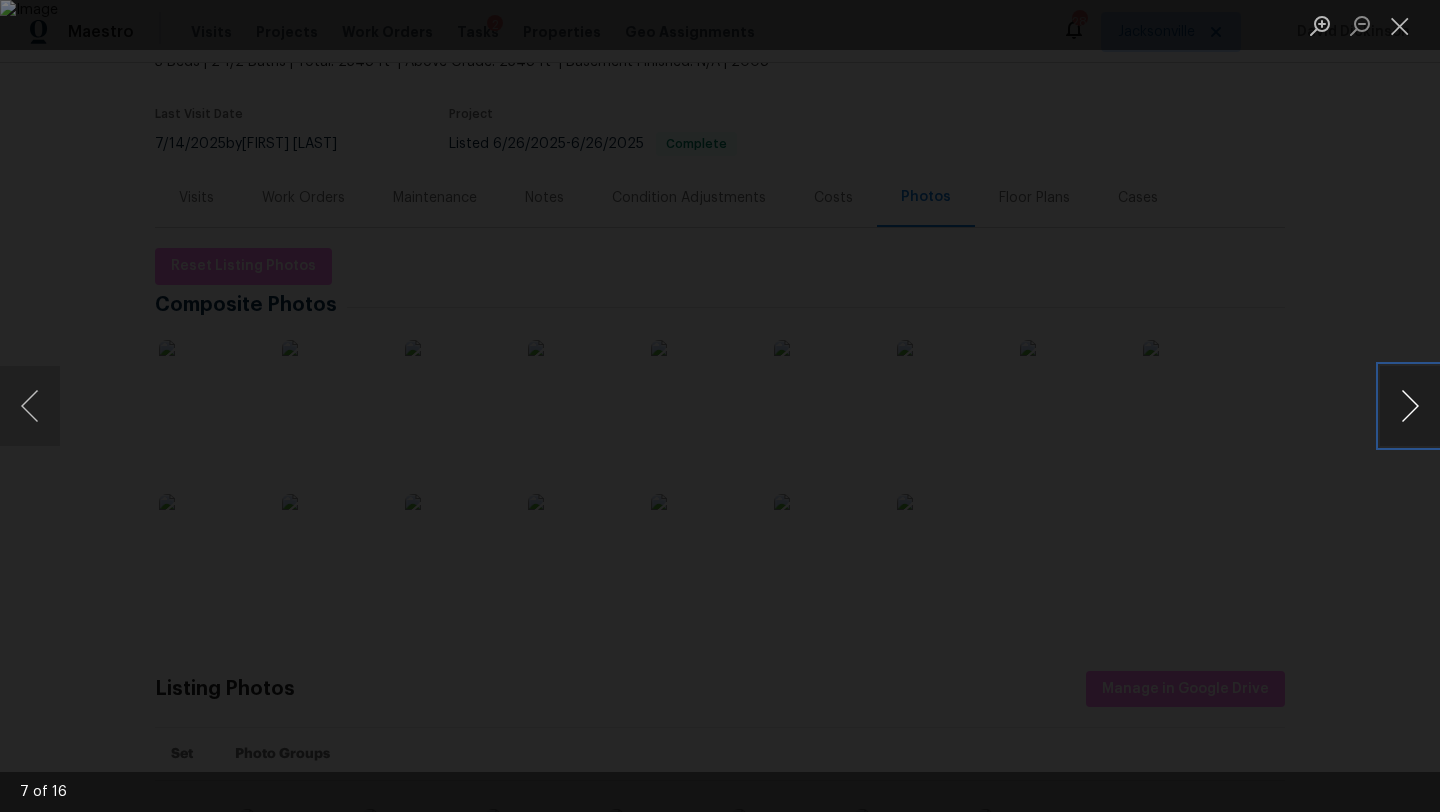 click at bounding box center [1410, 406] 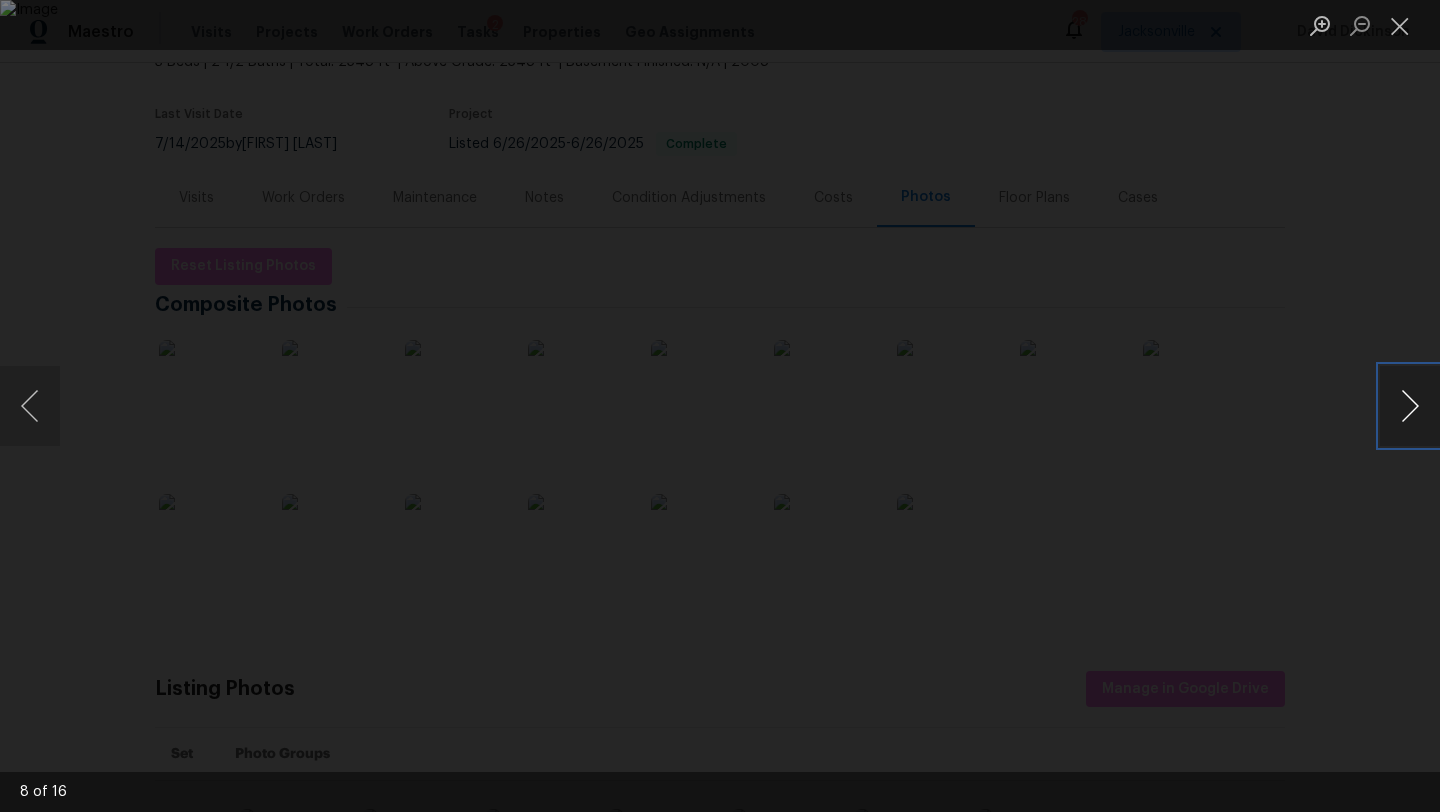 click at bounding box center [1410, 406] 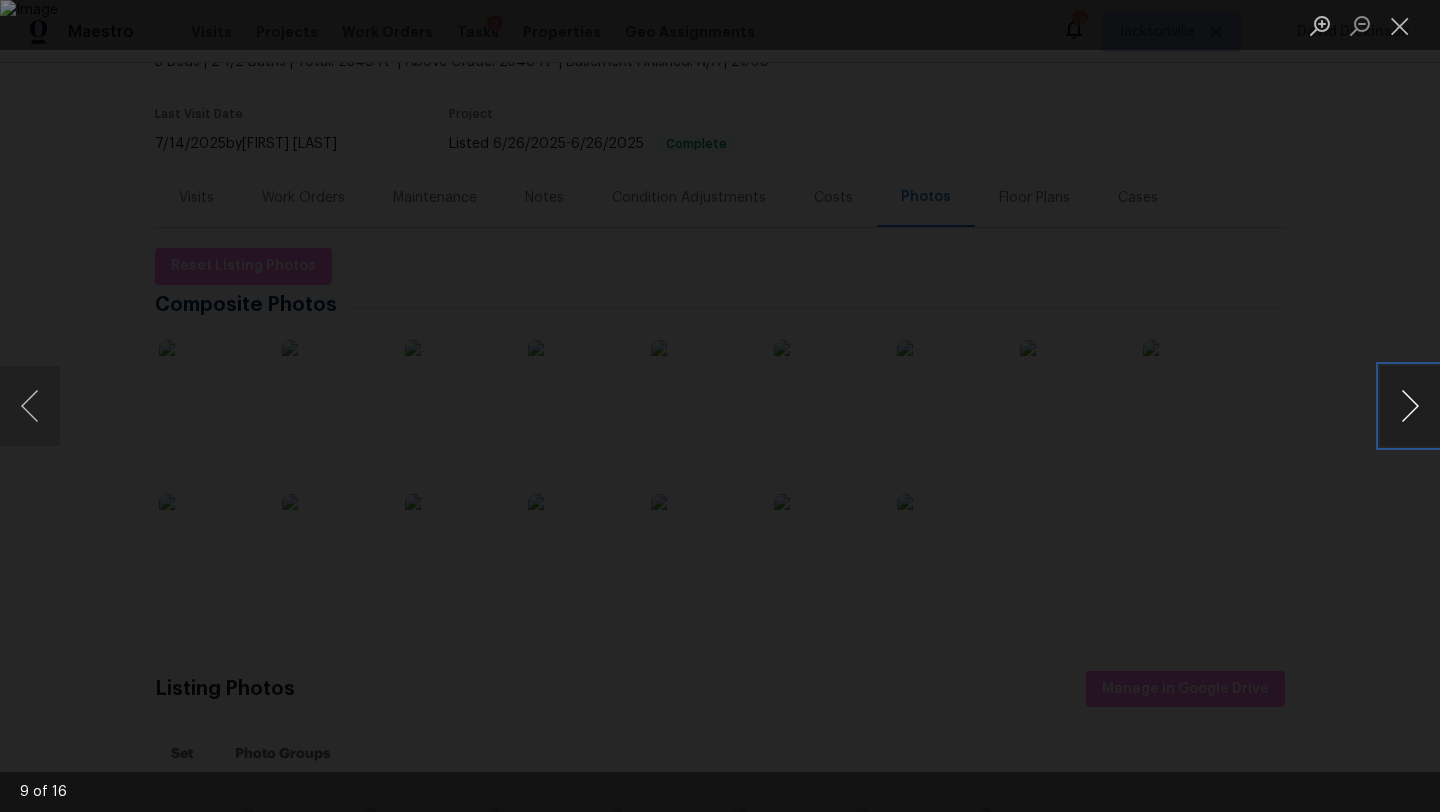 click at bounding box center (1410, 406) 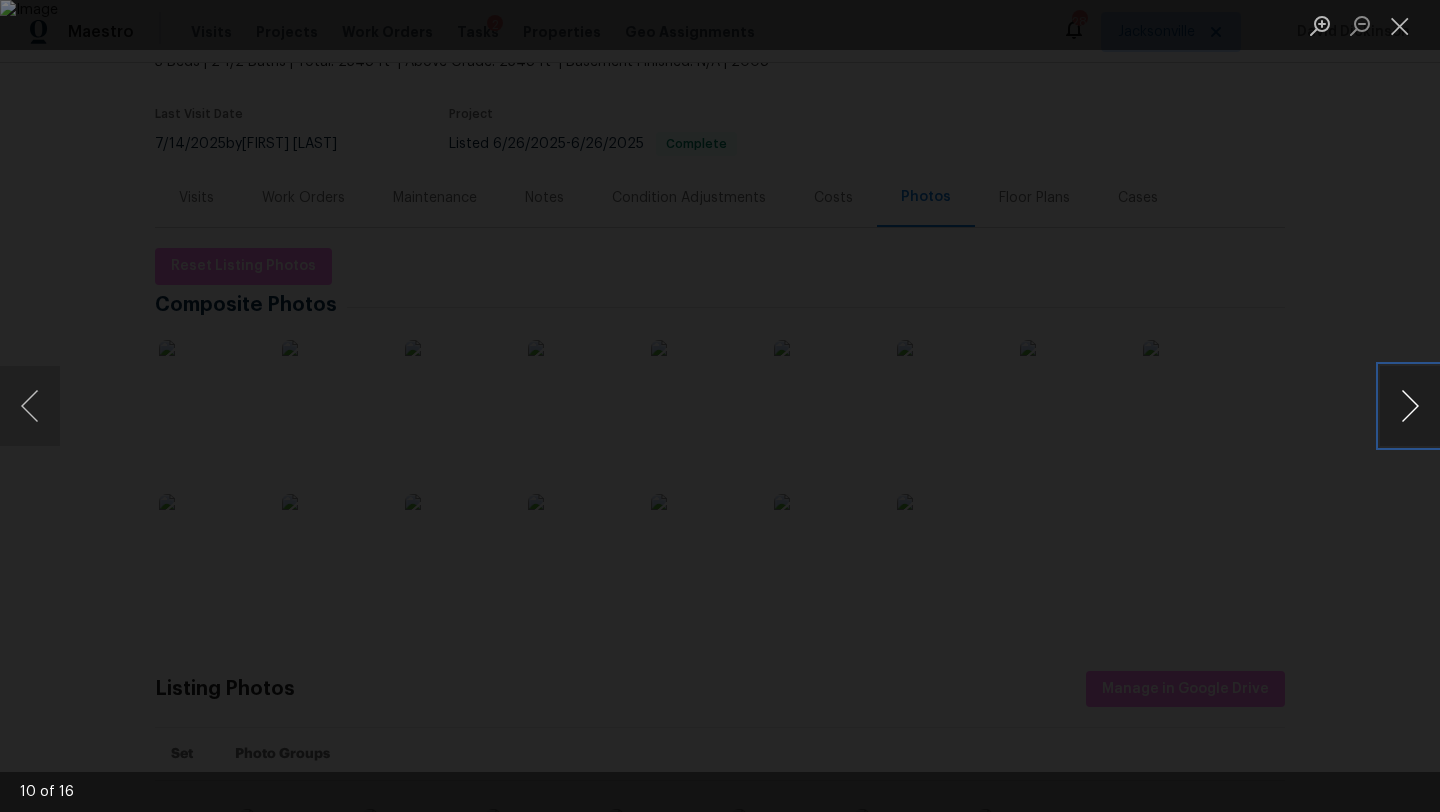 click at bounding box center [1410, 406] 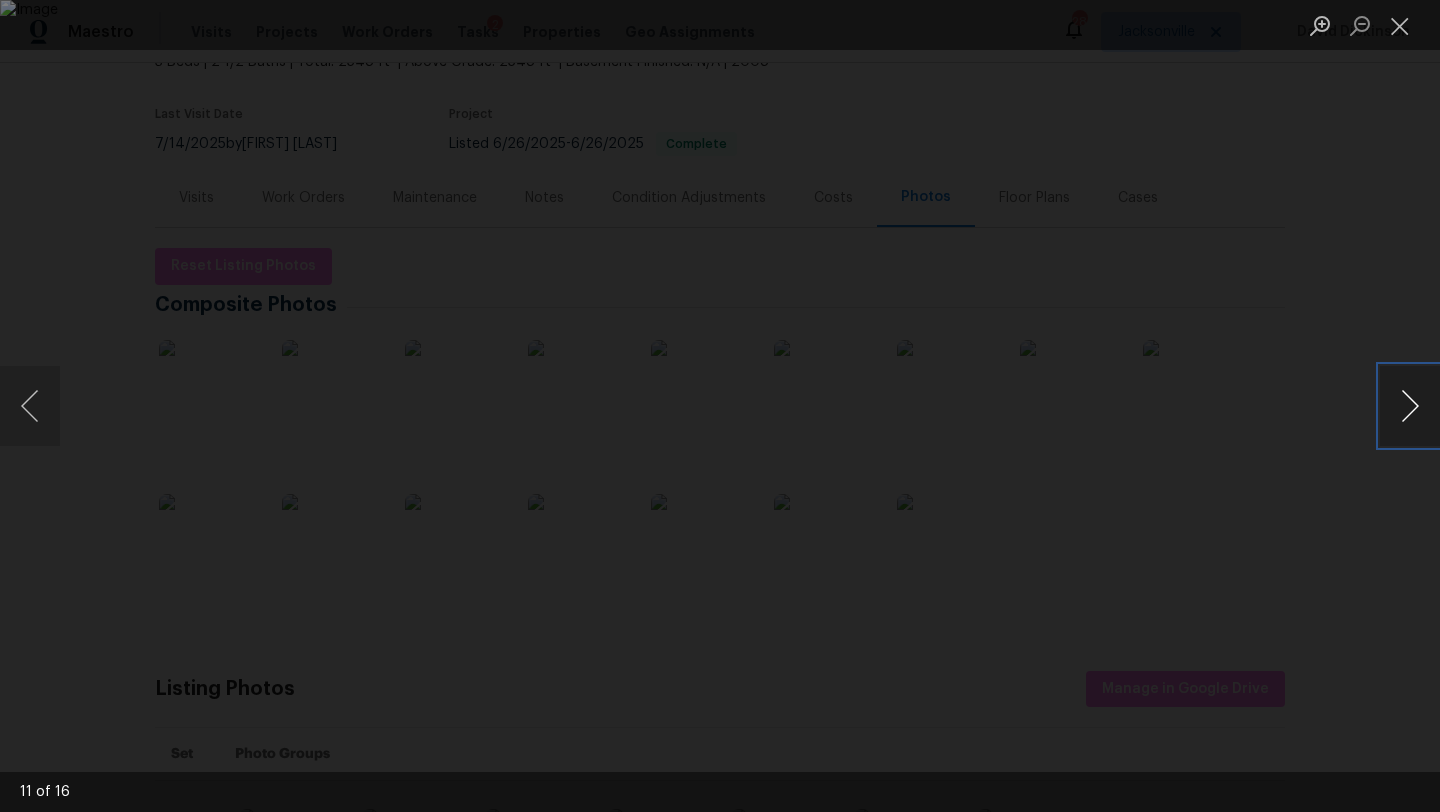 click at bounding box center [1410, 406] 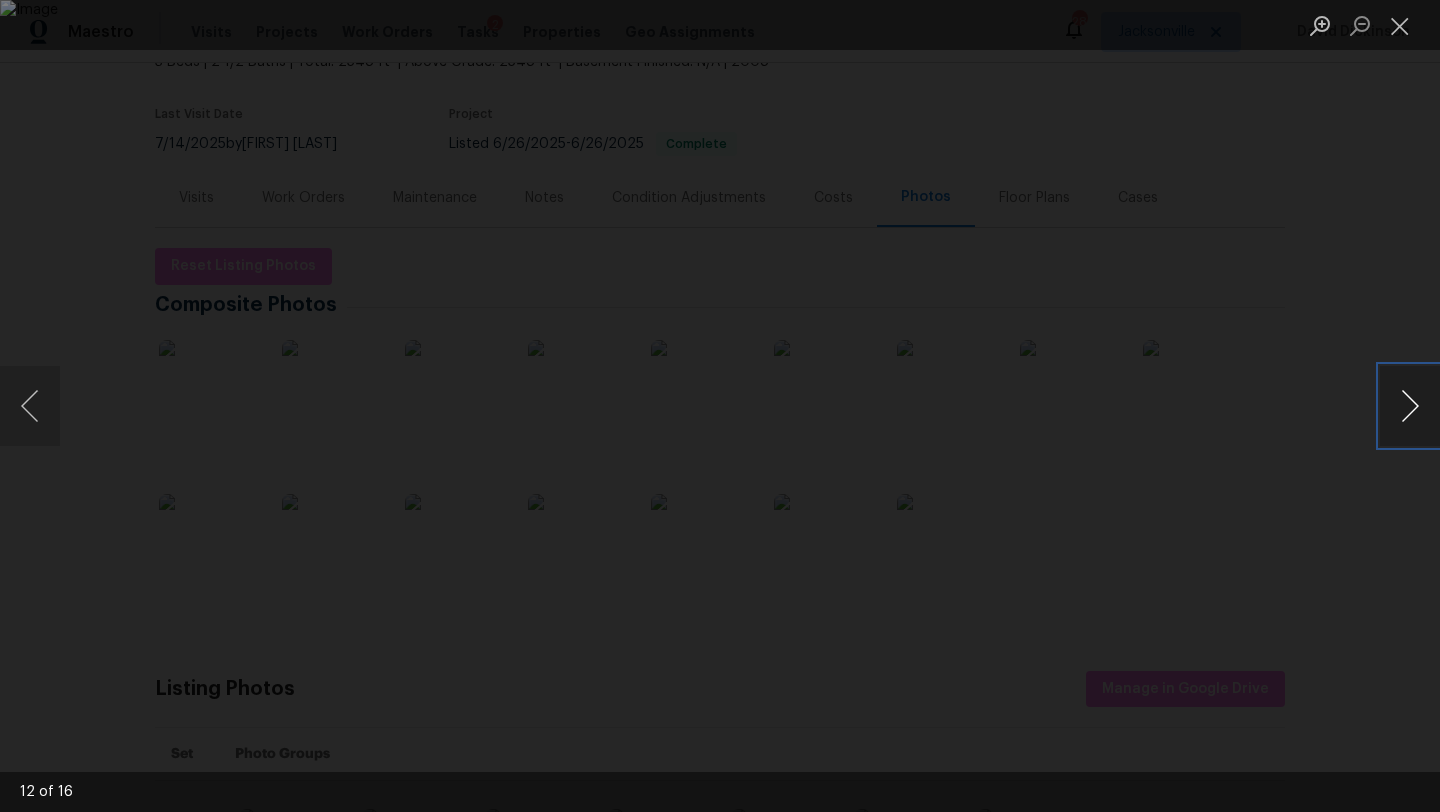 click at bounding box center [1410, 406] 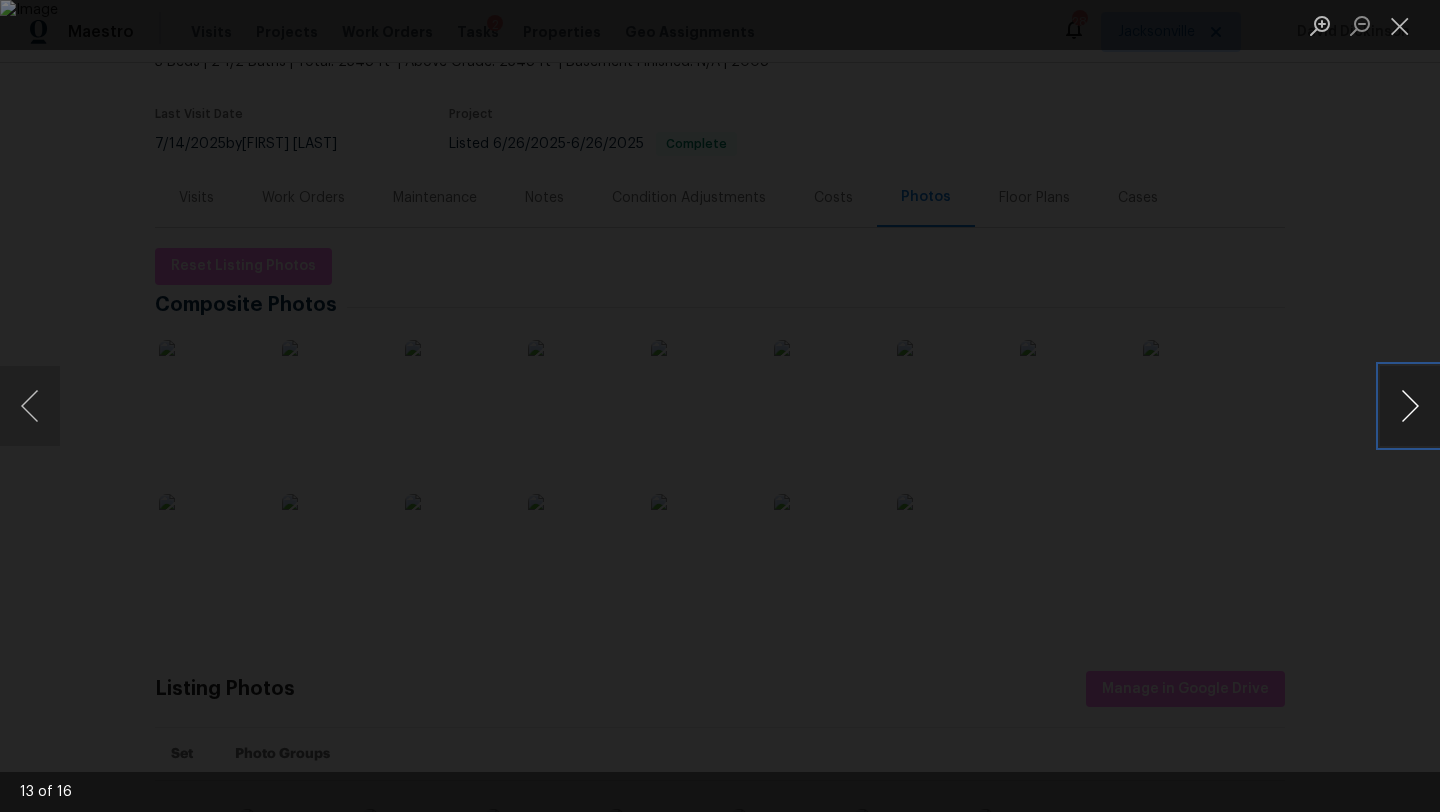 click at bounding box center (1410, 406) 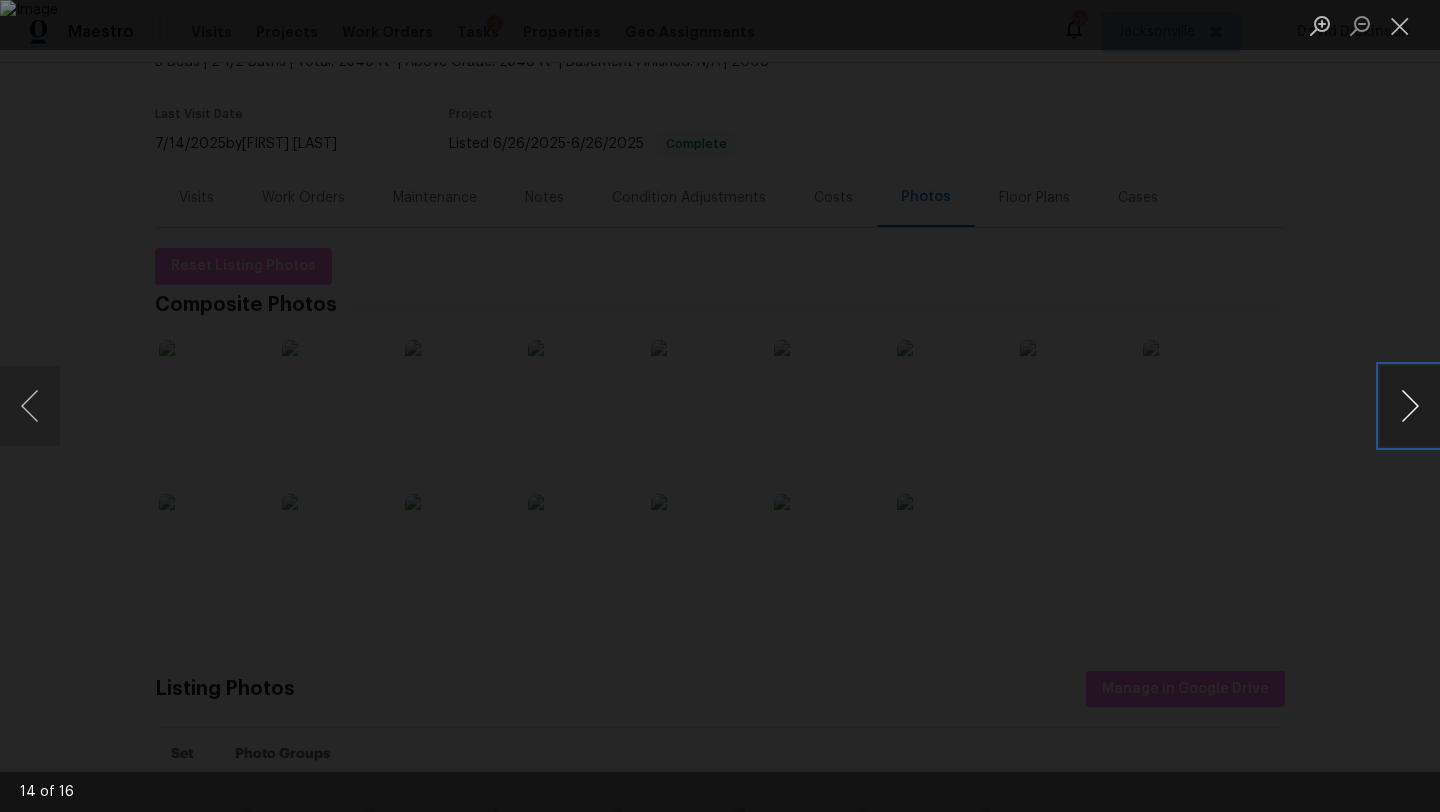 click at bounding box center (1410, 406) 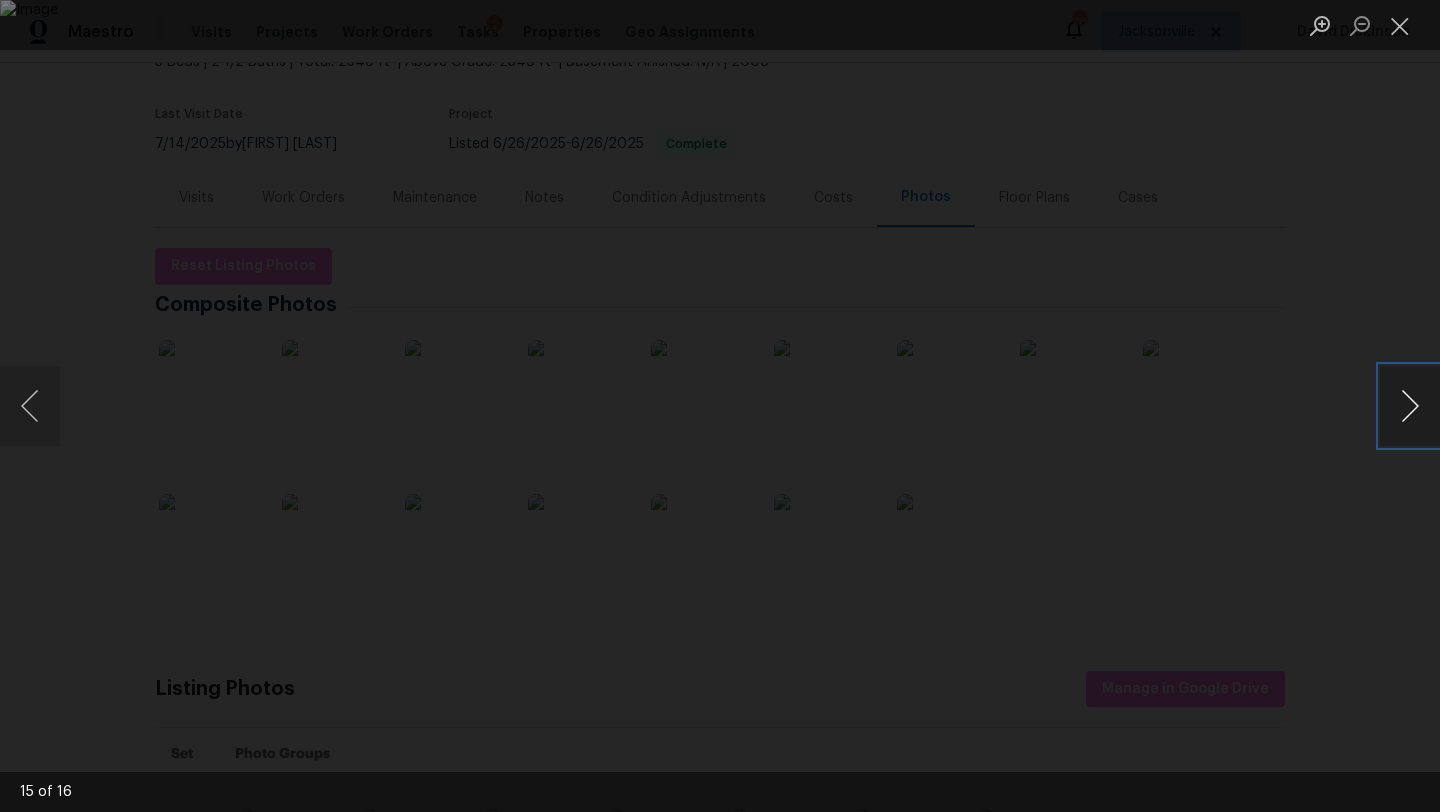 click at bounding box center [1410, 406] 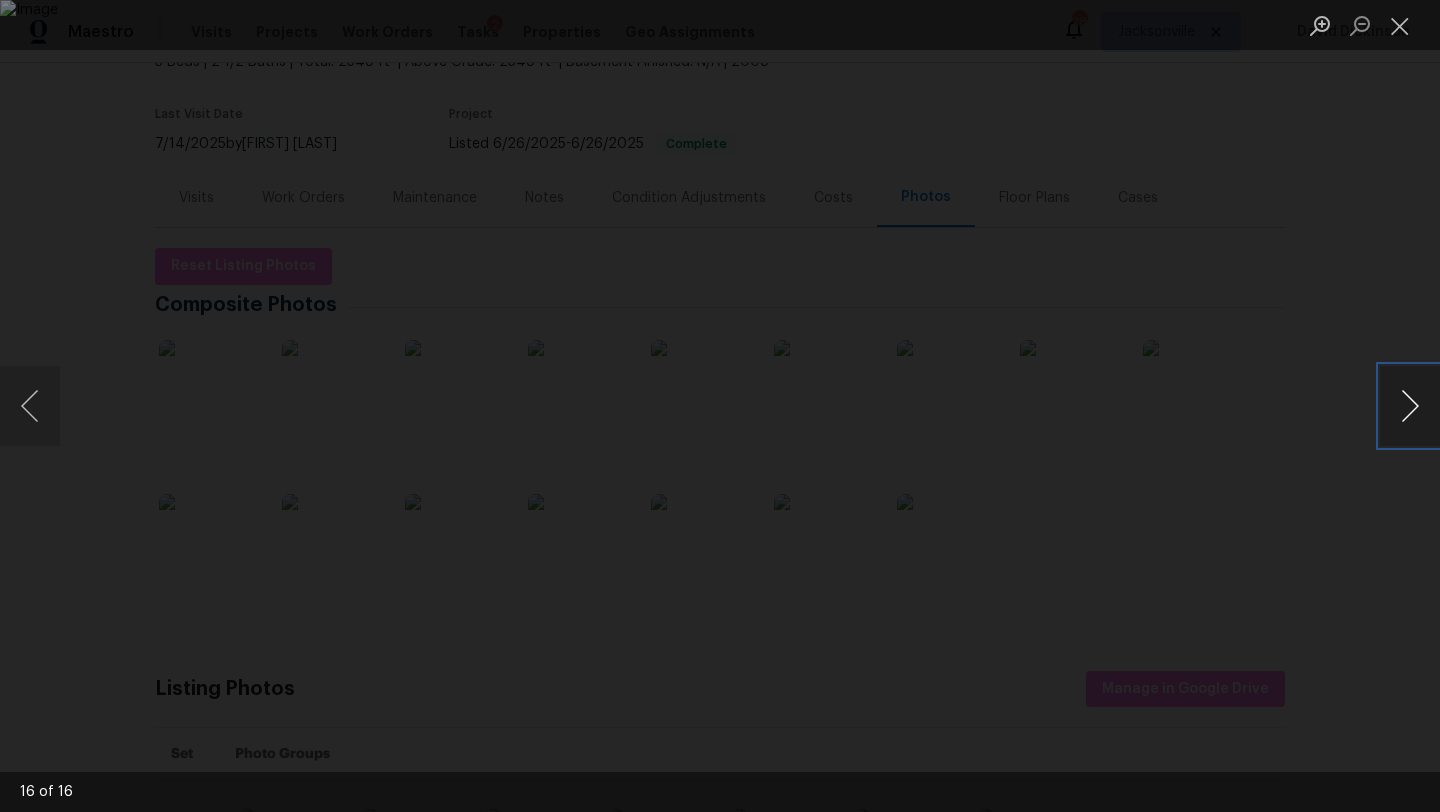 click at bounding box center (1410, 406) 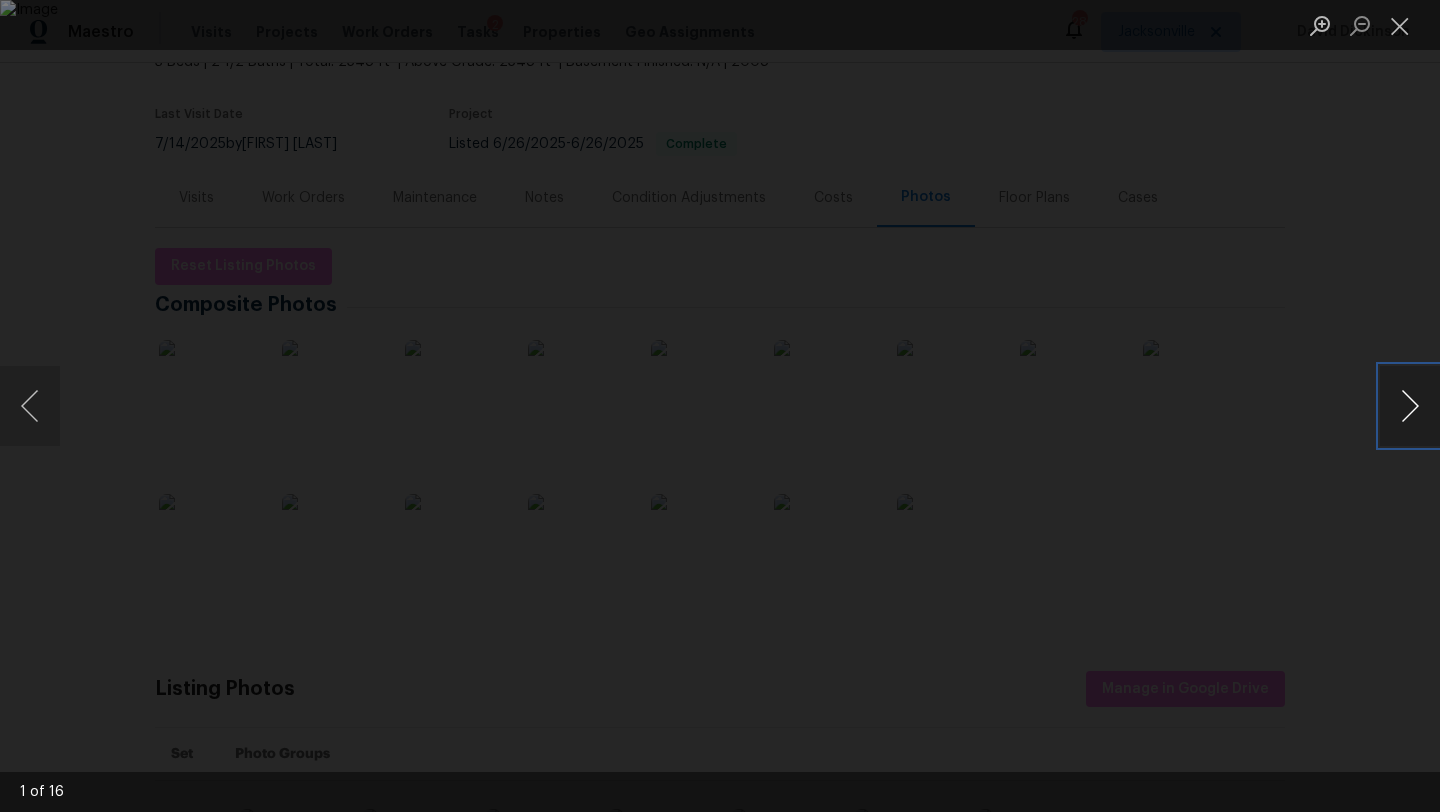 click at bounding box center [1410, 406] 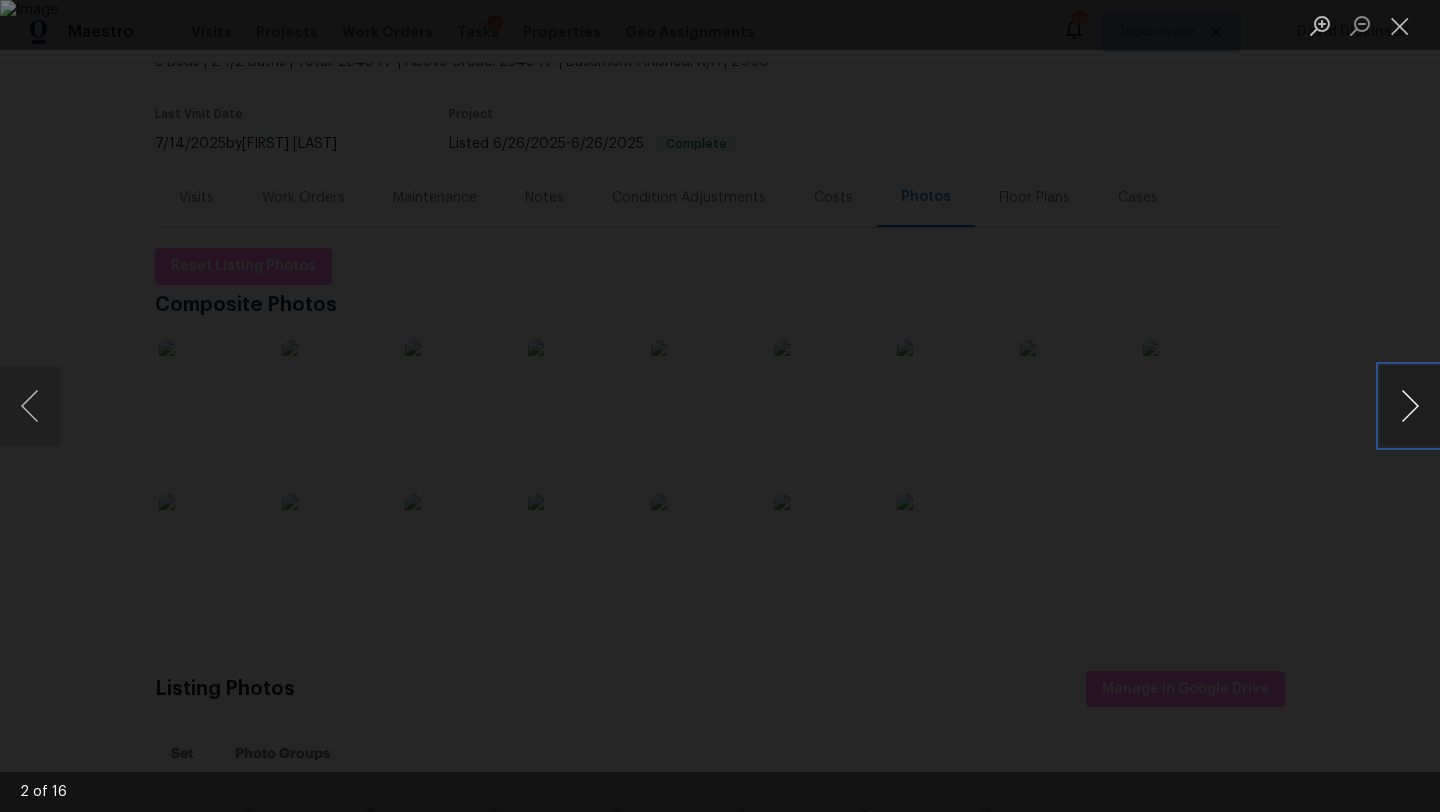 click at bounding box center [1410, 406] 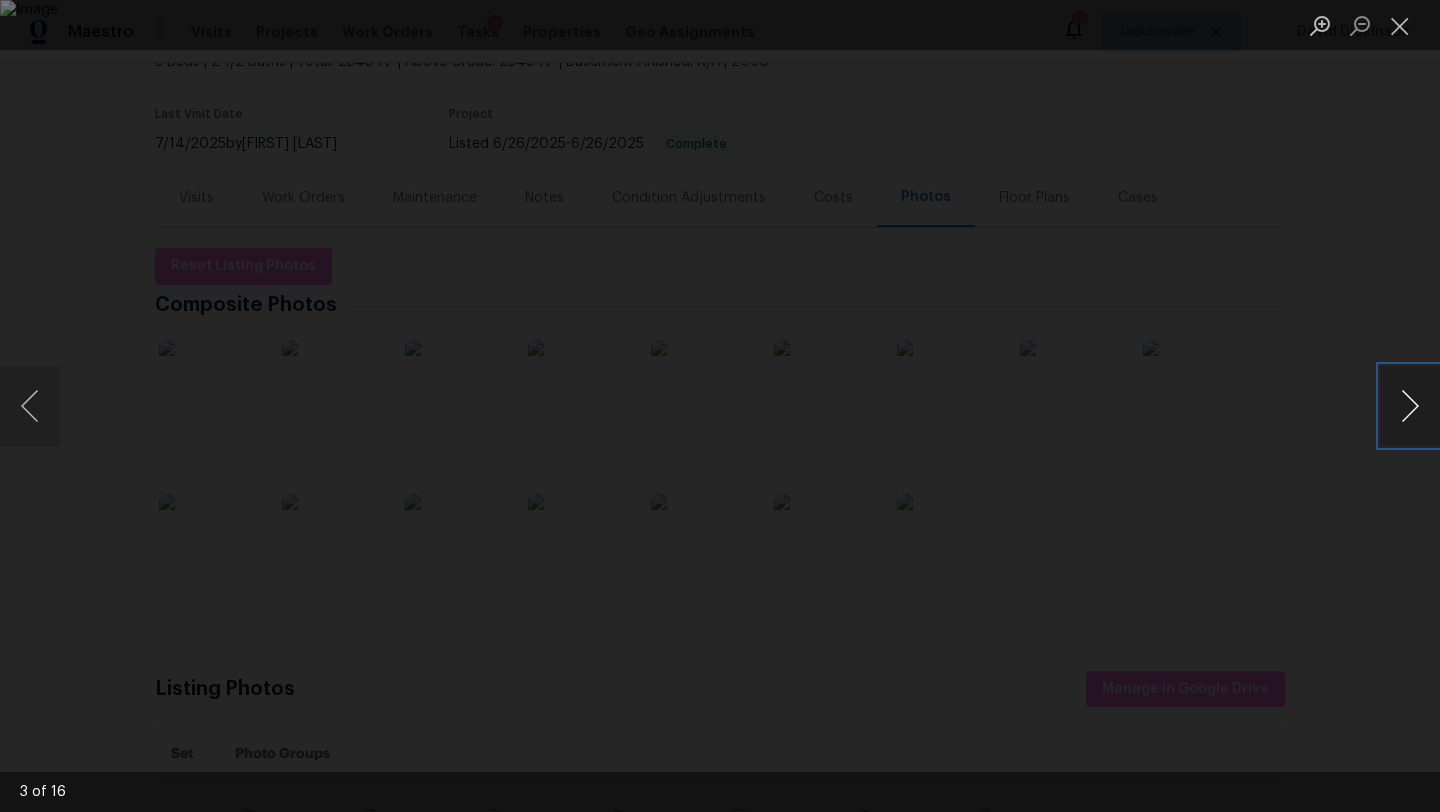 click at bounding box center (1410, 406) 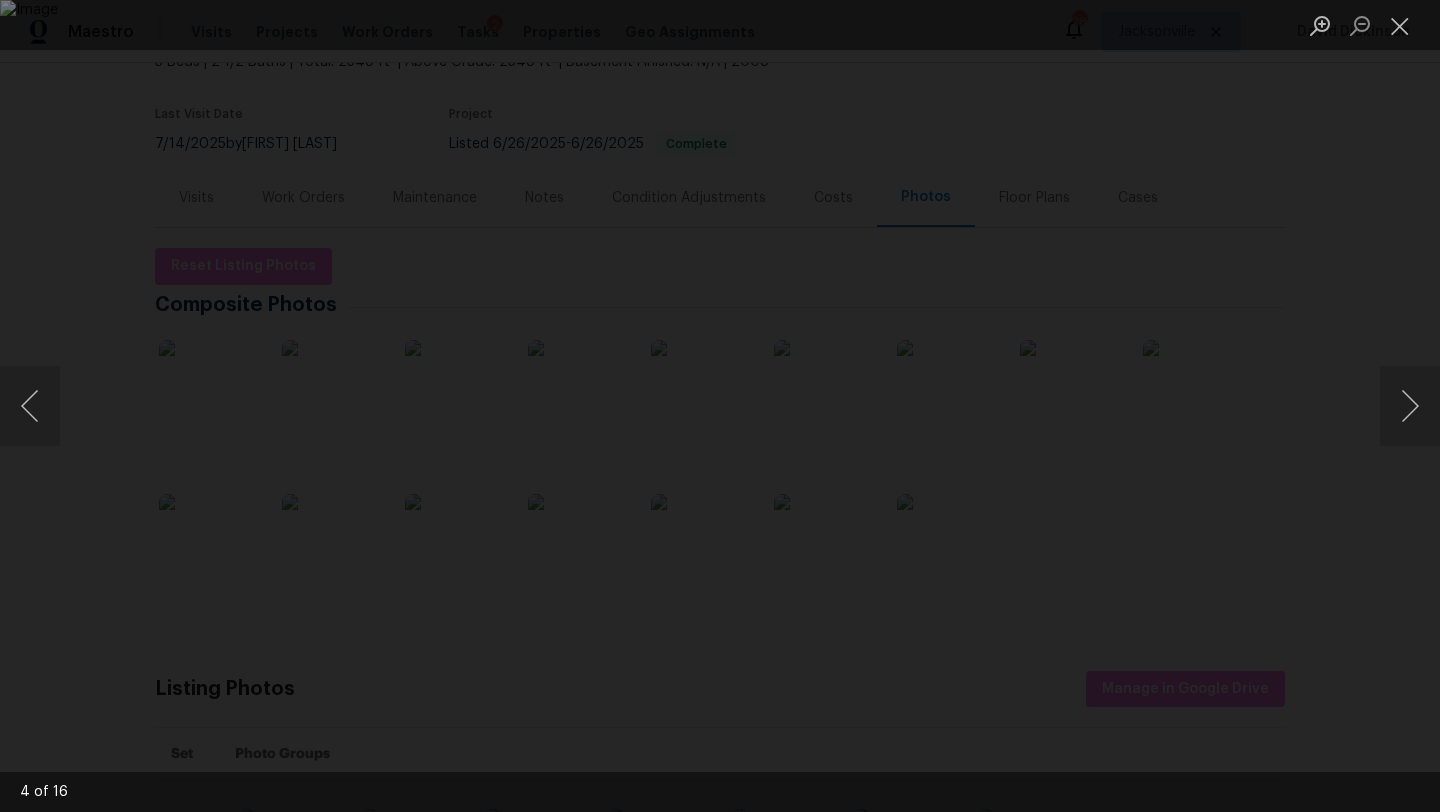 click at bounding box center (720, 406) 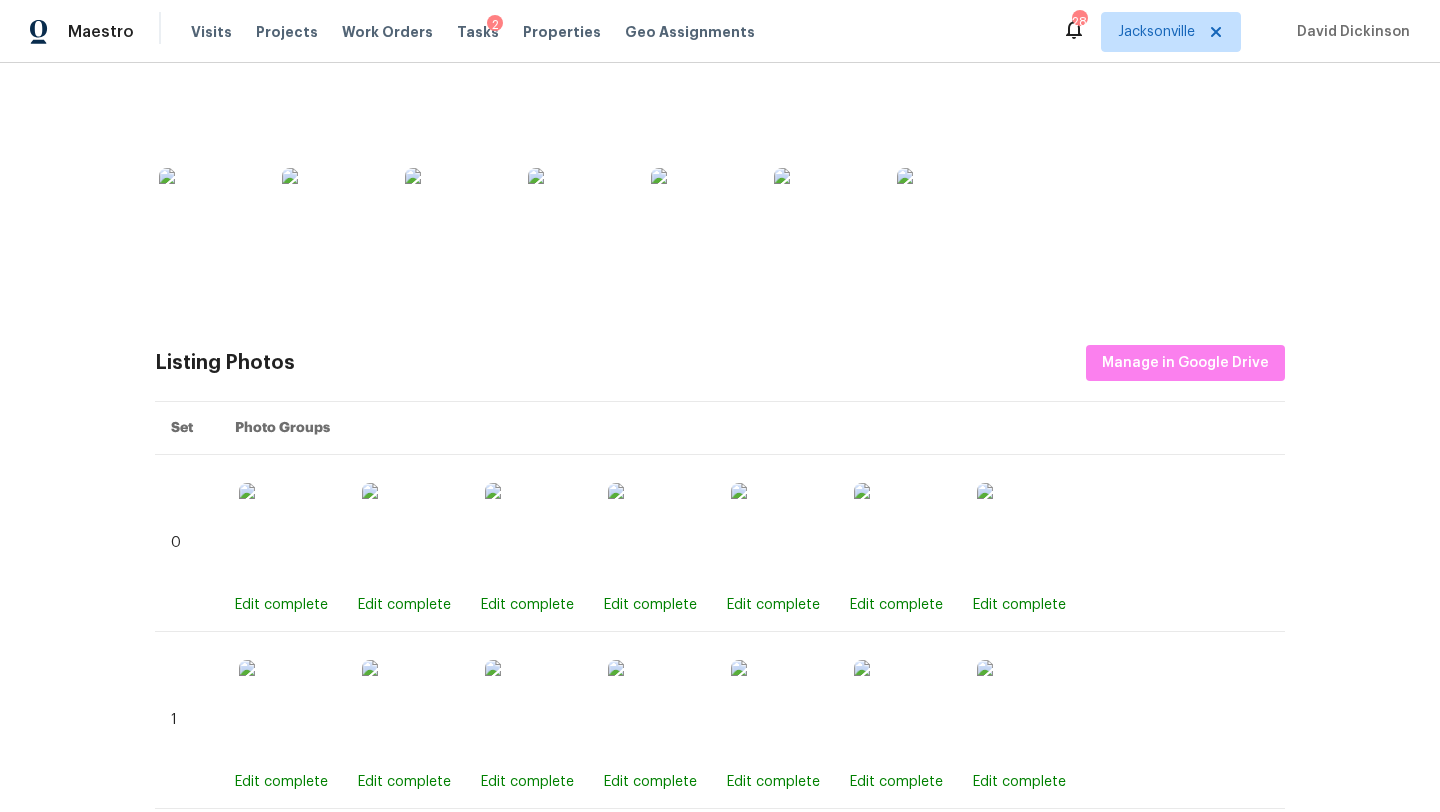 scroll, scrollTop: 0, scrollLeft: 0, axis: both 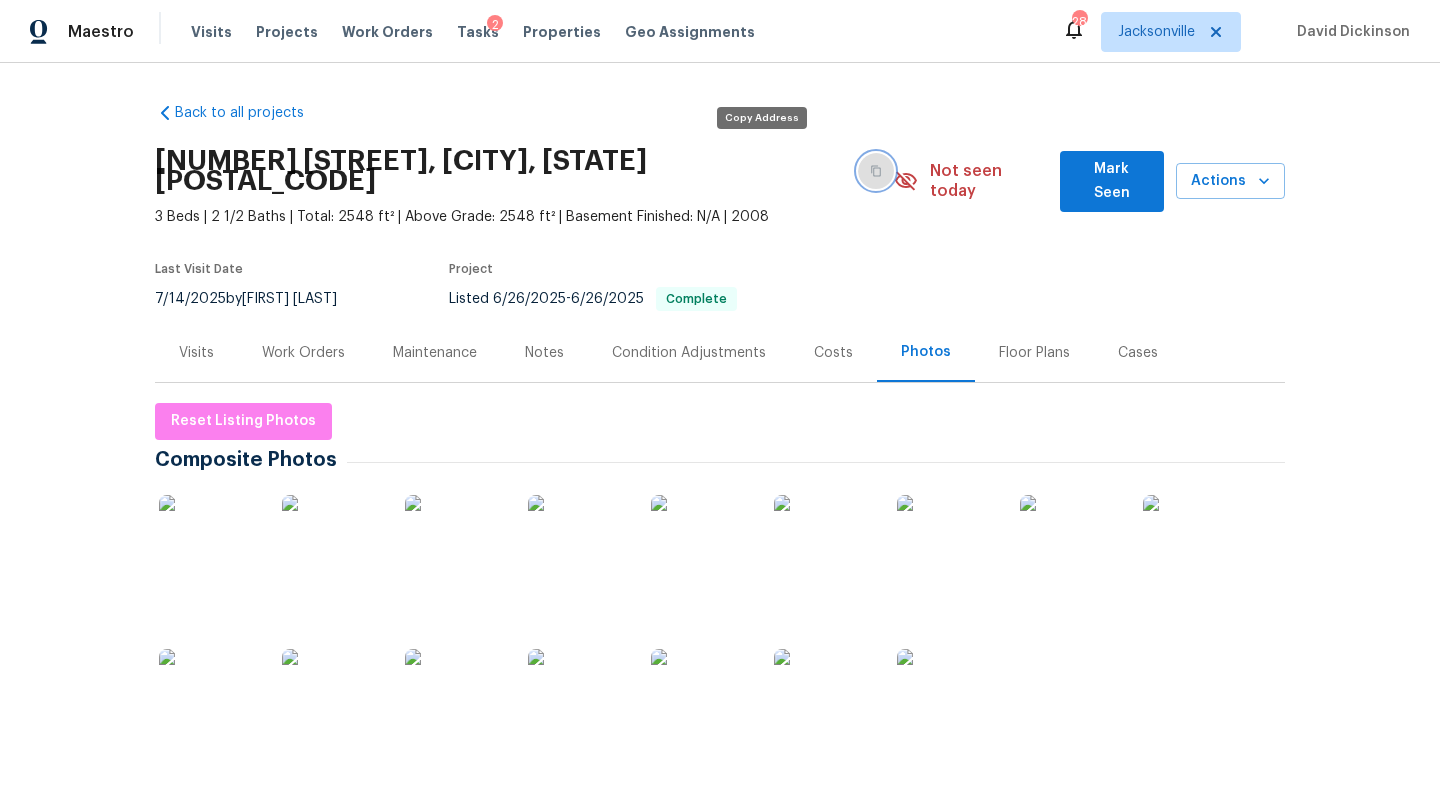 click 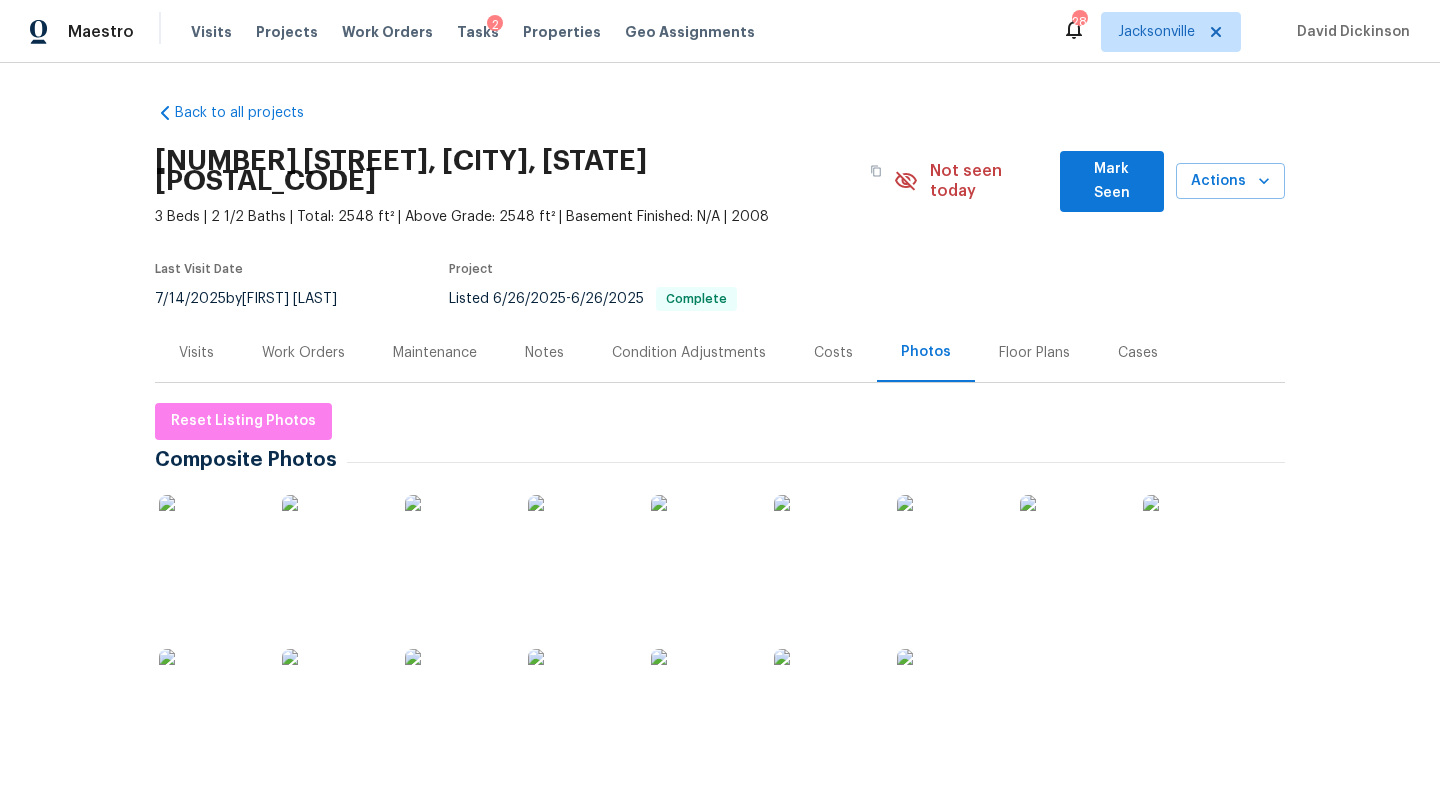 click on "Visits" at bounding box center (196, 353) 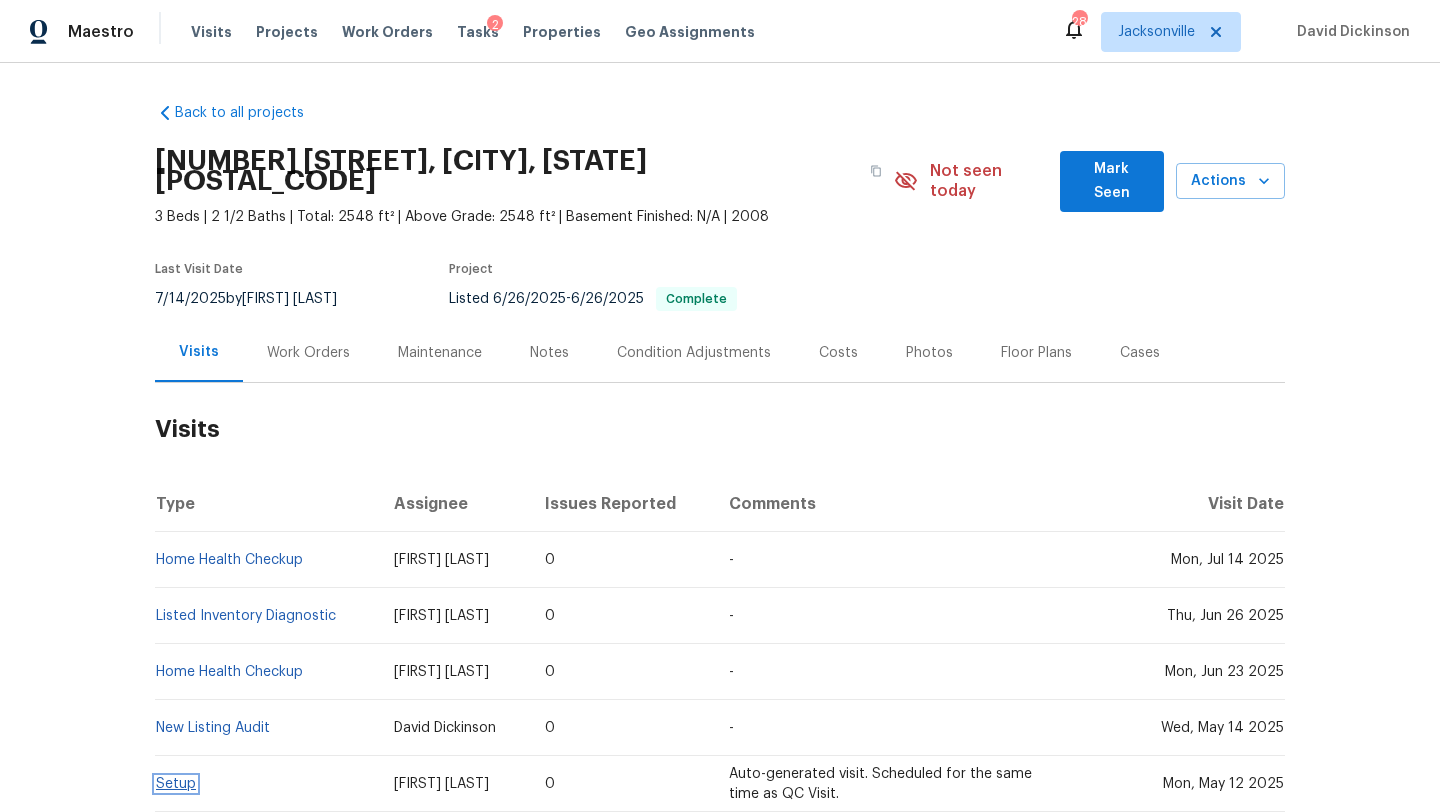 click on "Setup" at bounding box center (176, 784) 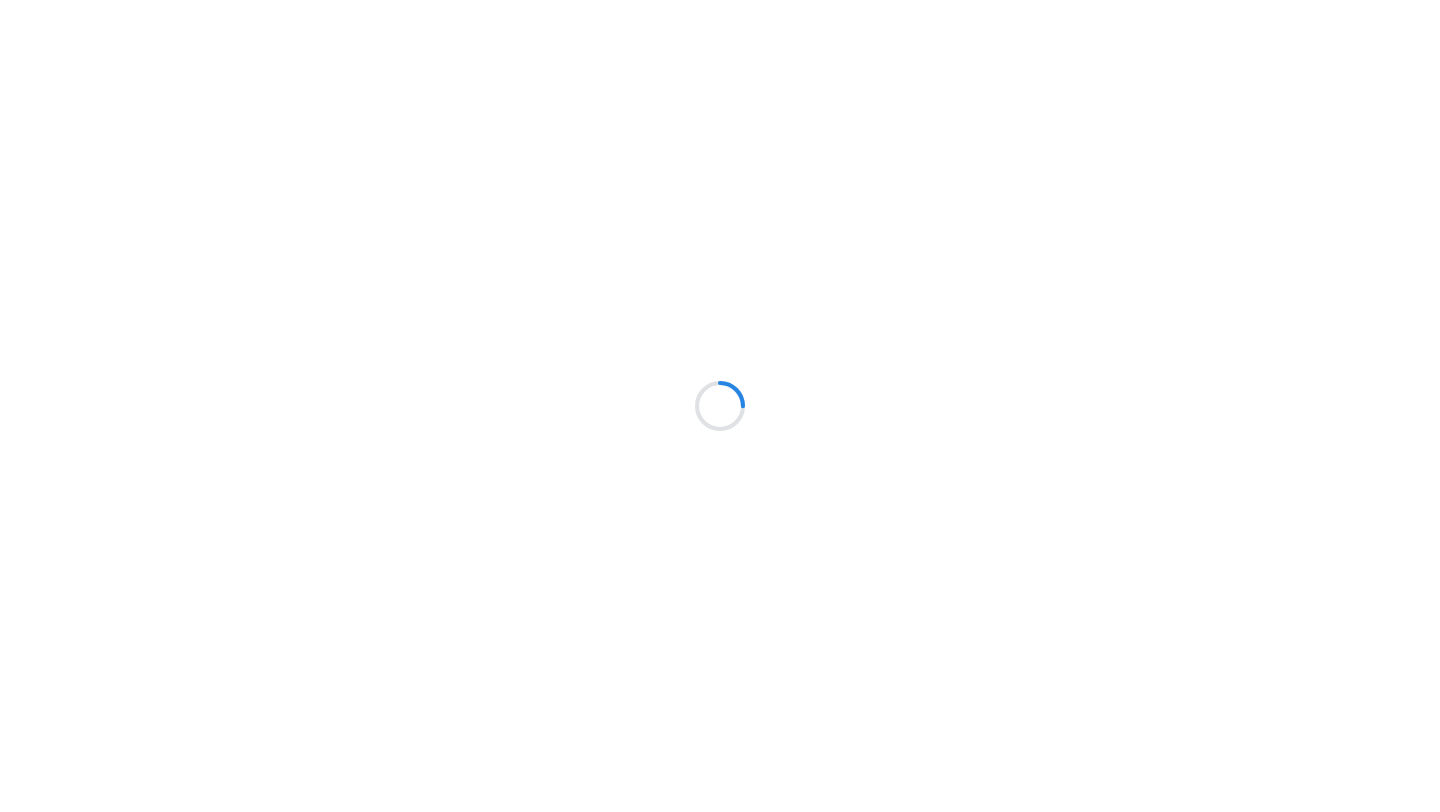 scroll, scrollTop: 0, scrollLeft: 0, axis: both 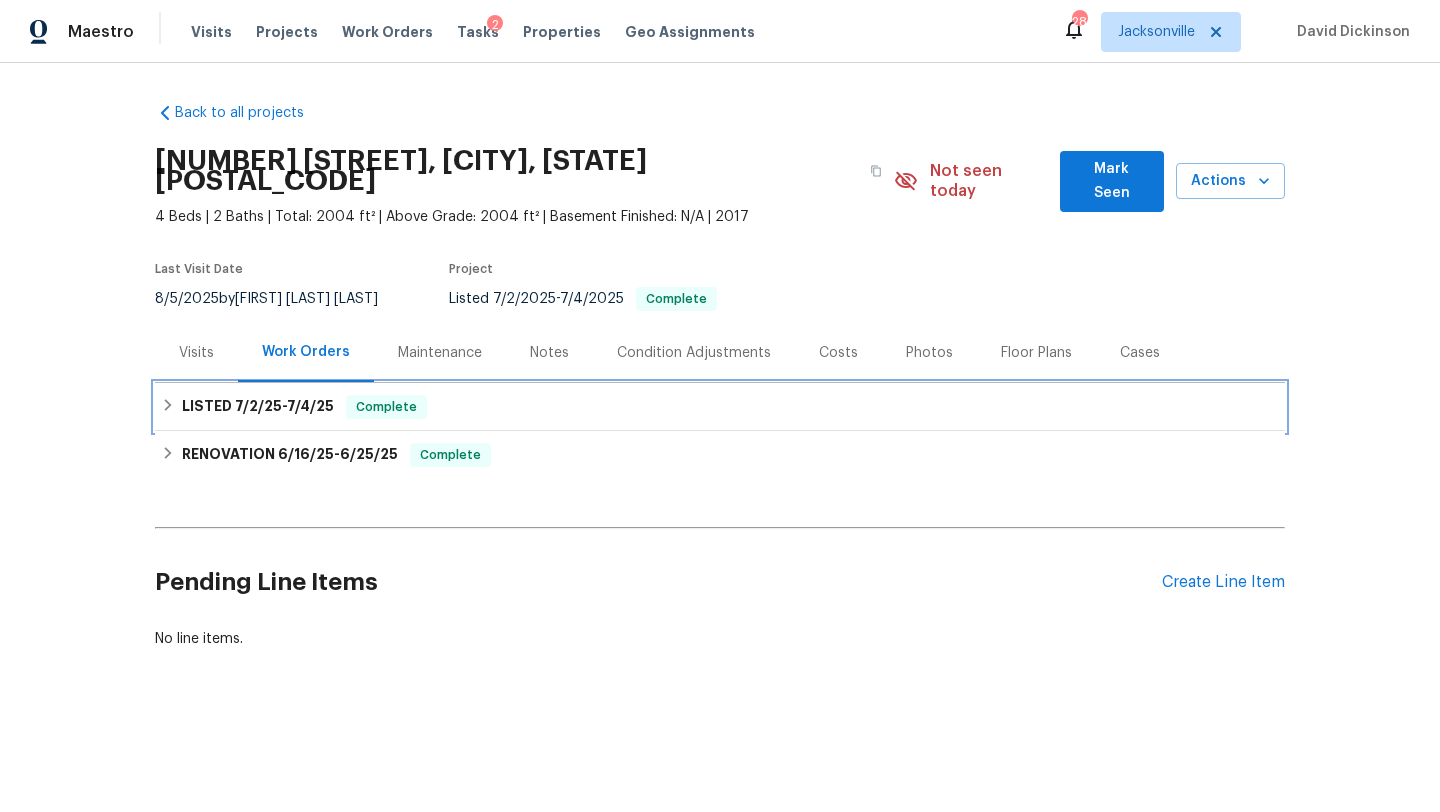 click on "7/4/25" at bounding box center [310, 406] 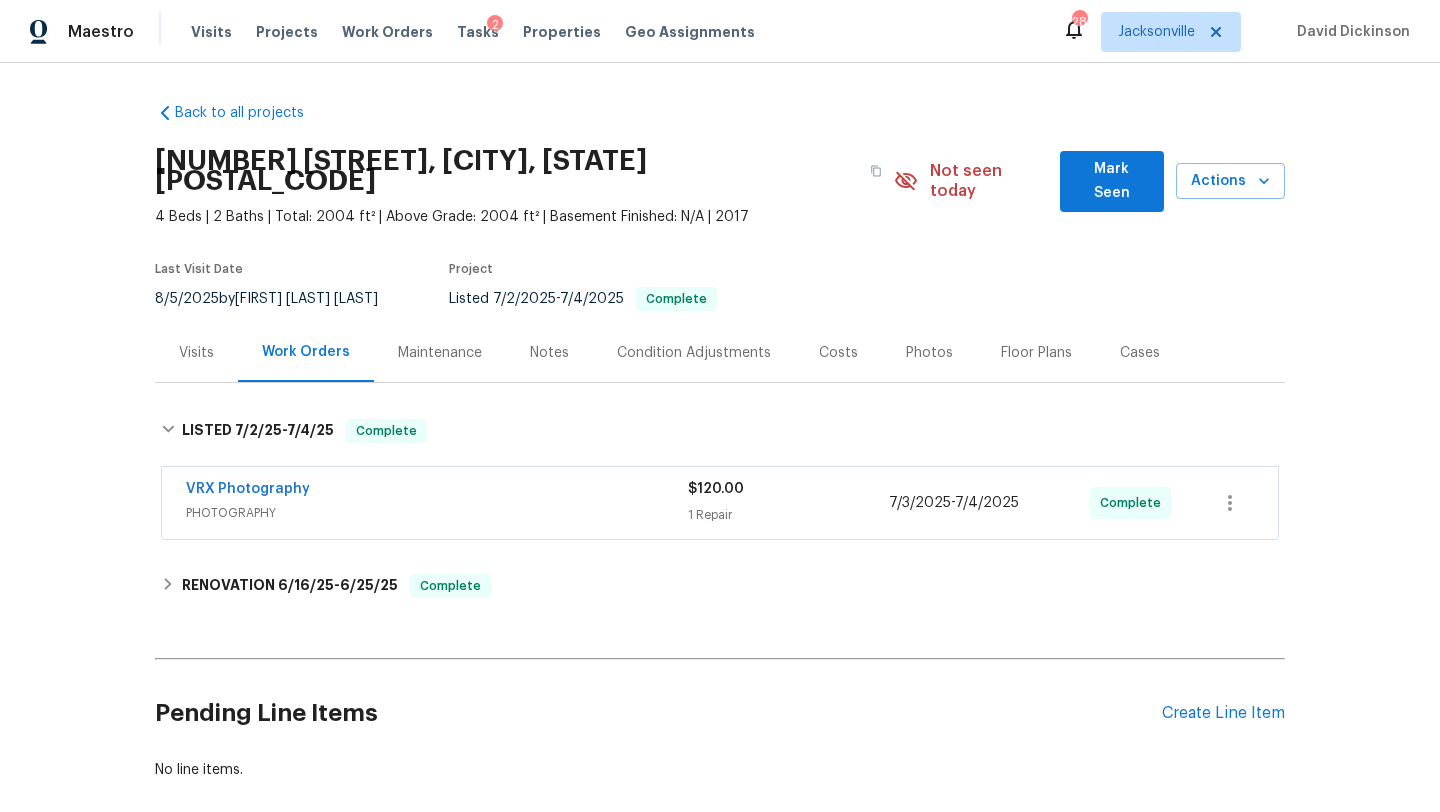 click on "Photos" at bounding box center (929, 353) 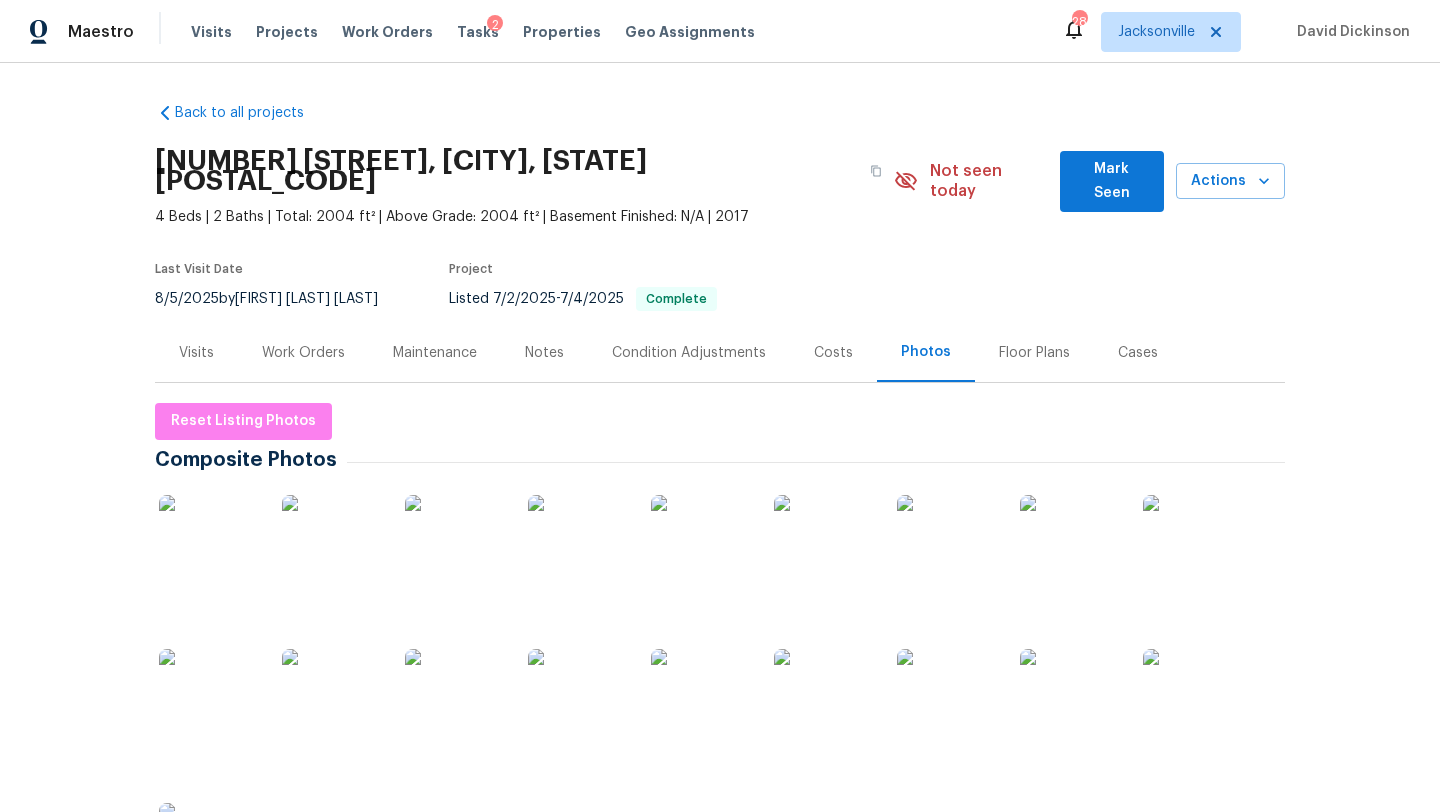 click at bounding box center [209, 545] 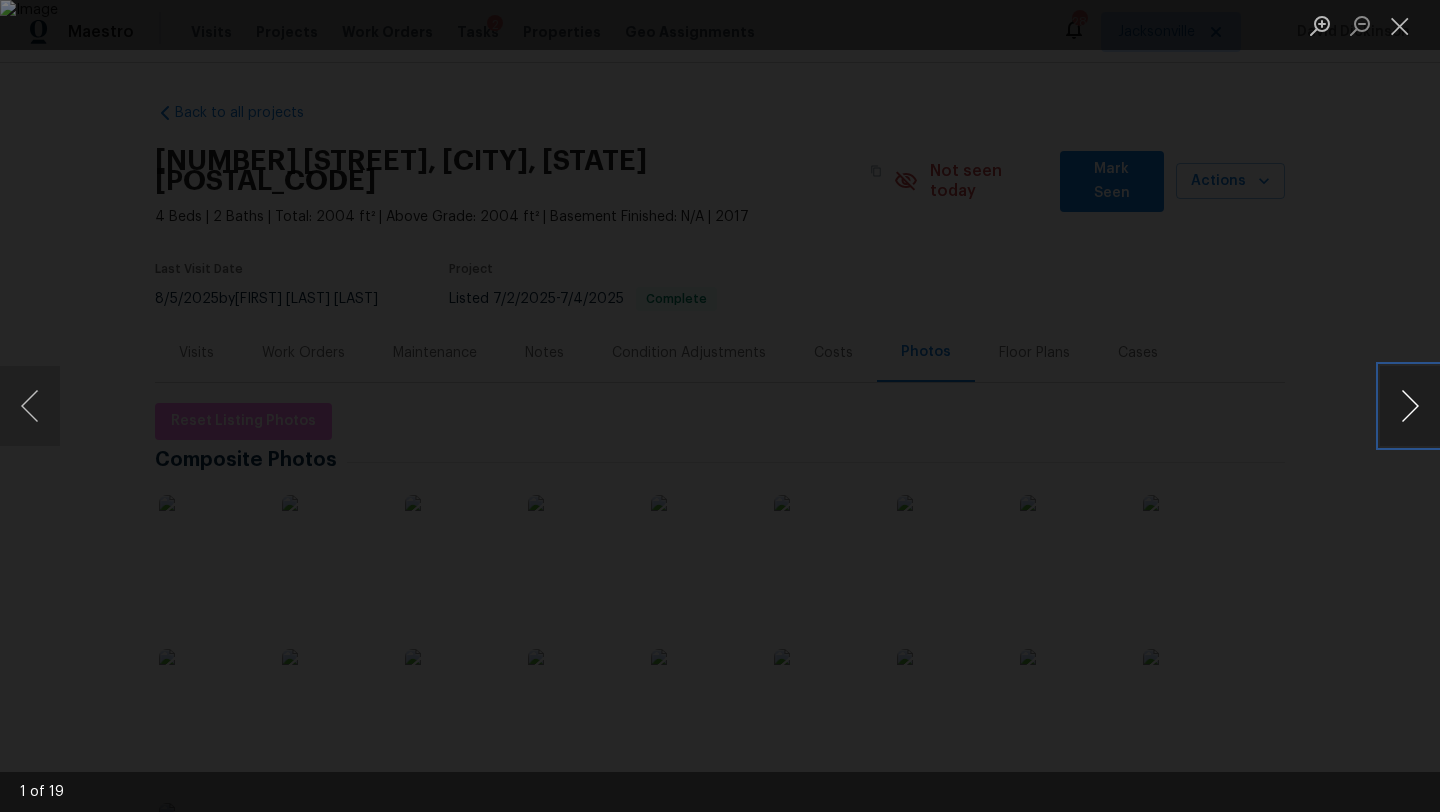 click at bounding box center (1410, 406) 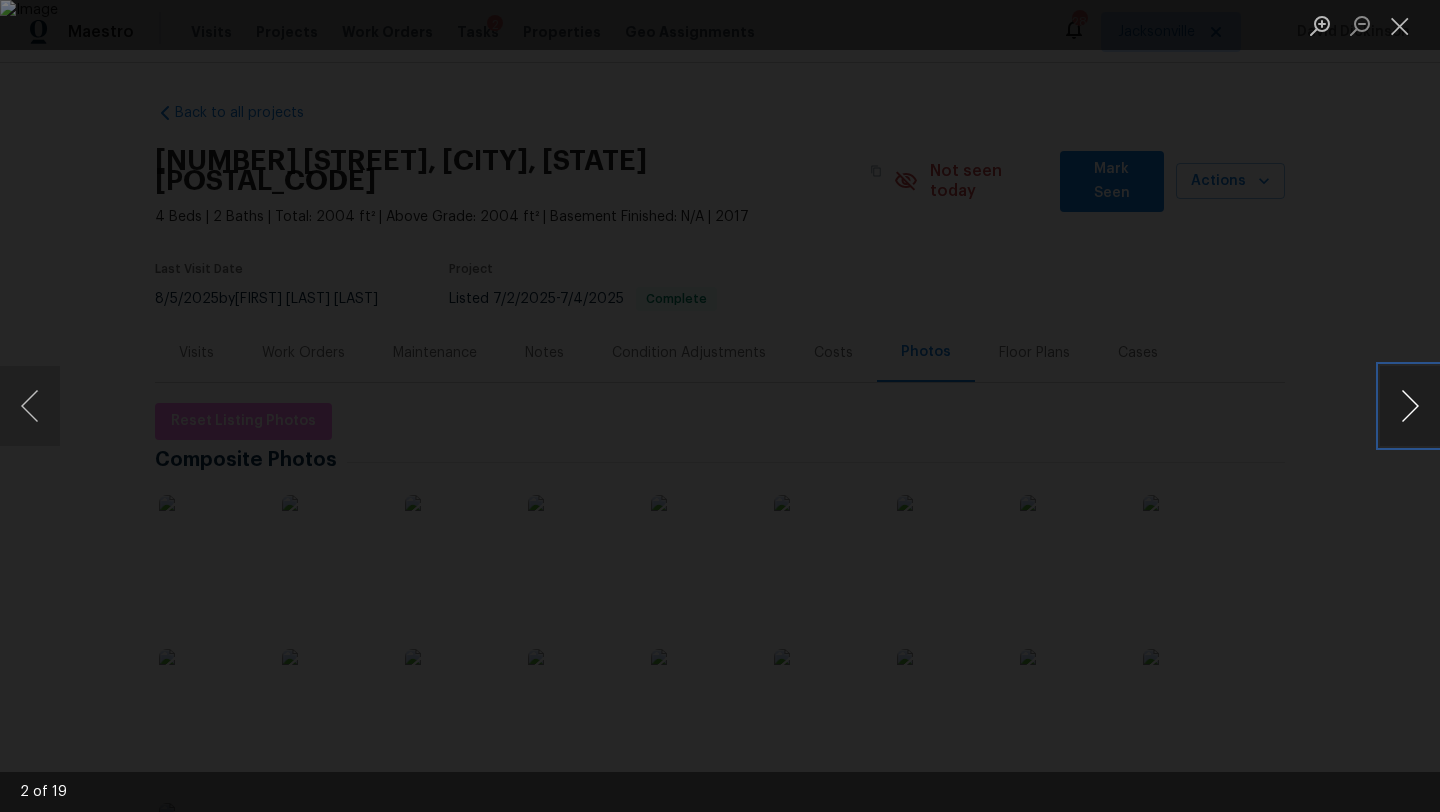 click at bounding box center [1410, 406] 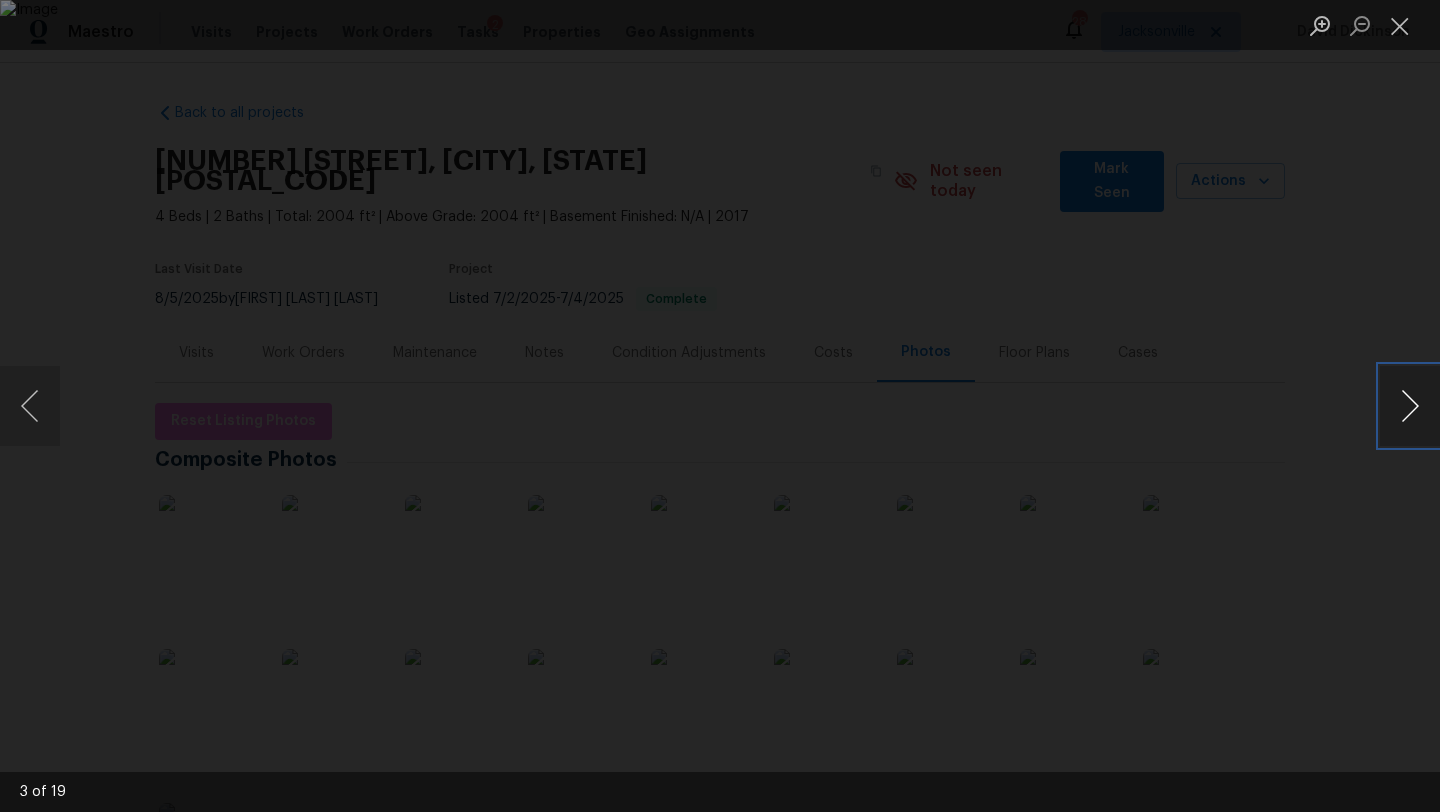 click at bounding box center [1410, 406] 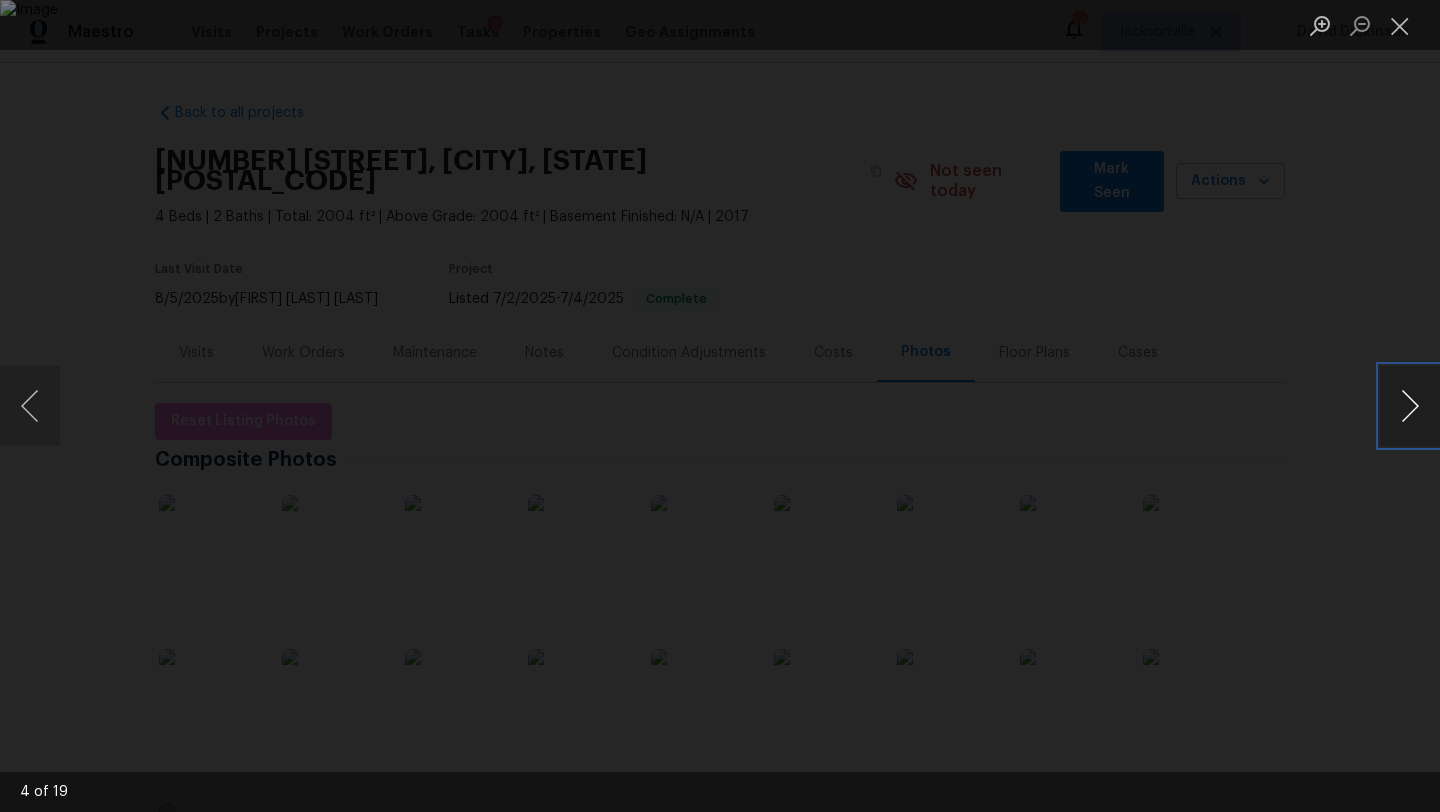 click at bounding box center [1410, 406] 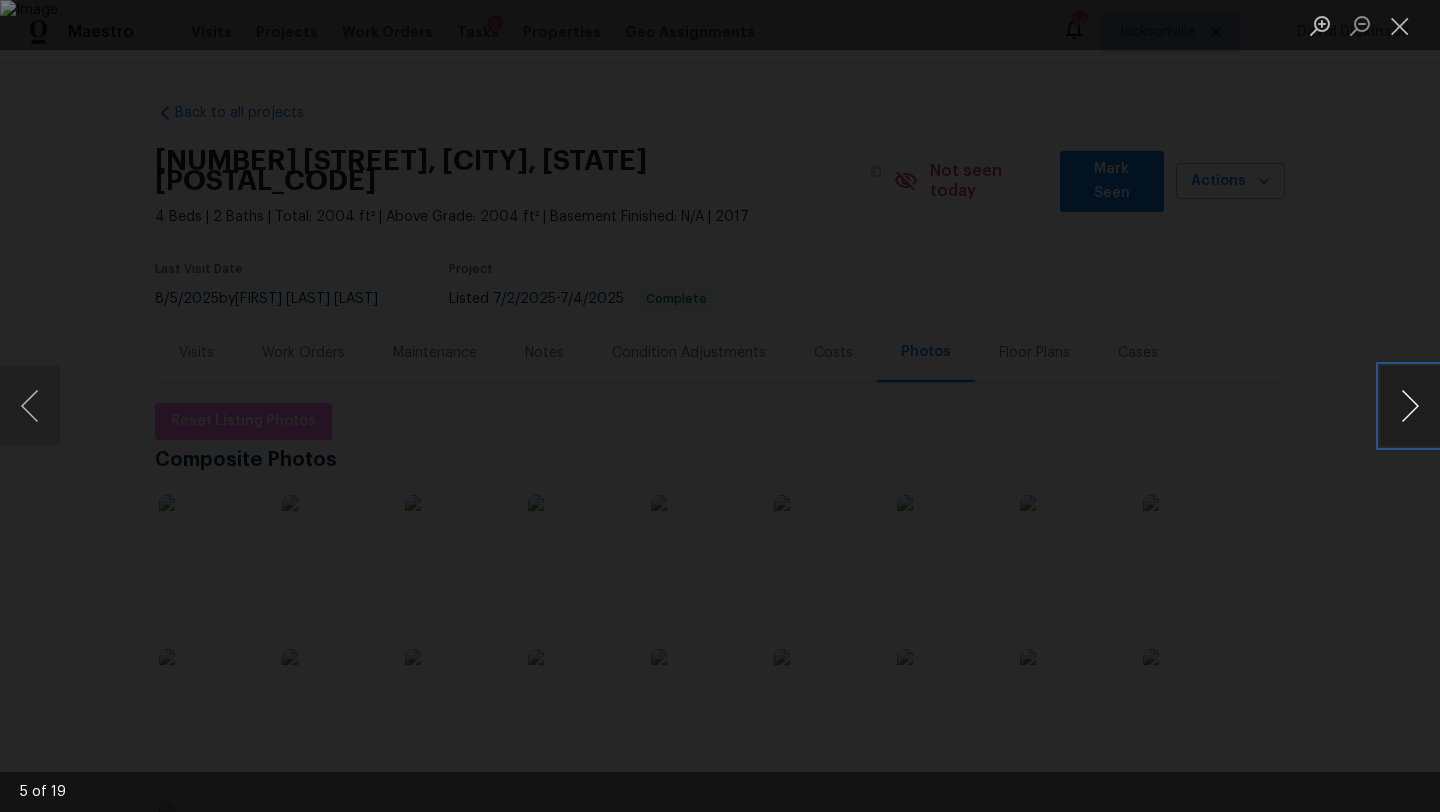 click at bounding box center [1410, 406] 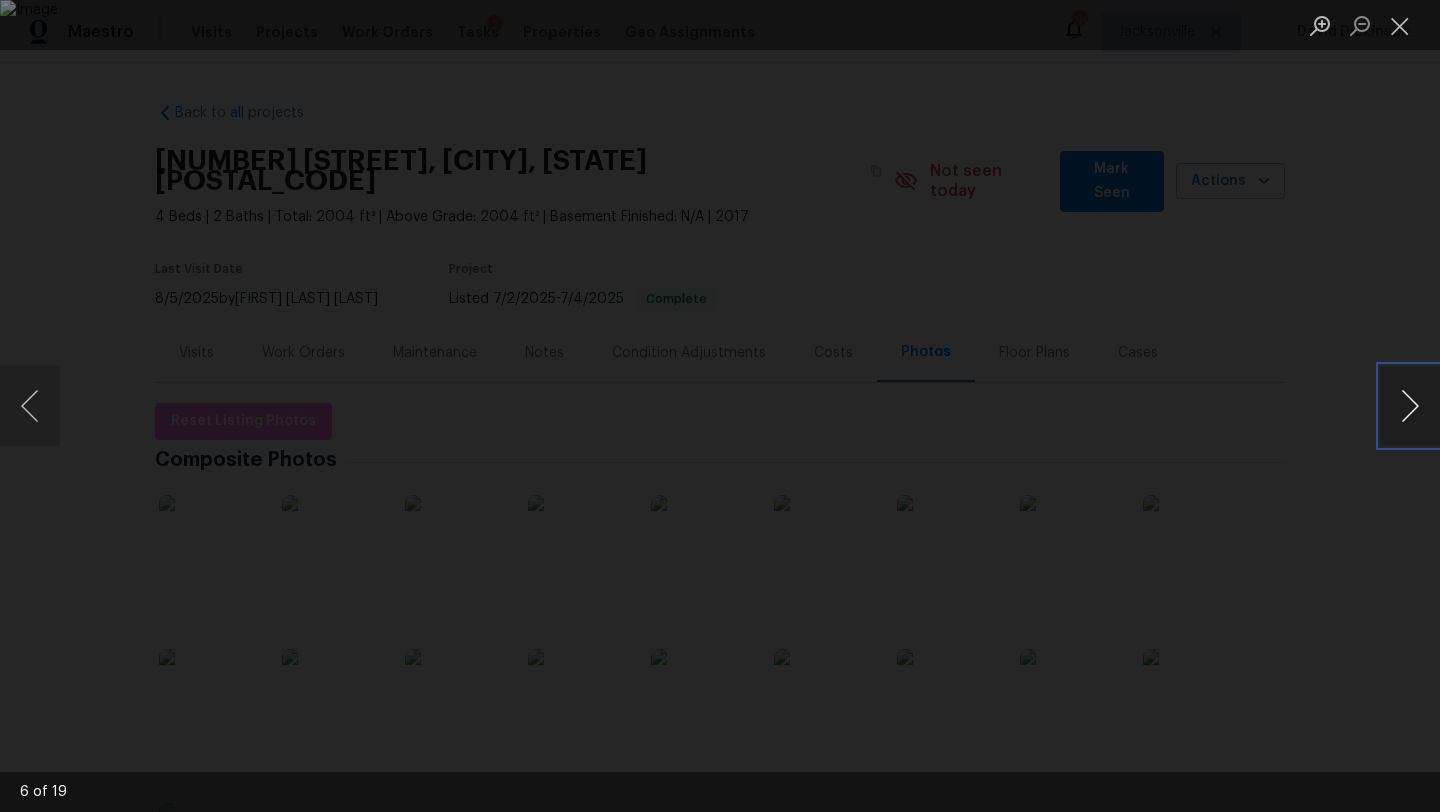 click at bounding box center [1410, 406] 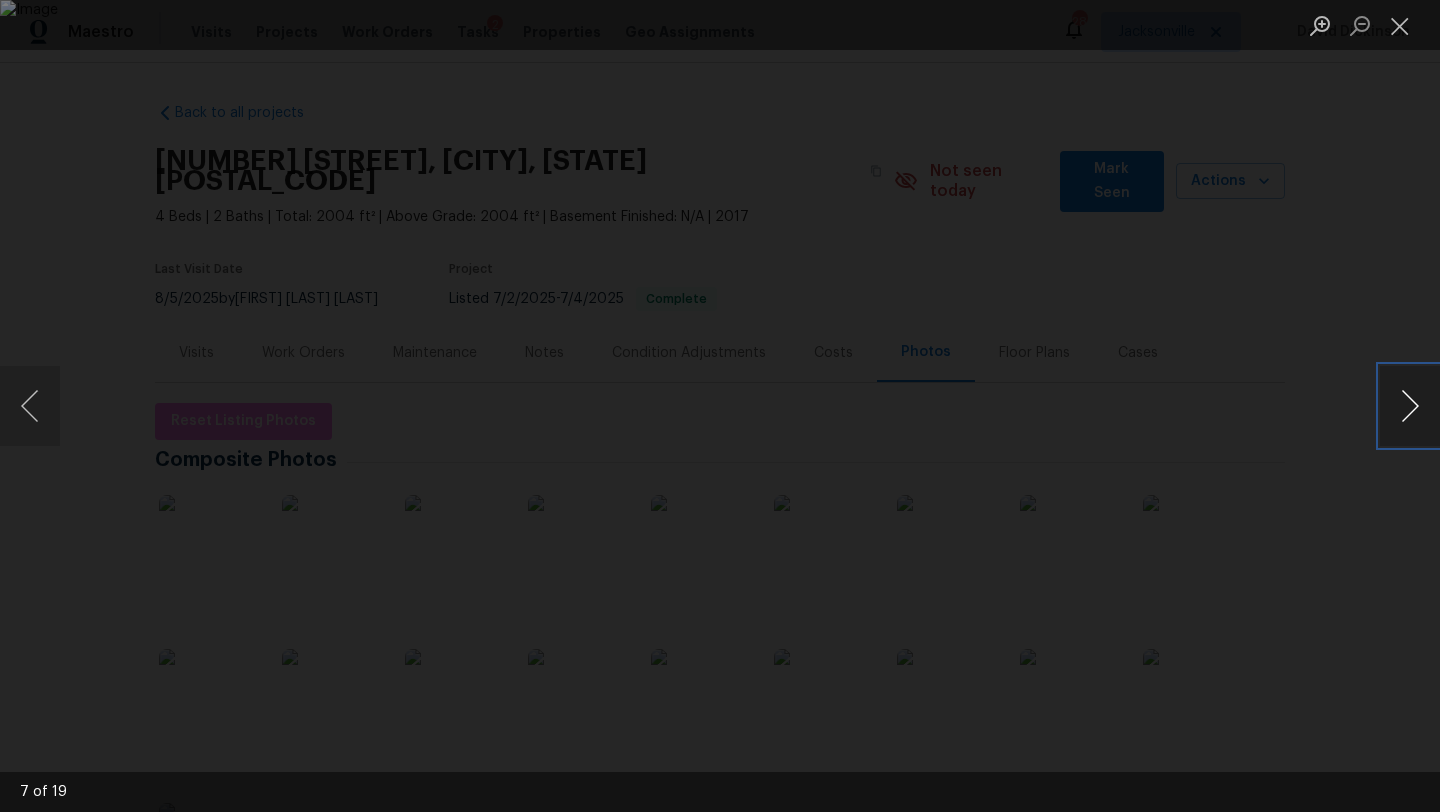 click at bounding box center [1410, 406] 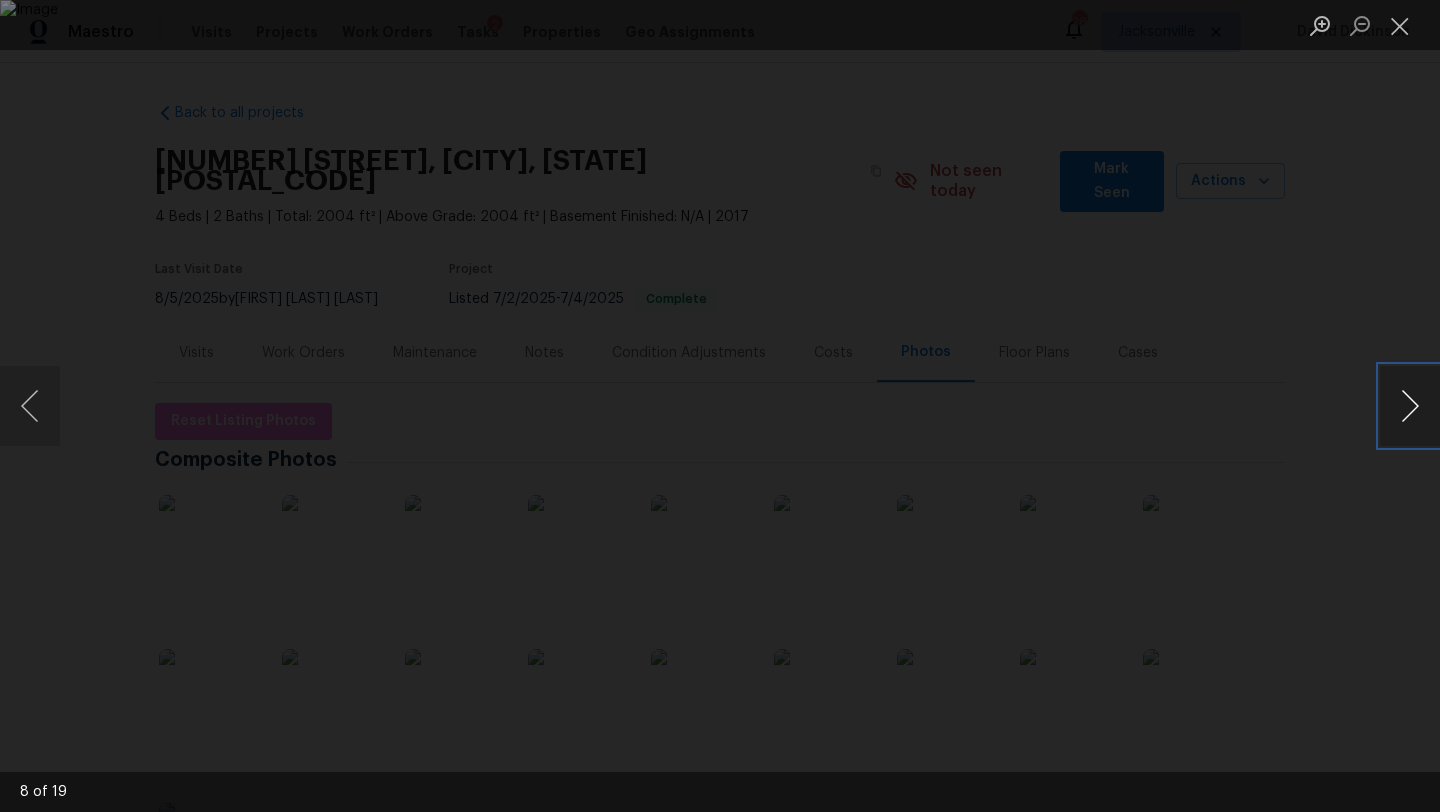 click at bounding box center (1410, 406) 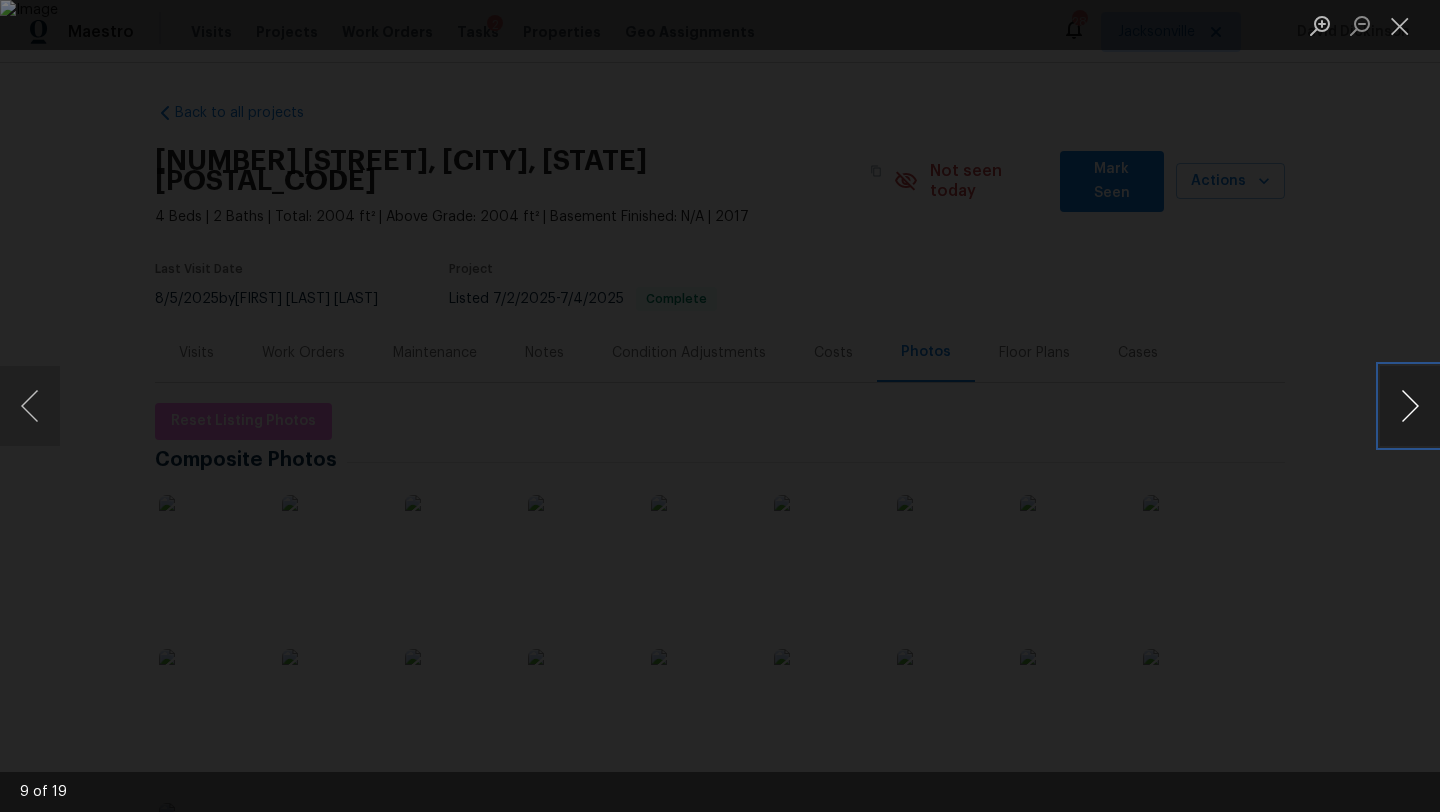 click at bounding box center (1410, 406) 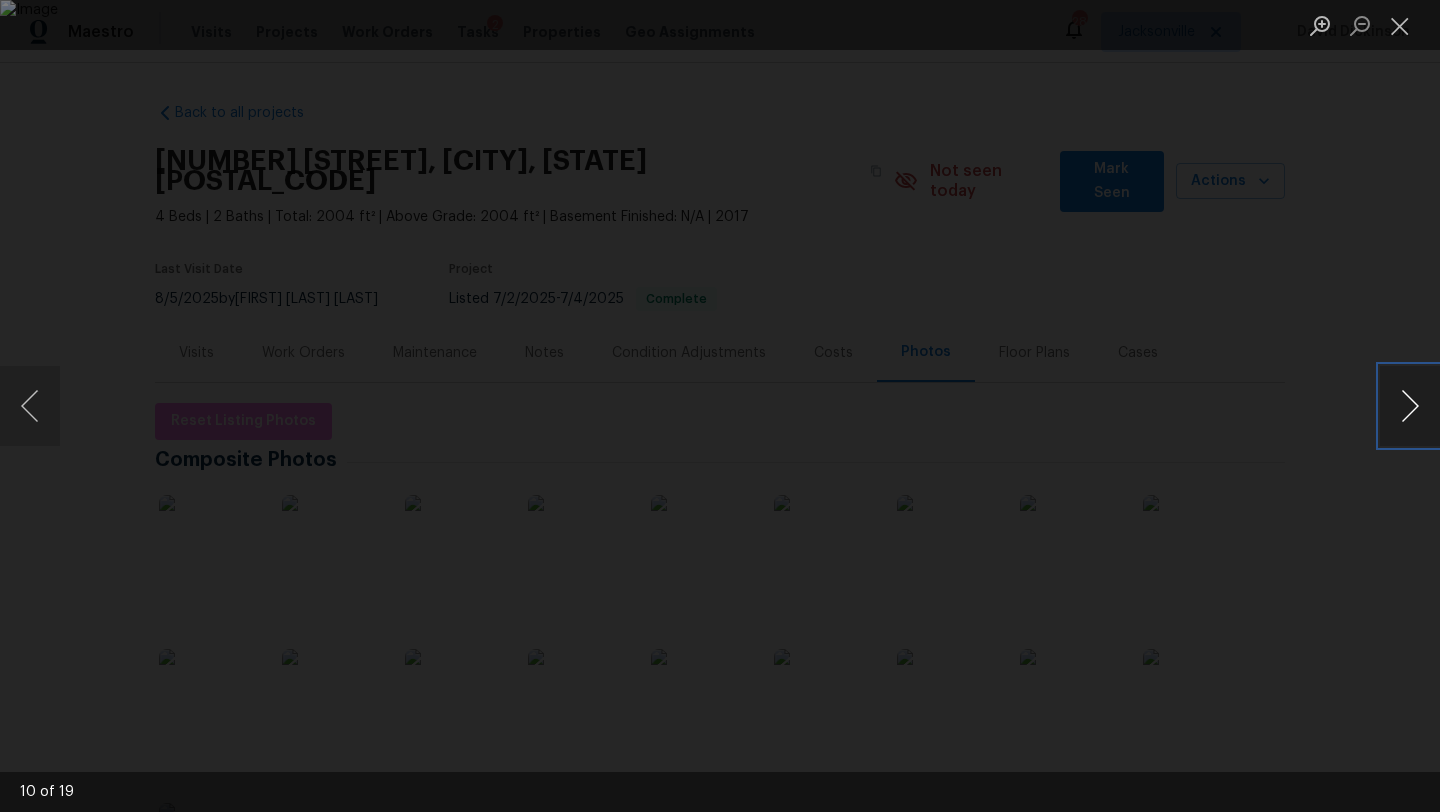 click at bounding box center [1410, 406] 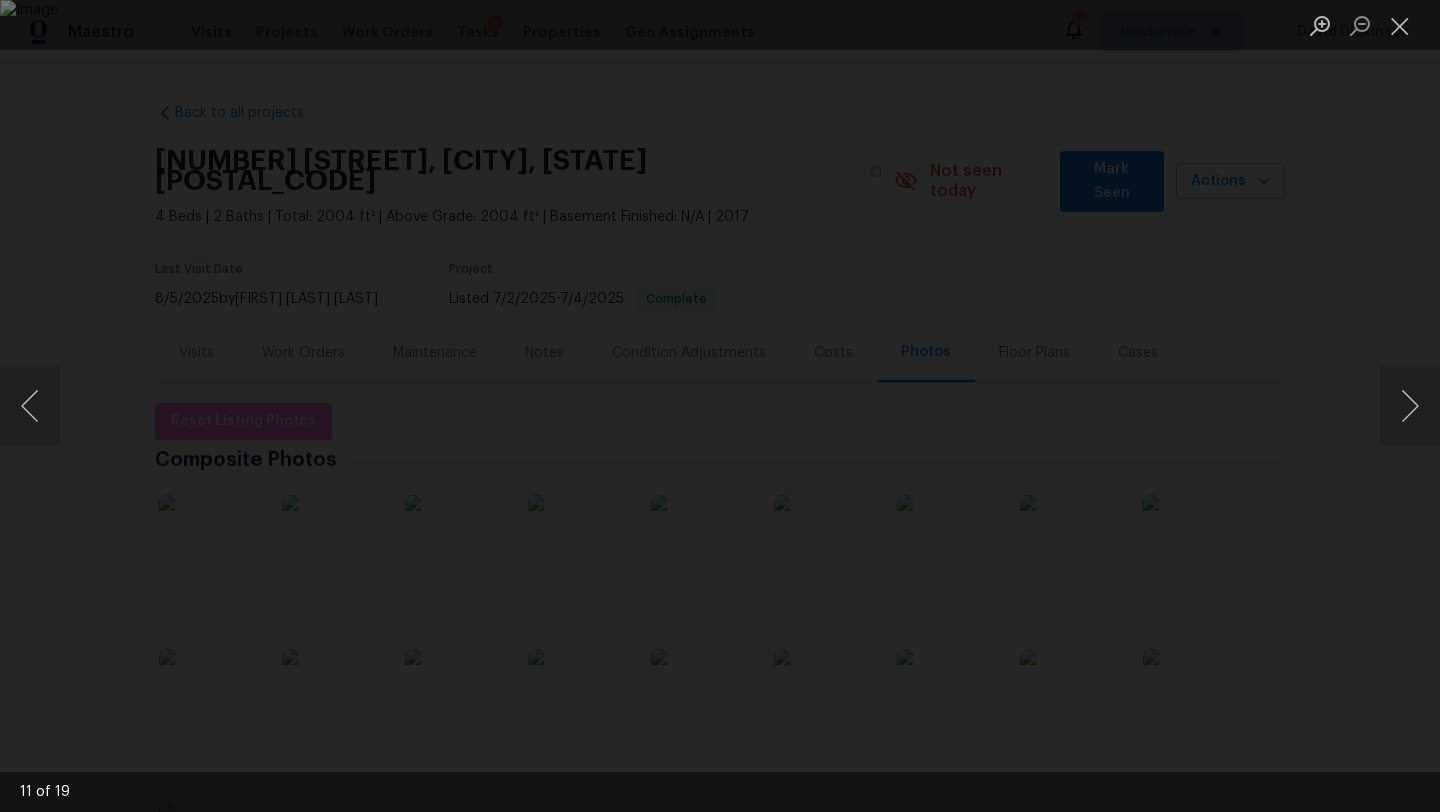 click at bounding box center [720, 406] 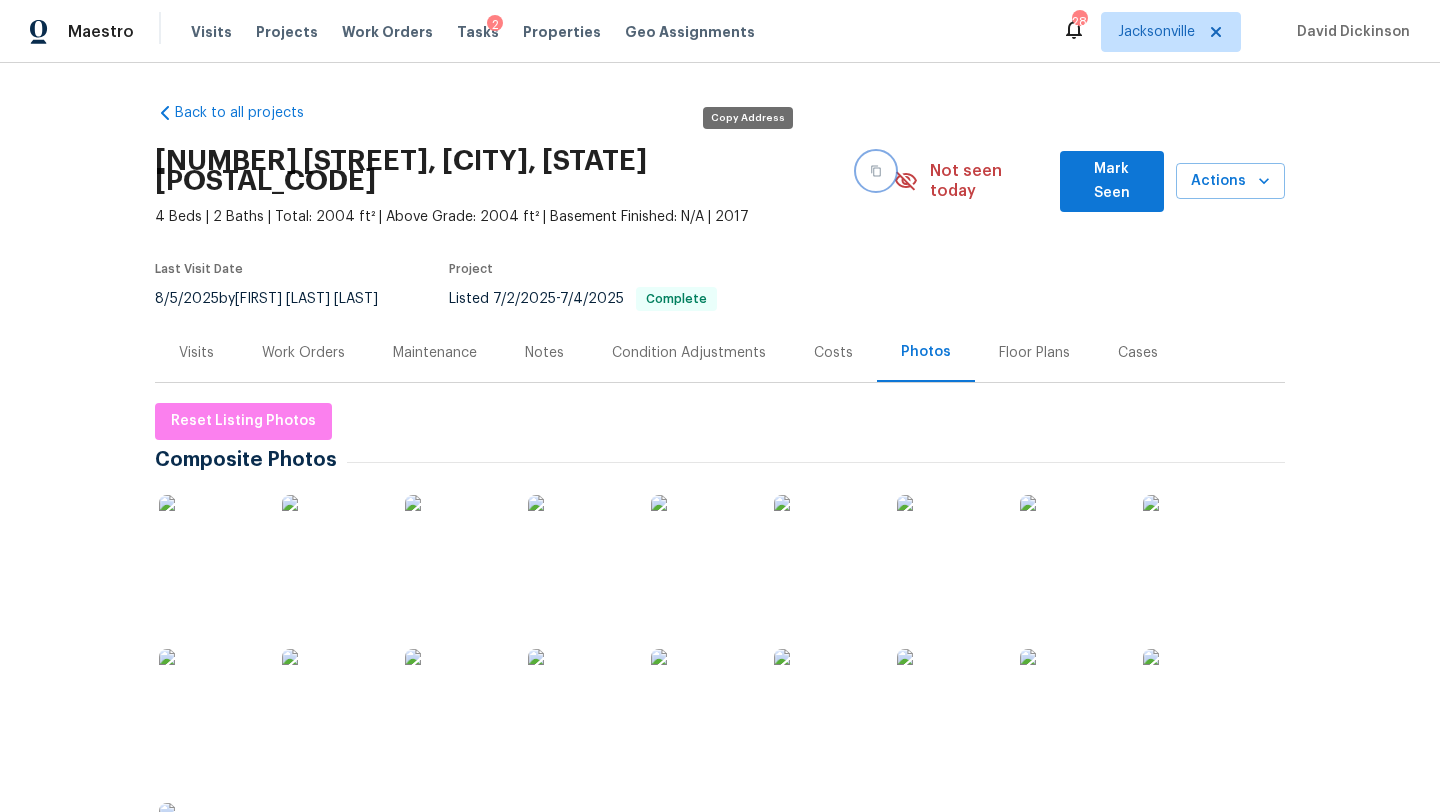 click 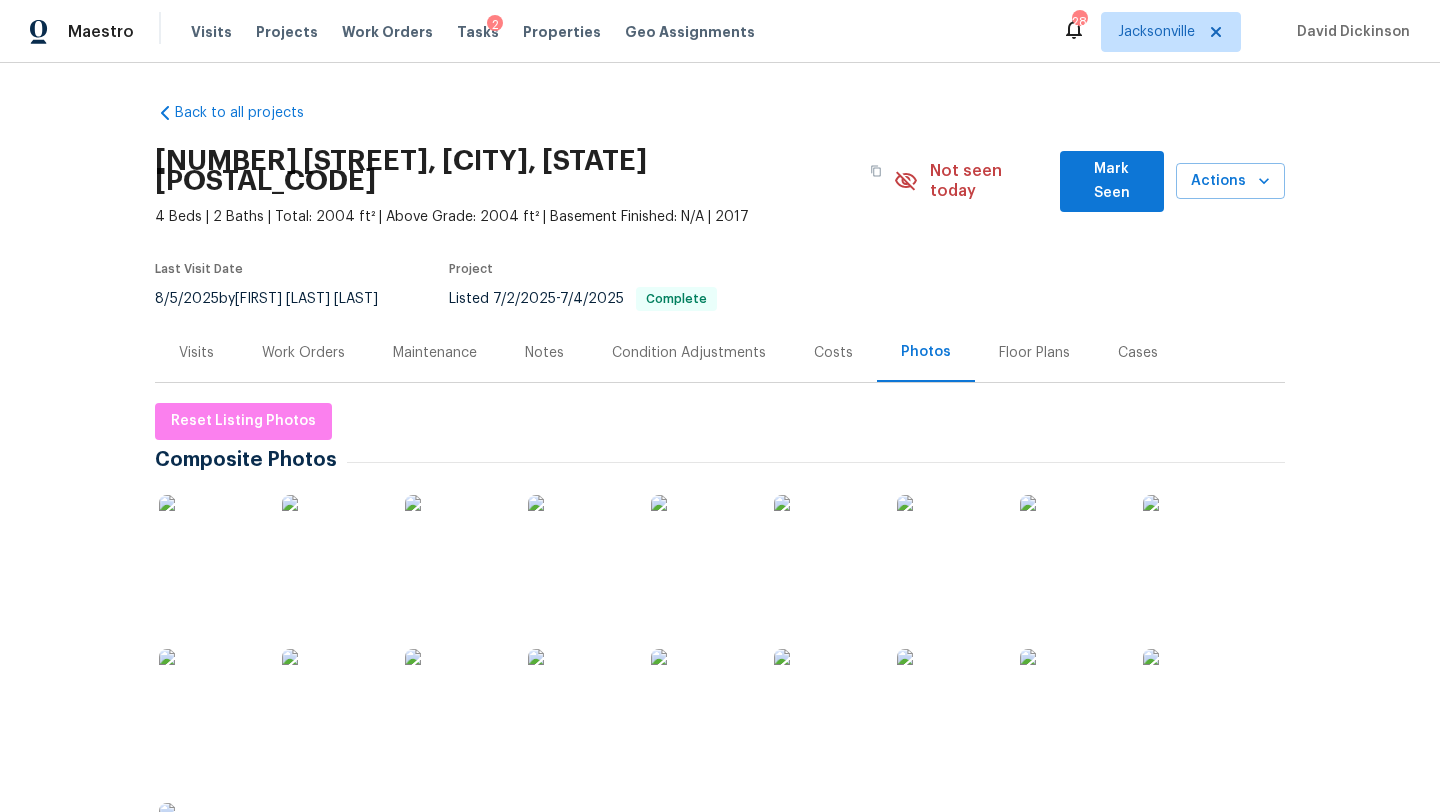 click on "Visits" at bounding box center (196, 352) 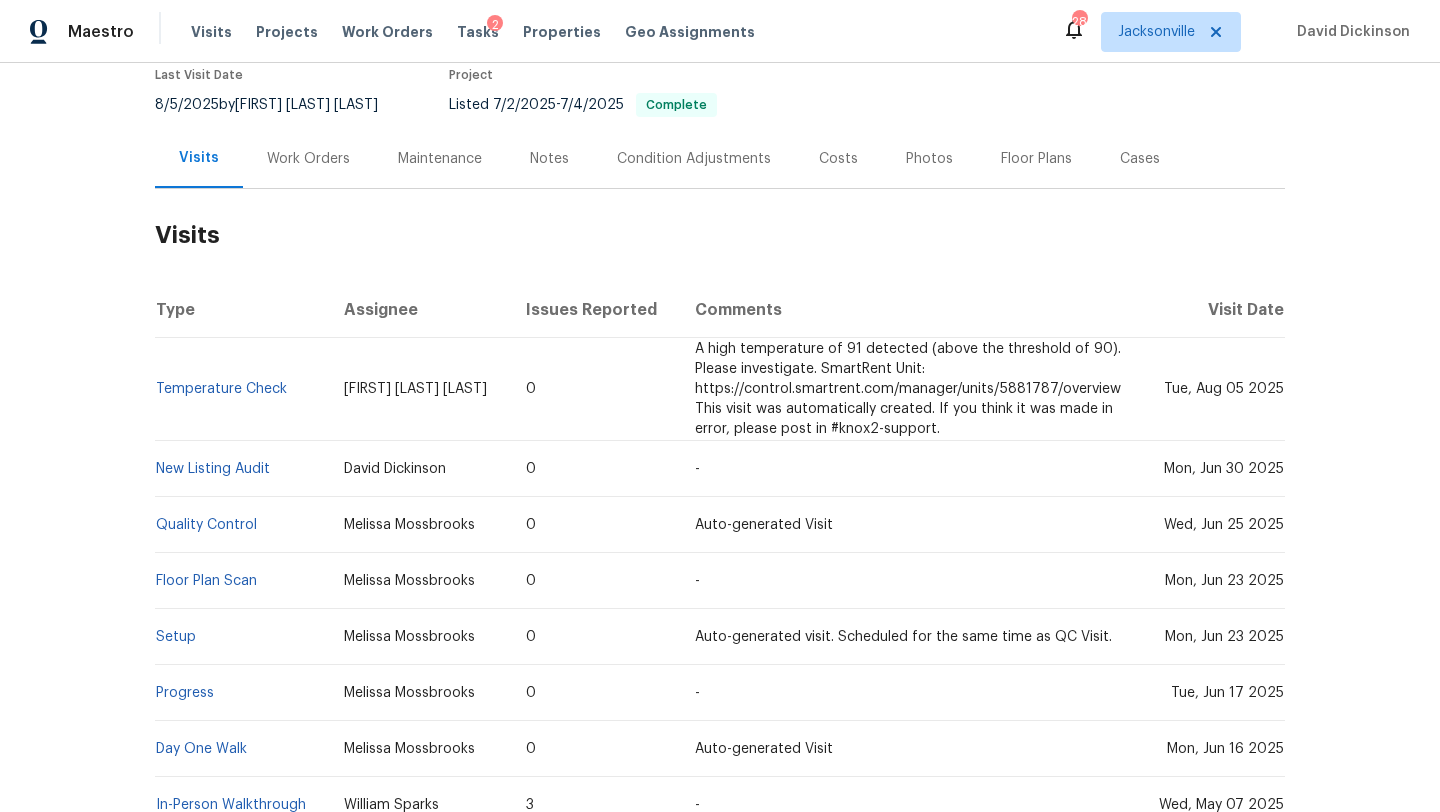 scroll, scrollTop: 196, scrollLeft: 0, axis: vertical 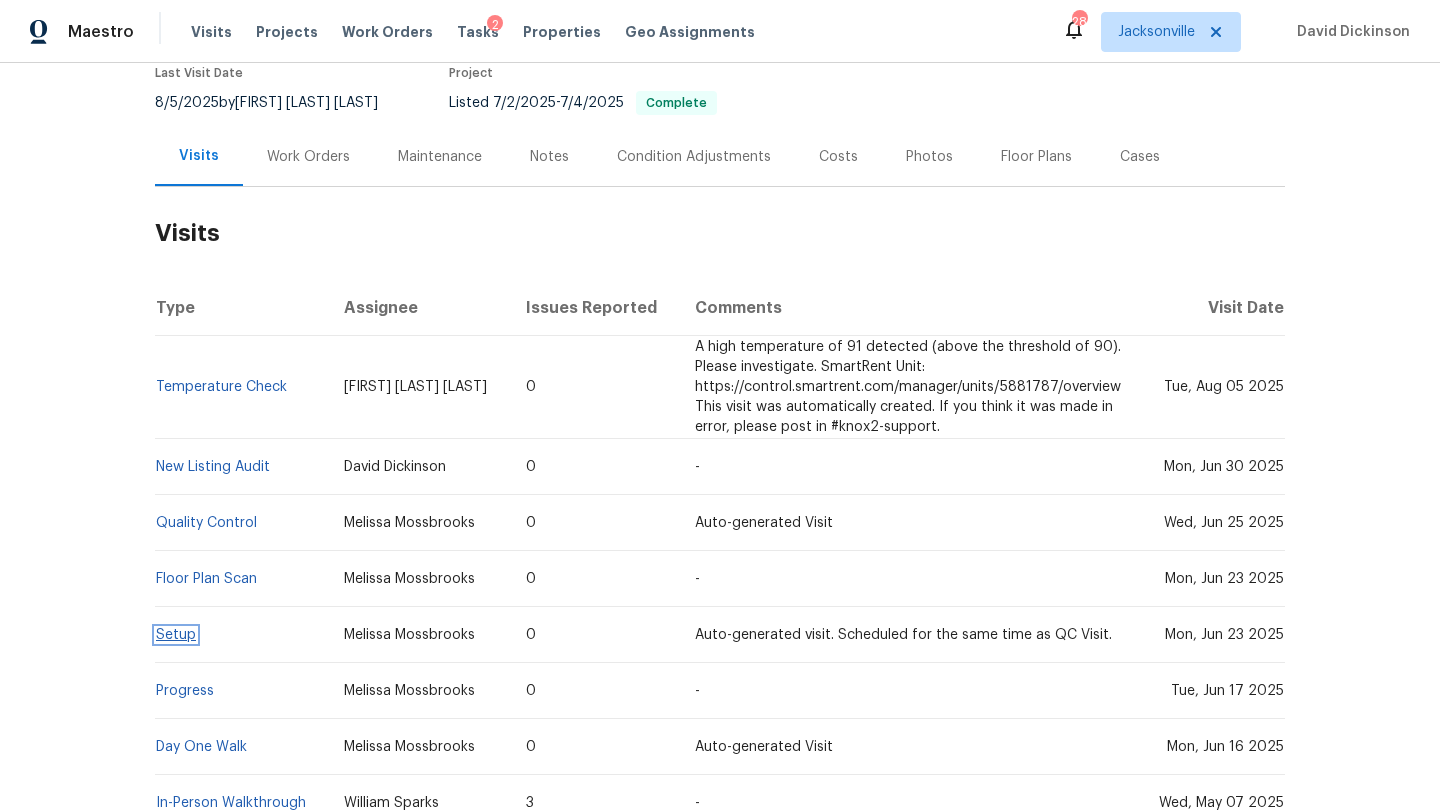 click on "Setup" at bounding box center [176, 635] 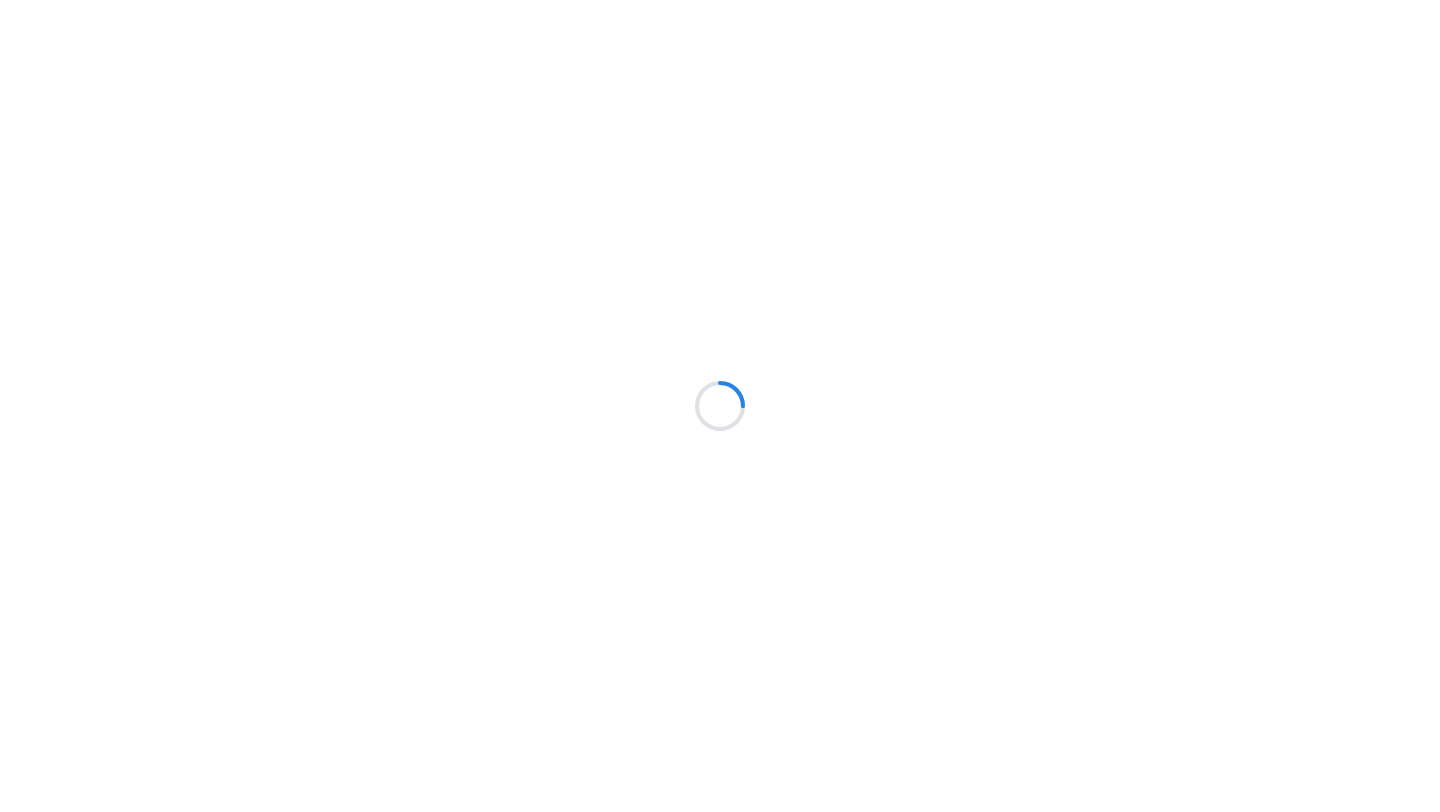 scroll, scrollTop: 0, scrollLeft: 0, axis: both 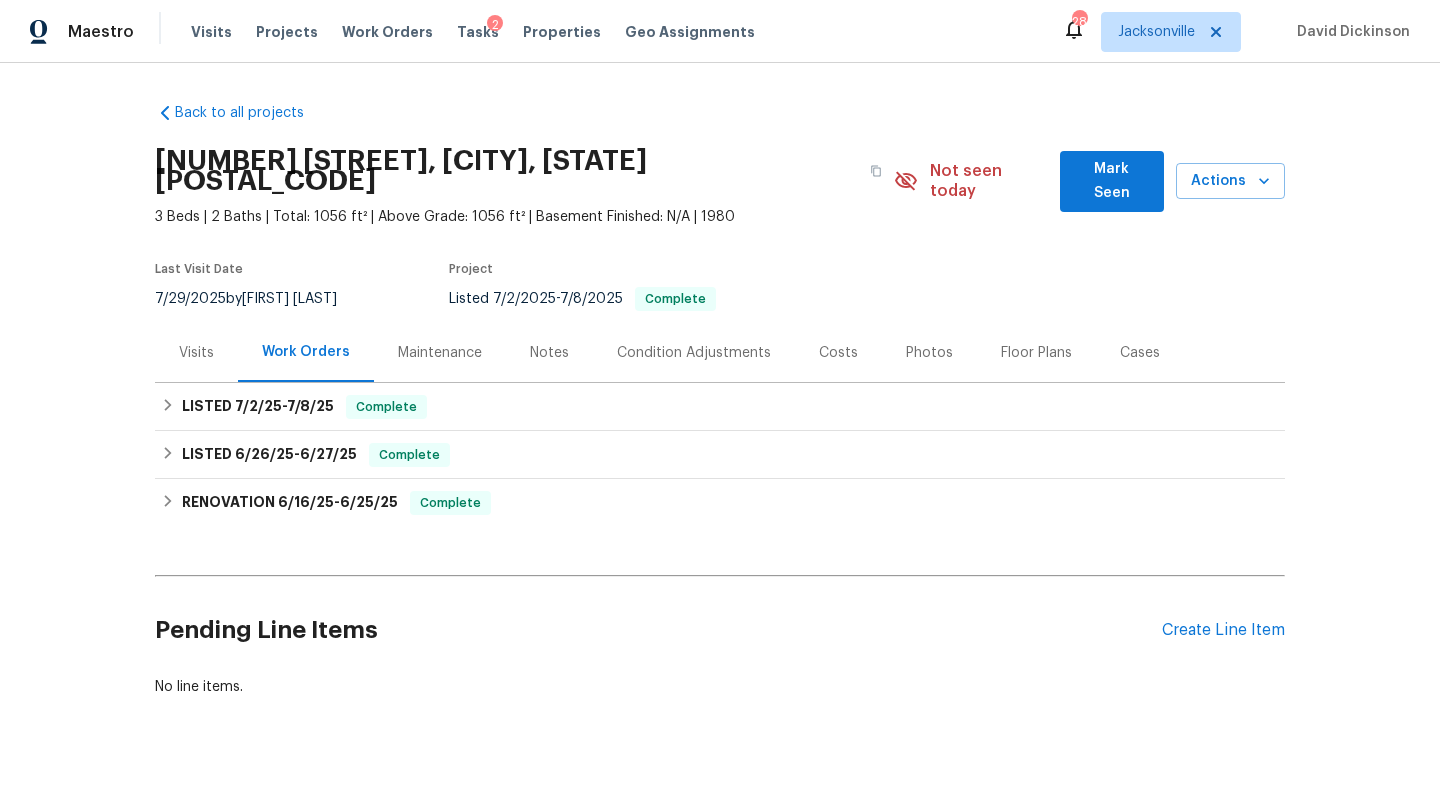 click on "Photos" at bounding box center [929, 353] 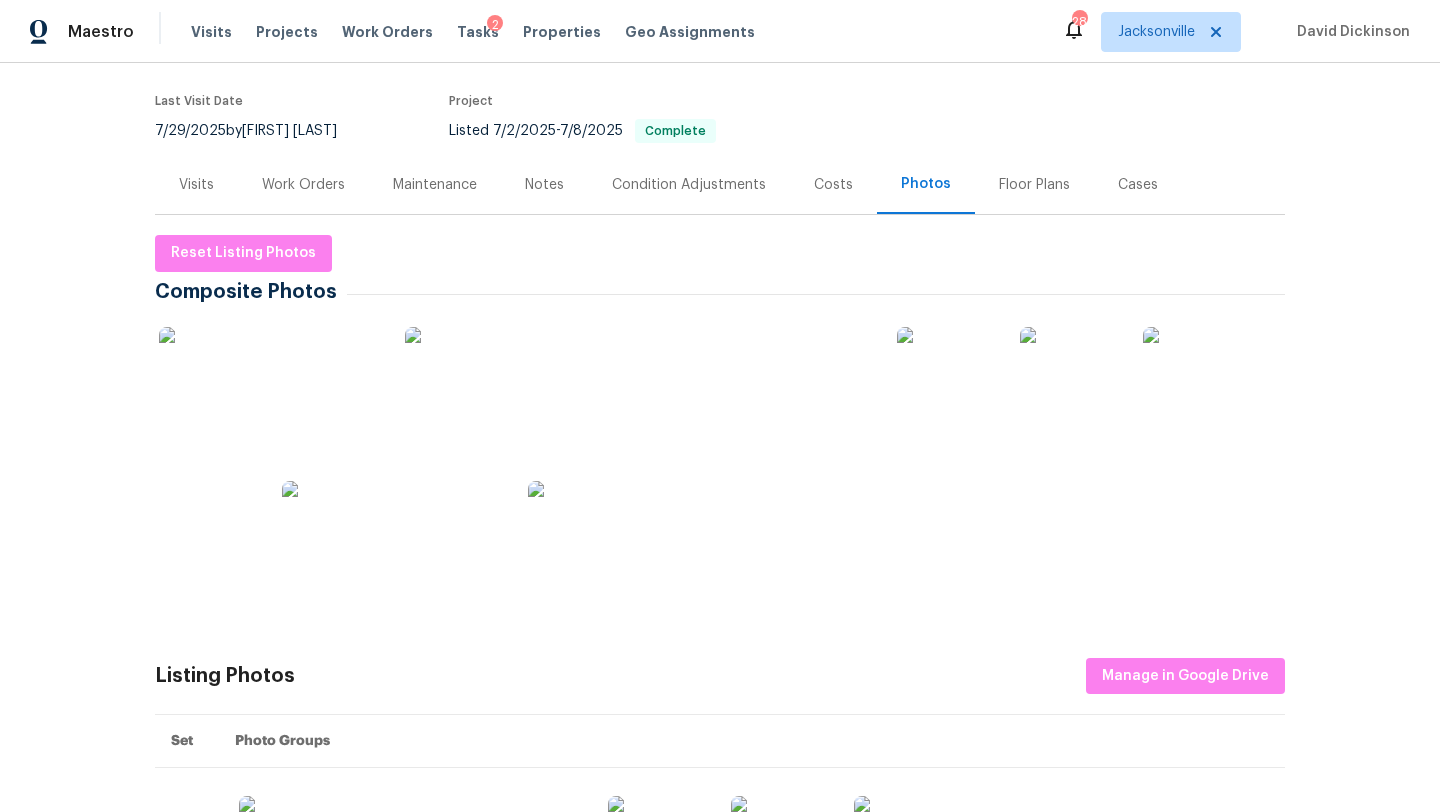 scroll, scrollTop: 170, scrollLeft: 0, axis: vertical 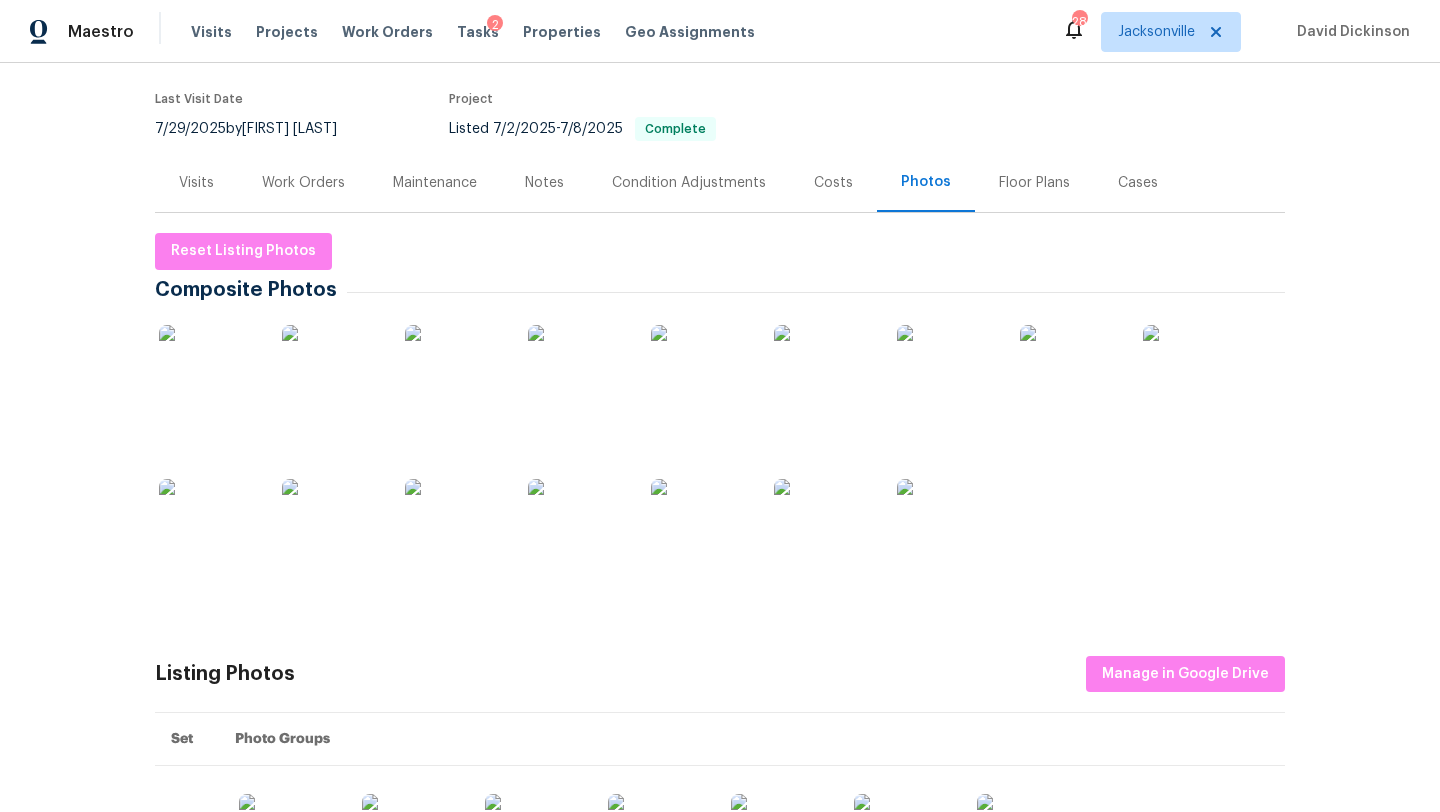 click on "Work Orders" at bounding box center (303, 183) 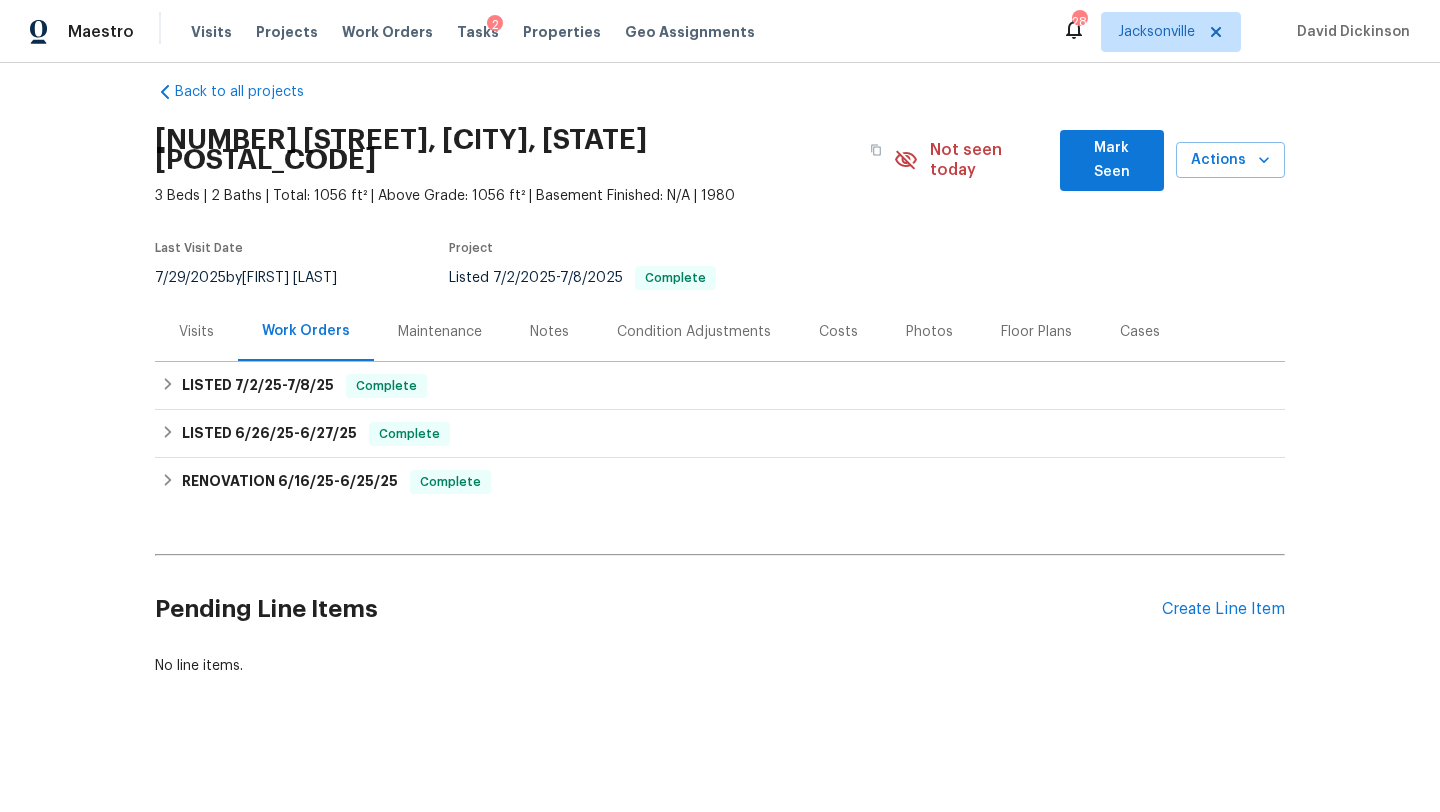 scroll, scrollTop: 16, scrollLeft: 0, axis: vertical 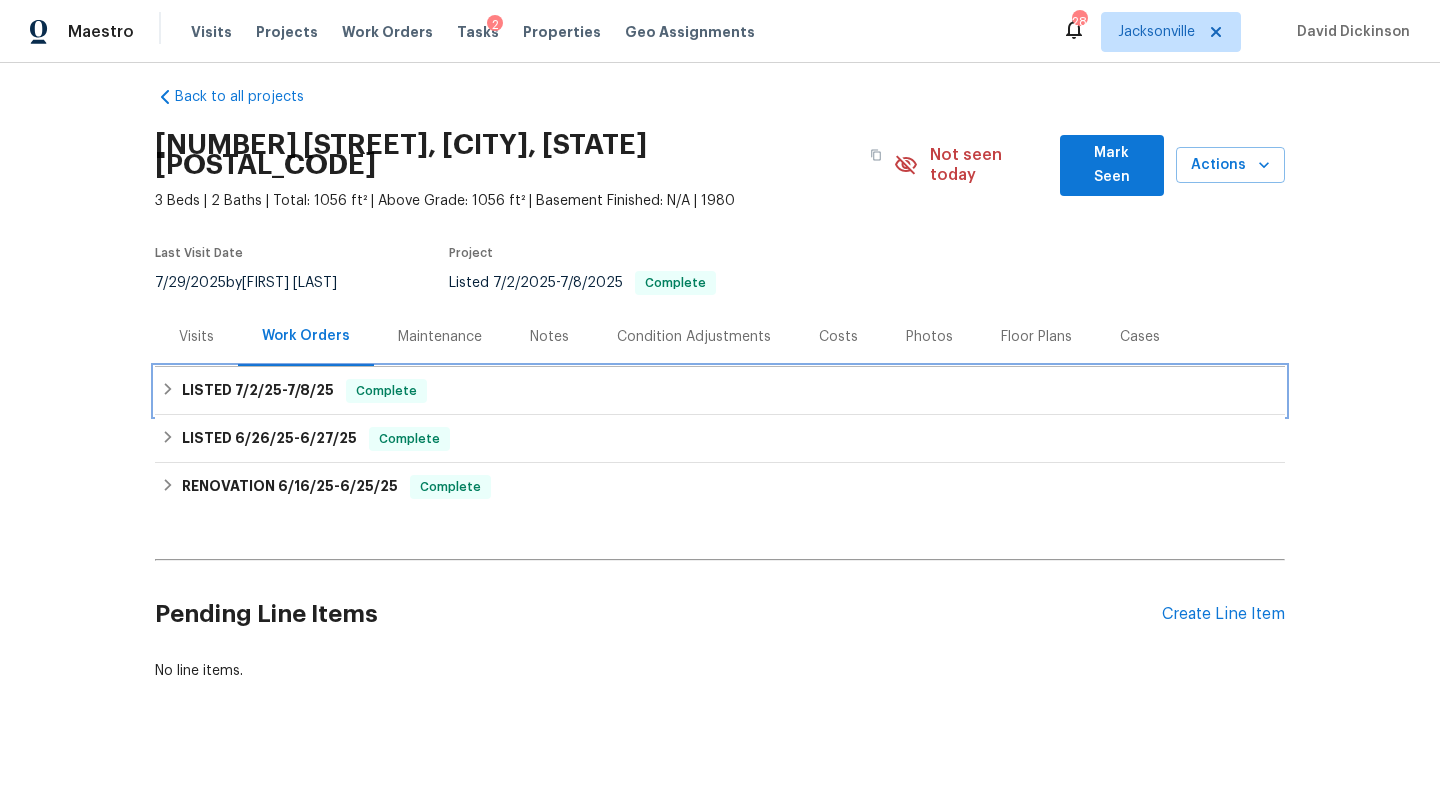 click on "LISTED   [DATE]  -  [DATE]" at bounding box center (258, 391) 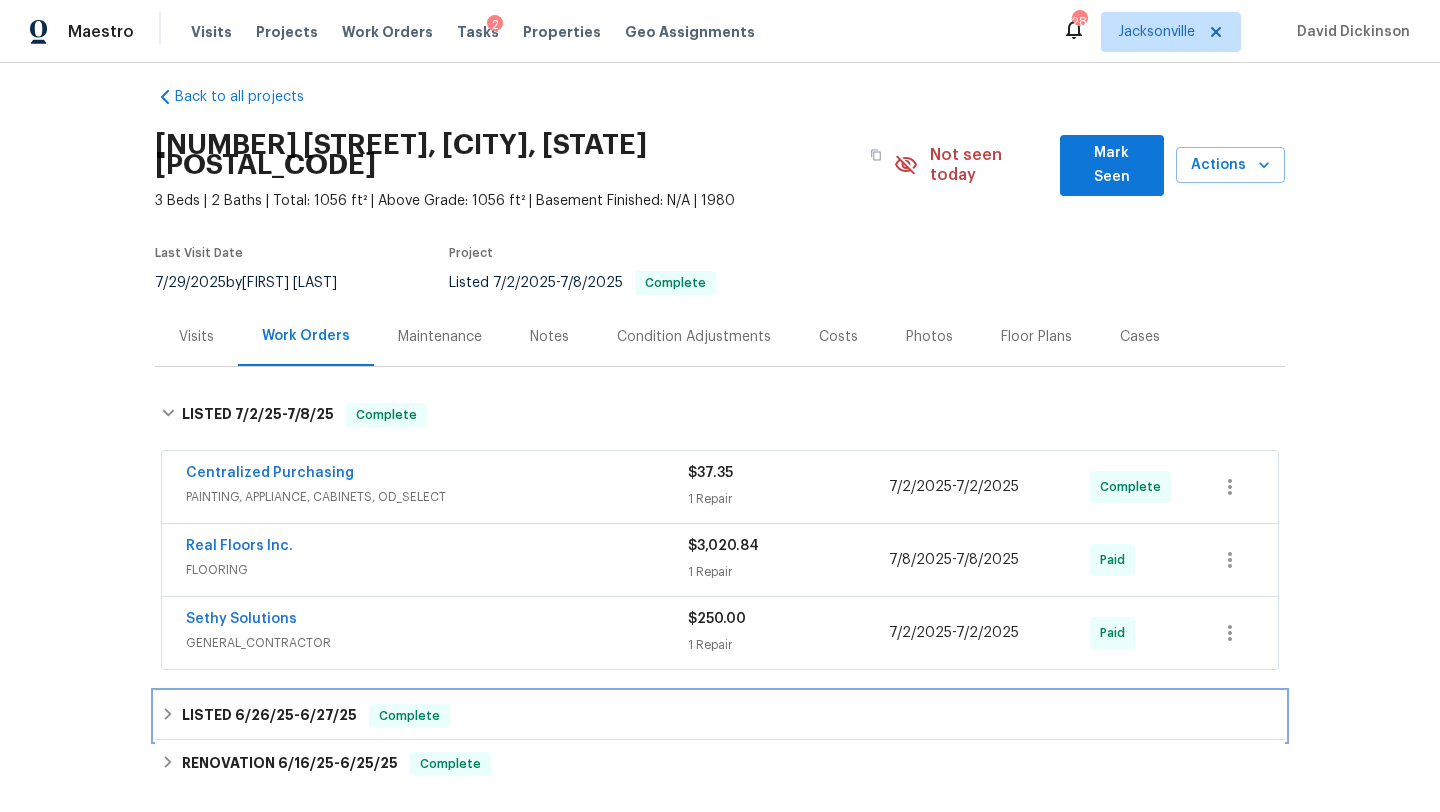 click on "LISTED   [DATE]  -  [DATE] Complete" at bounding box center (720, 716) 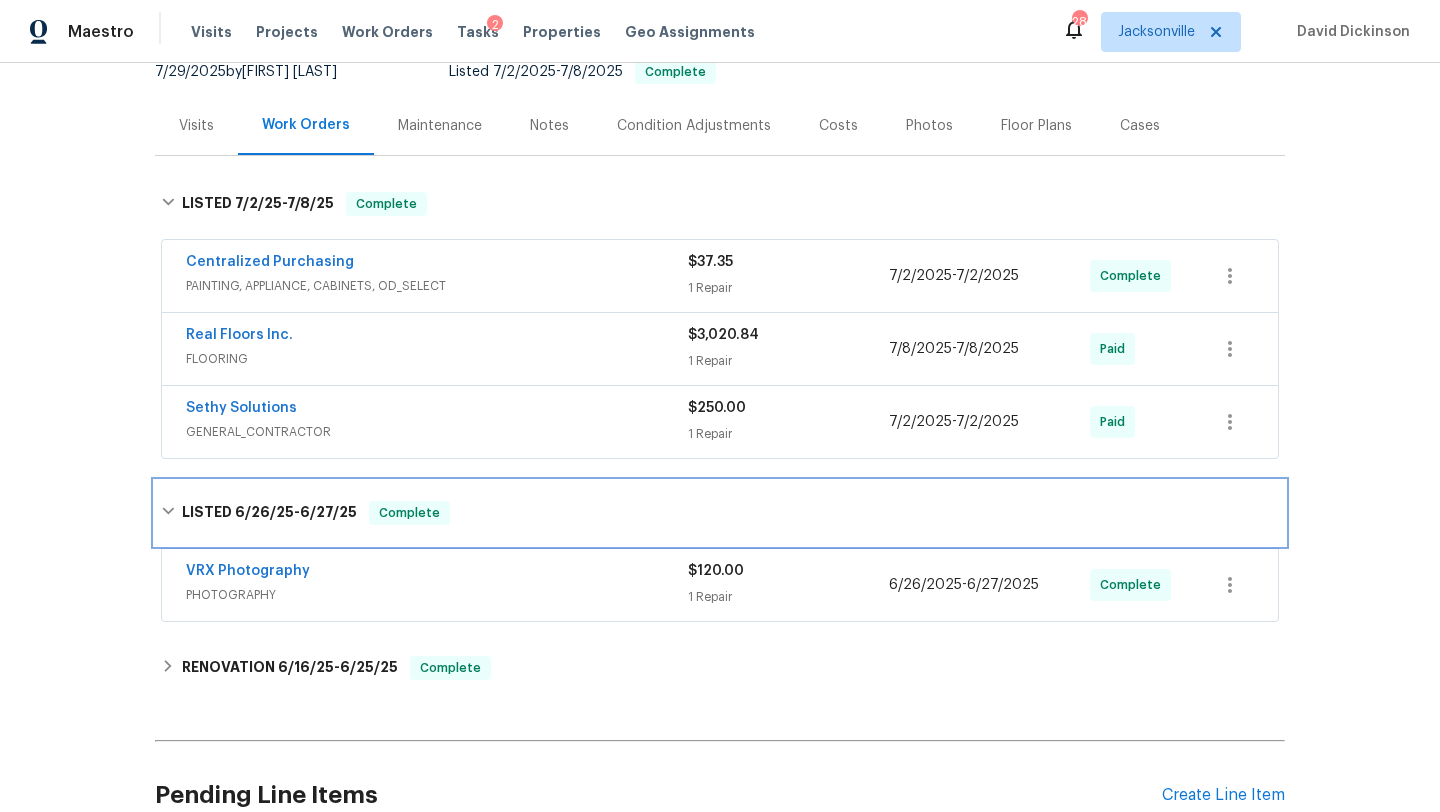 scroll, scrollTop: 275, scrollLeft: 0, axis: vertical 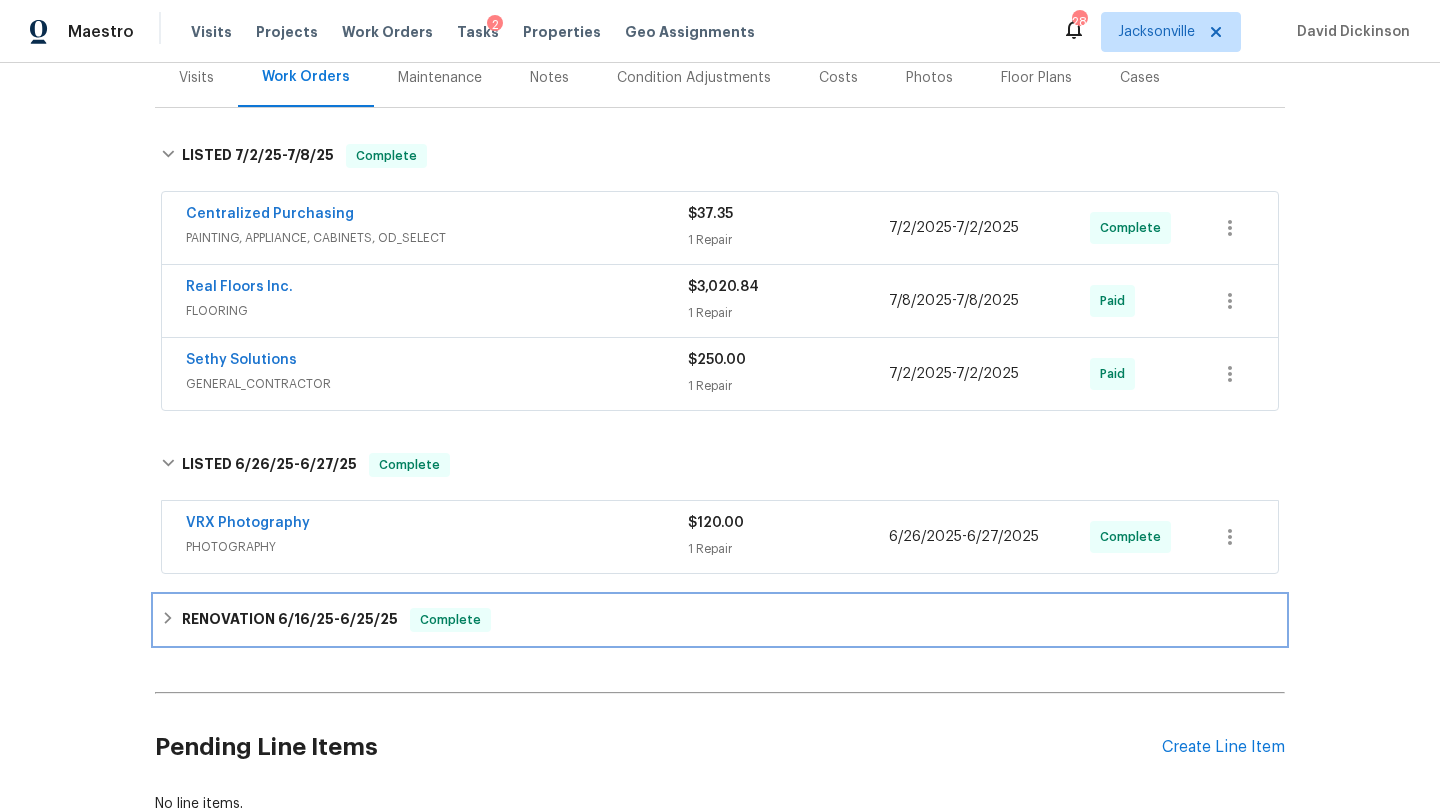 click on "RENOVATION   6/16/25  -  6/25/25 Complete" at bounding box center (720, 620) 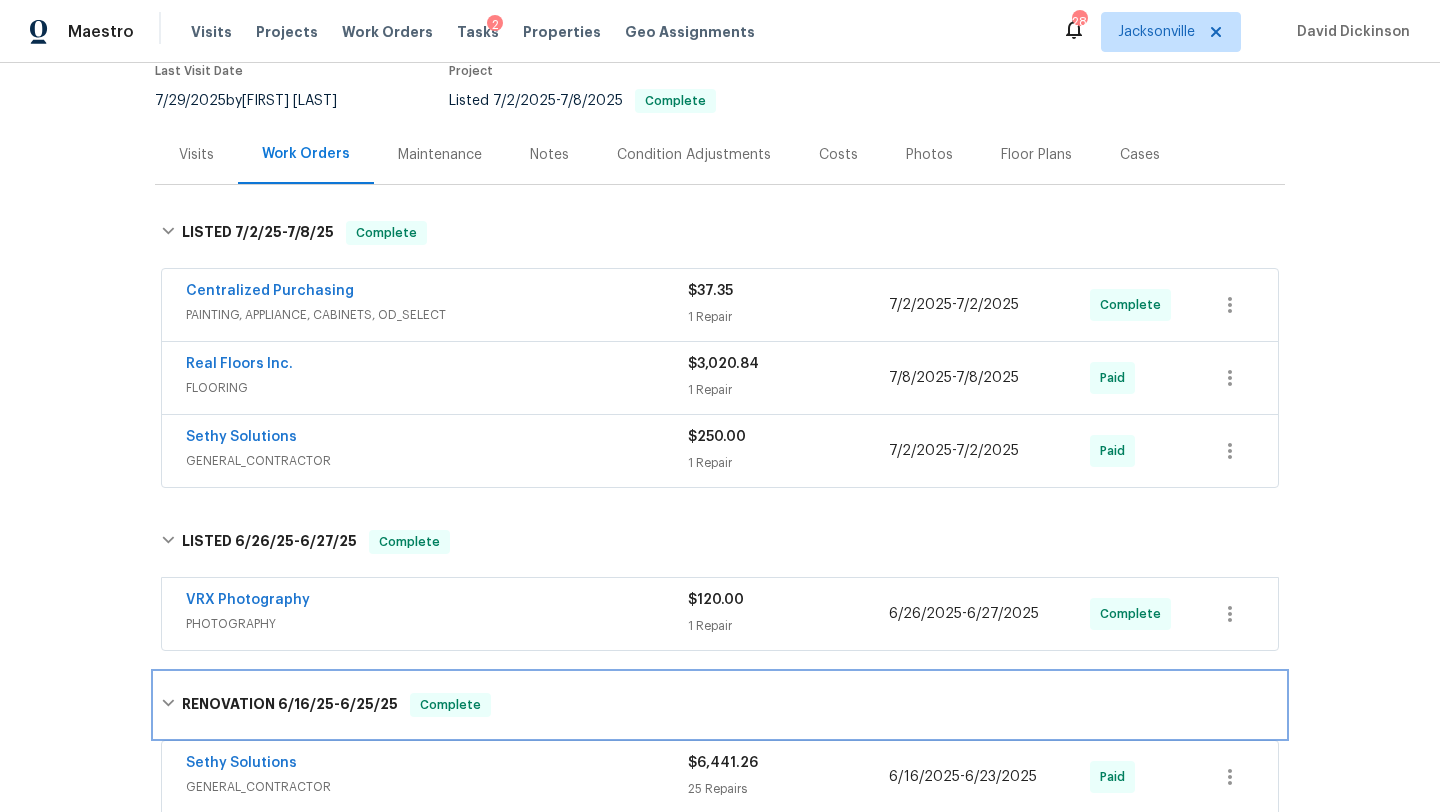 scroll, scrollTop: 126, scrollLeft: 0, axis: vertical 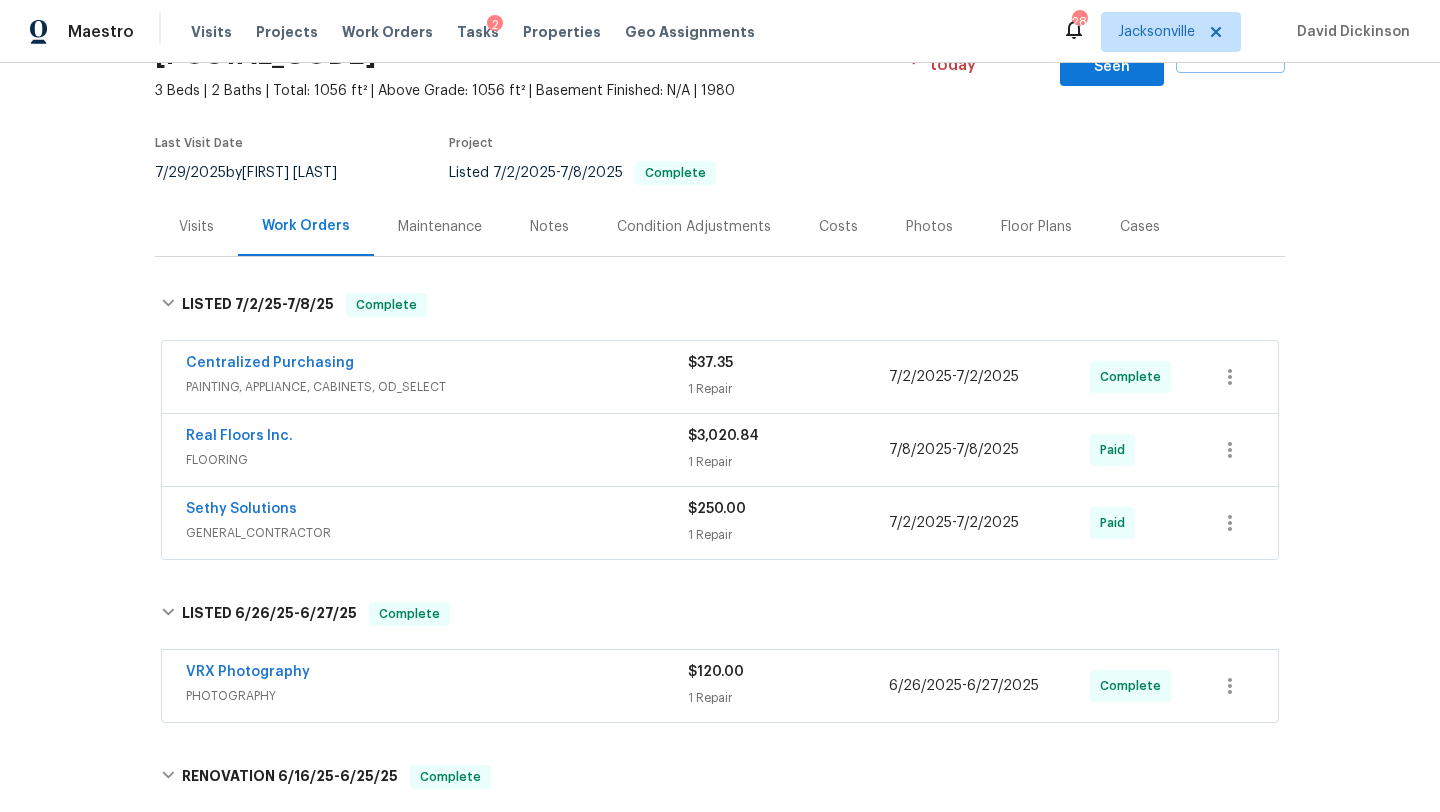 click on "Photos" at bounding box center (929, 227) 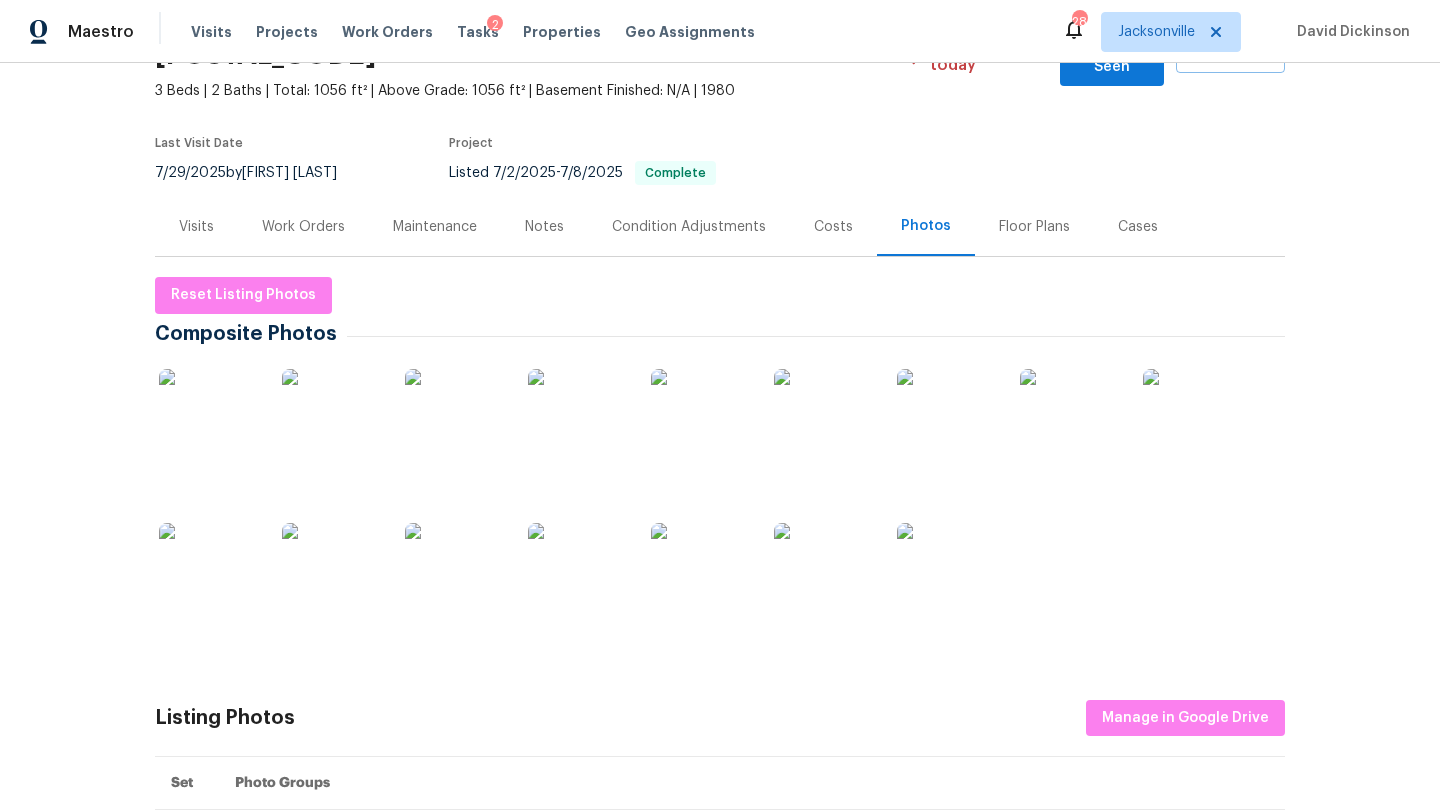 click at bounding box center (578, 573) 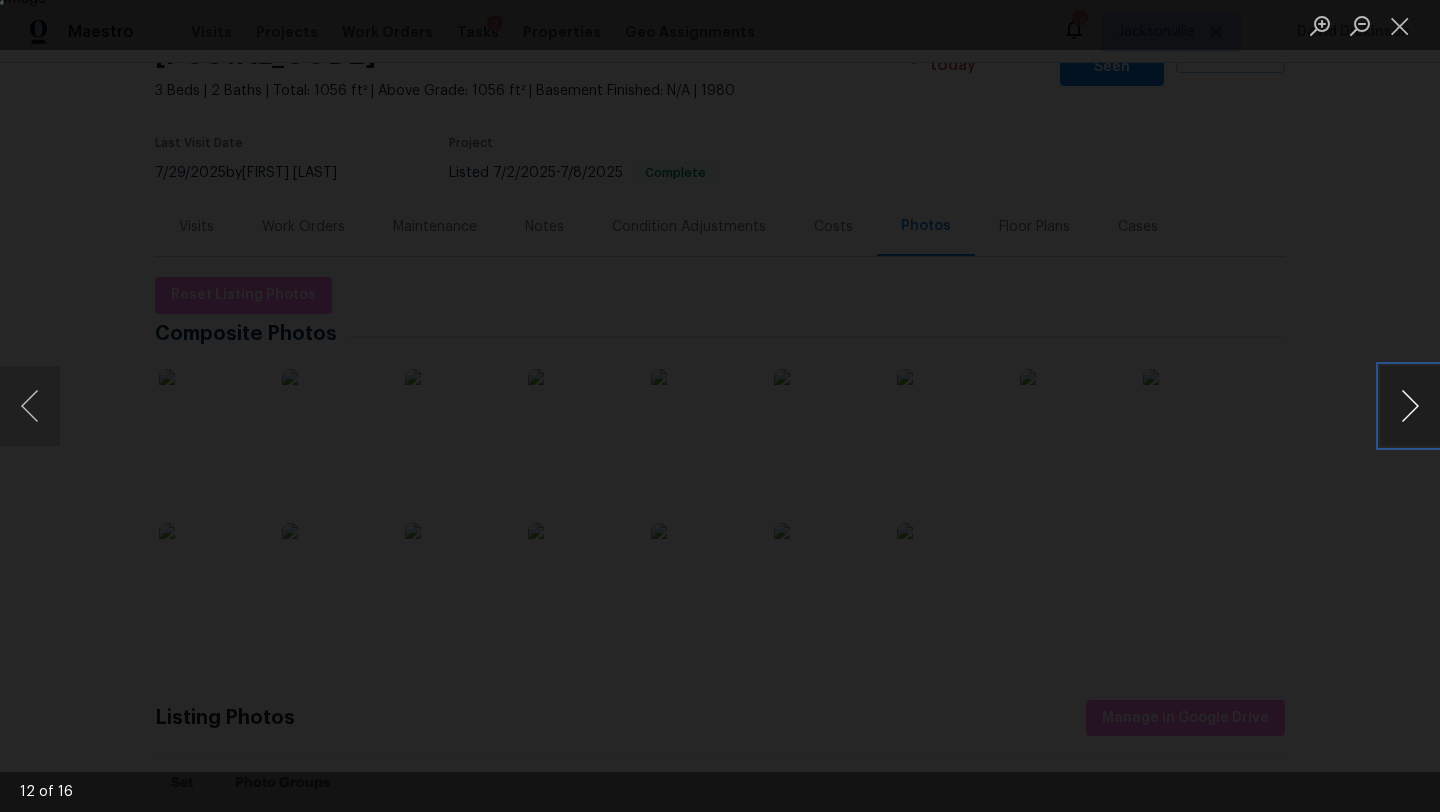click at bounding box center [1410, 406] 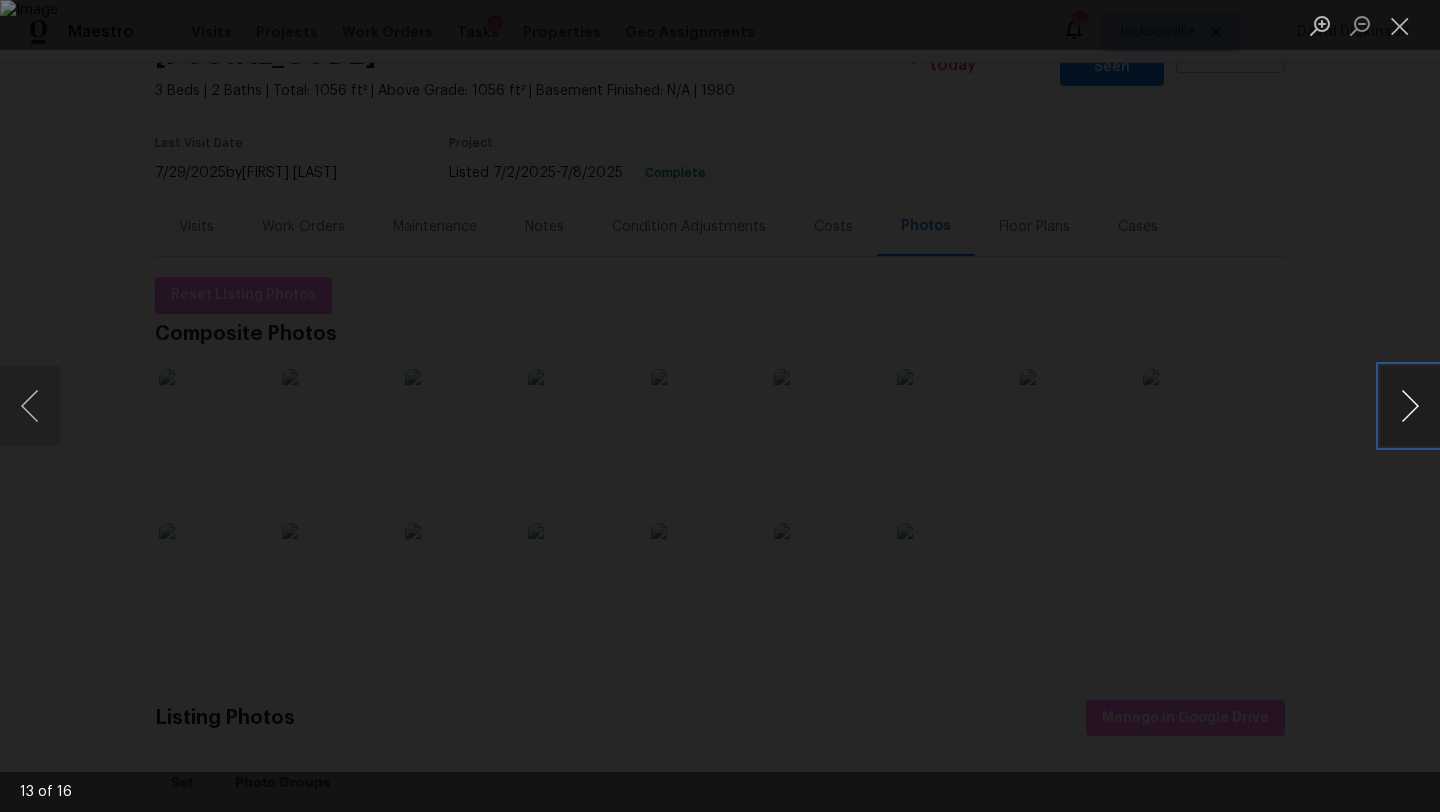 click at bounding box center (1410, 406) 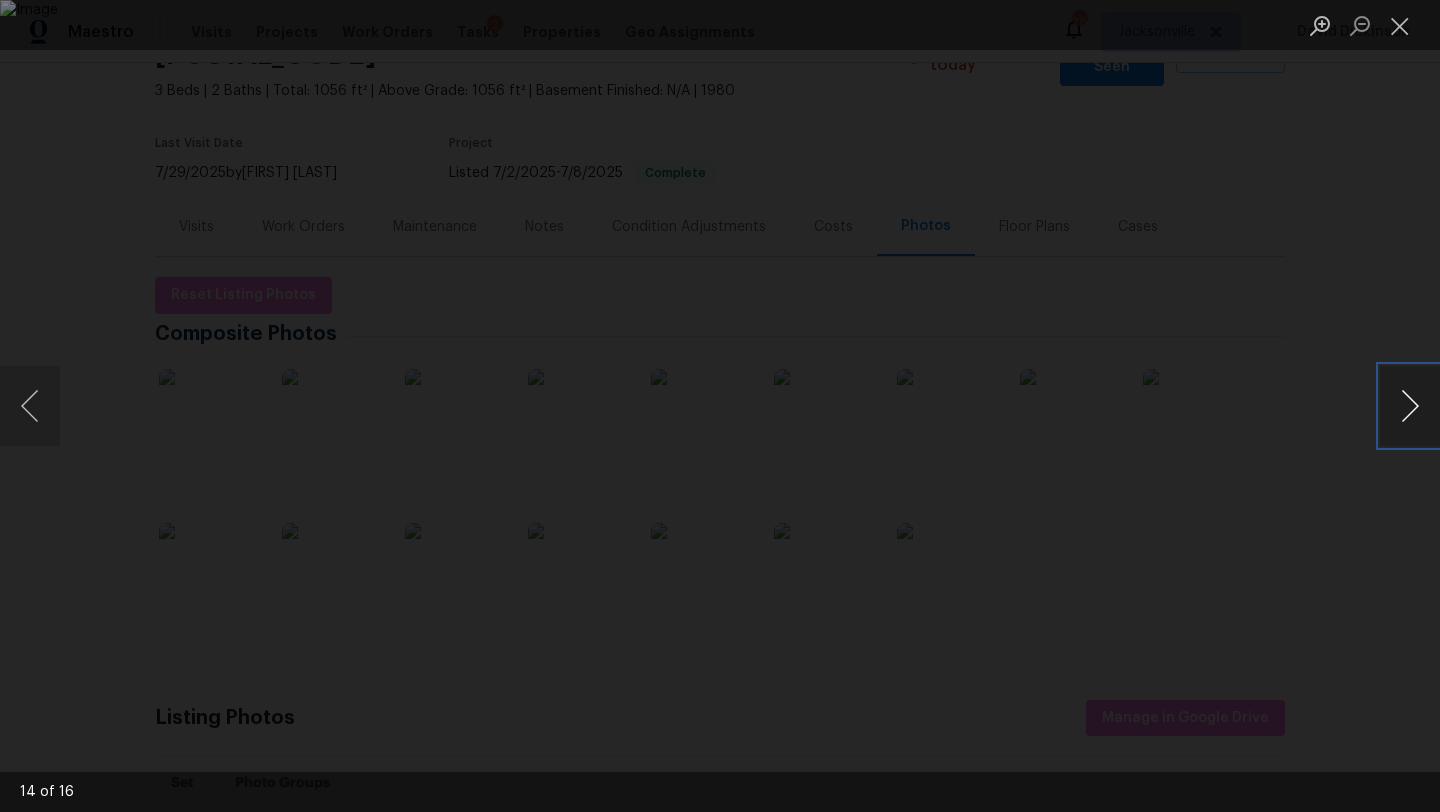 click at bounding box center (1410, 406) 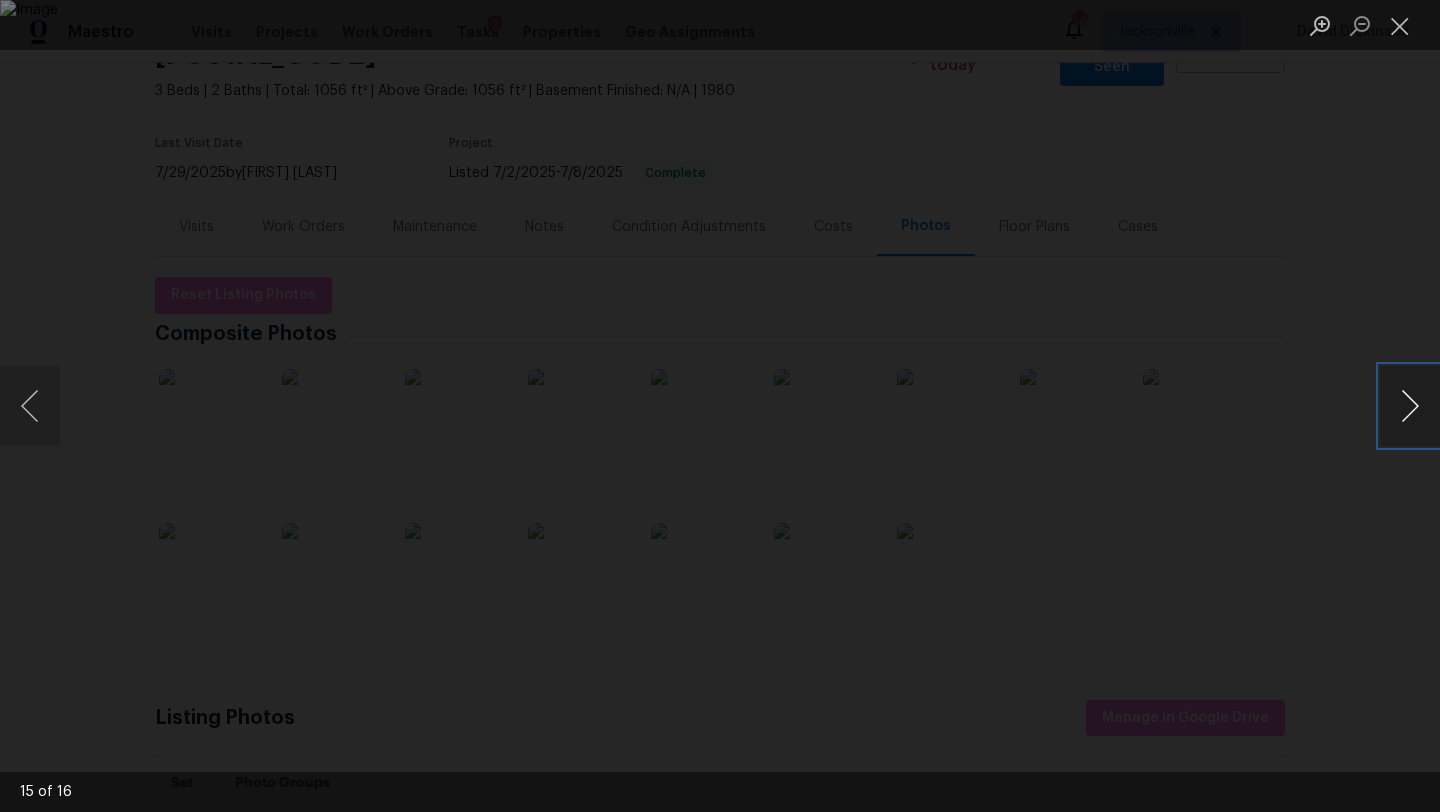 click at bounding box center [1410, 406] 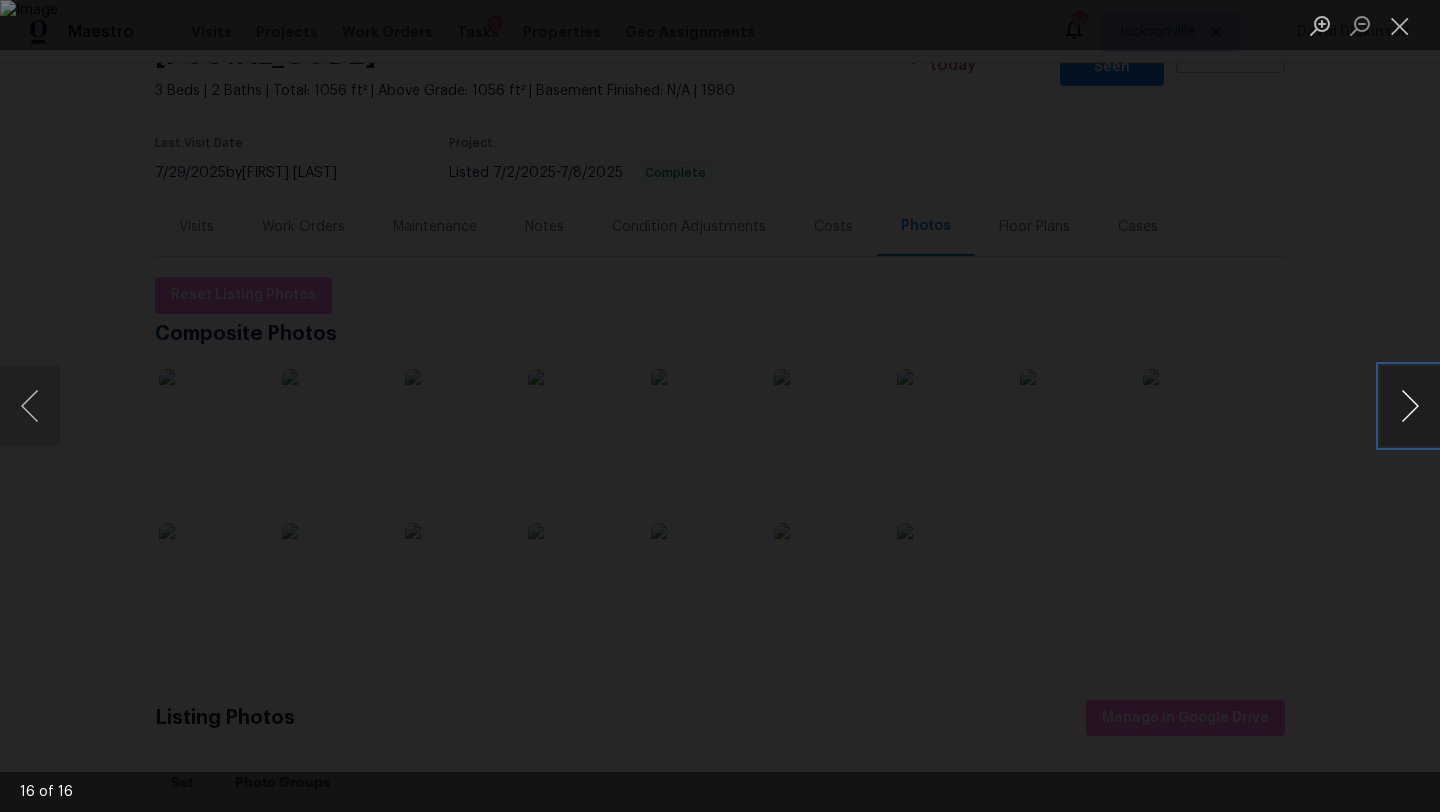 click at bounding box center (1410, 406) 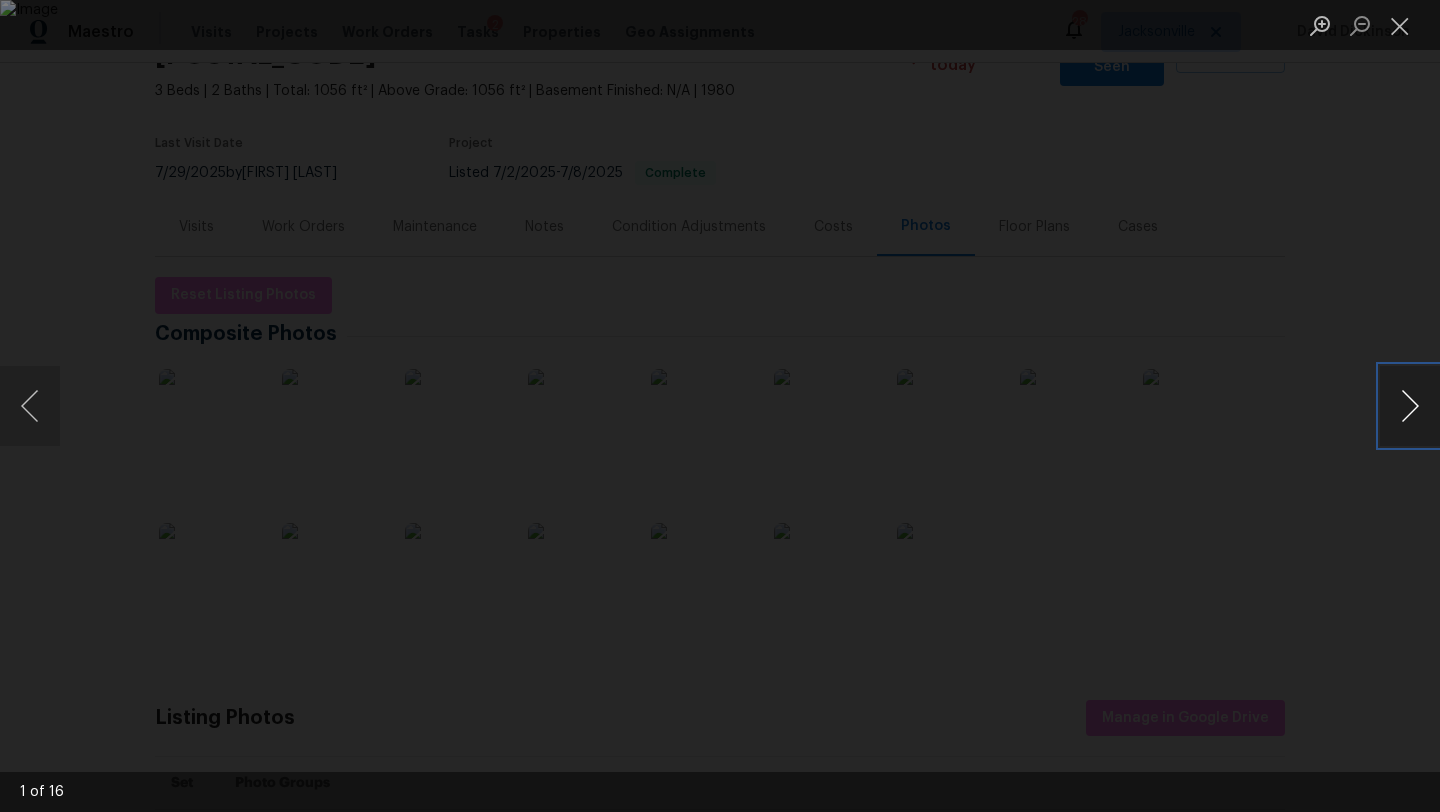 click at bounding box center [1410, 406] 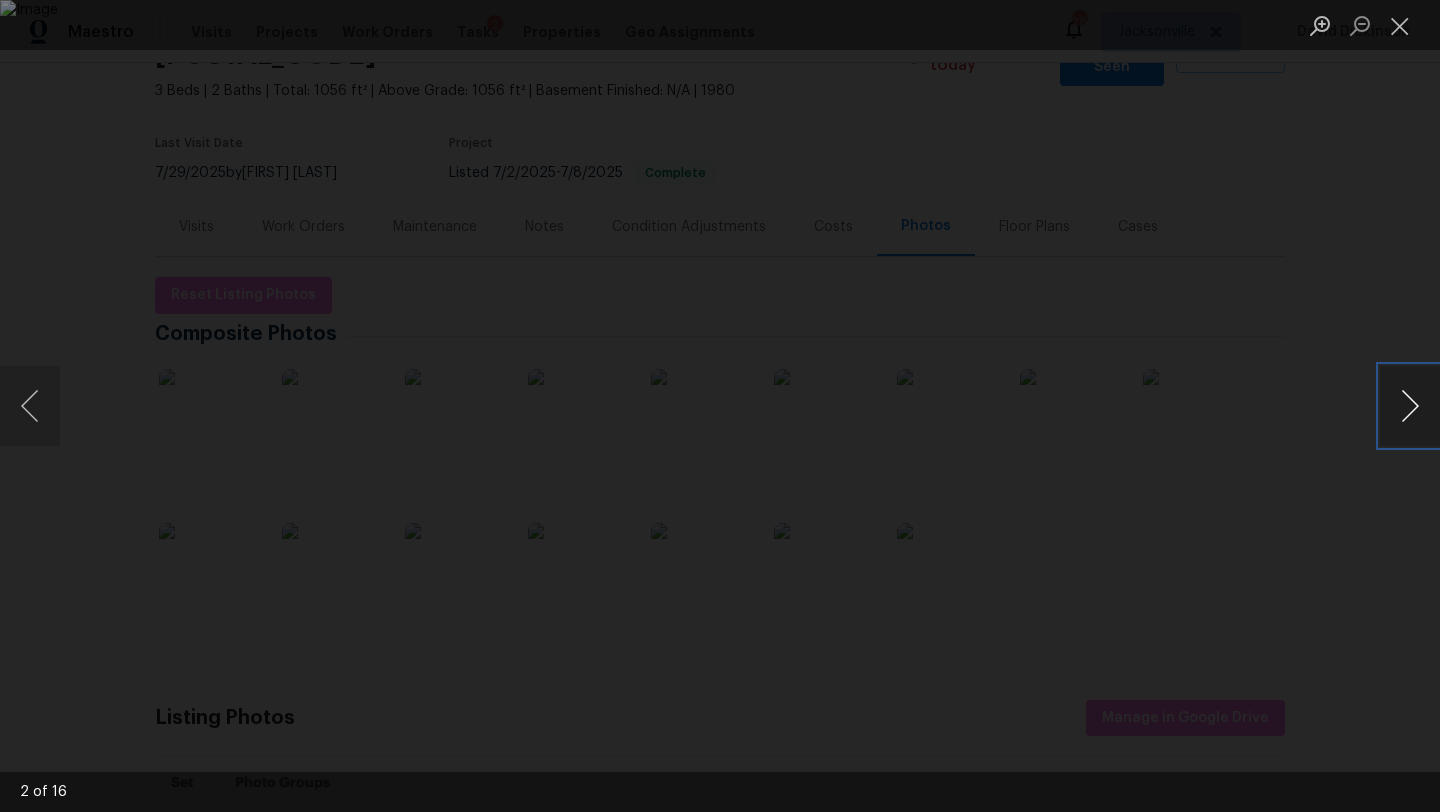 click at bounding box center (1410, 406) 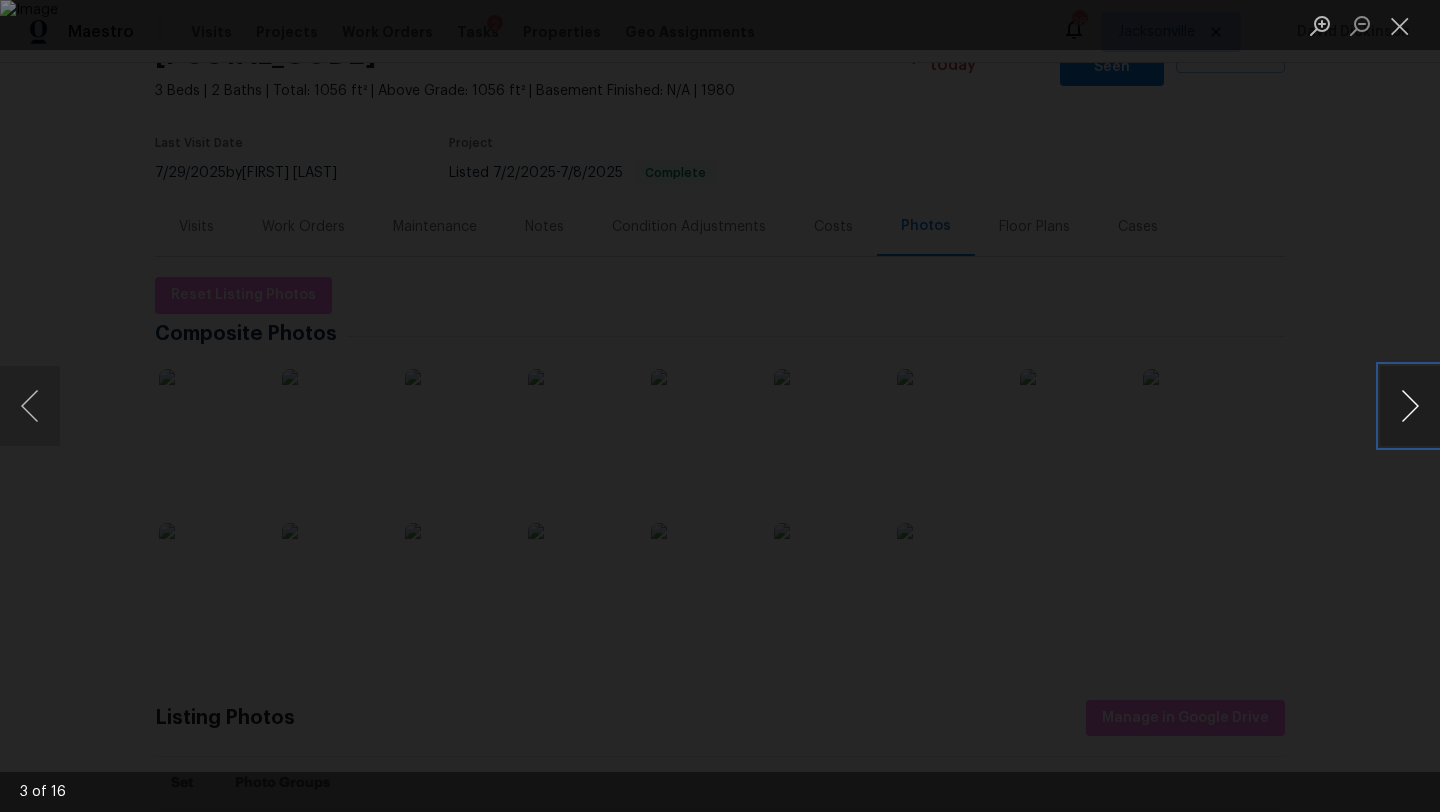 click at bounding box center [1410, 406] 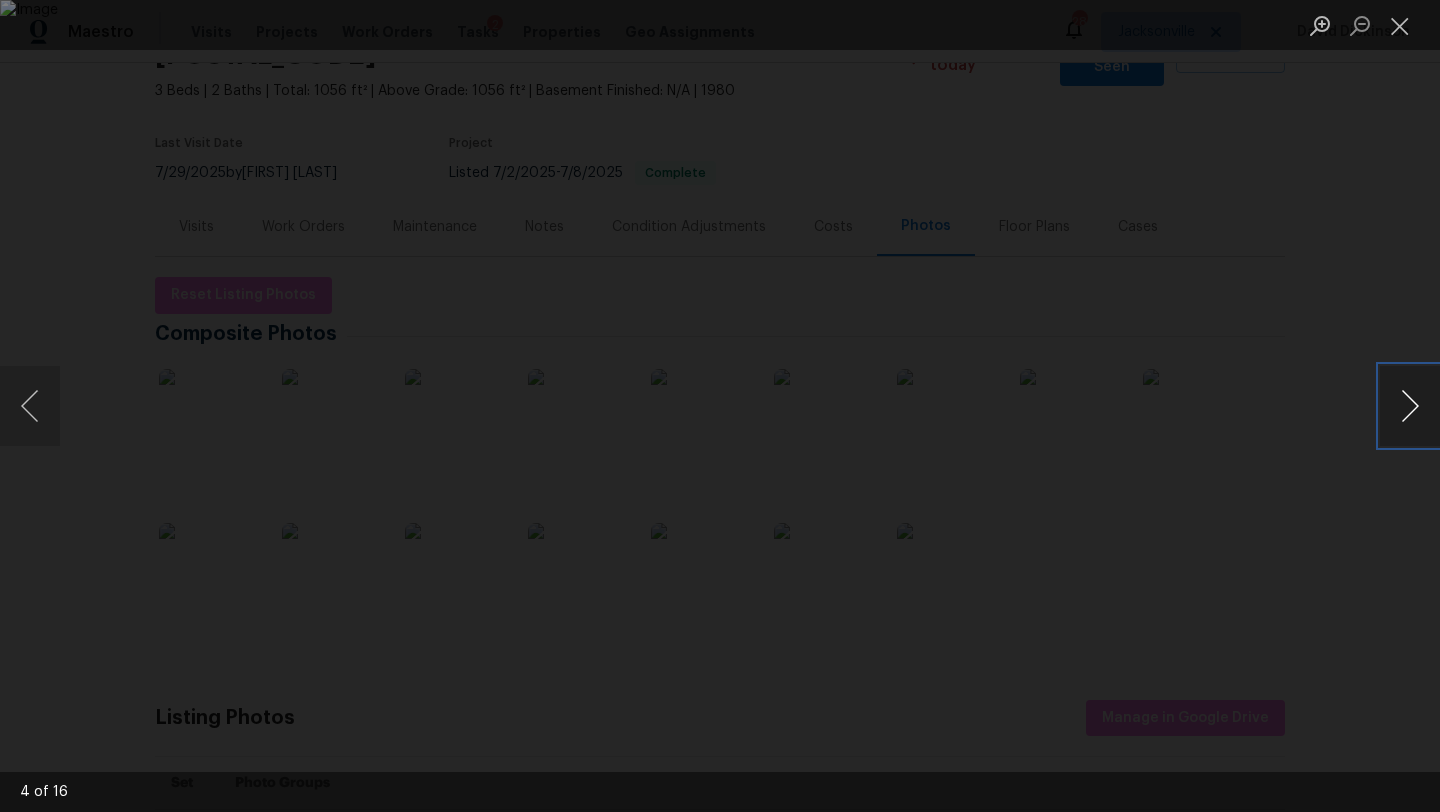 click at bounding box center [1410, 406] 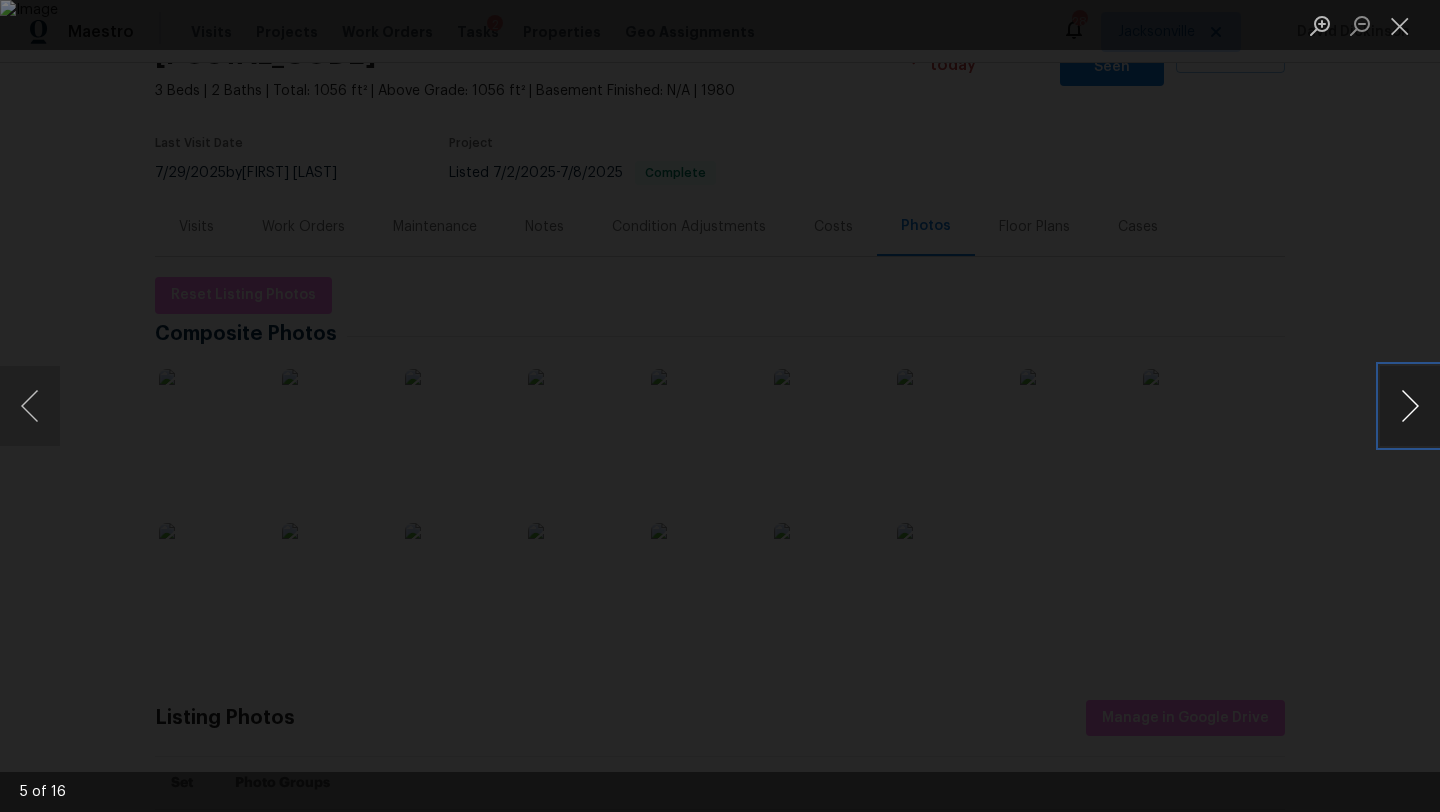 click at bounding box center (1410, 406) 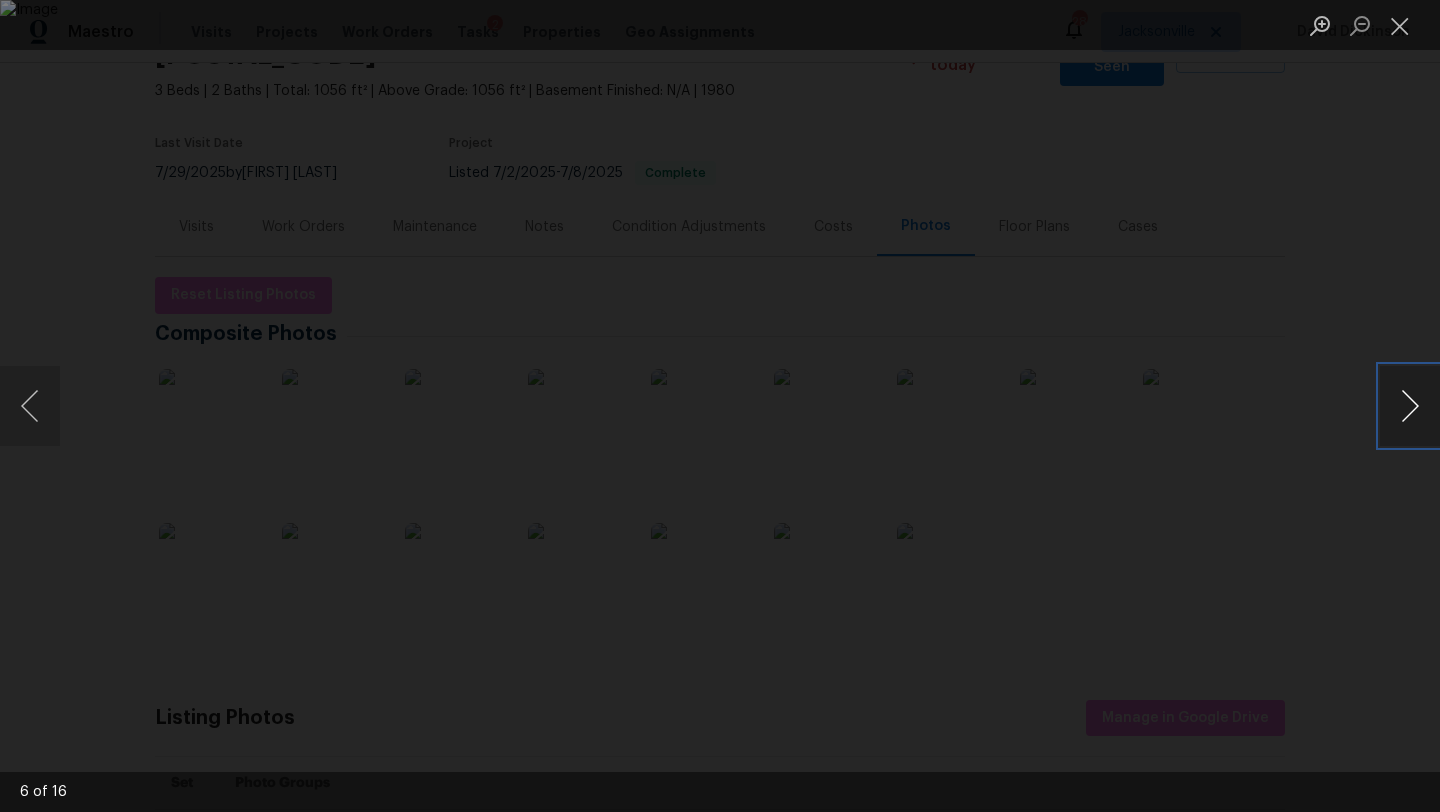 click at bounding box center [1410, 406] 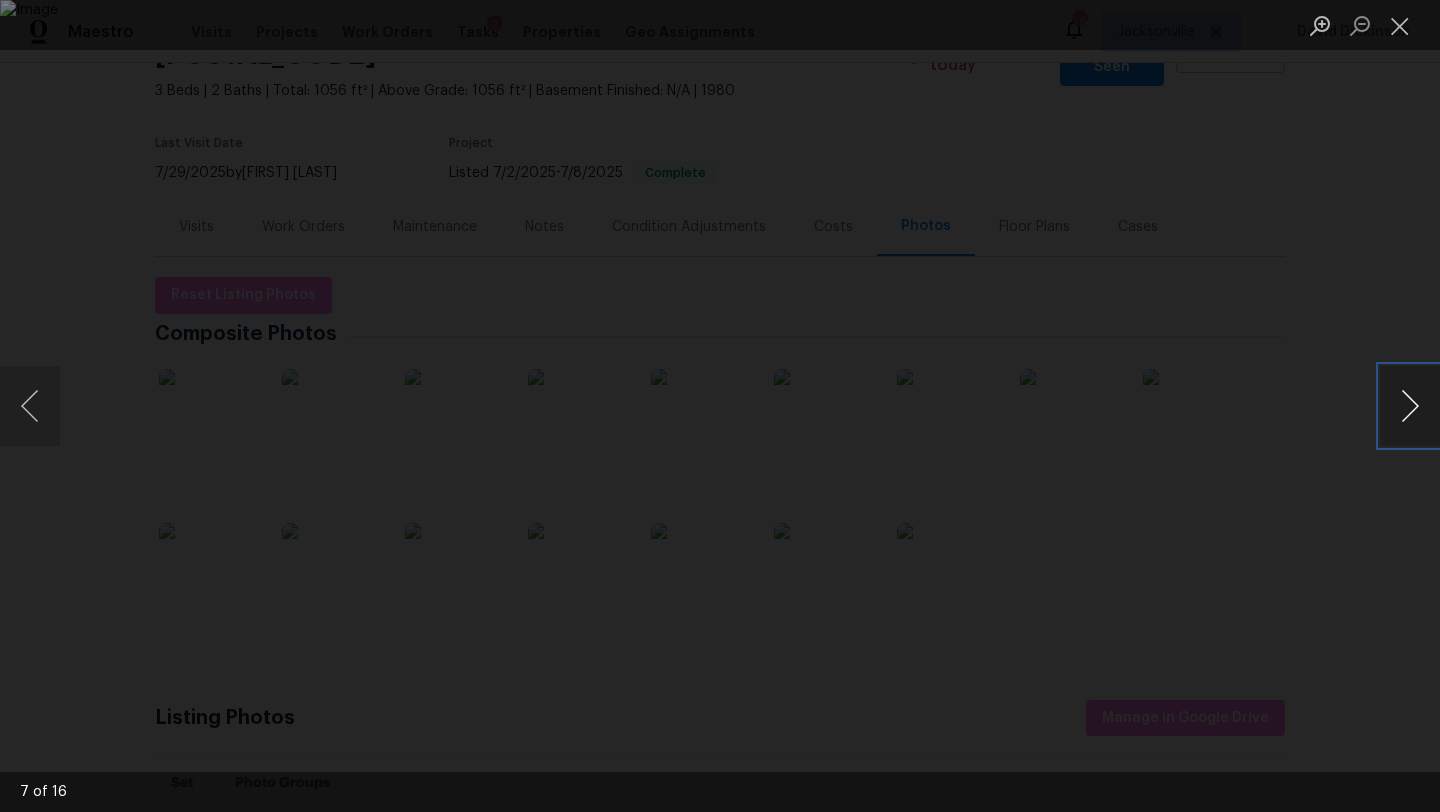 click at bounding box center (1410, 406) 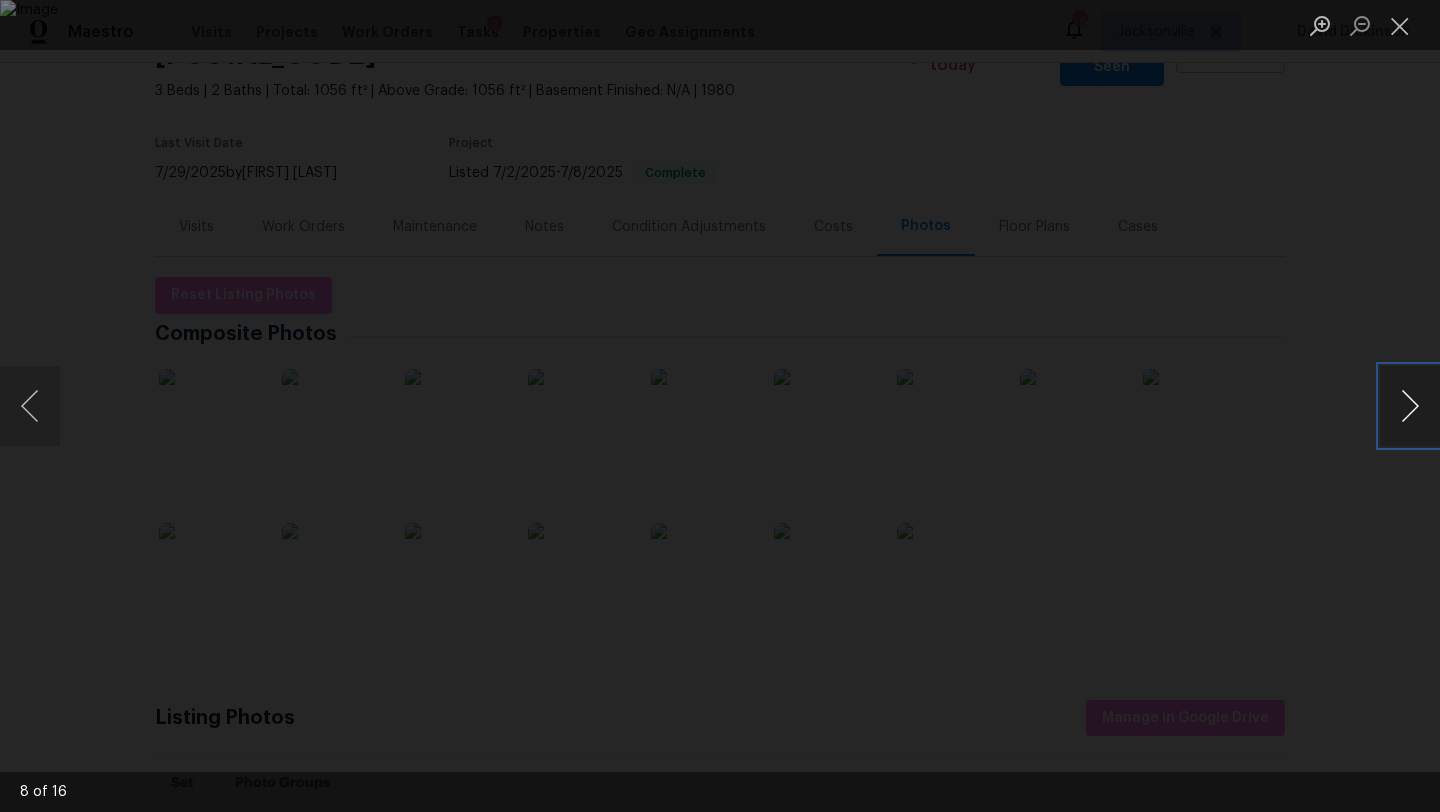 click at bounding box center [1410, 406] 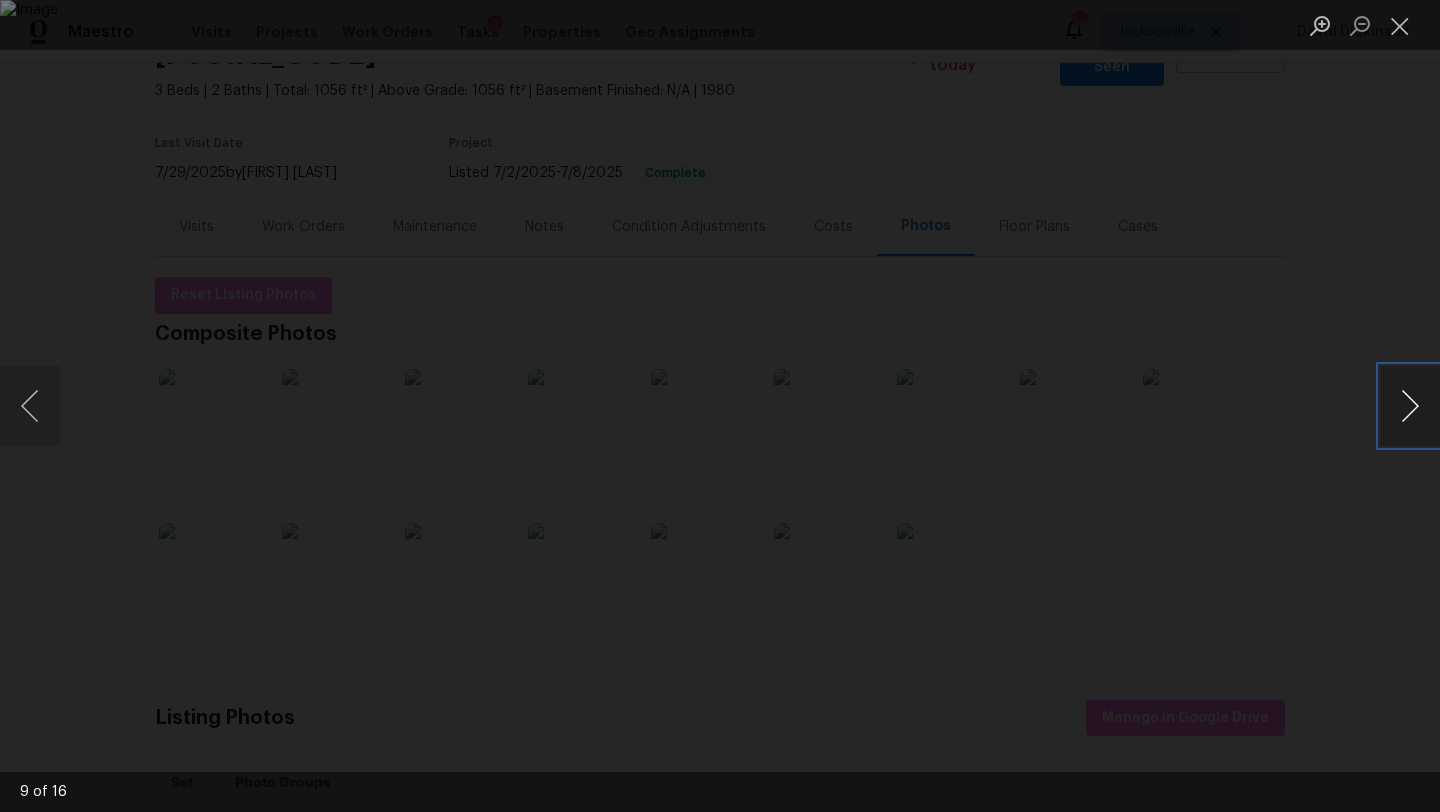 click at bounding box center [1410, 406] 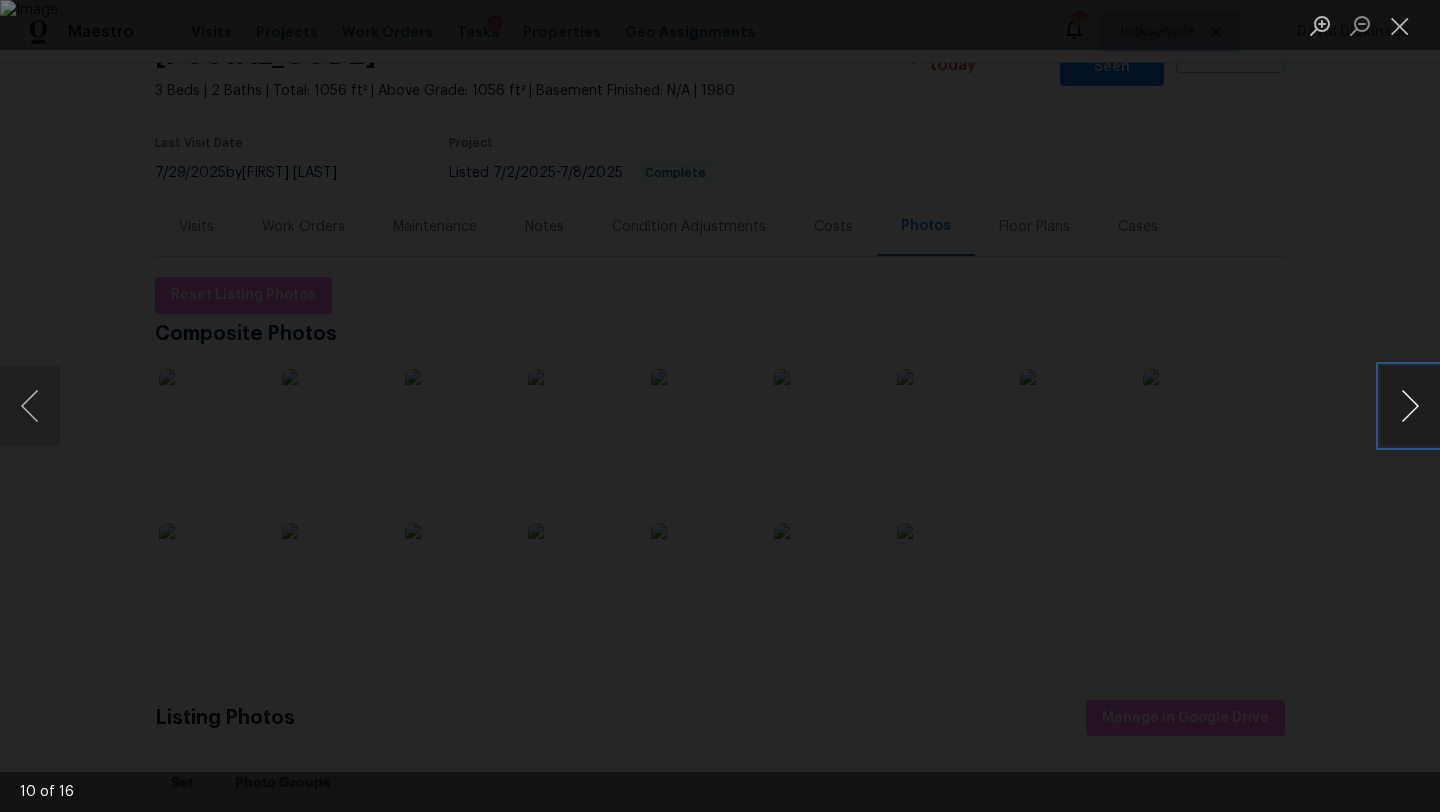 click at bounding box center (1410, 406) 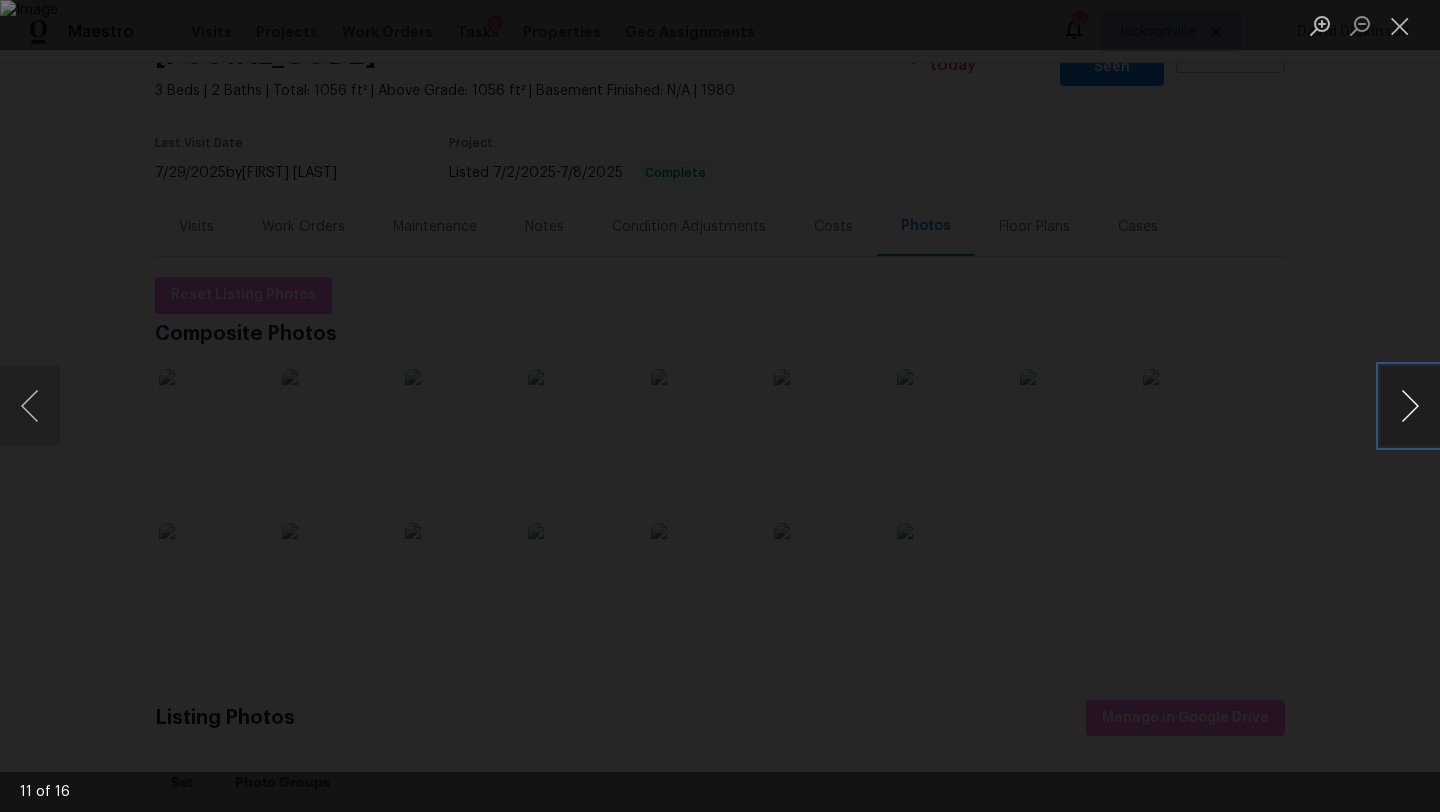 click at bounding box center (1410, 406) 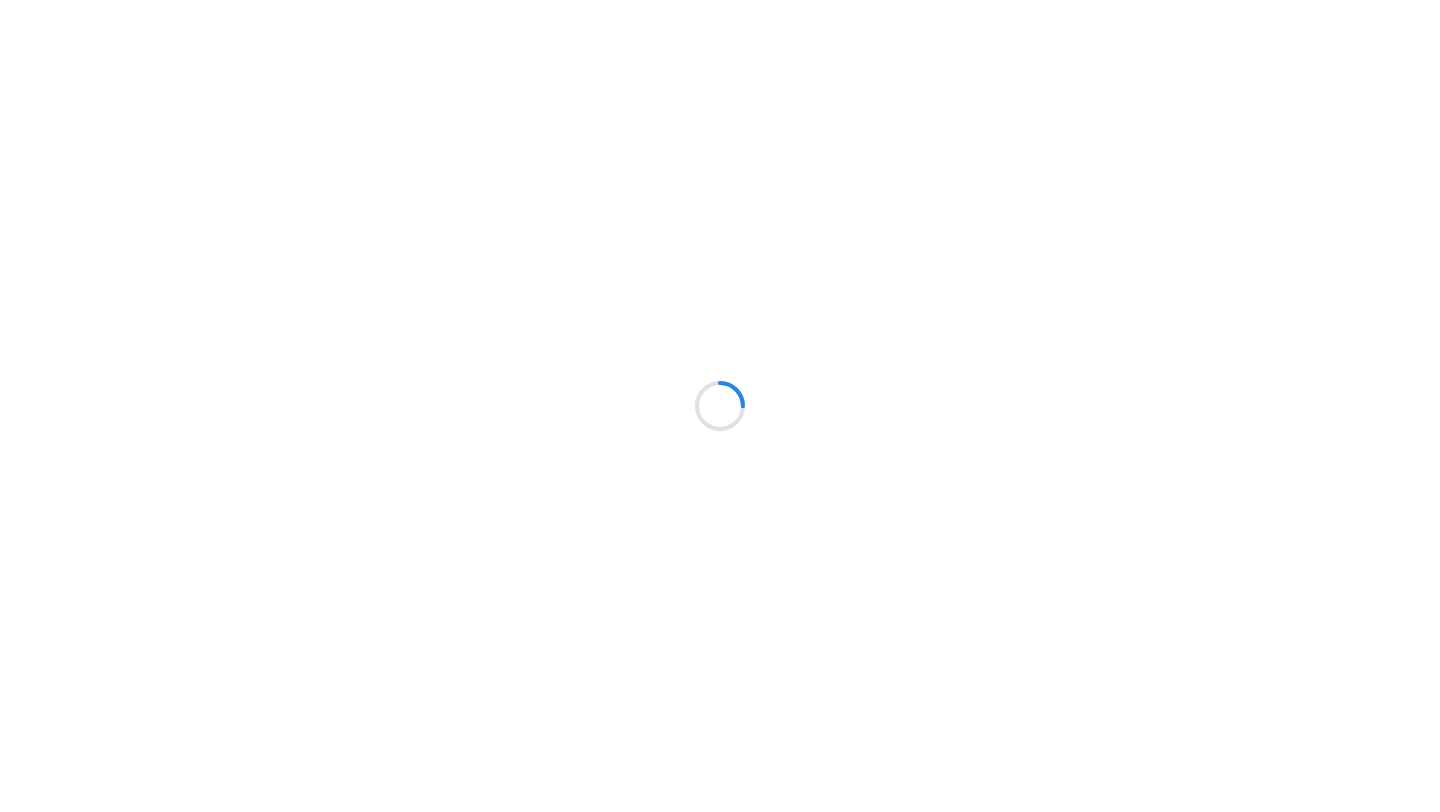 scroll, scrollTop: 0, scrollLeft: 0, axis: both 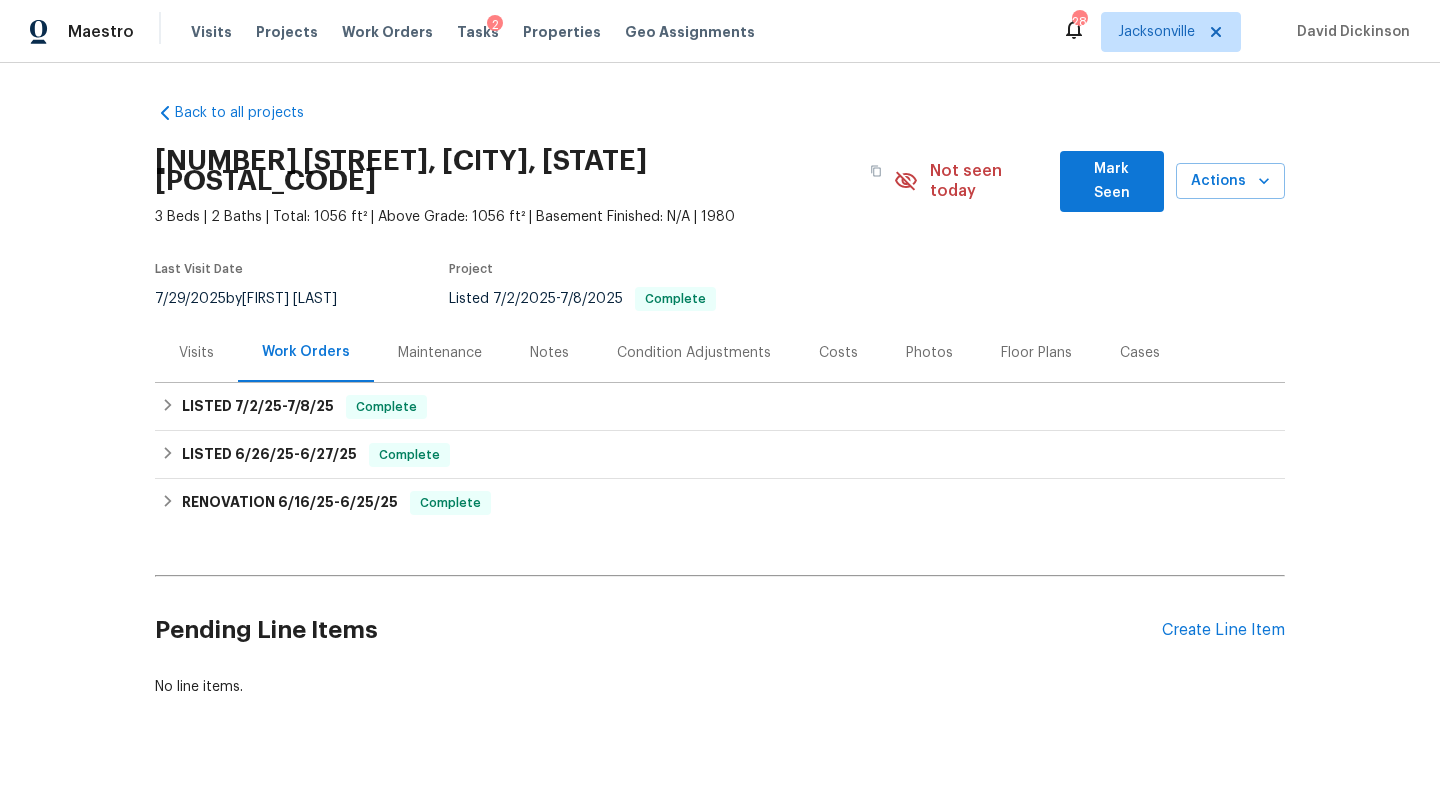 click on "Condition Adjustments" at bounding box center [694, 353] 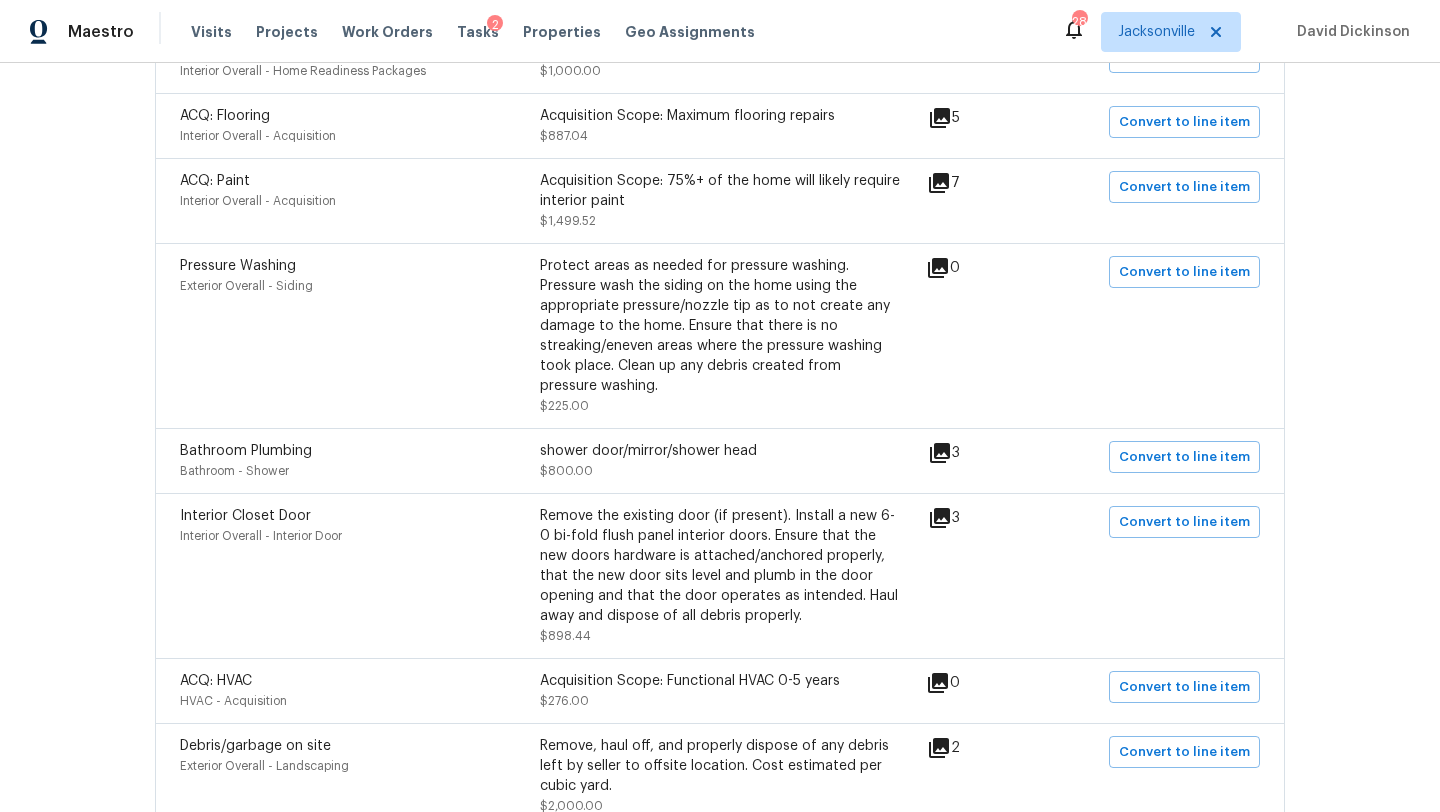 scroll, scrollTop: 0, scrollLeft: 0, axis: both 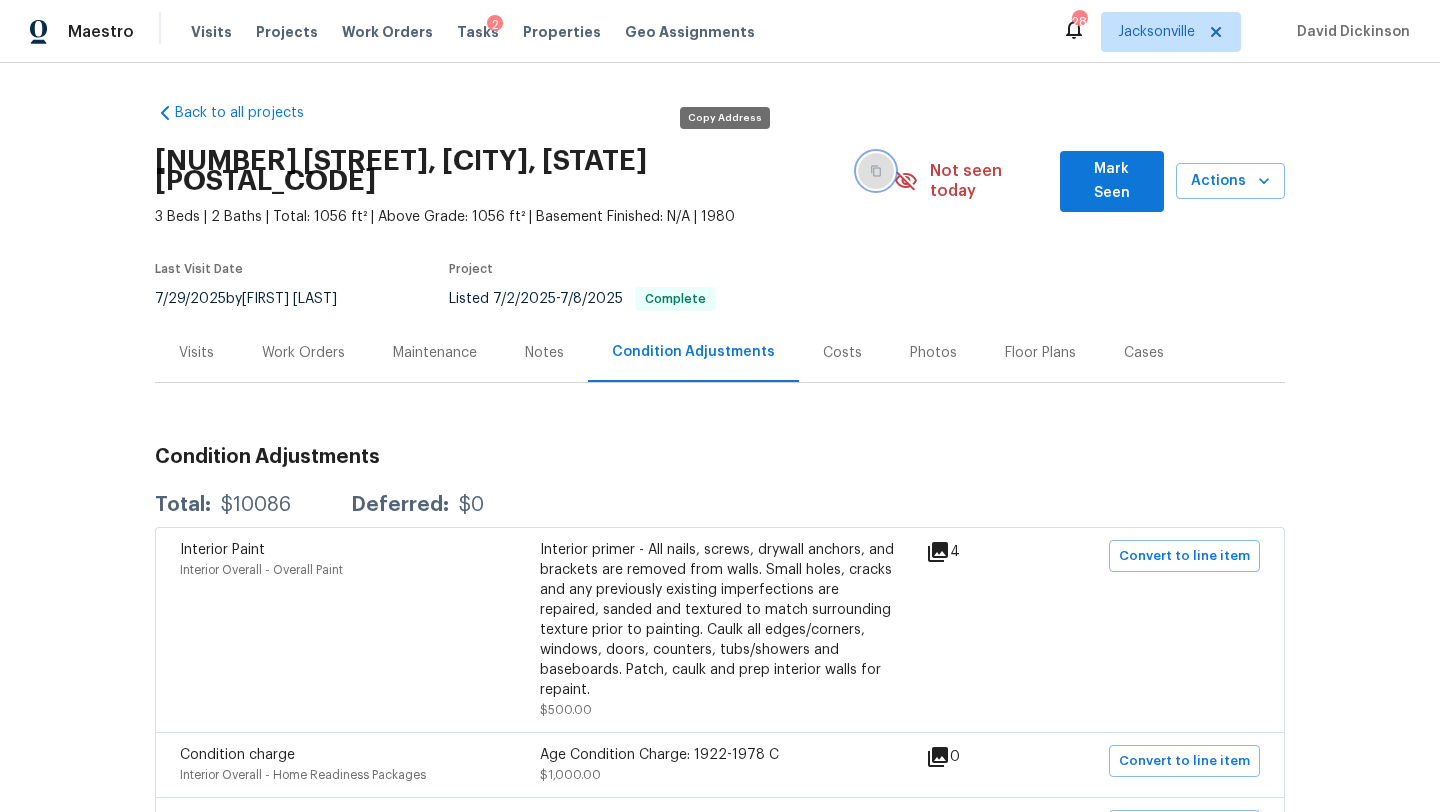 click 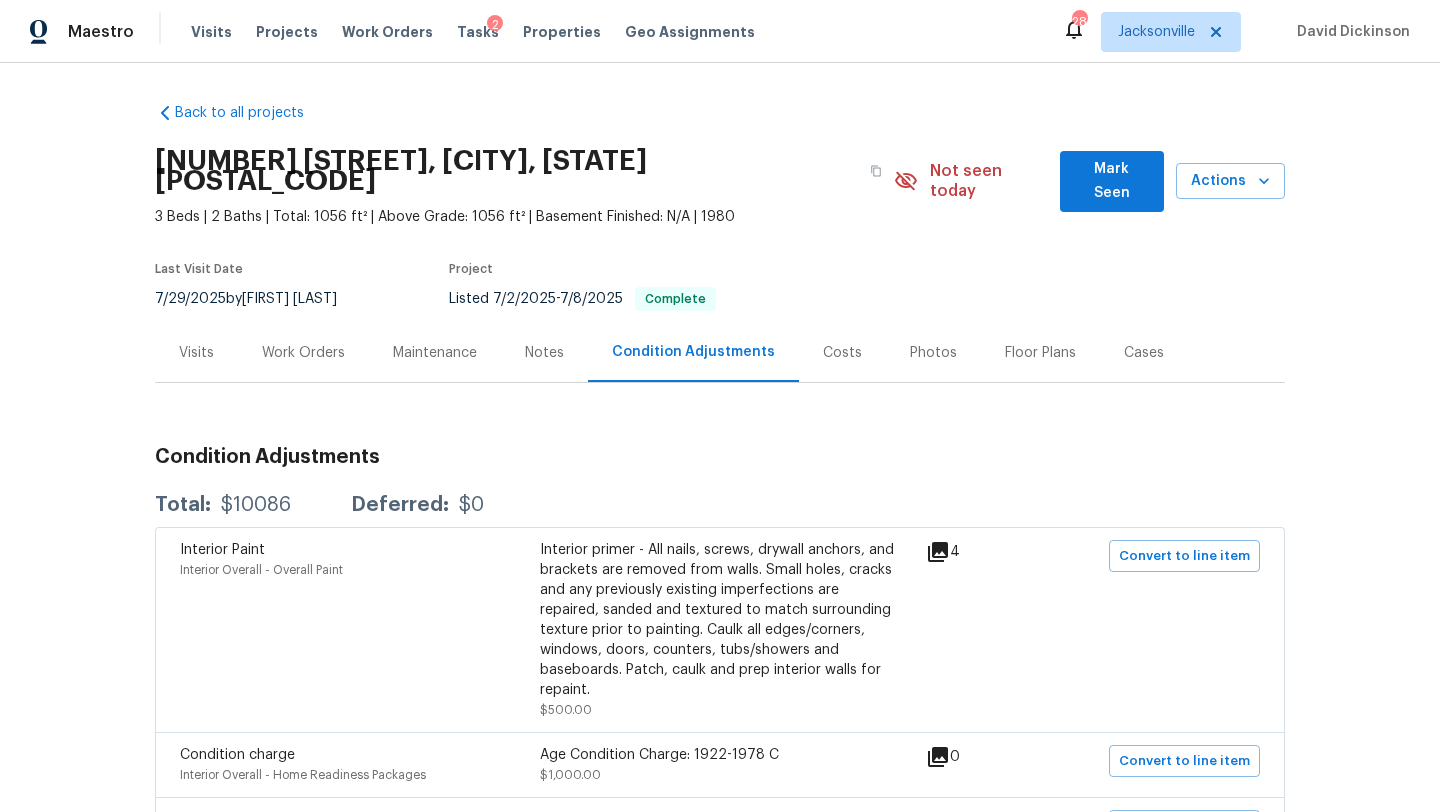 click on "Visits" at bounding box center [196, 353] 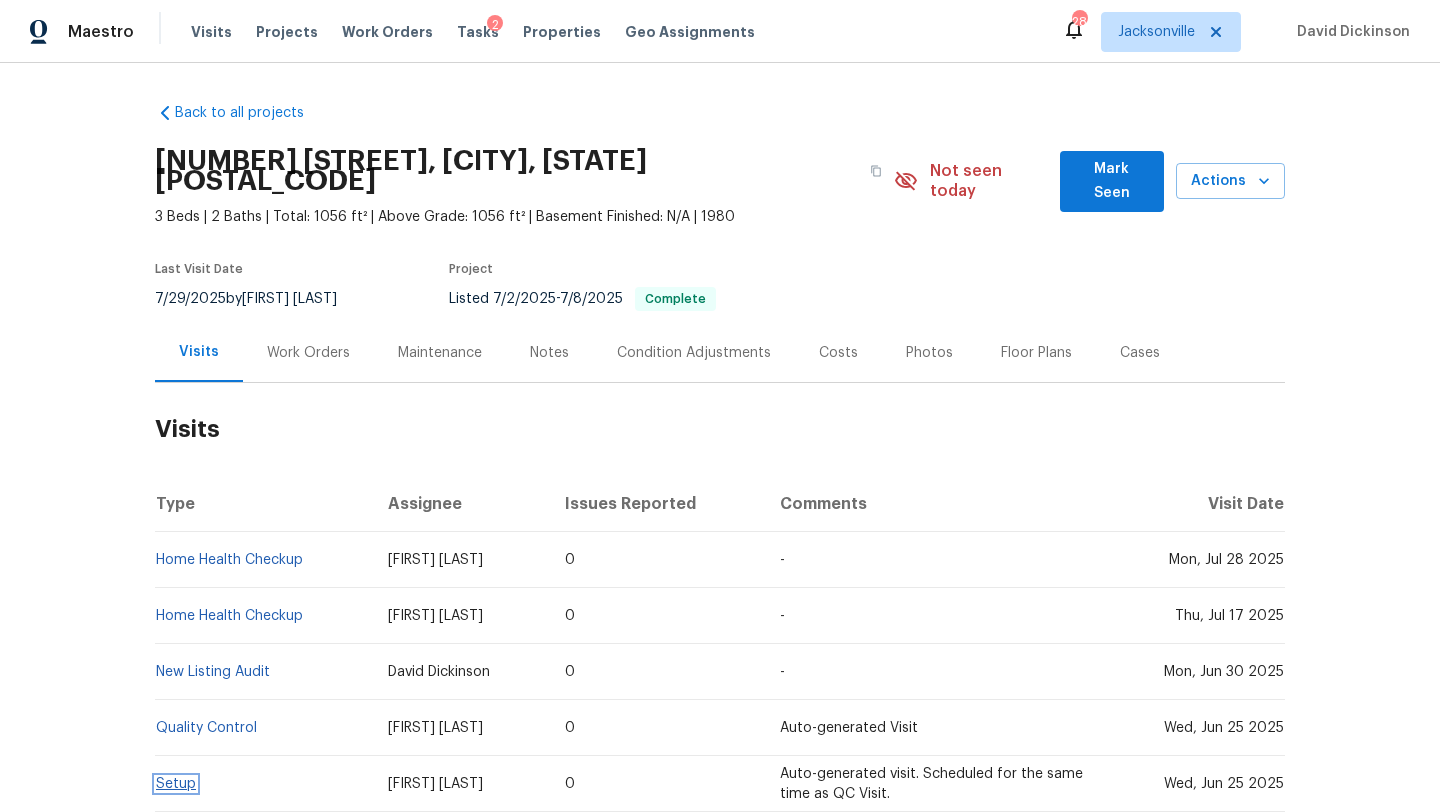 click on "Setup" at bounding box center (176, 784) 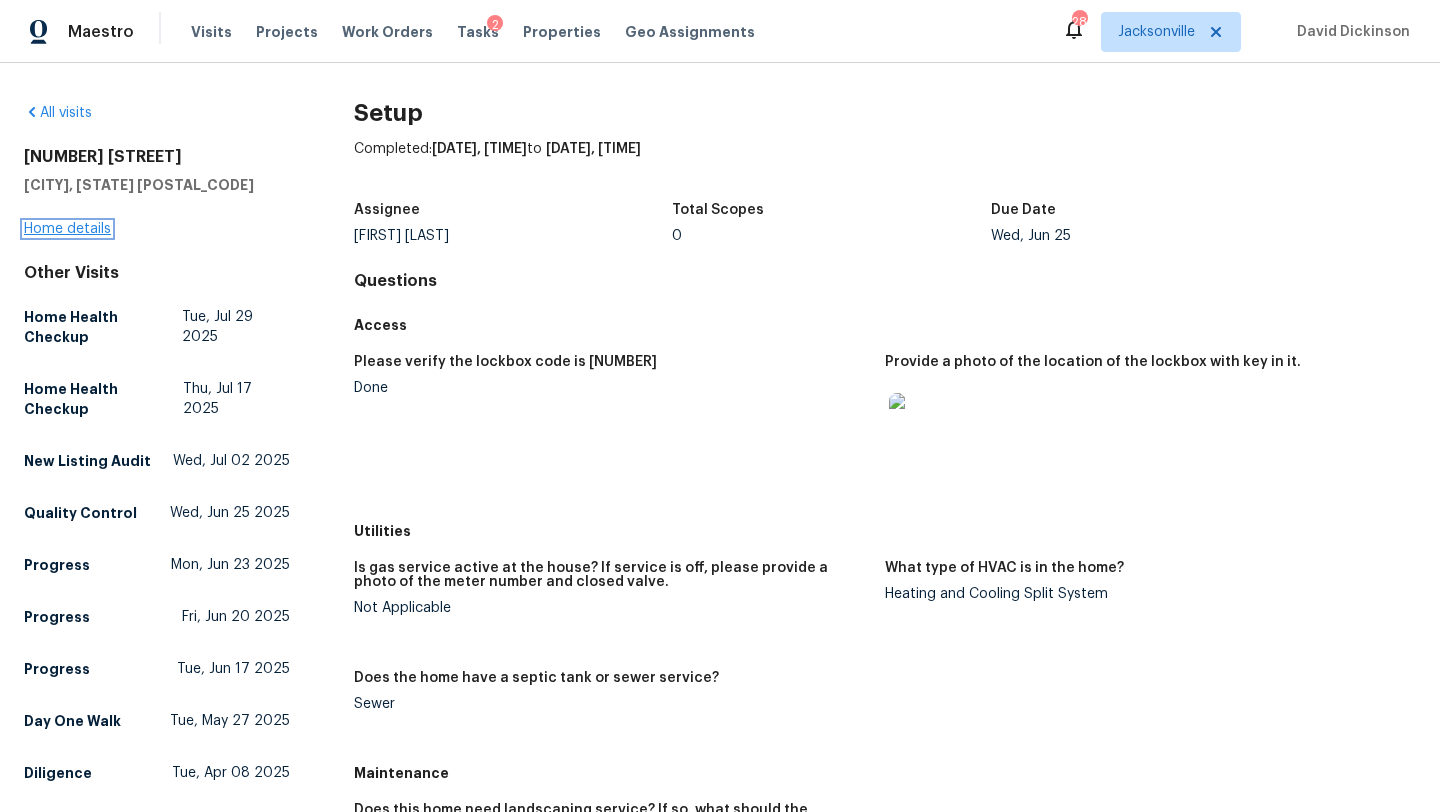 click on "Home details" at bounding box center [67, 229] 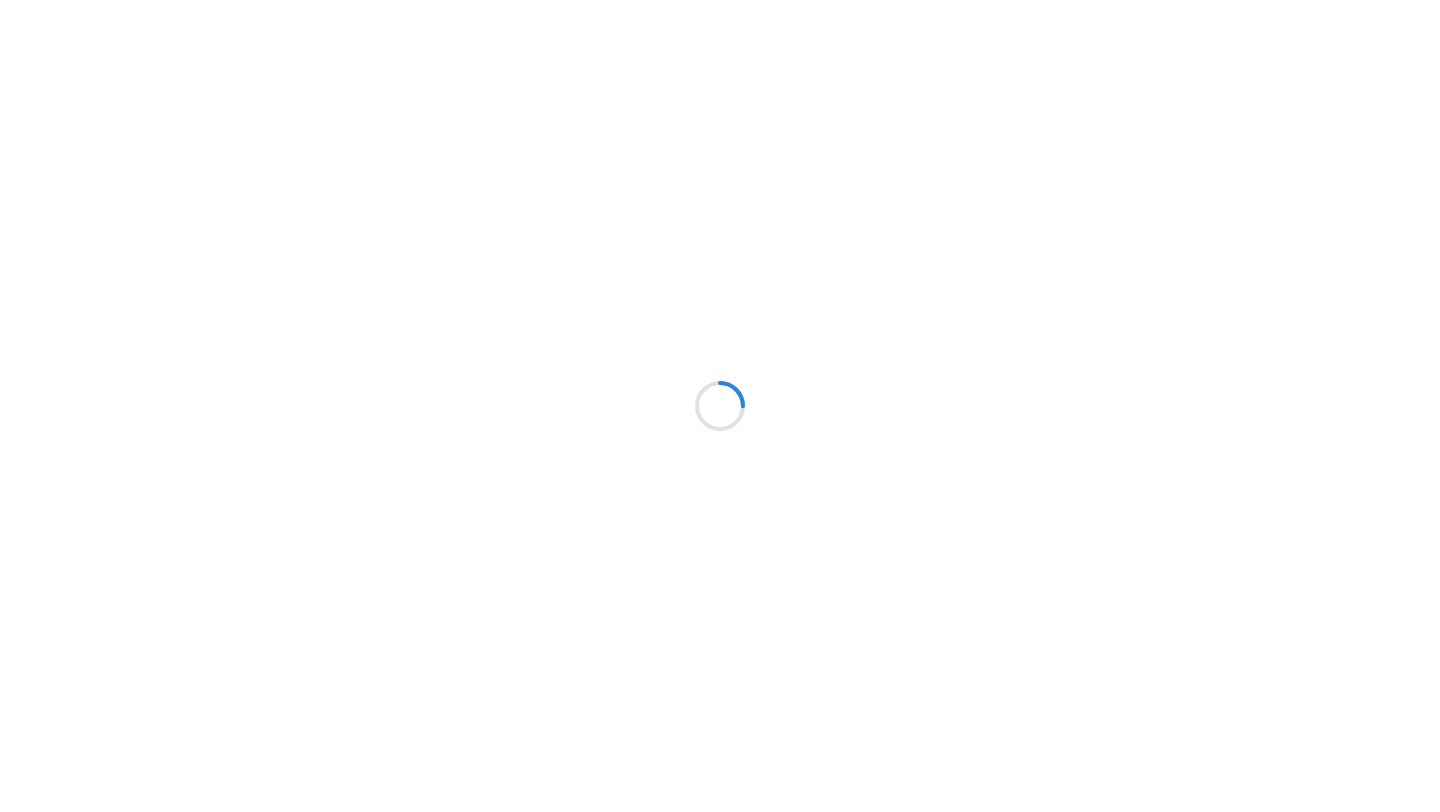 scroll, scrollTop: 0, scrollLeft: 0, axis: both 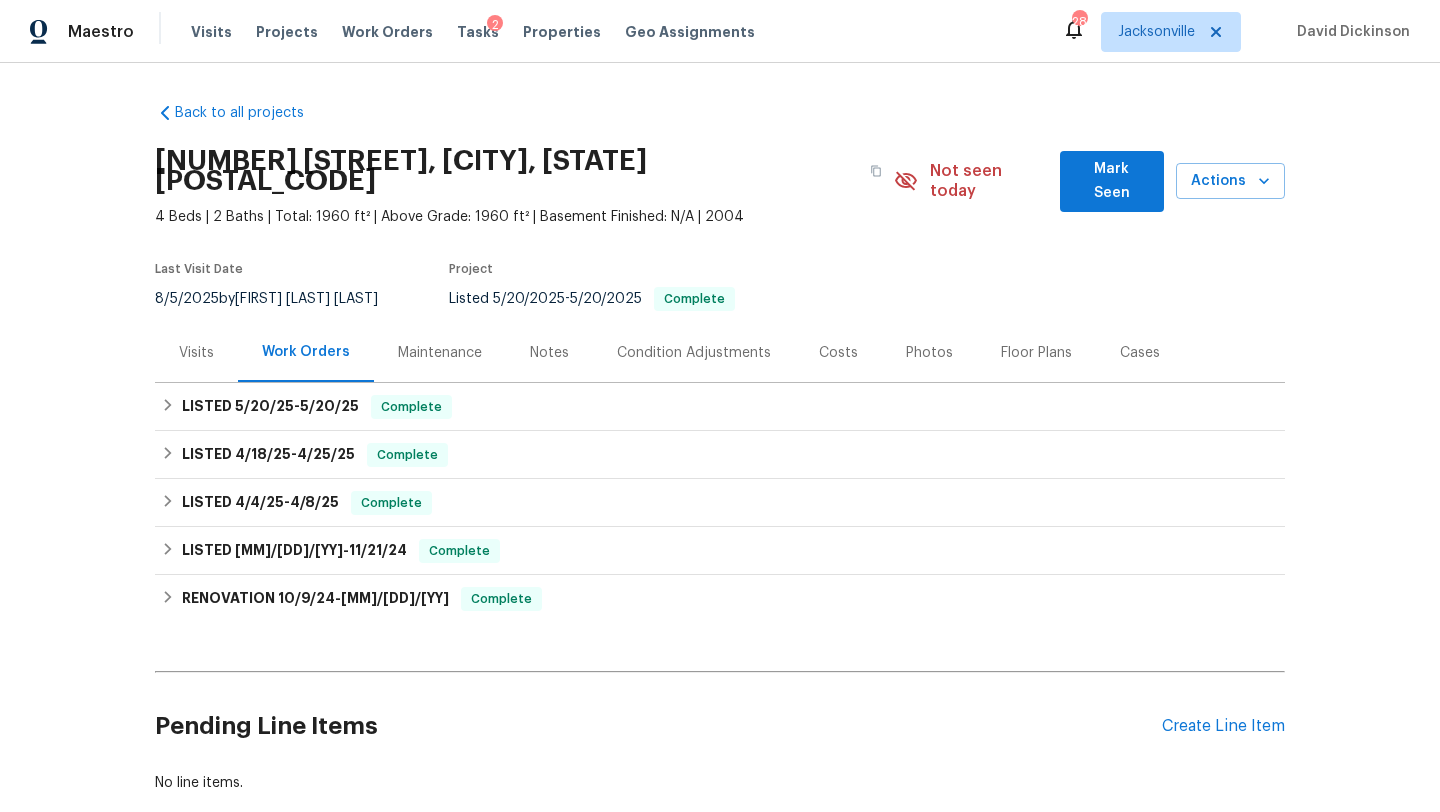 click on "Costs" at bounding box center [838, 353] 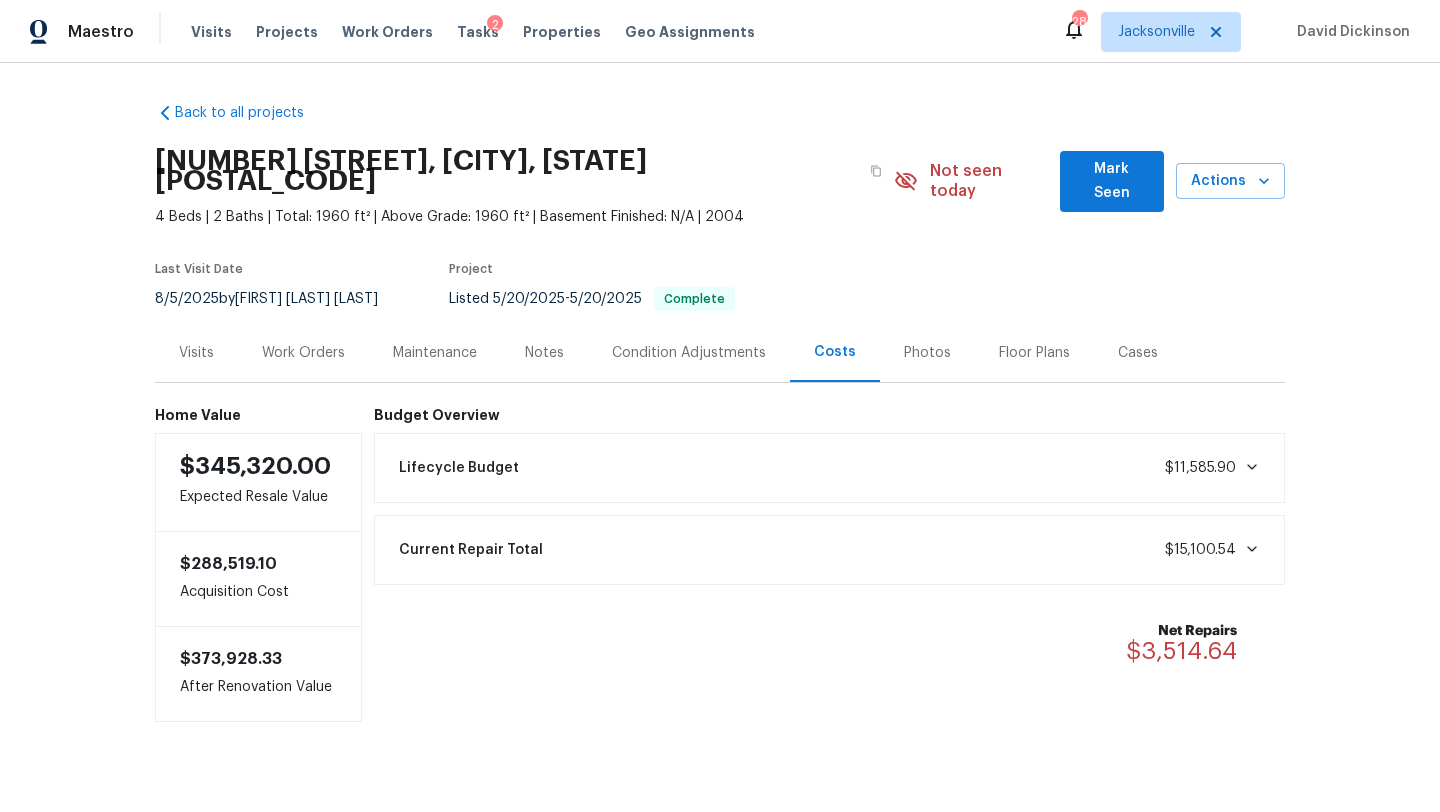 click on "Photos" at bounding box center (927, 353) 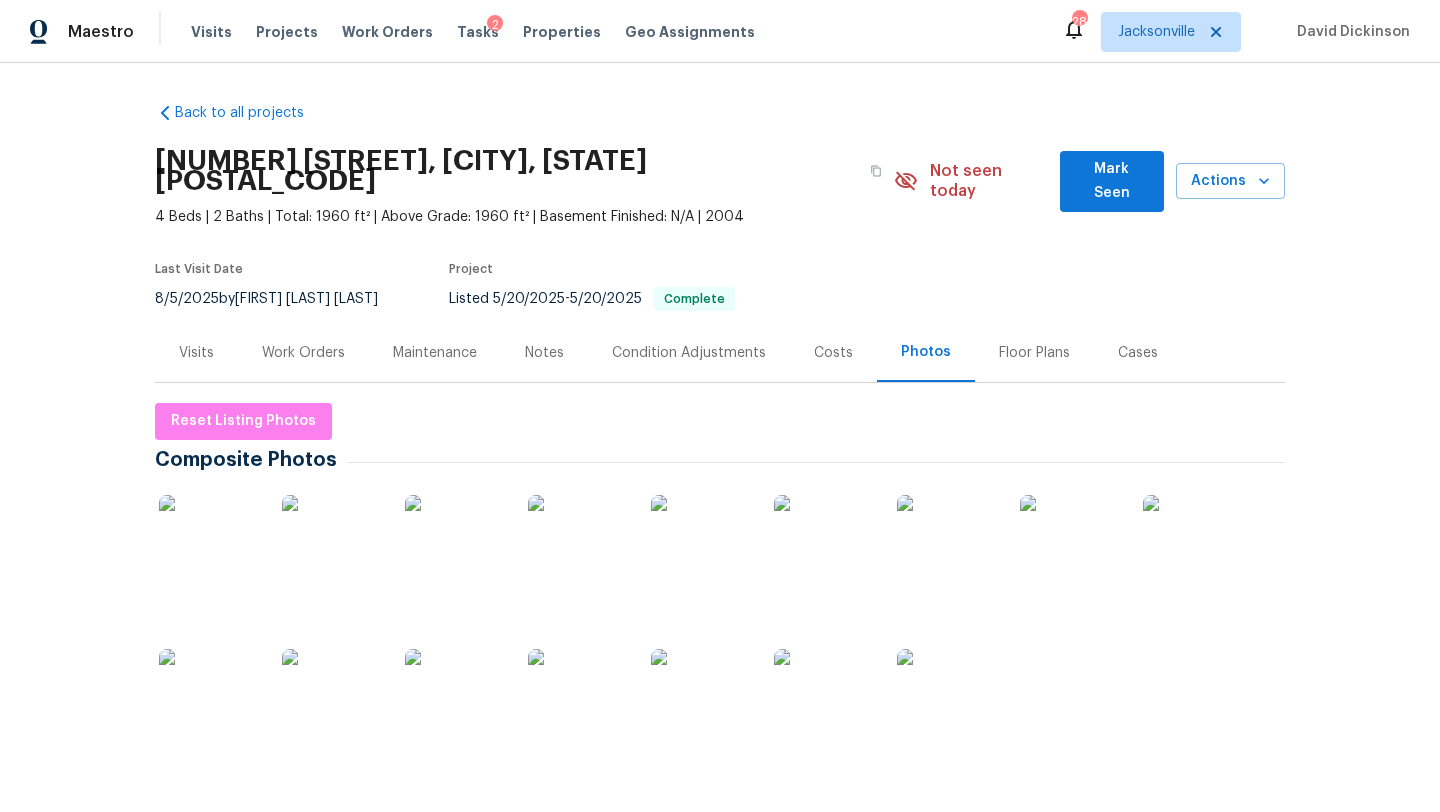 click at bounding box center (701, 699) 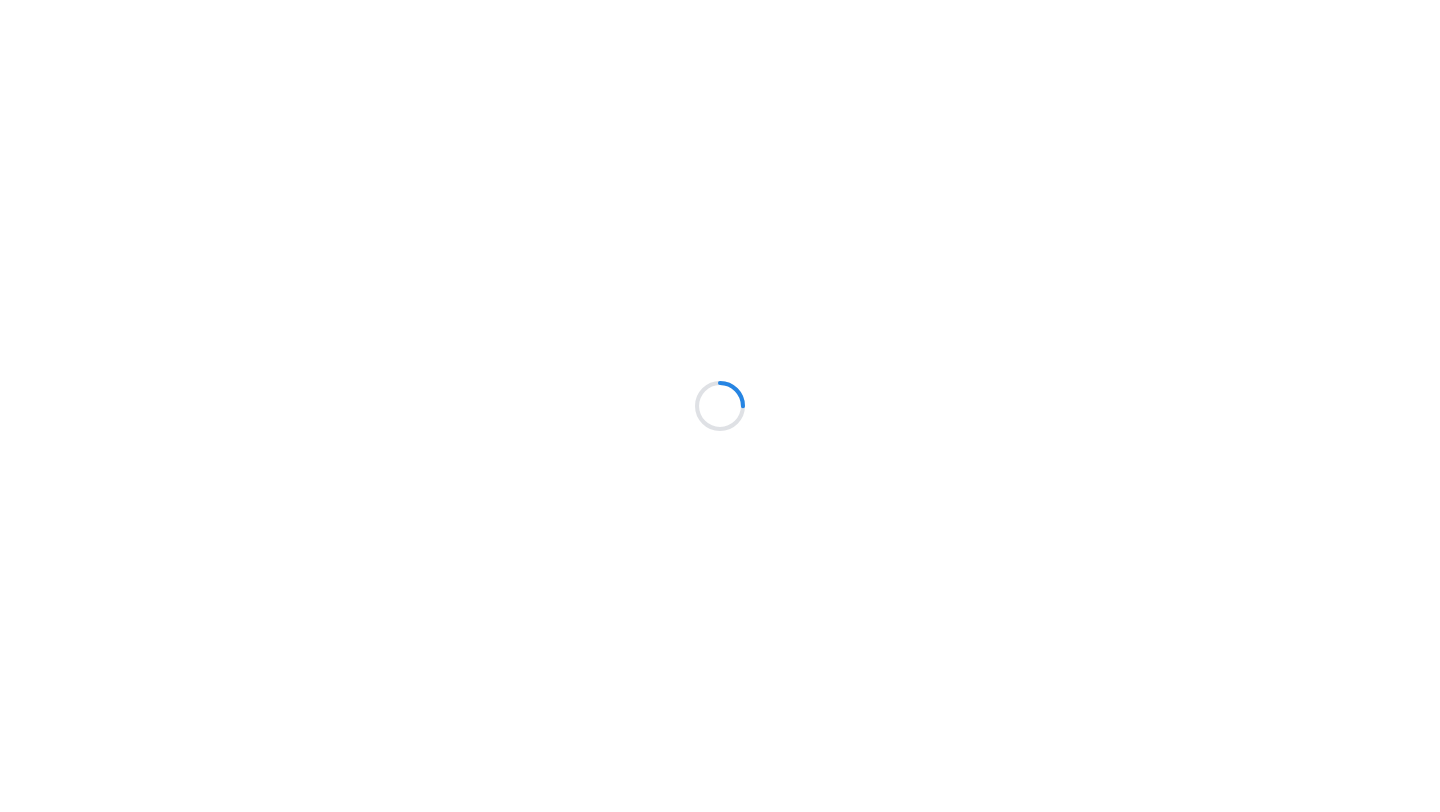 scroll, scrollTop: 0, scrollLeft: 0, axis: both 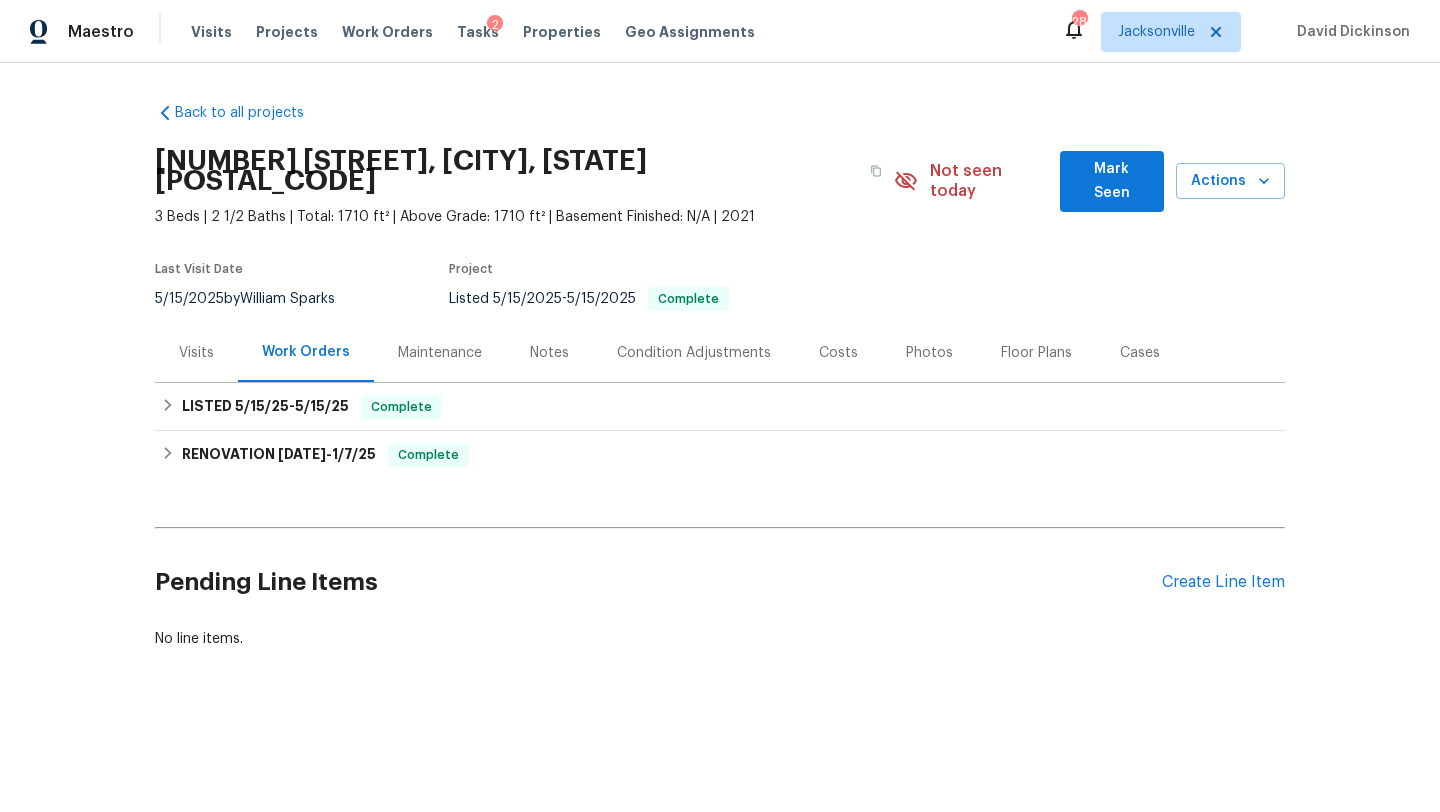 click on "Photos" at bounding box center [929, 353] 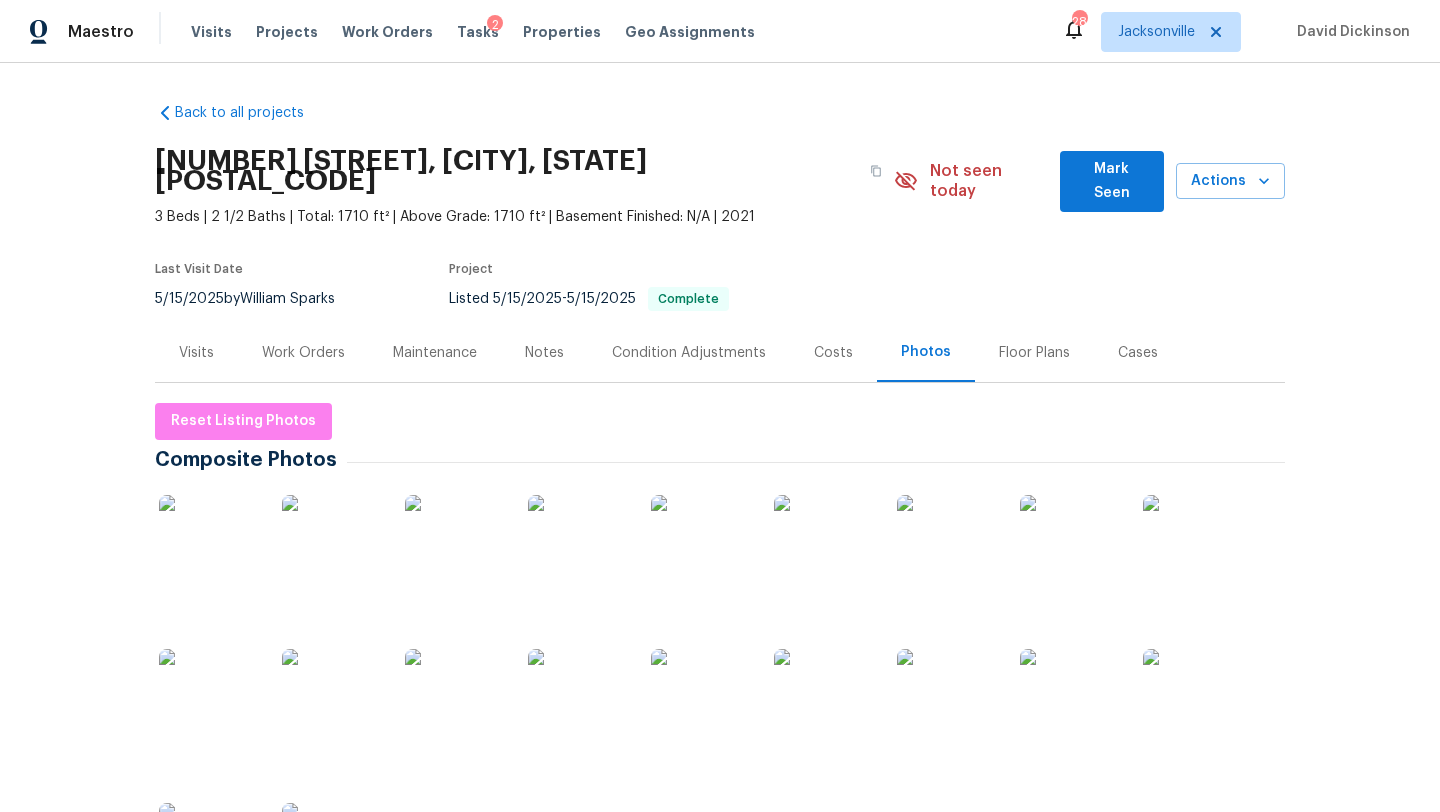 click at bounding box center [332, 545] 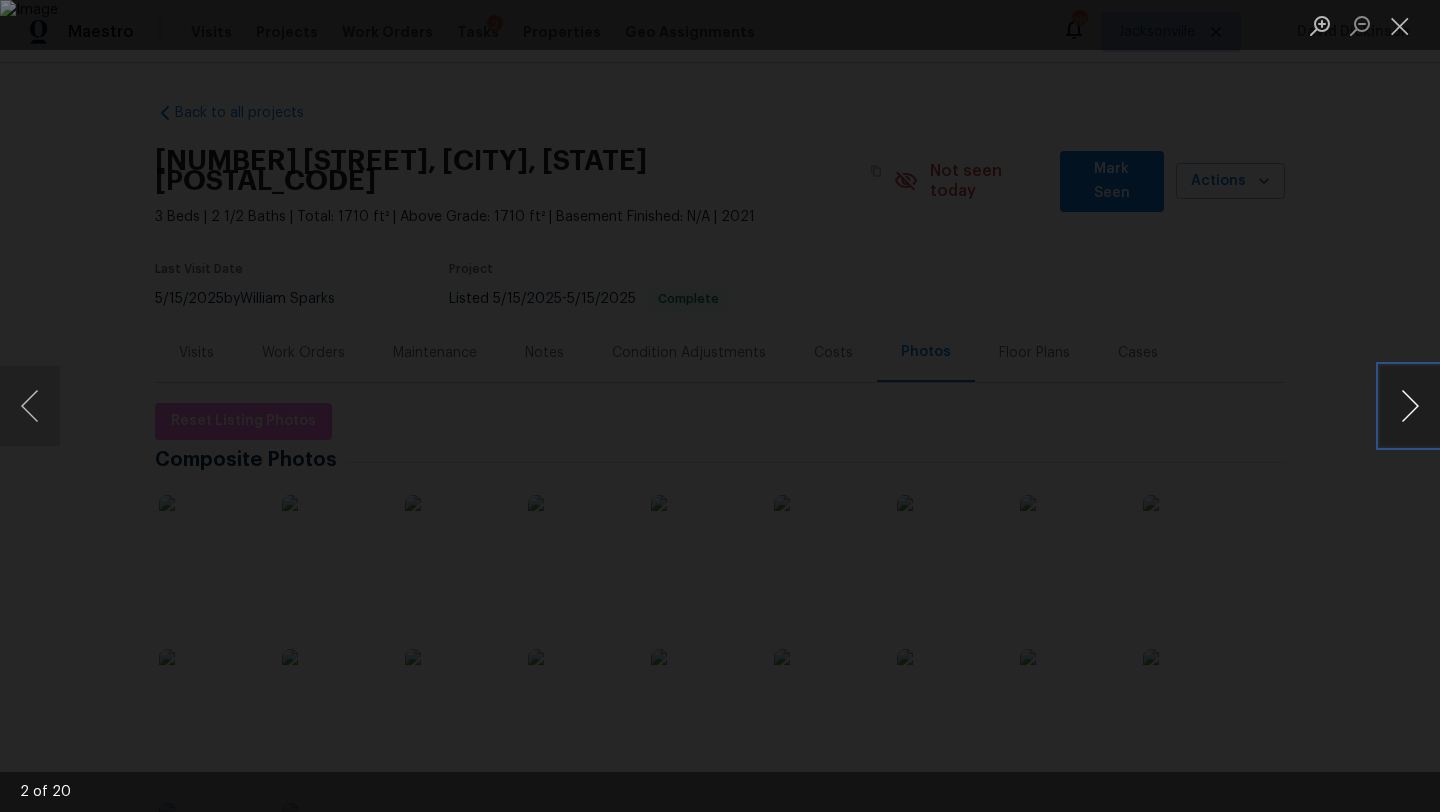 click at bounding box center [1410, 406] 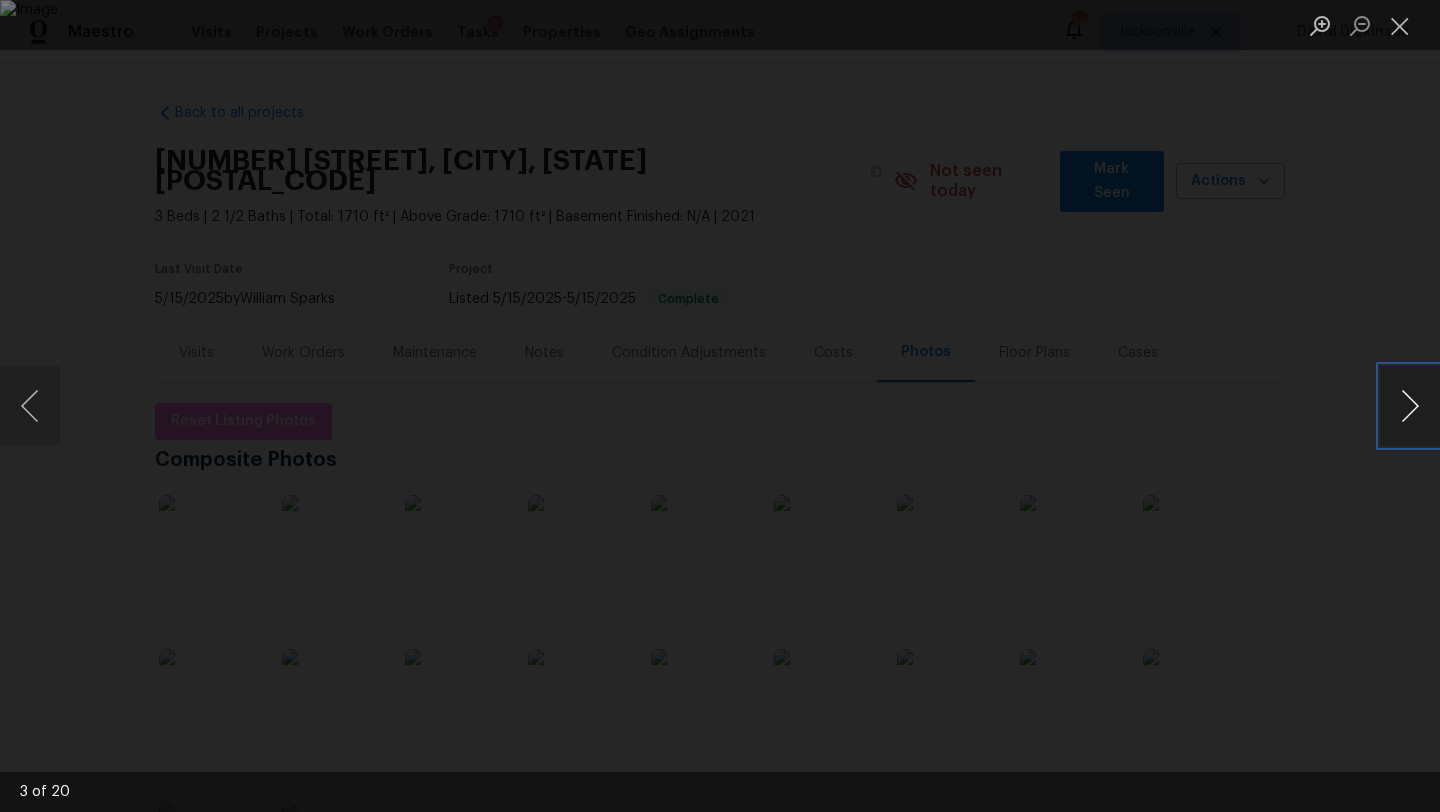 click at bounding box center (1410, 406) 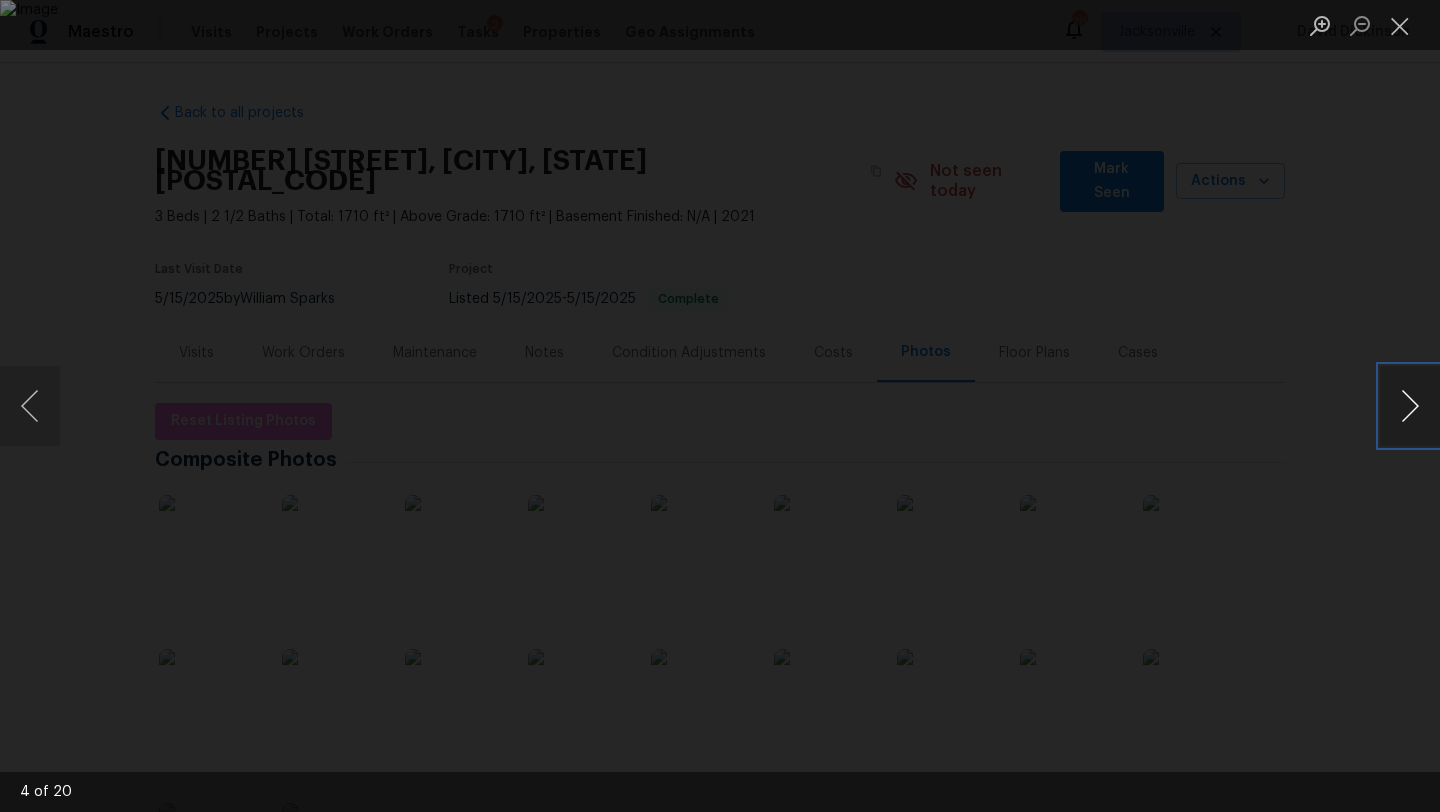 click at bounding box center (1410, 406) 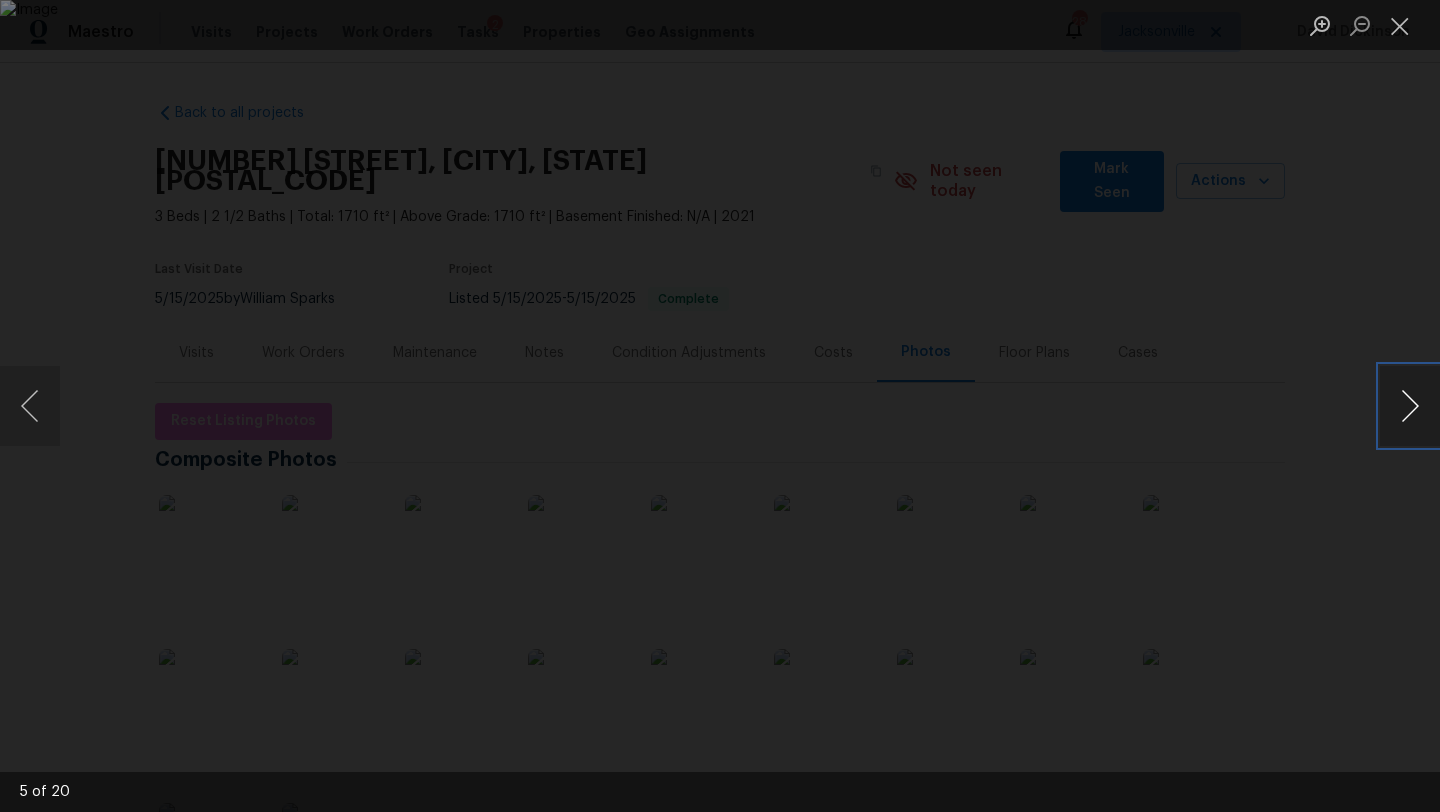 click at bounding box center [1410, 406] 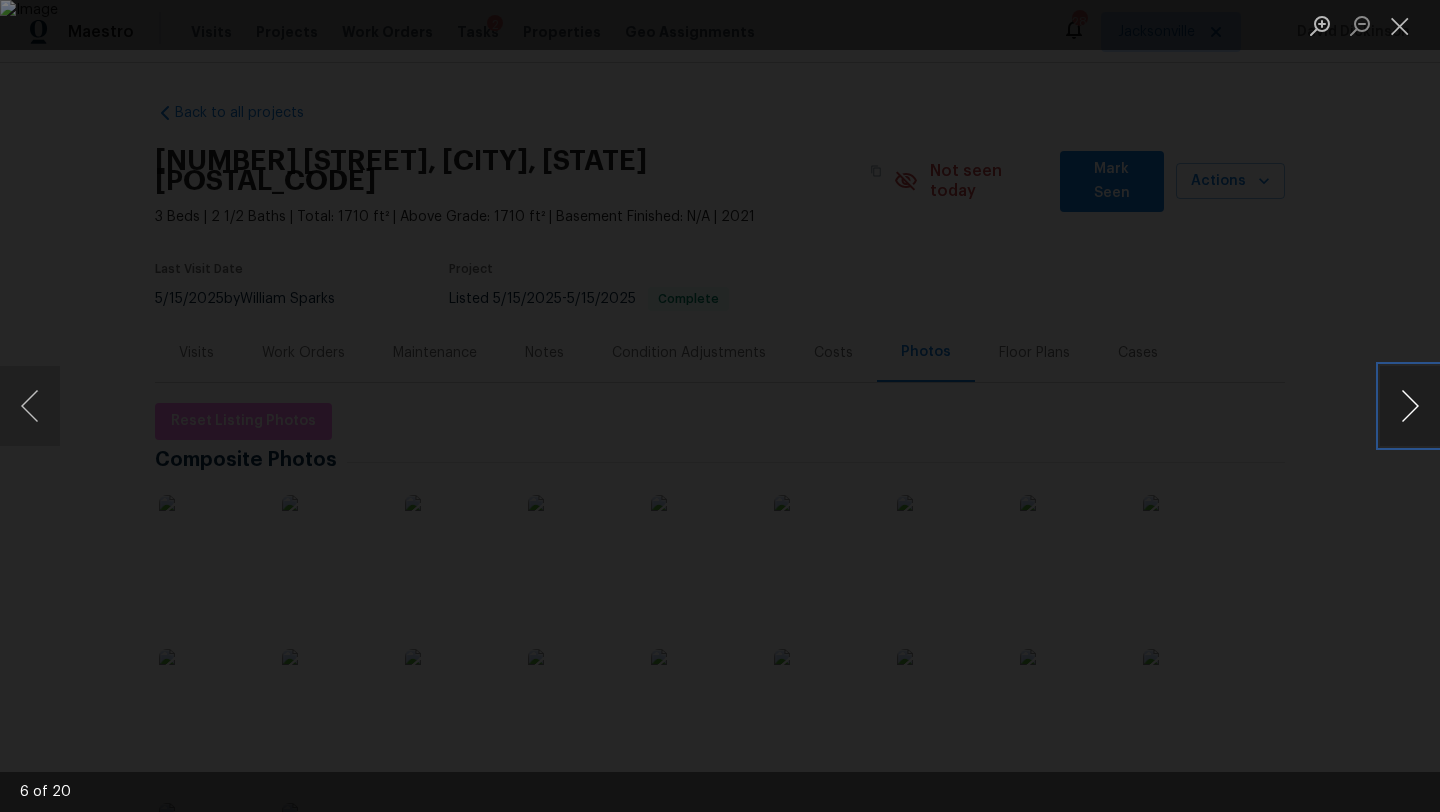click at bounding box center [1410, 406] 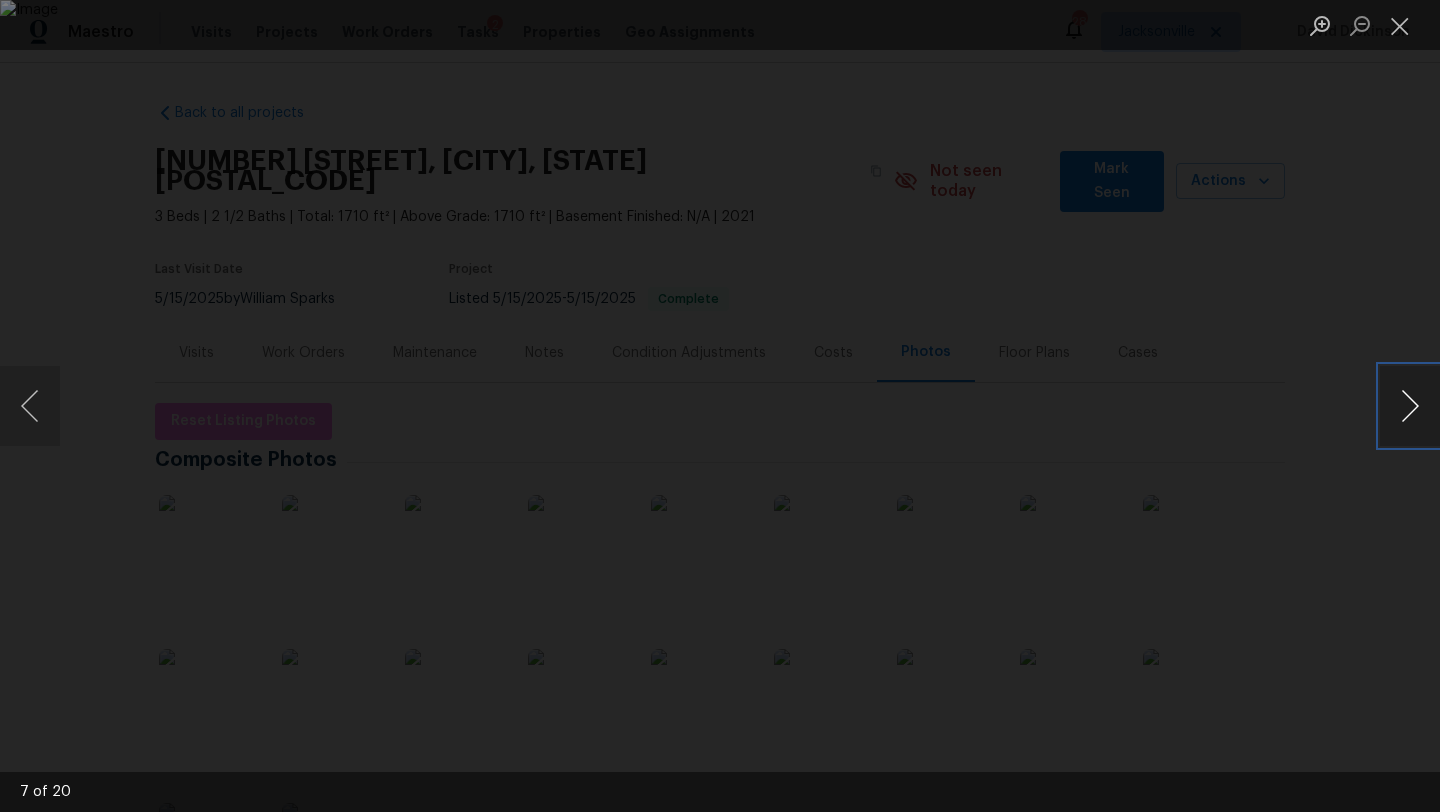 click at bounding box center (1410, 406) 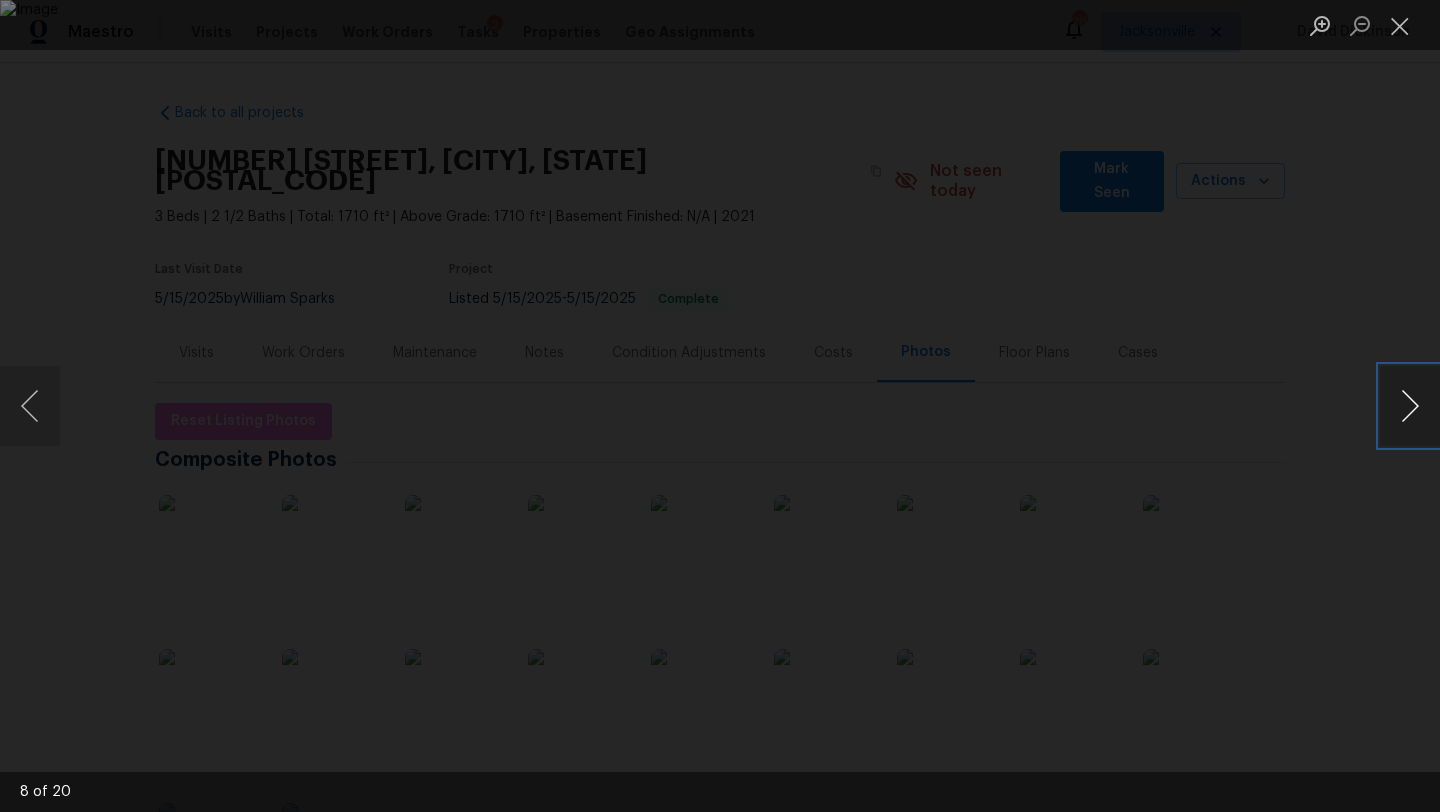 click at bounding box center (1410, 406) 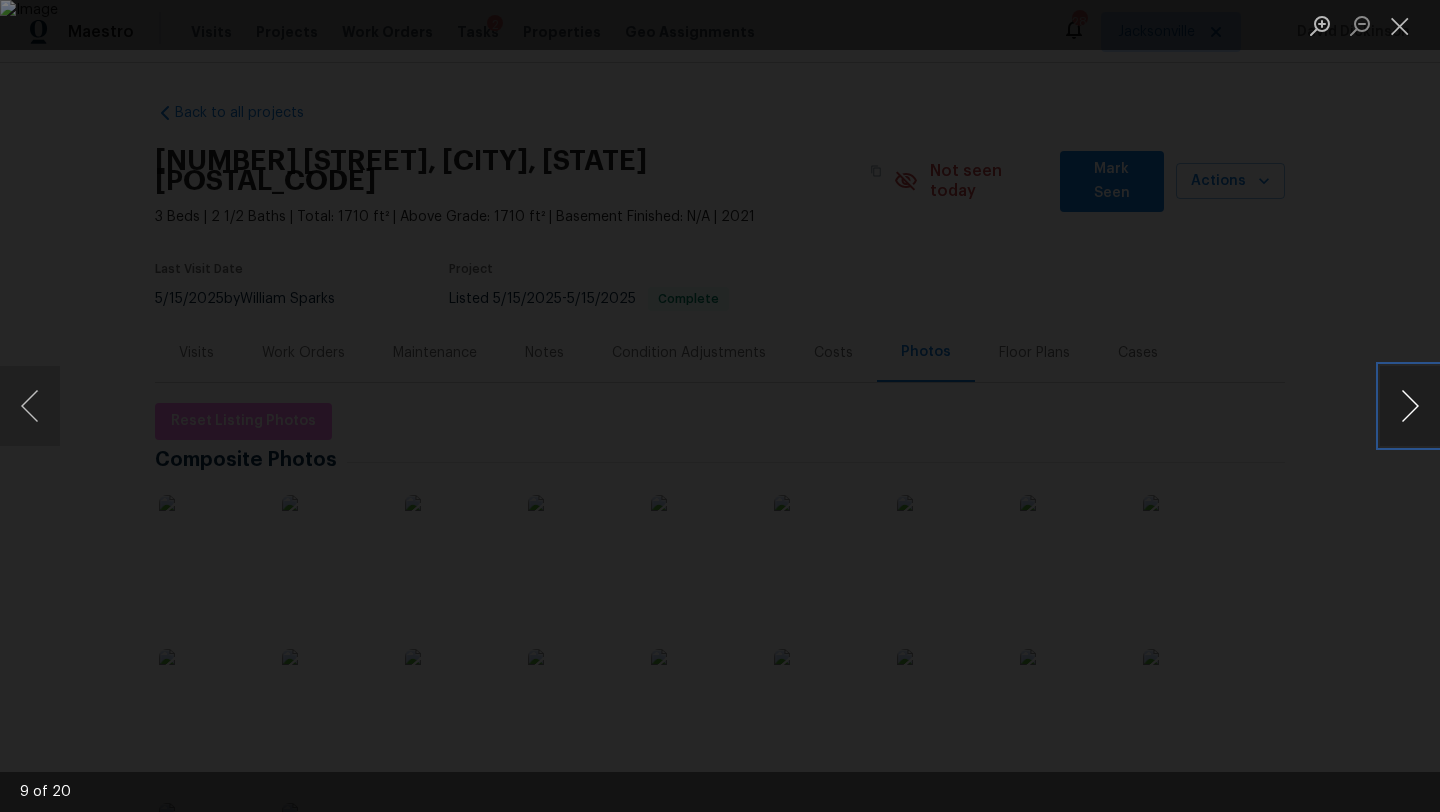 click at bounding box center [1410, 406] 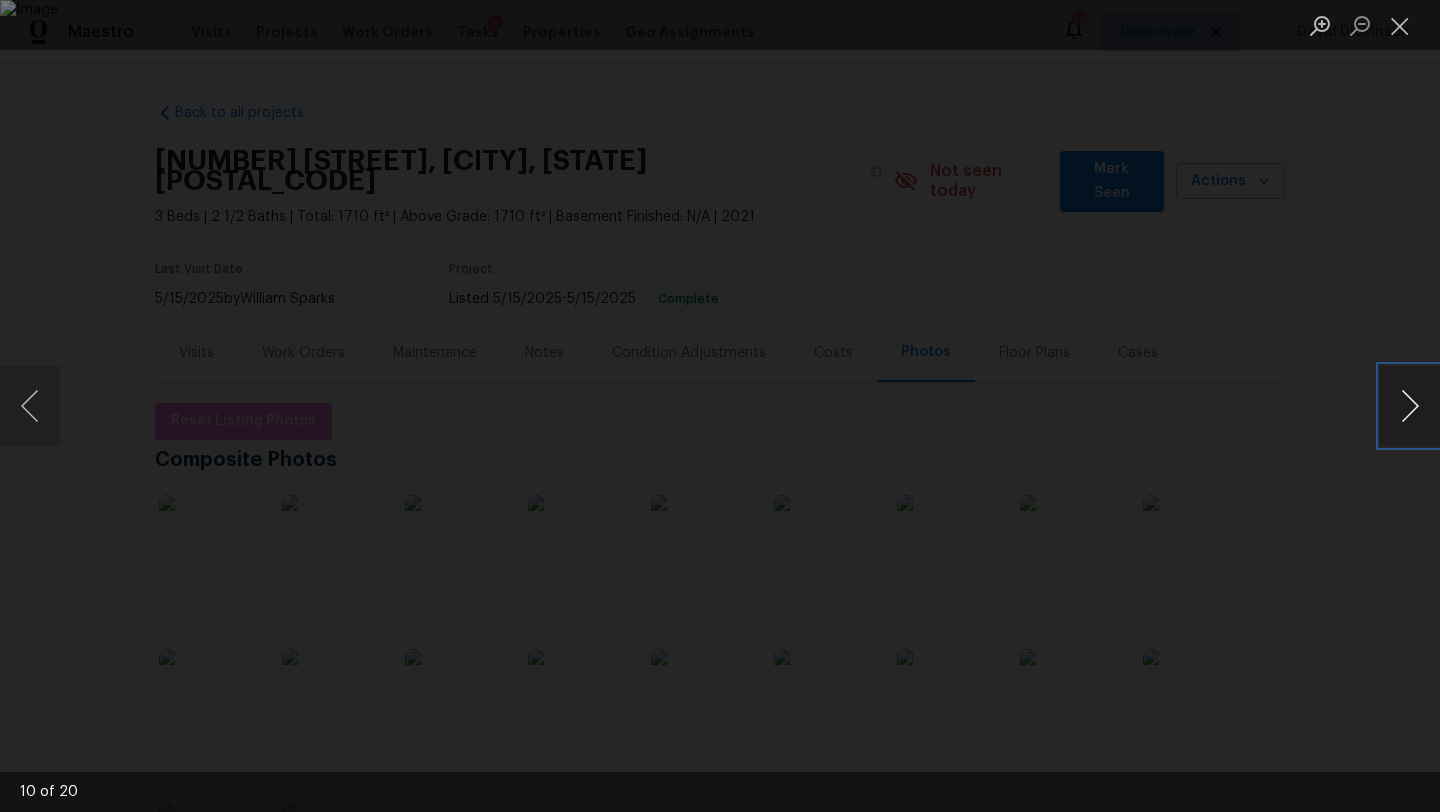 click at bounding box center (1410, 406) 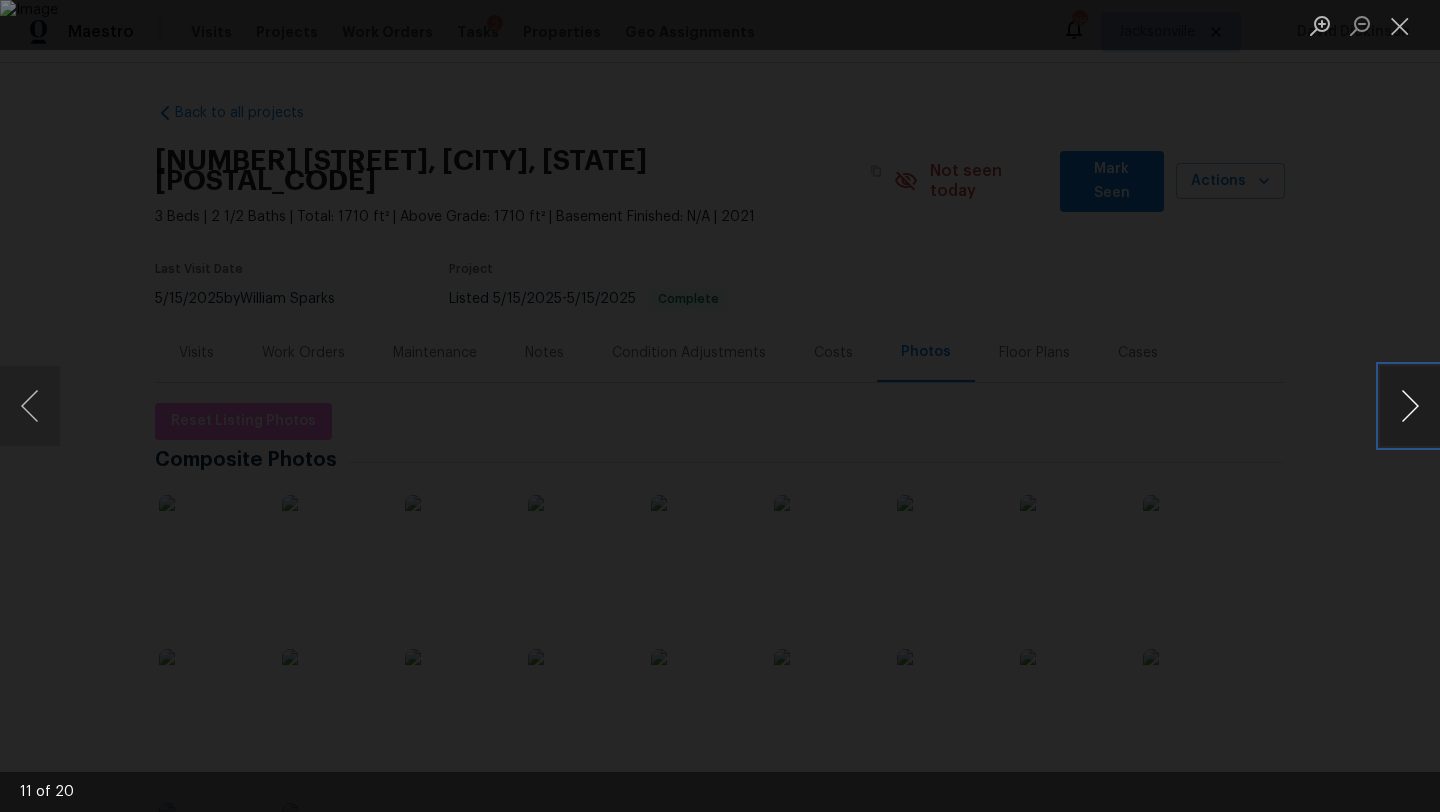 click at bounding box center (1410, 406) 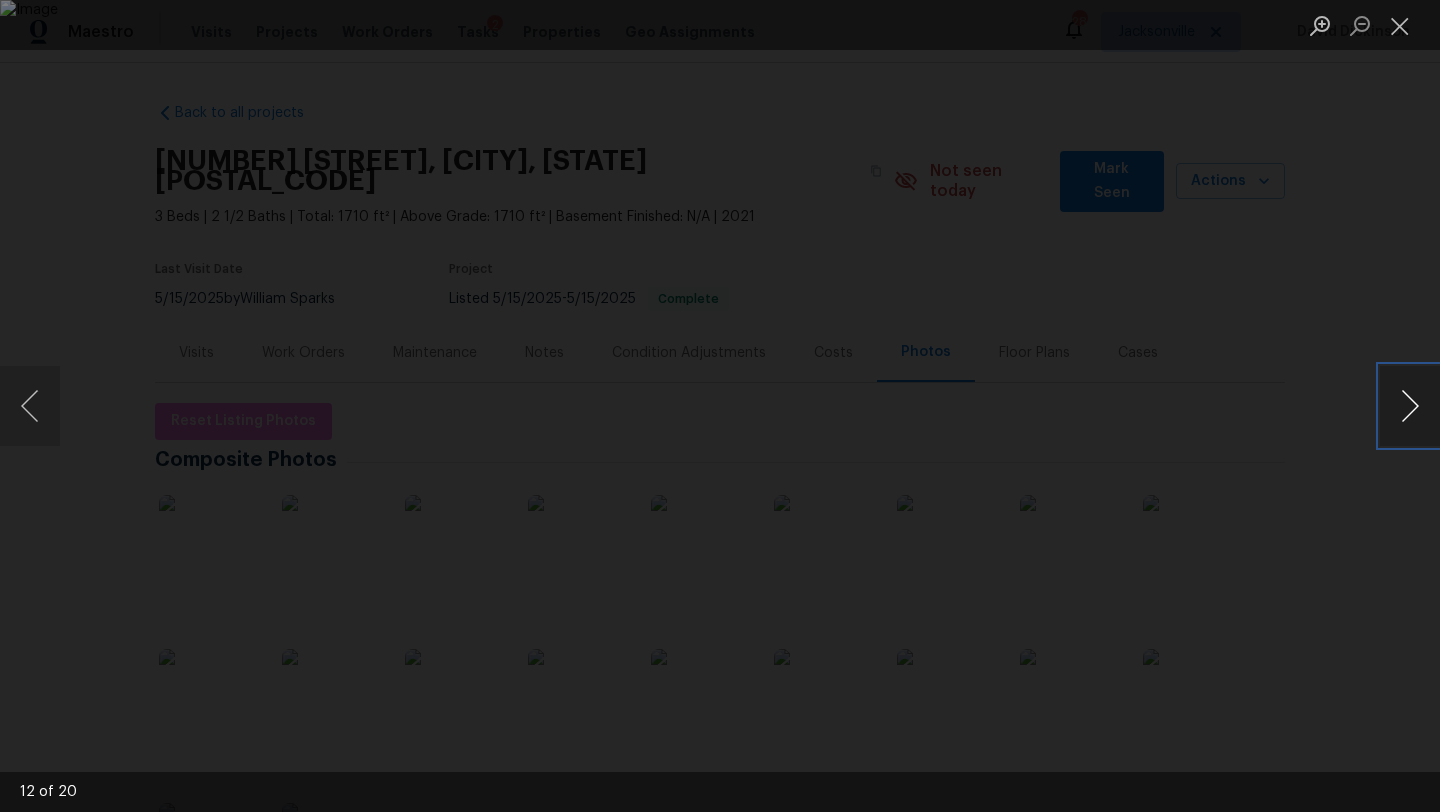 click at bounding box center (1410, 406) 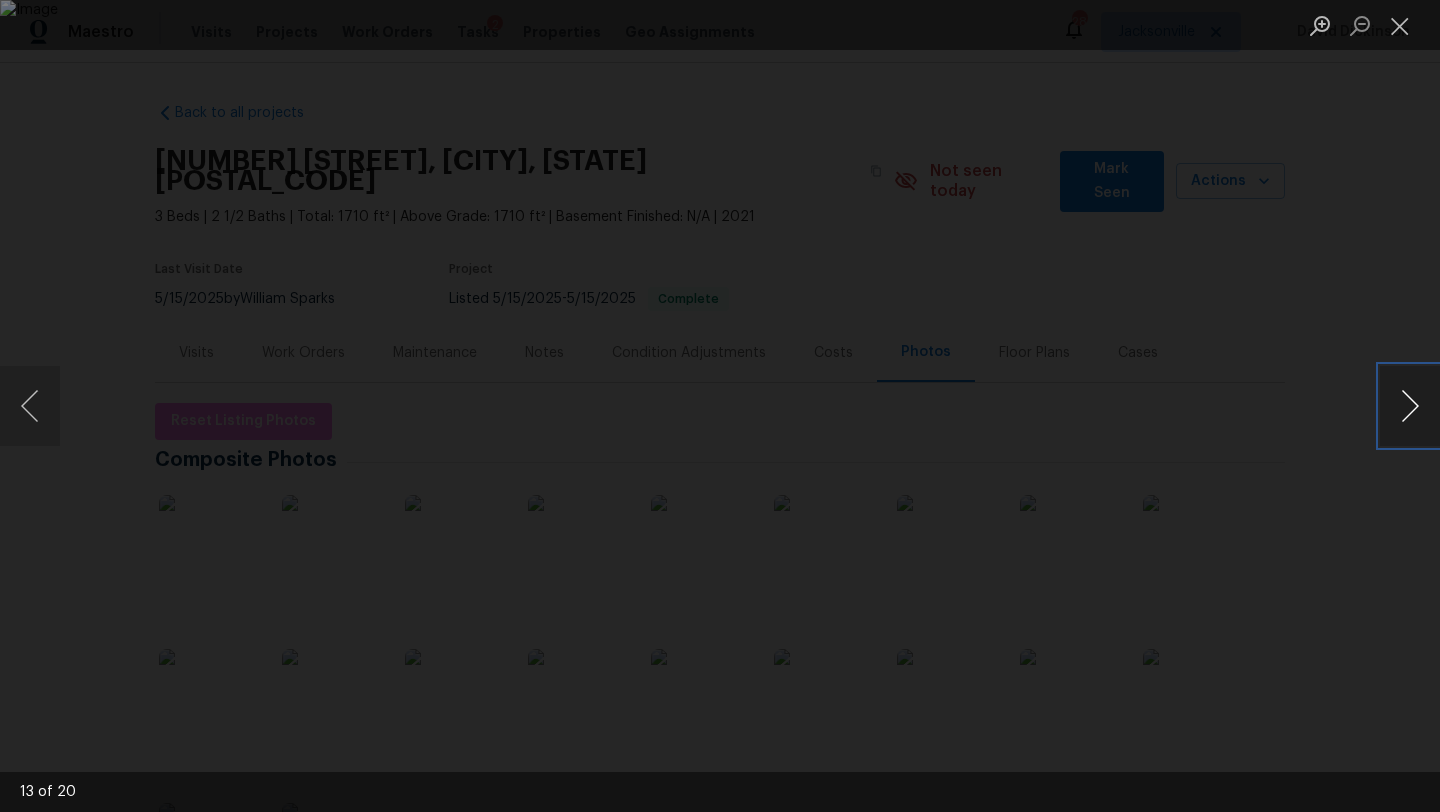 click at bounding box center [1410, 406] 